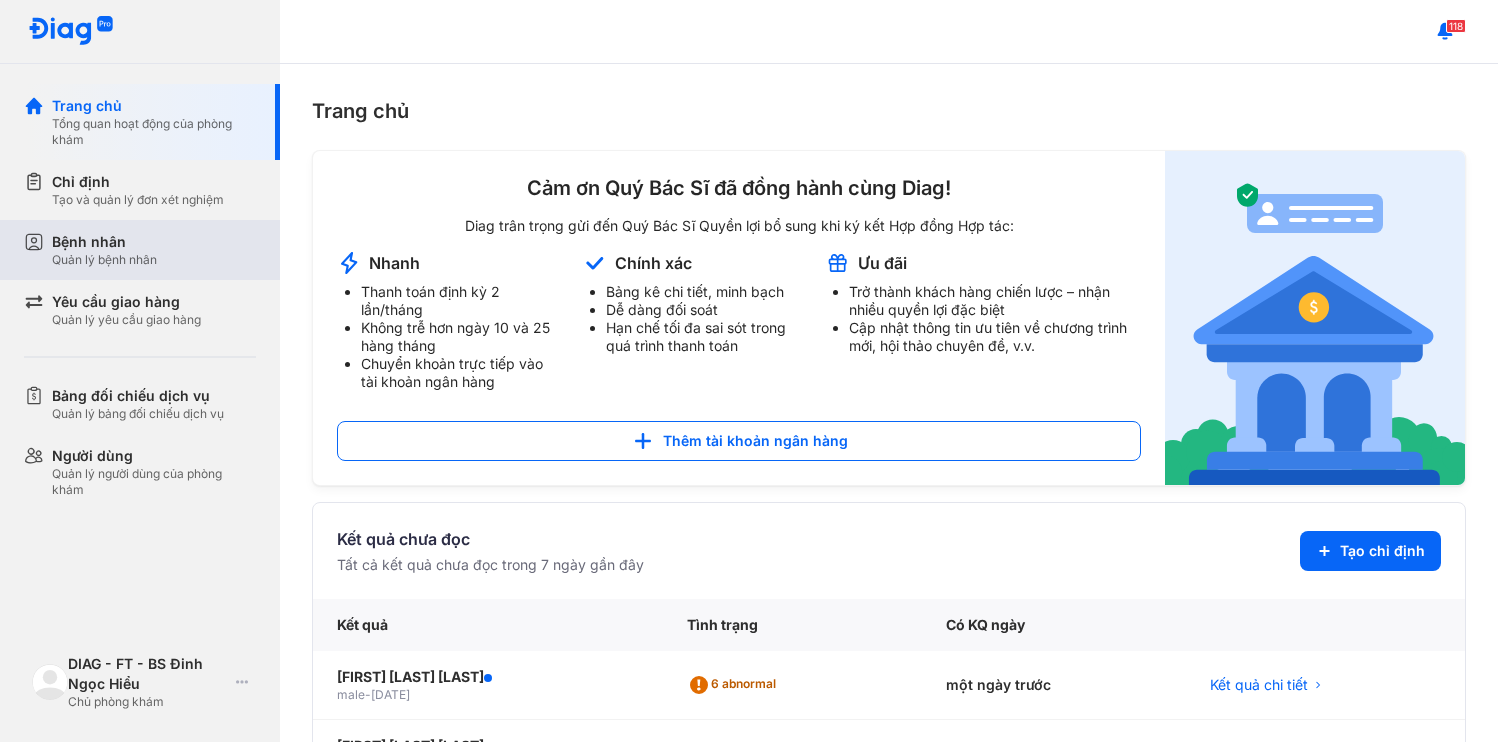 scroll, scrollTop: 0, scrollLeft: 0, axis: both 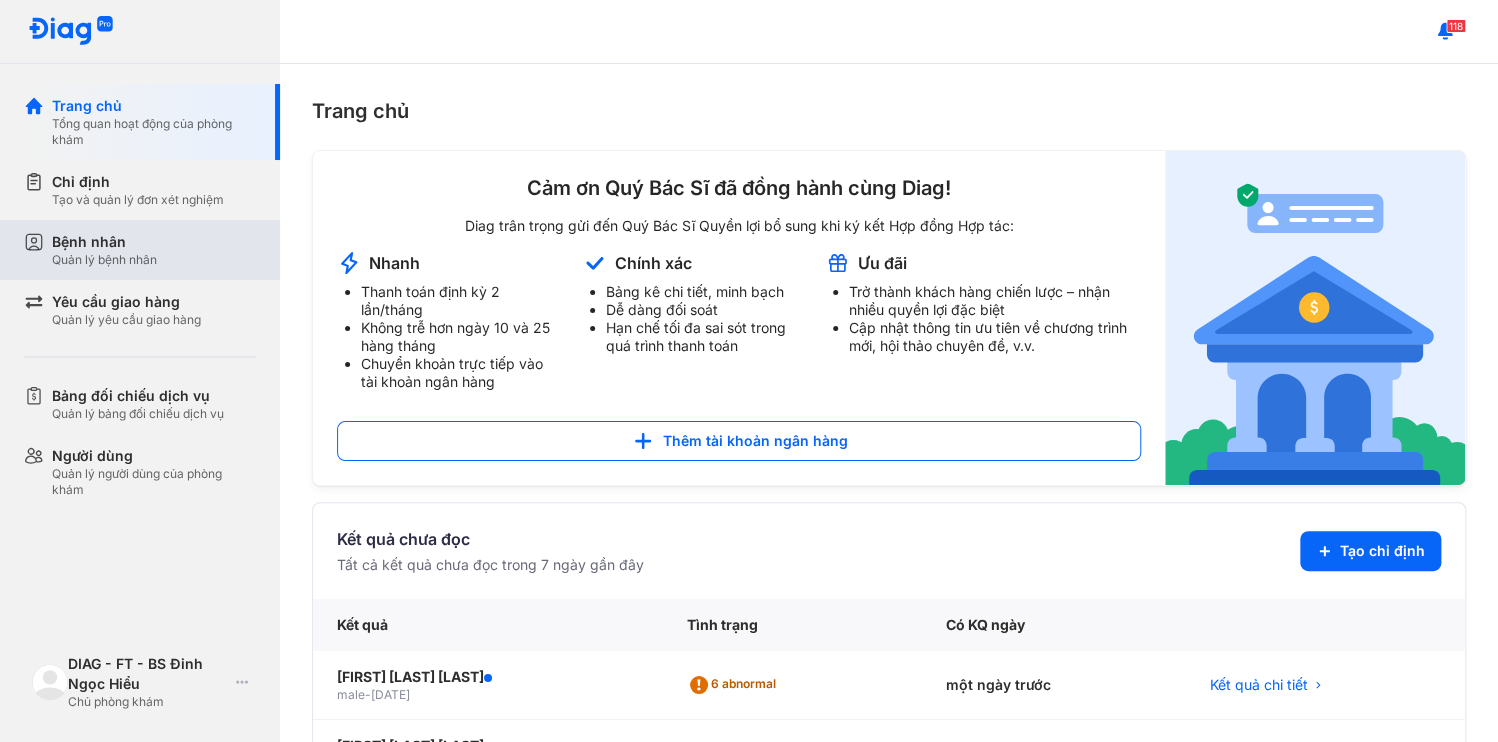 click on "Bệnh nhân Quản lý bệnh nhân" at bounding box center (154, 250) 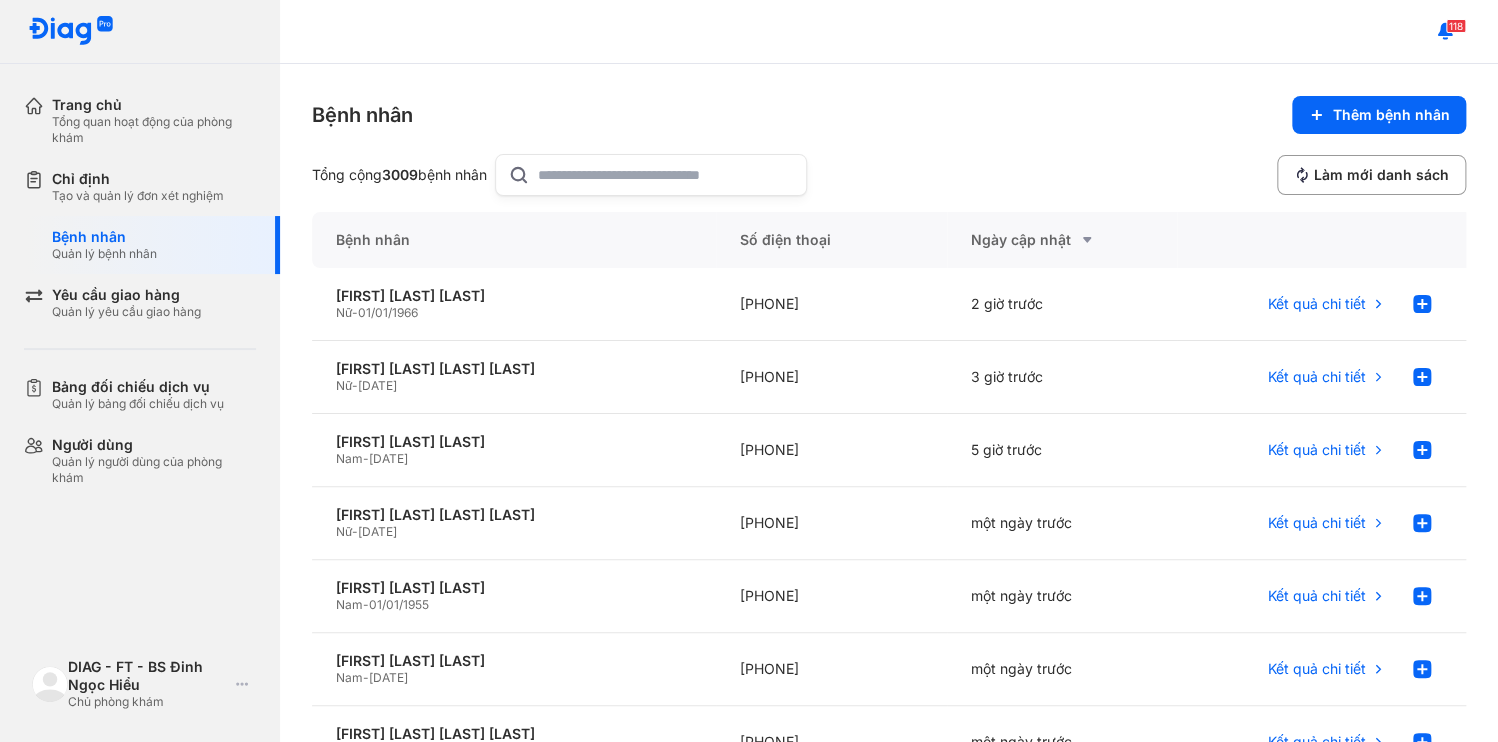 click 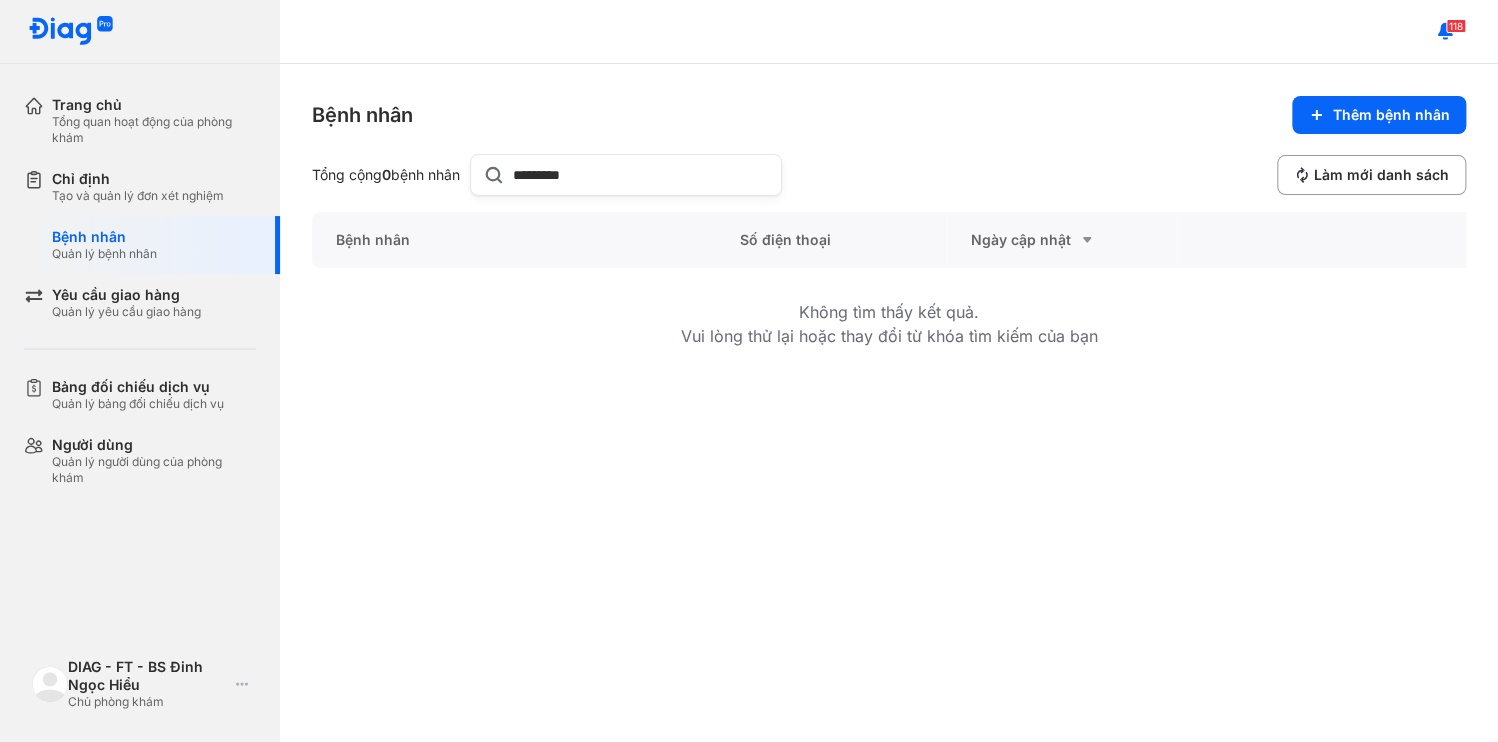 drag, startPoint x: 569, startPoint y: 165, endPoint x: 348, endPoint y: 168, distance: 221.02036 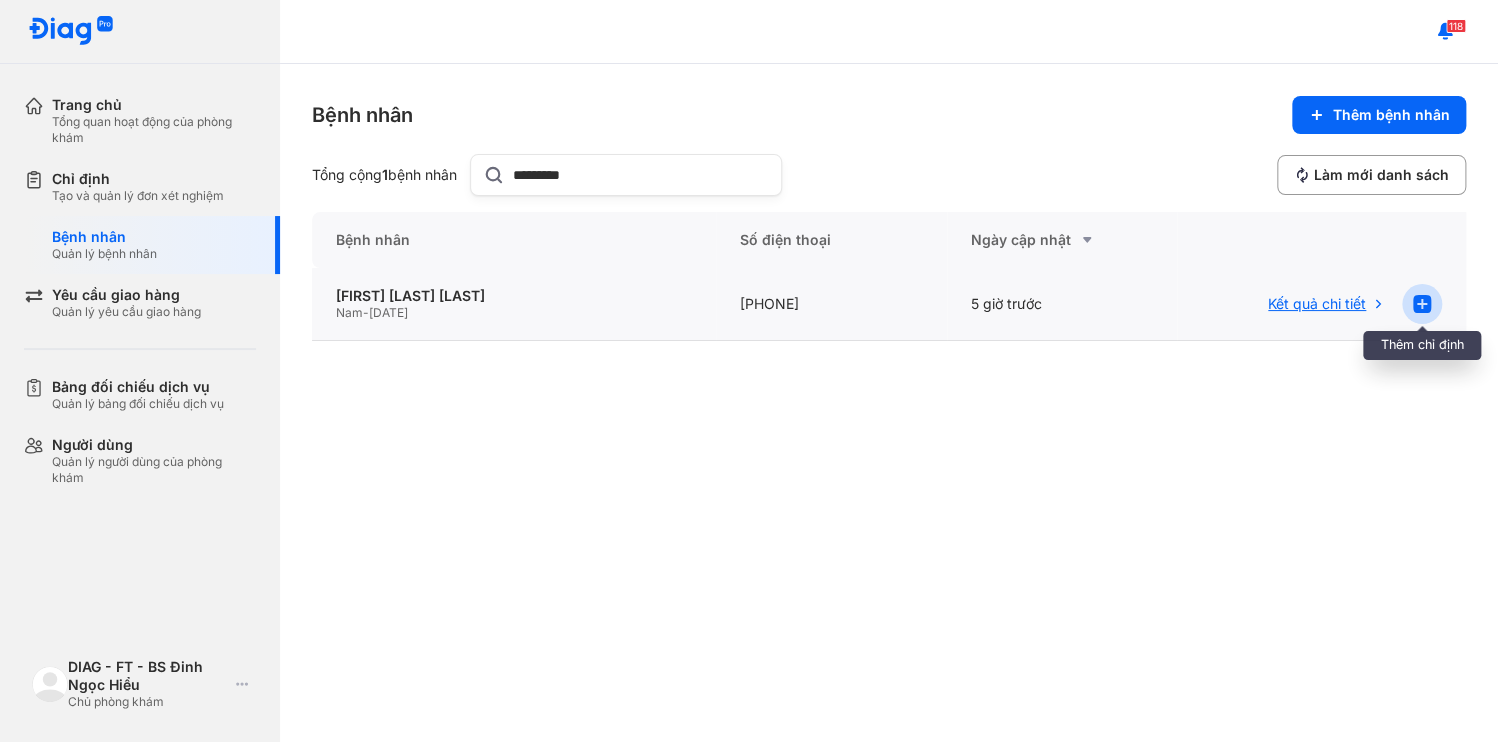 type on "*********" 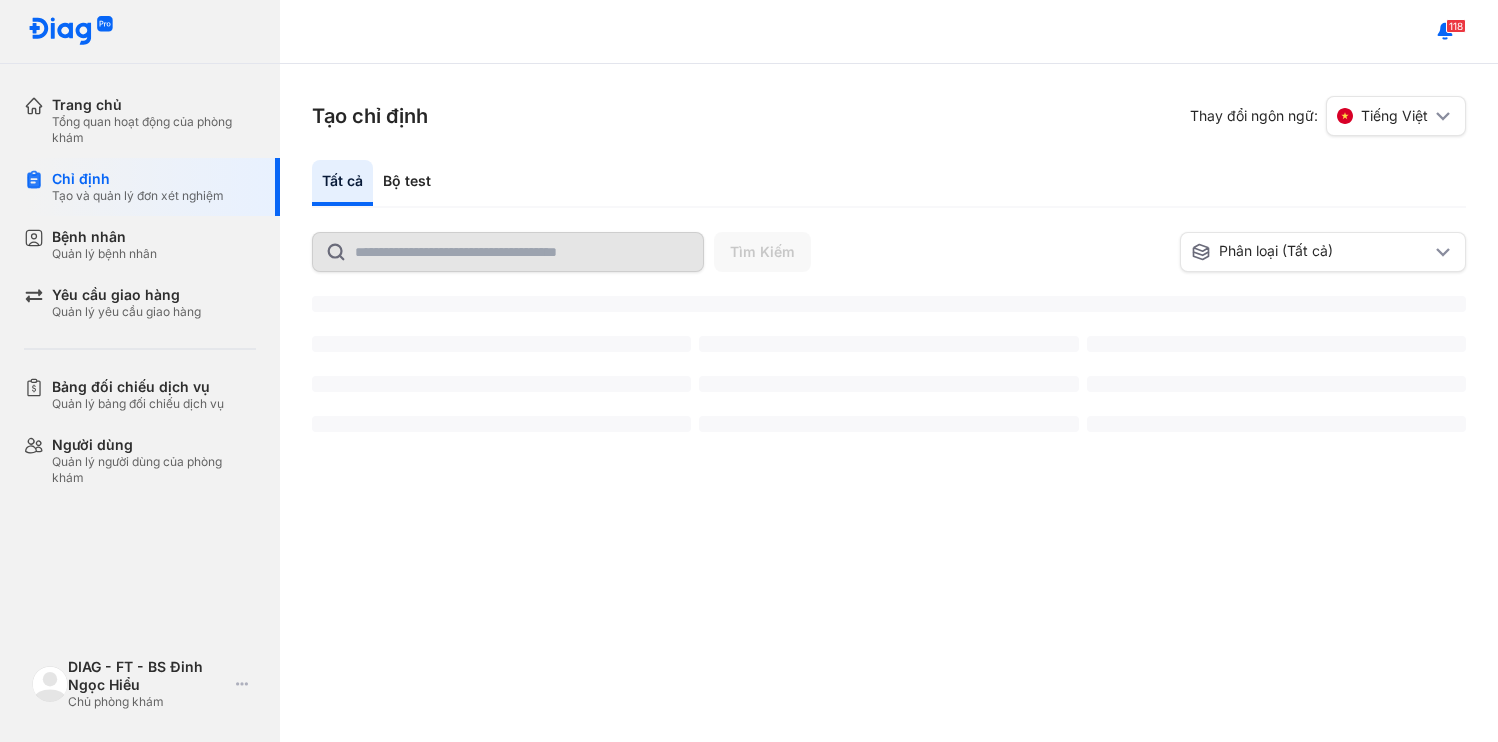 scroll, scrollTop: 0, scrollLeft: 0, axis: both 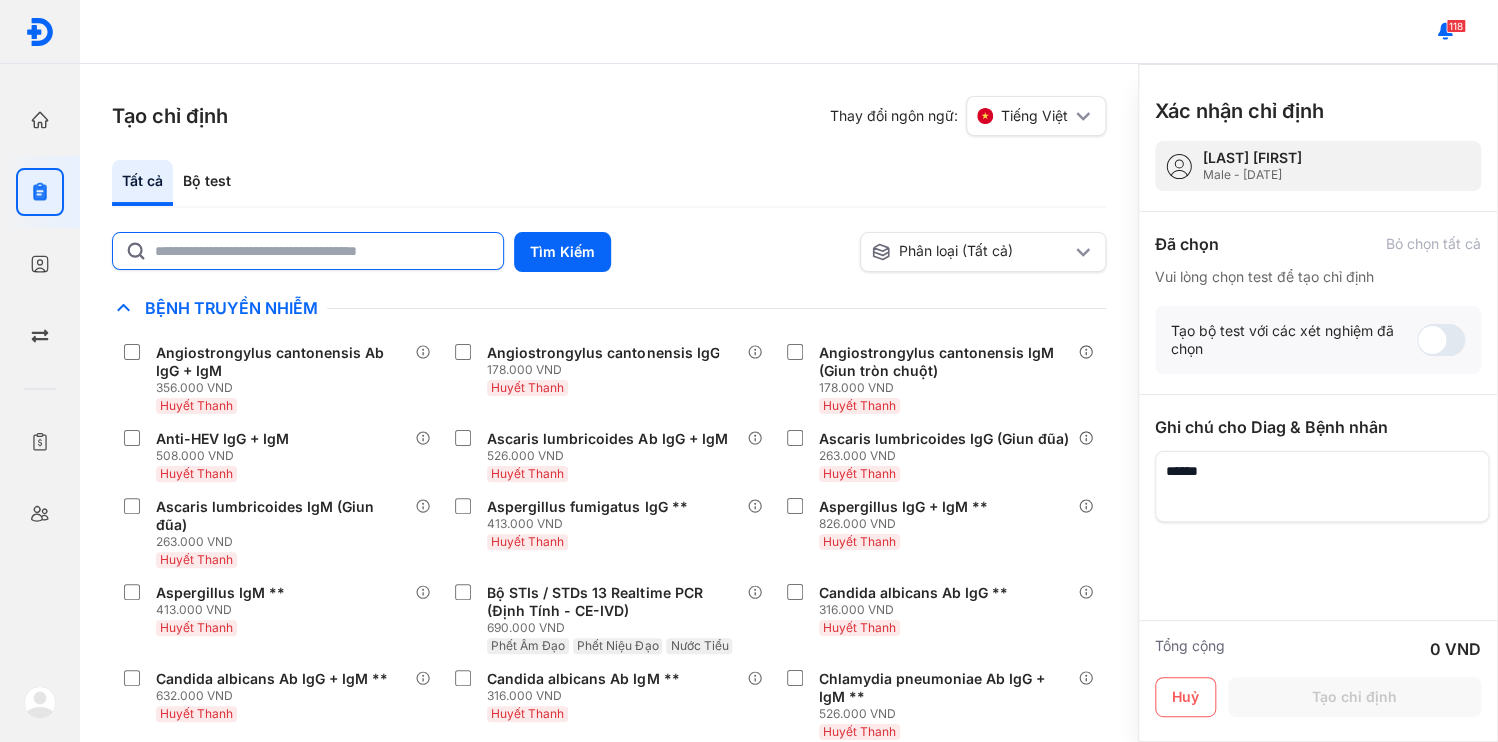 click 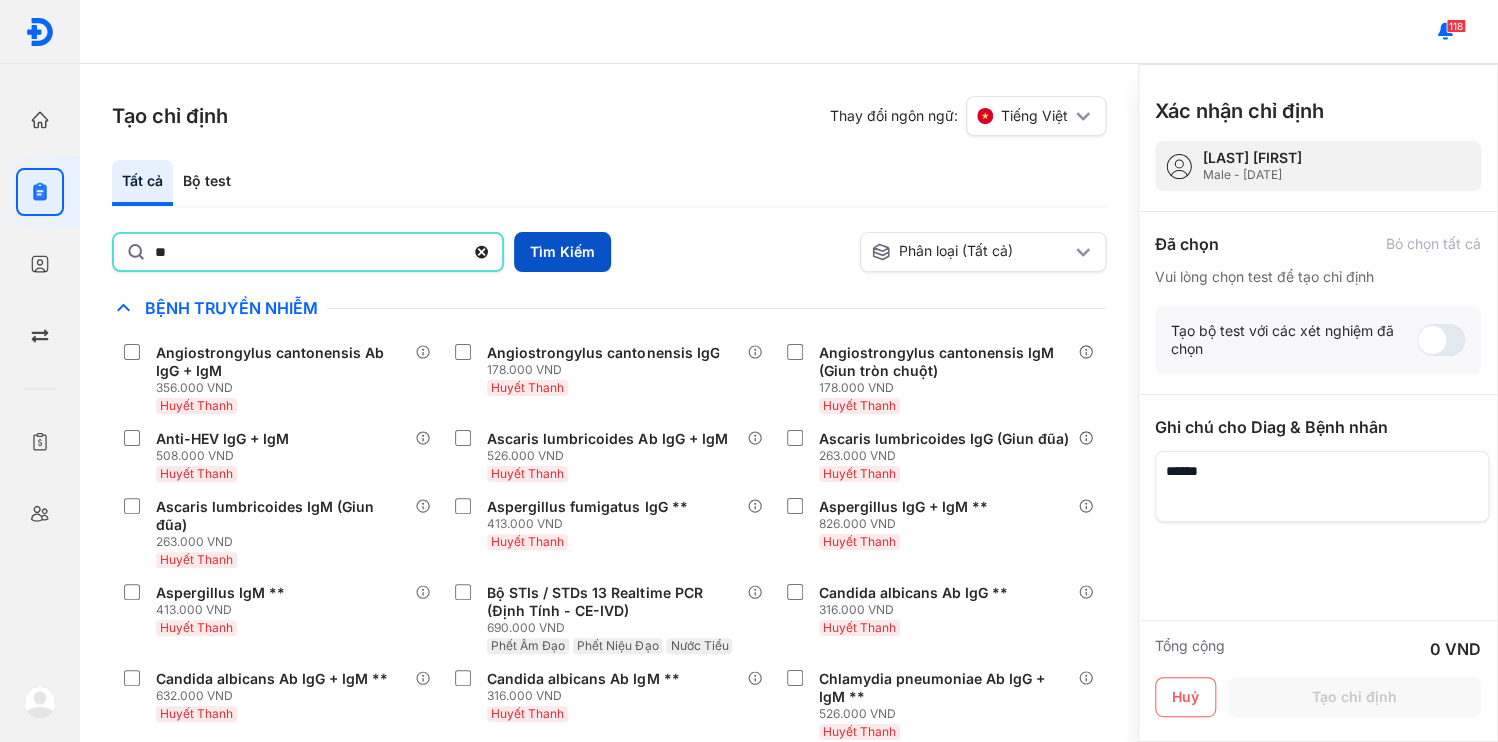 type on "**" 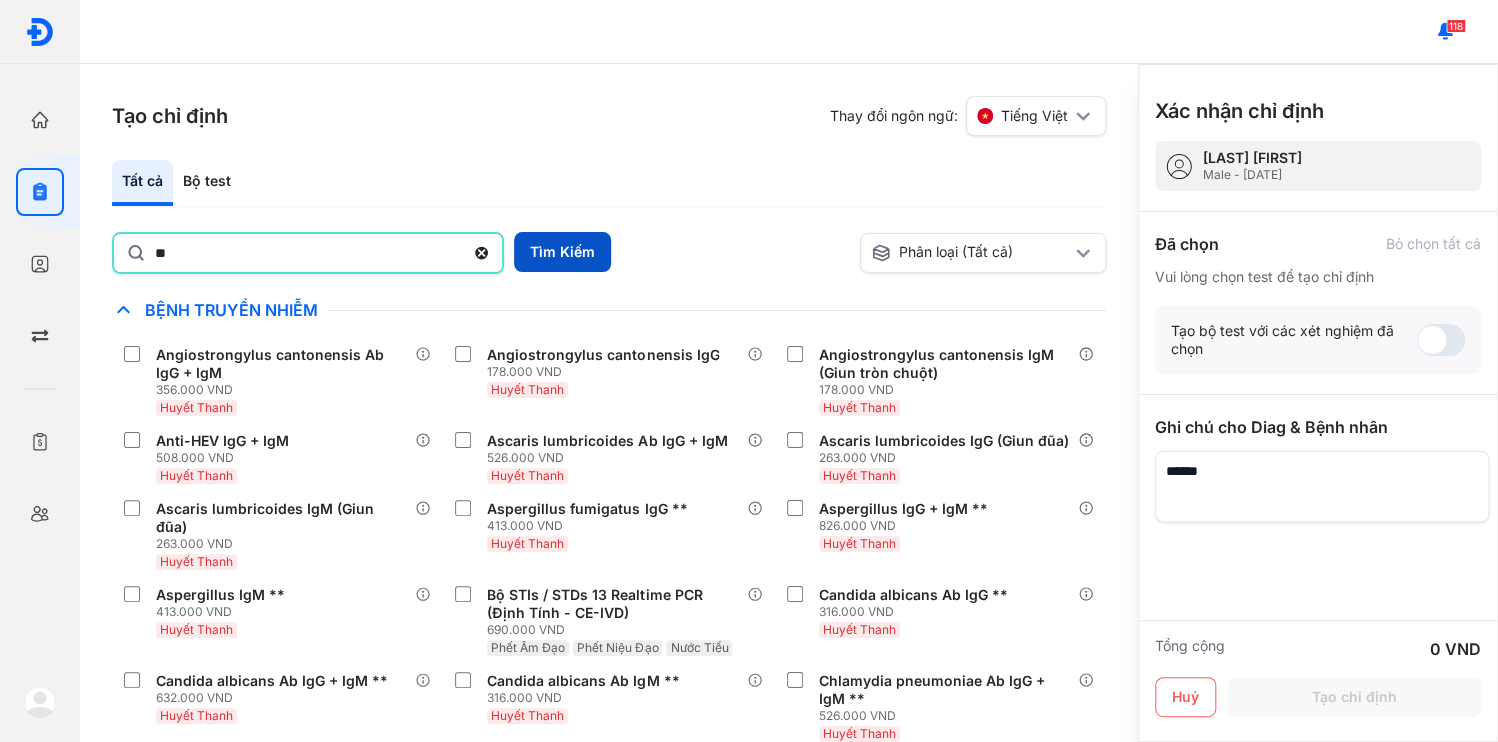 click on "Tìm Kiếm" at bounding box center (562, 252) 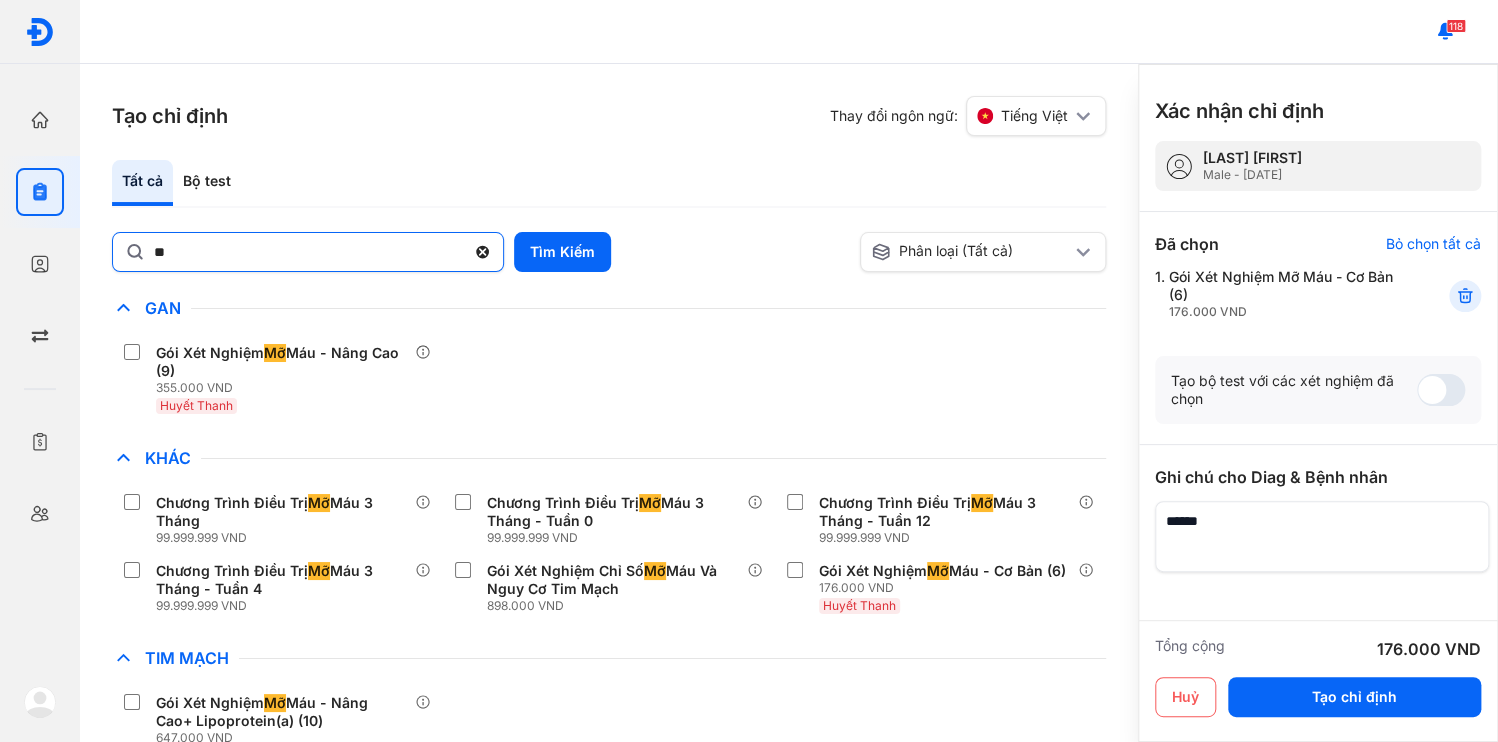 click 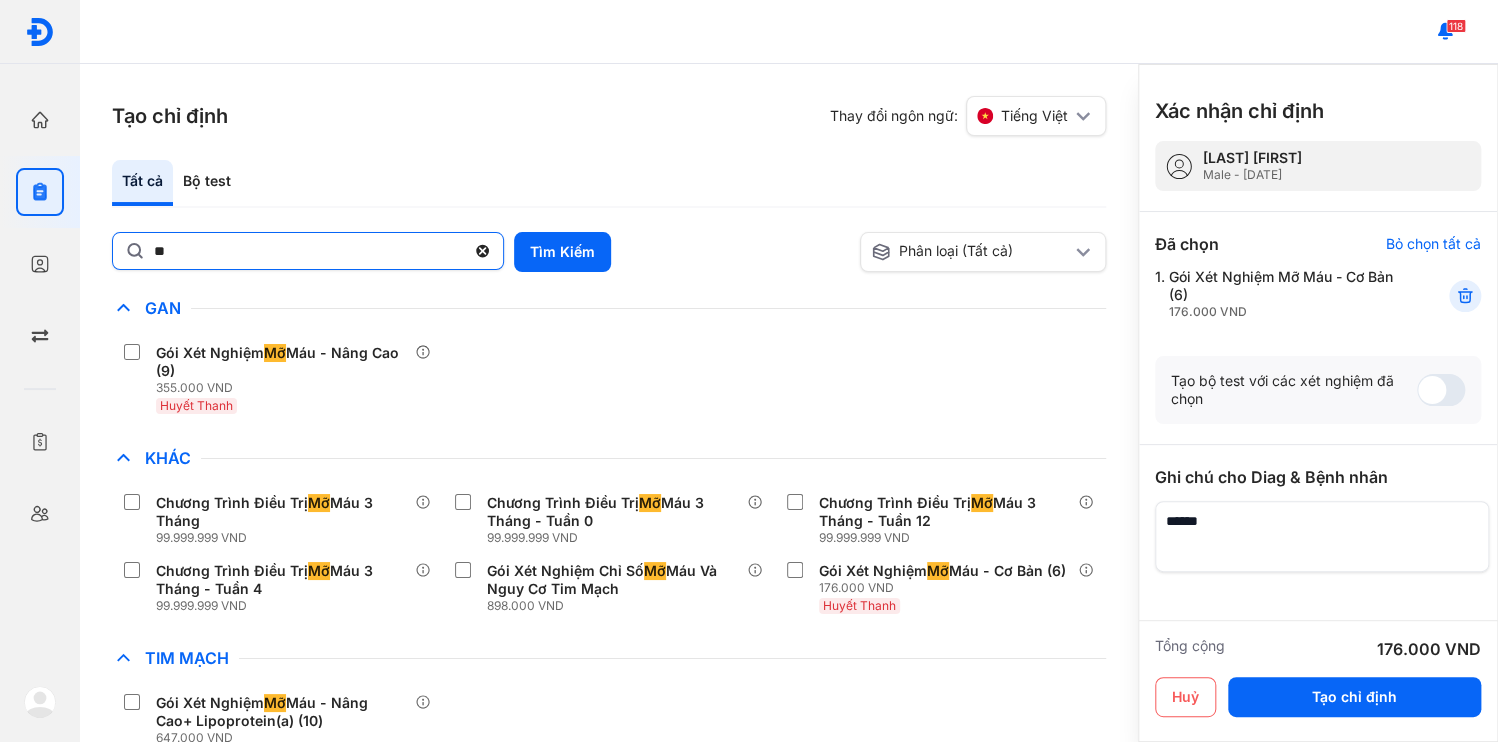 click on "**" 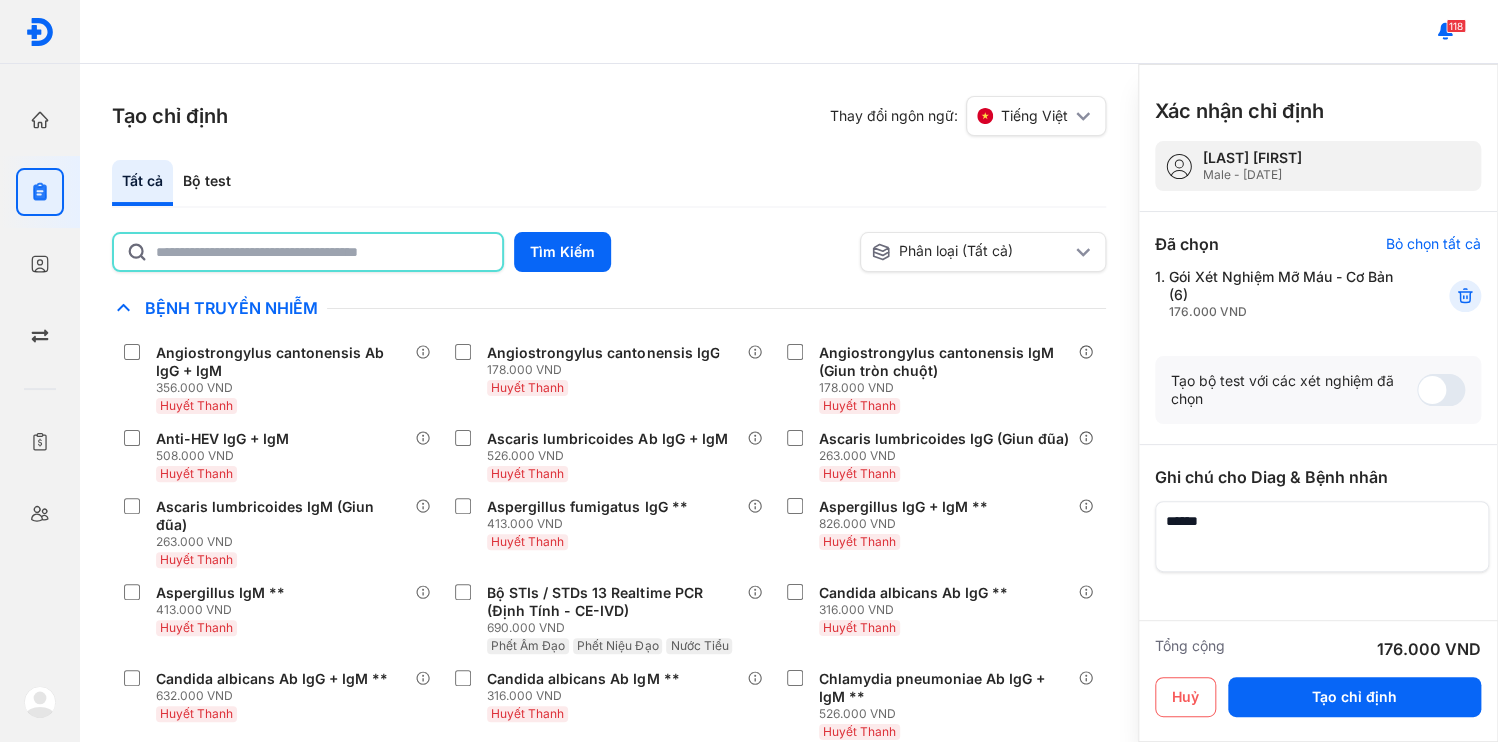 click 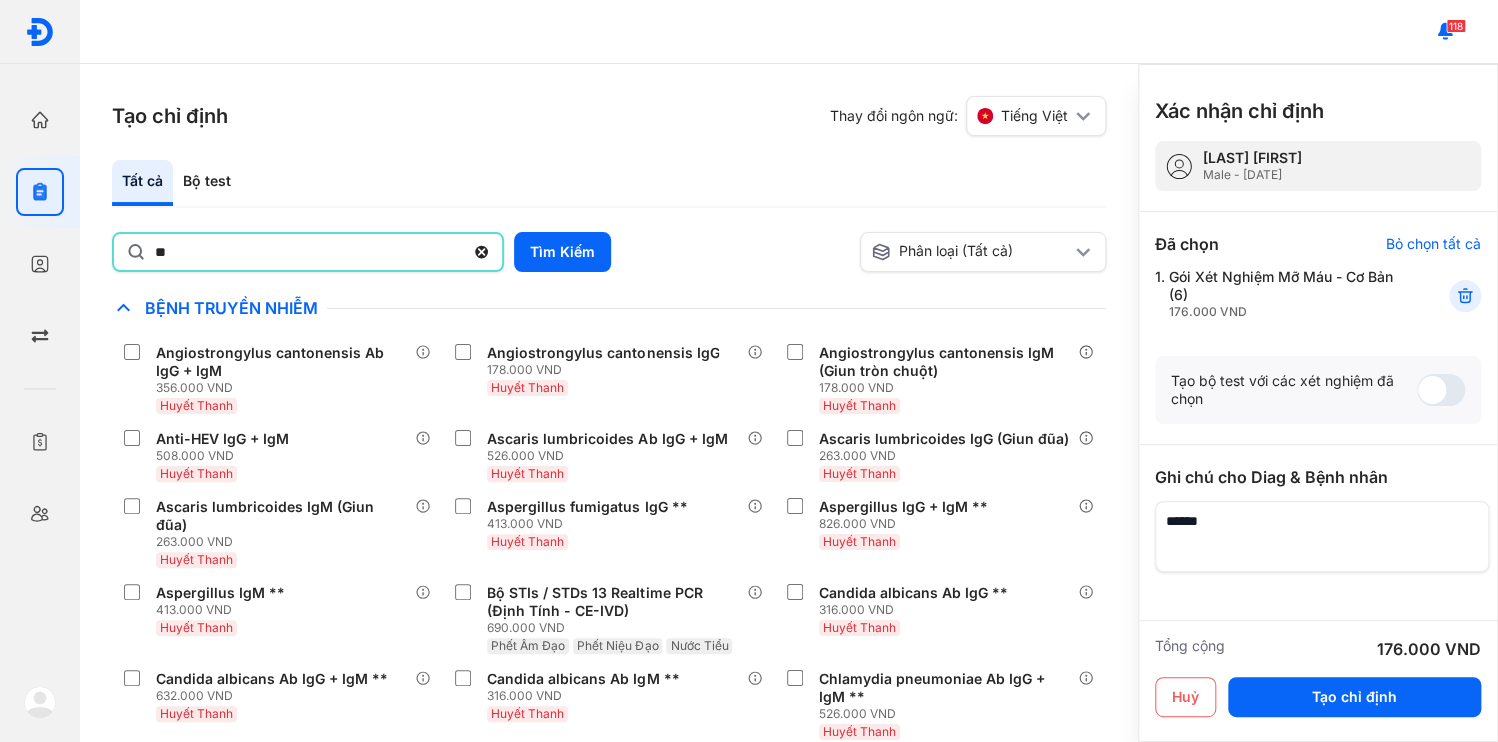 type on "*" 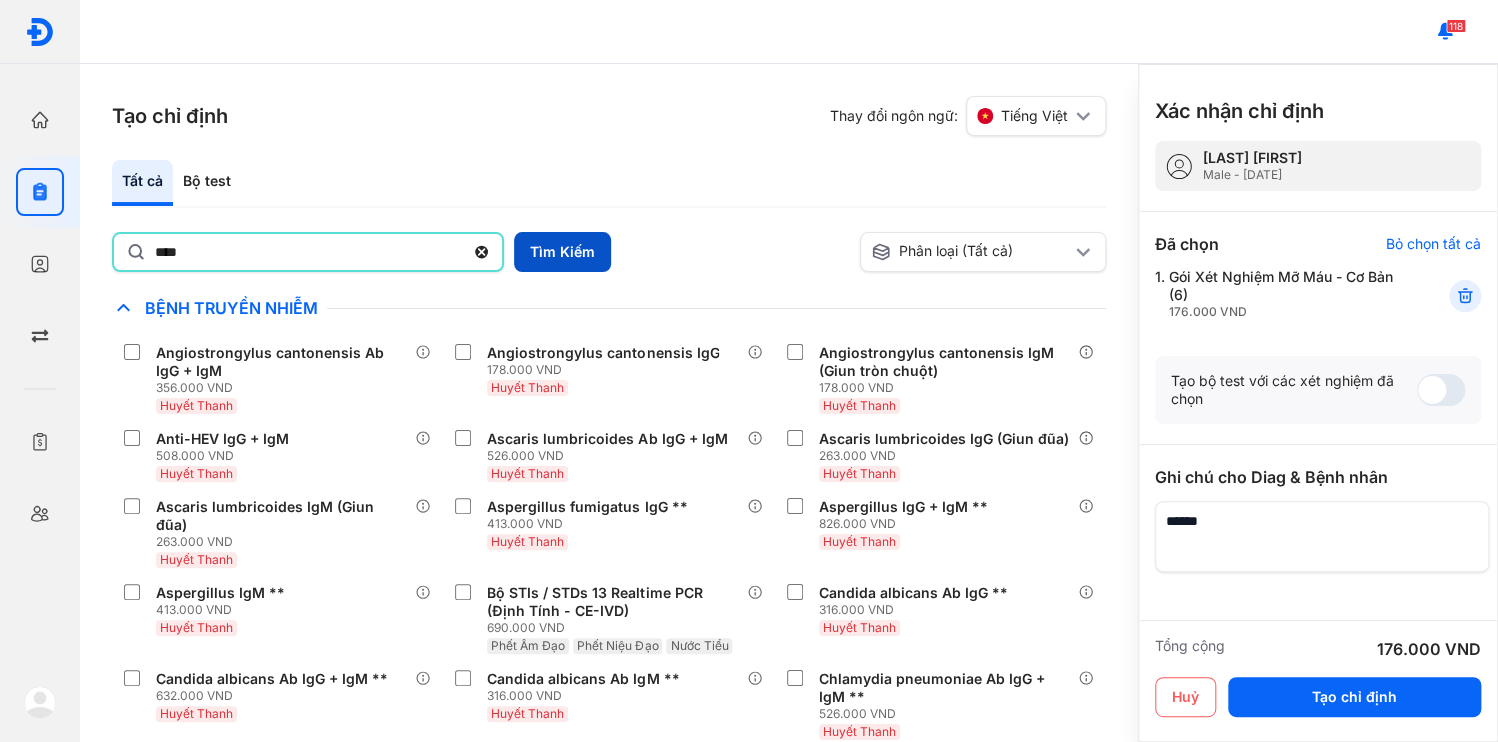 type on "****" 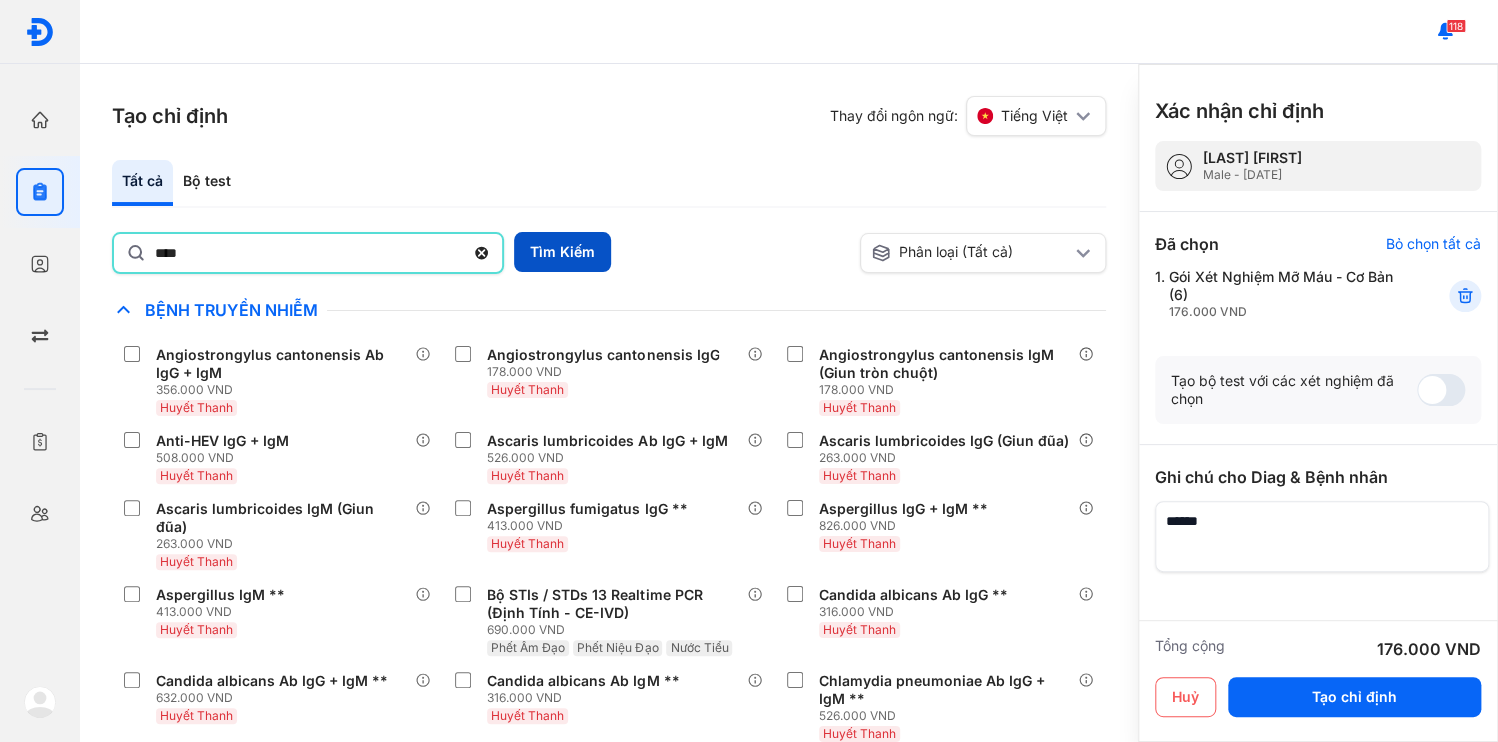 click on "Tìm Kiếm" at bounding box center [562, 252] 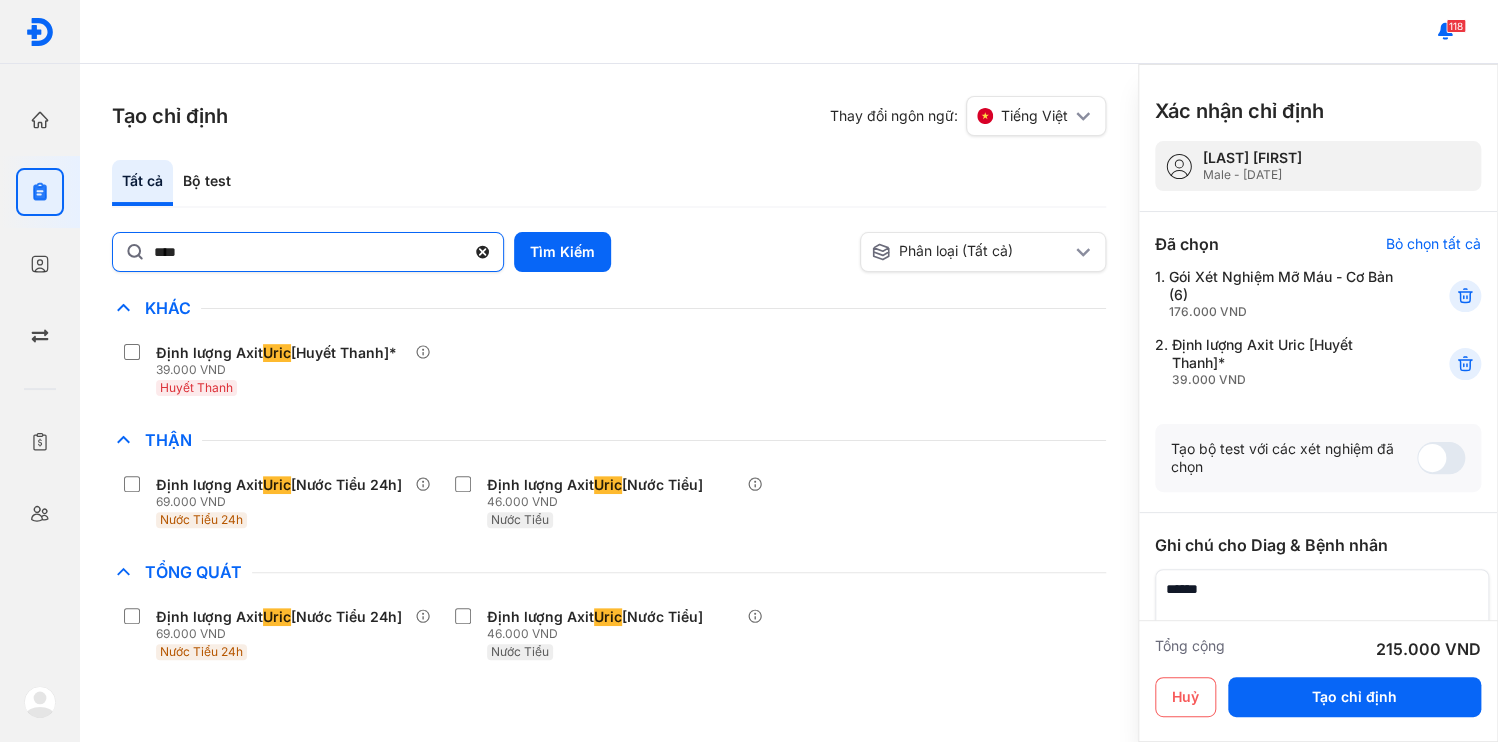 click 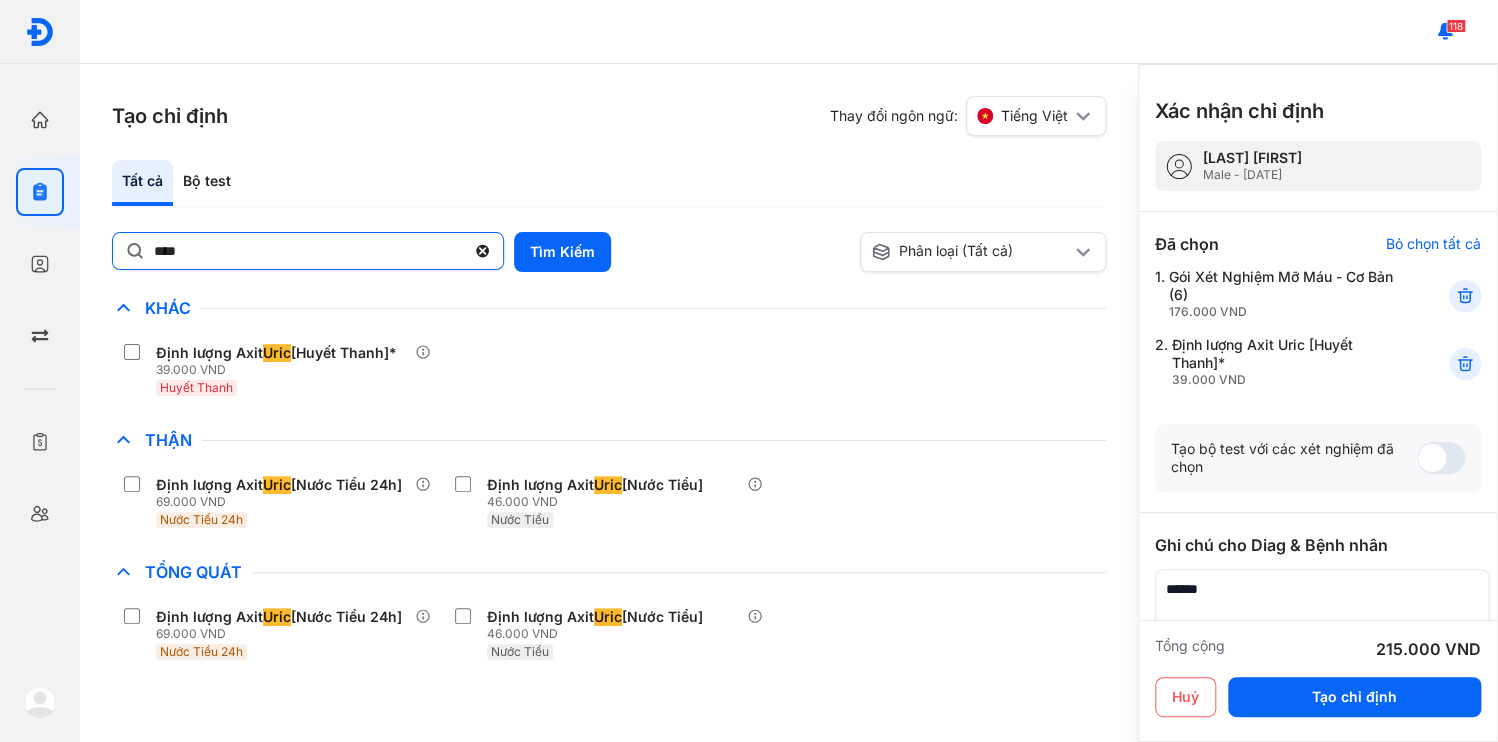 click on "****" 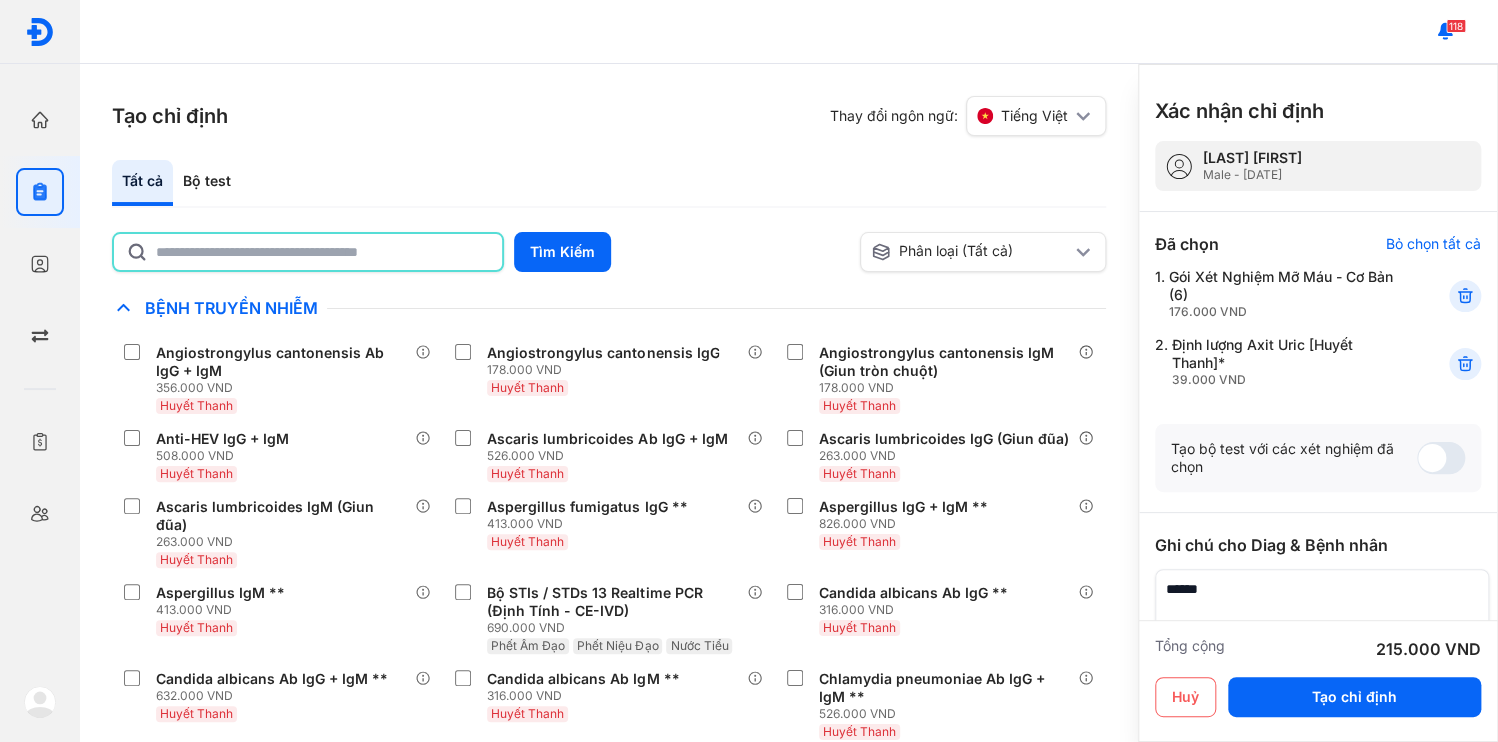 click 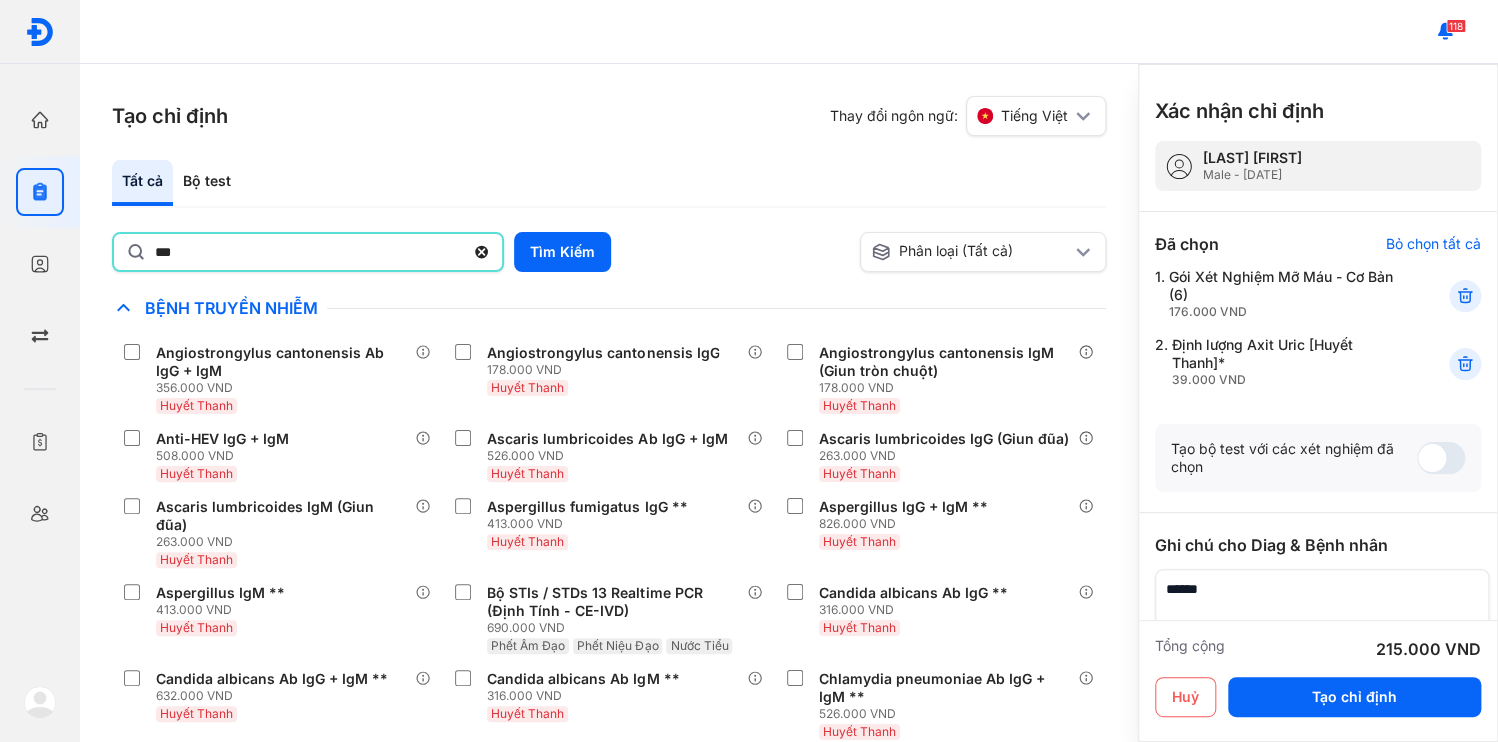 type on "***" 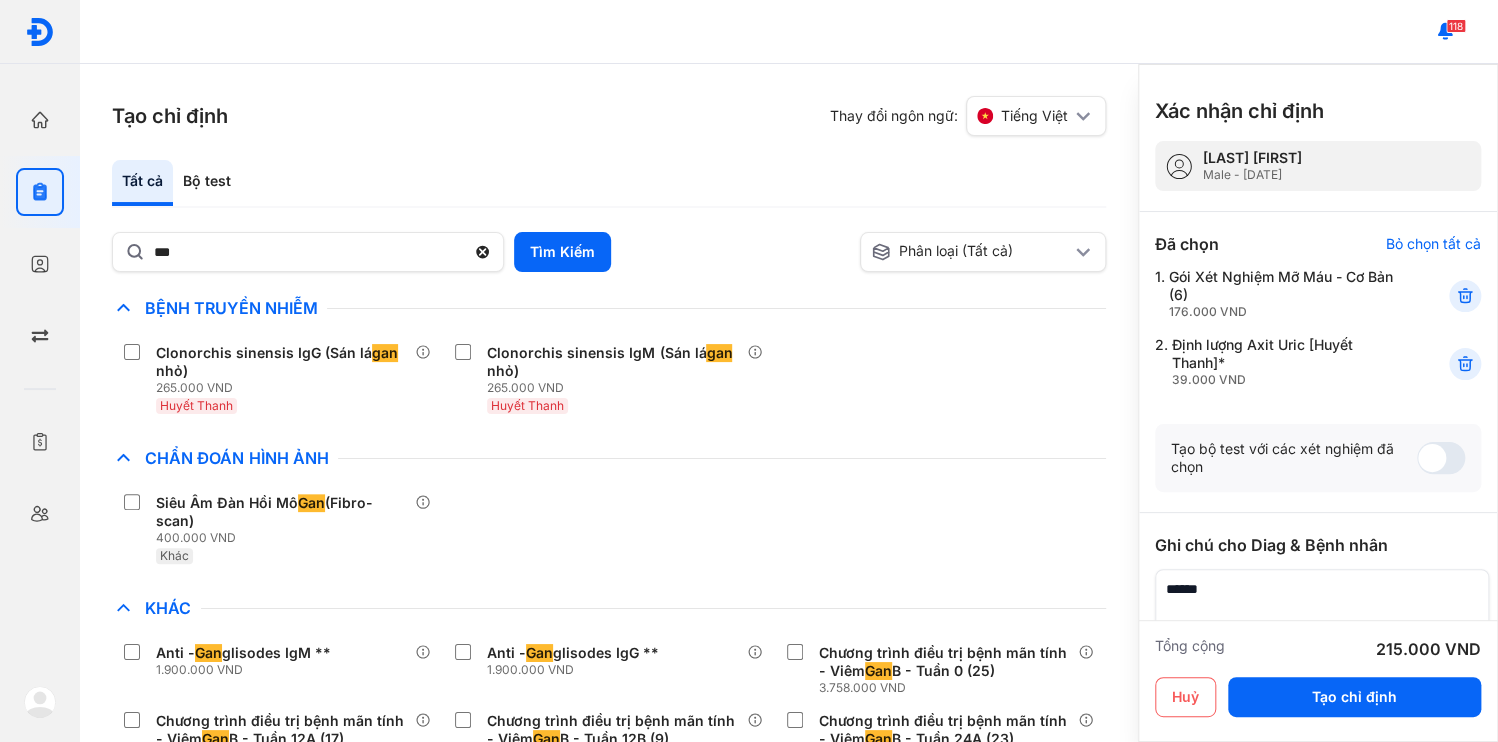 click on "Siêu Âm Đàn Hồi Mô  Gan  (Fibro-scan) 400.000 VND Khác" at bounding box center (609, 529) 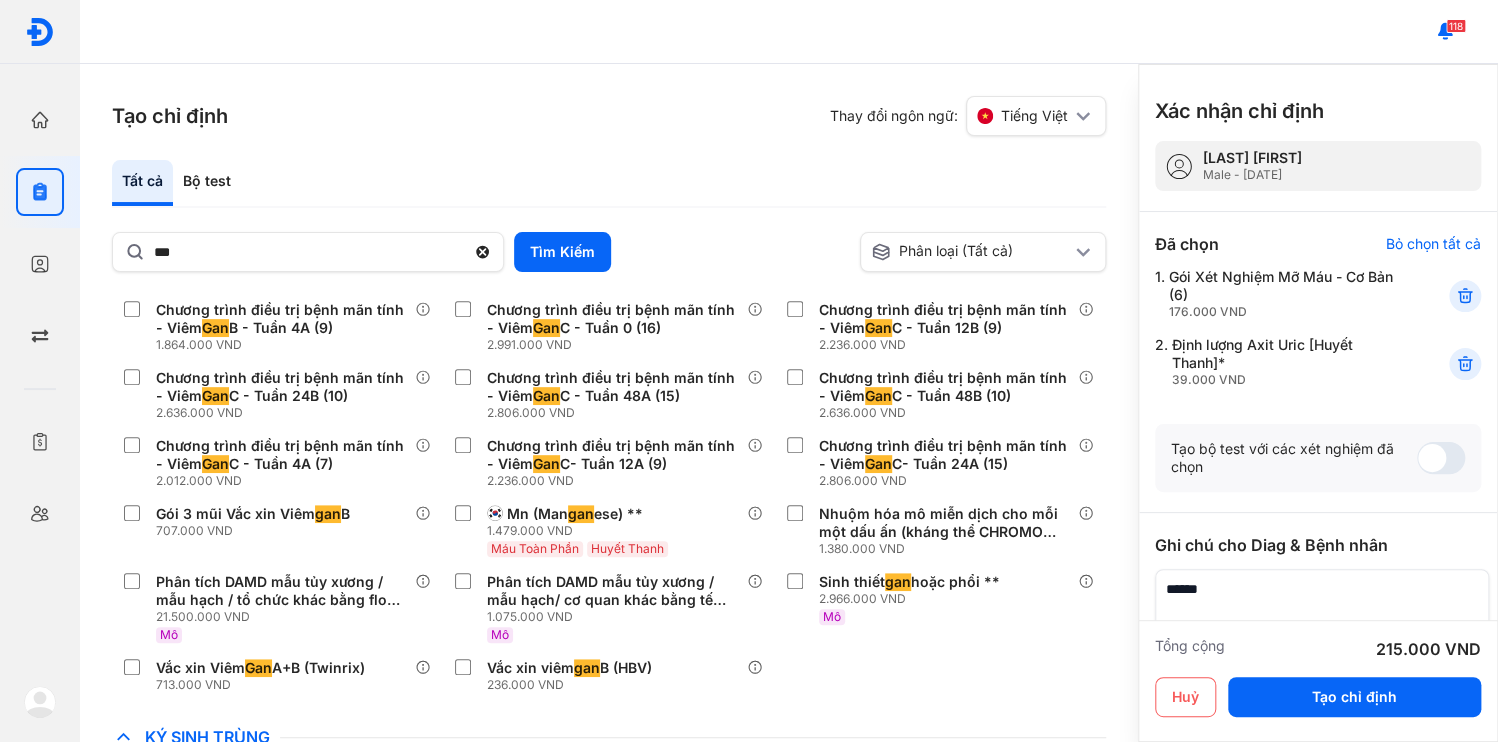 scroll, scrollTop: 625, scrollLeft: 0, axis: vertical 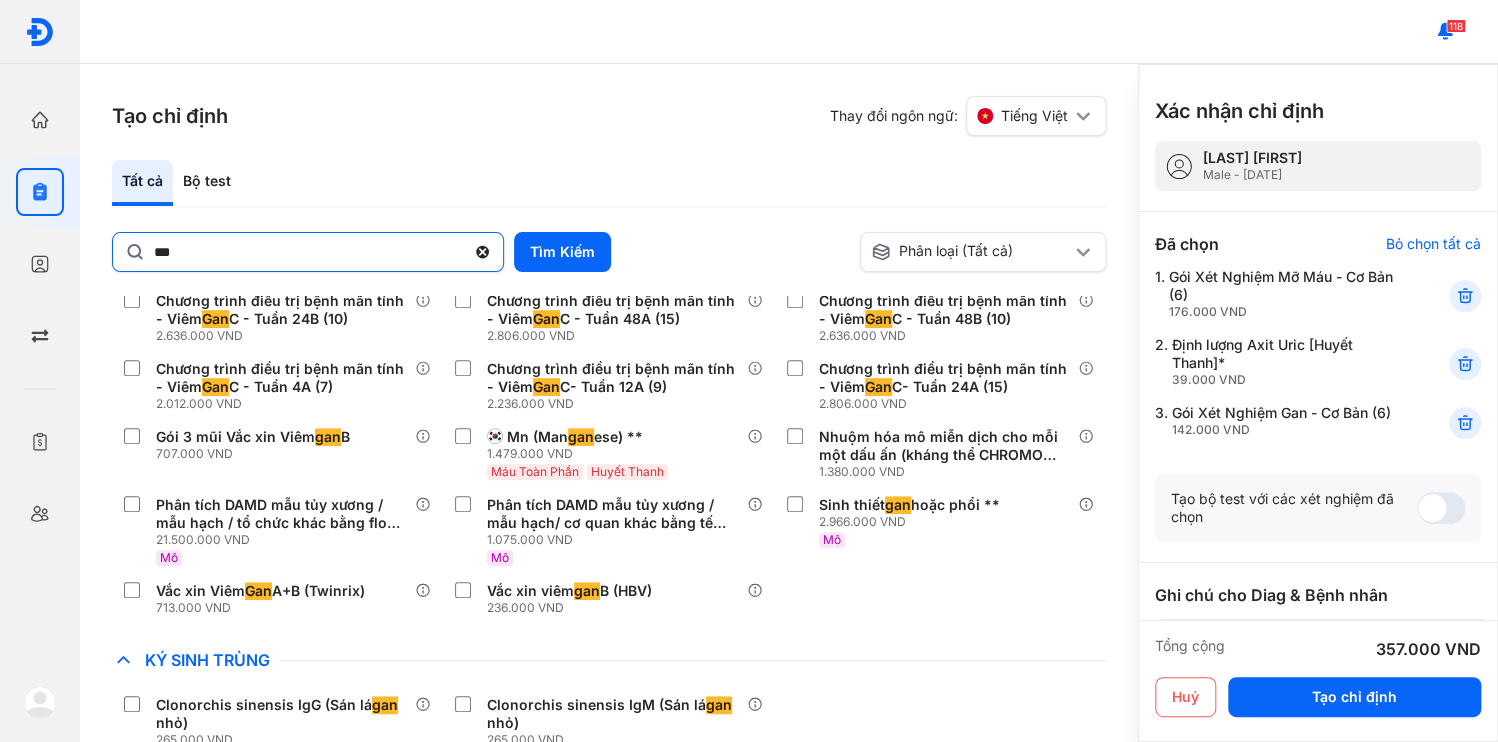 click 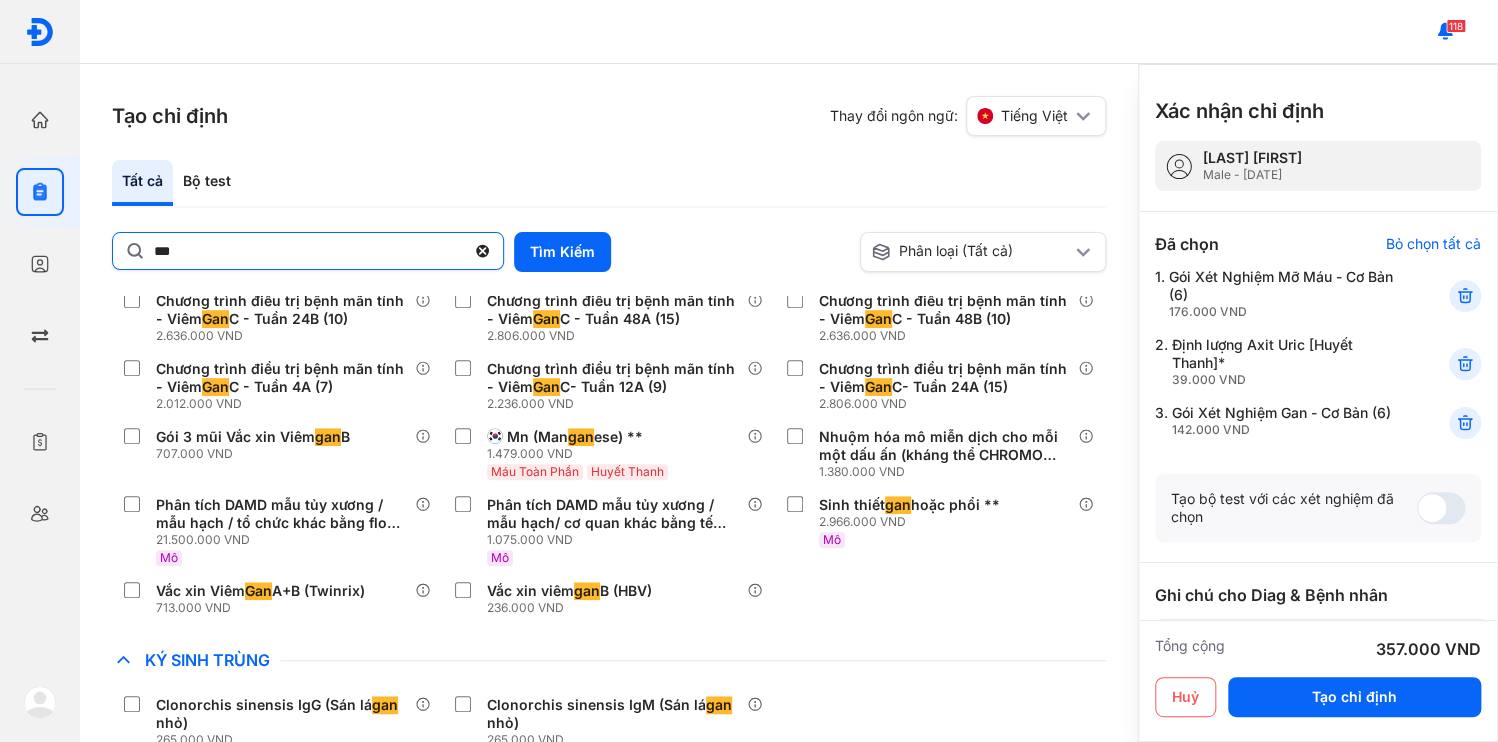 click on "***" 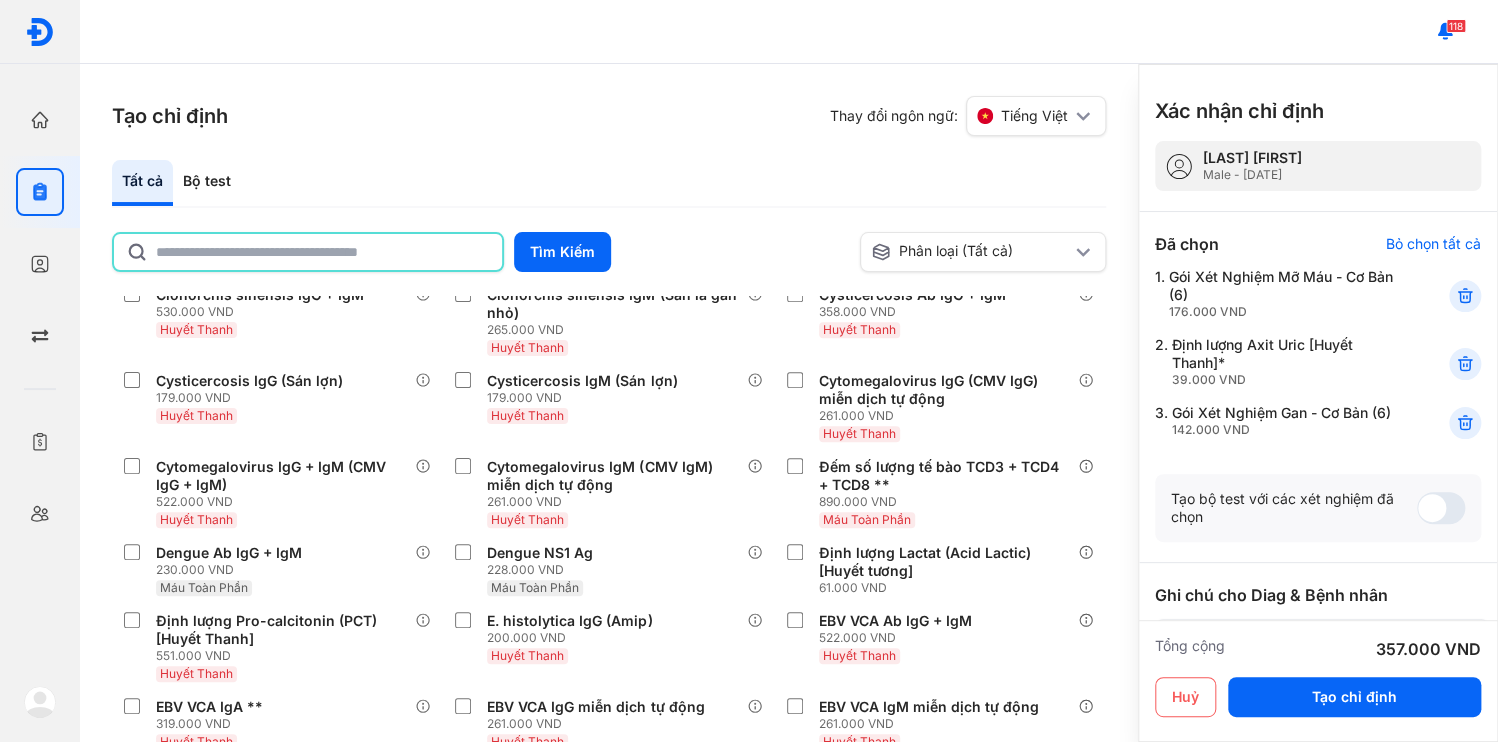 scroll, scrollTop: 16507, scrollLeft: 0, axis: vertical 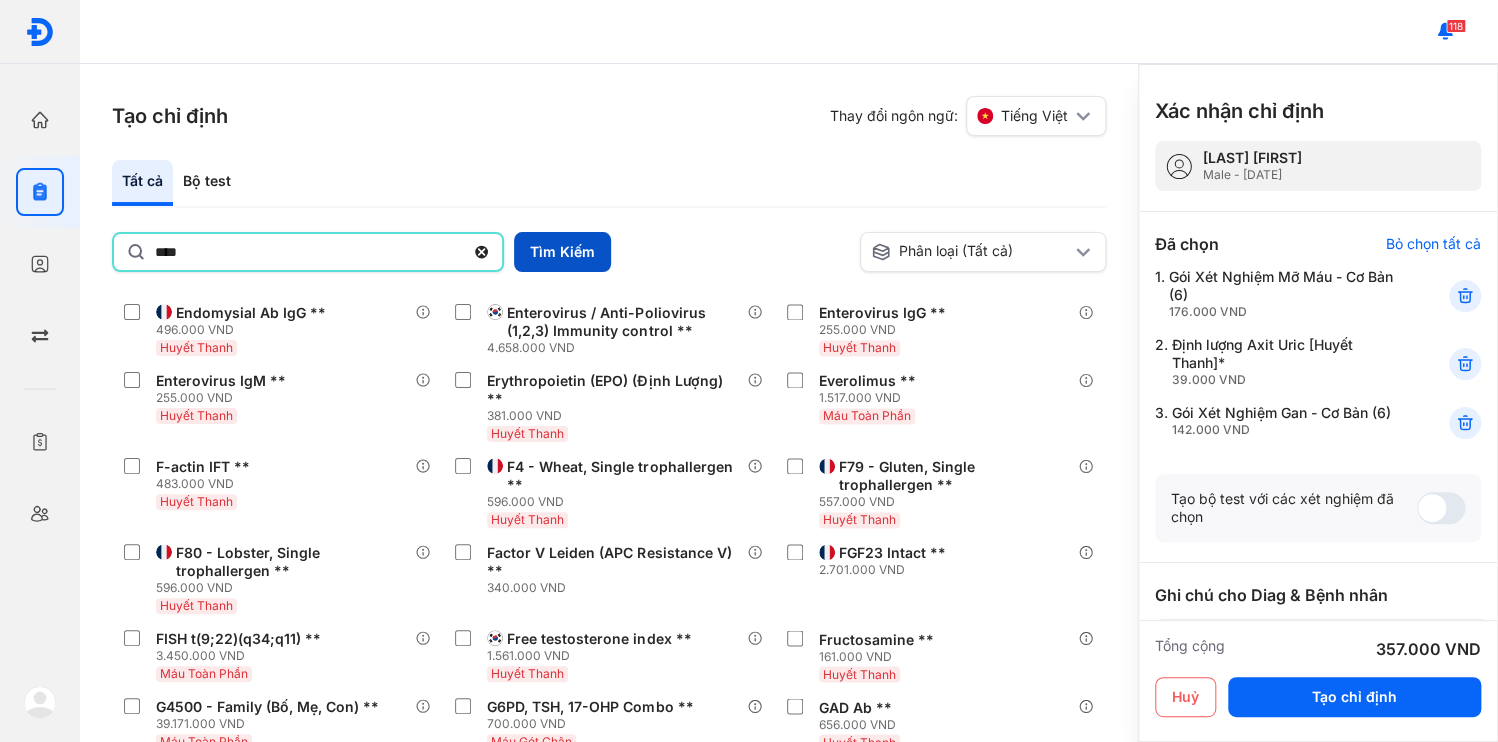 type on "****" 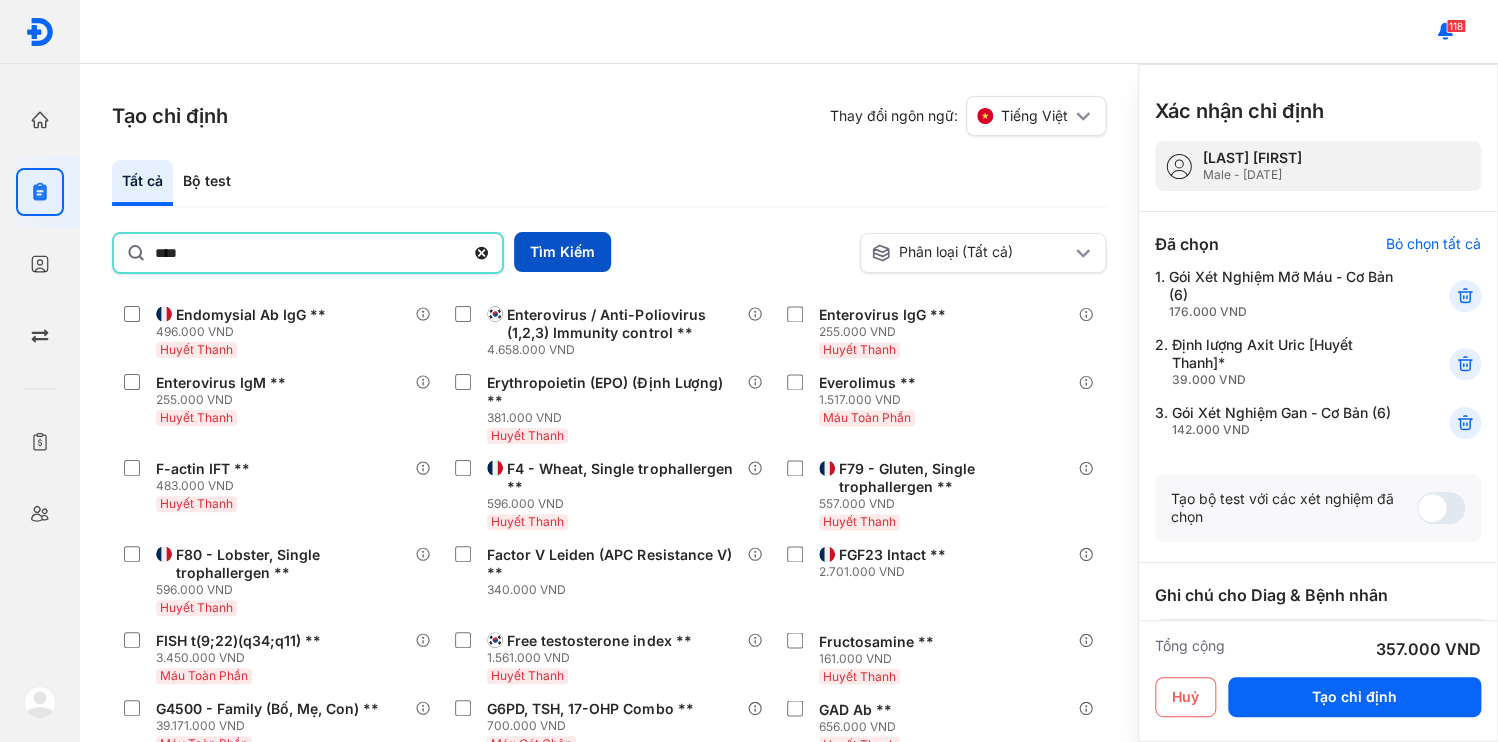 click on "Tìm Kiếm" at bounding box center [562, 252] 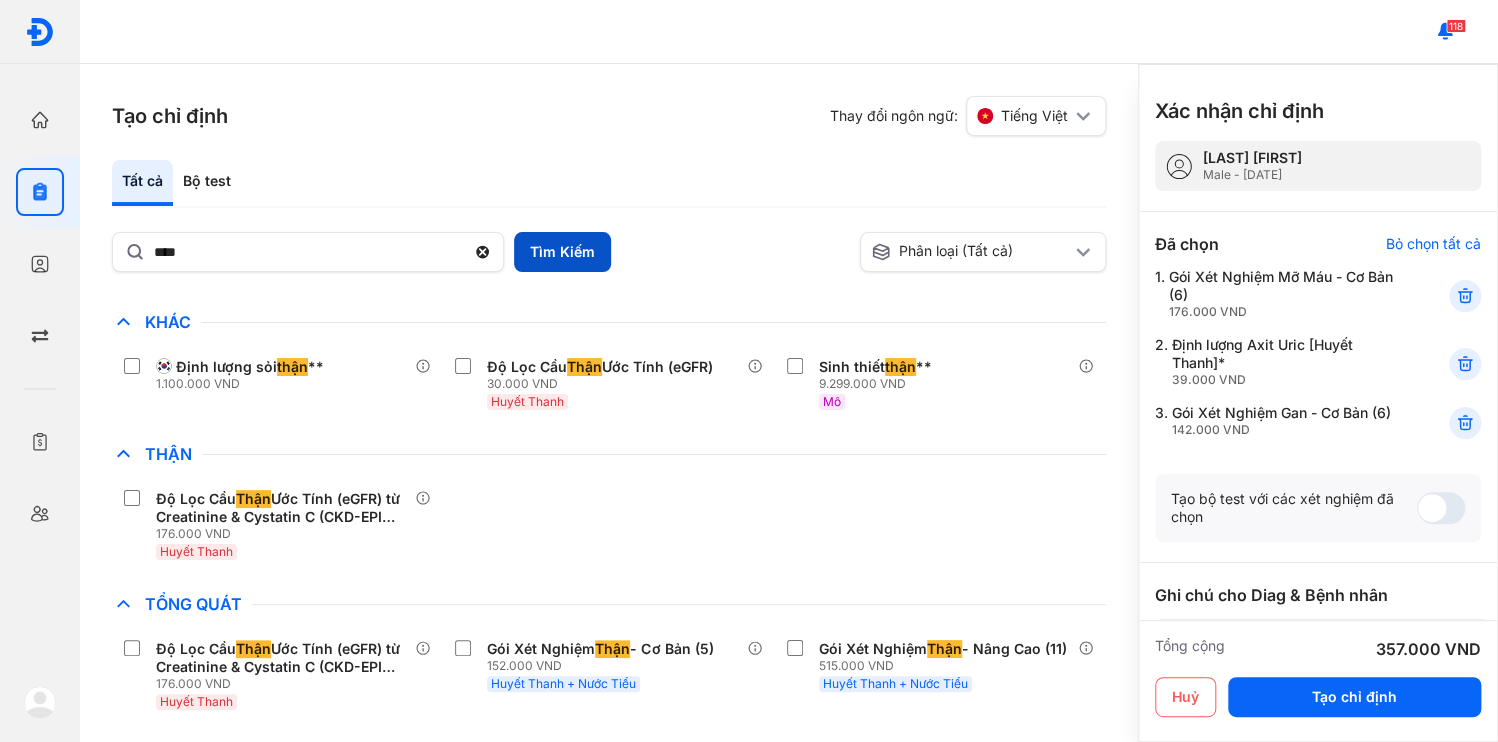 scroll, scrollTop: 0, scrollLeft: 0, axis: both 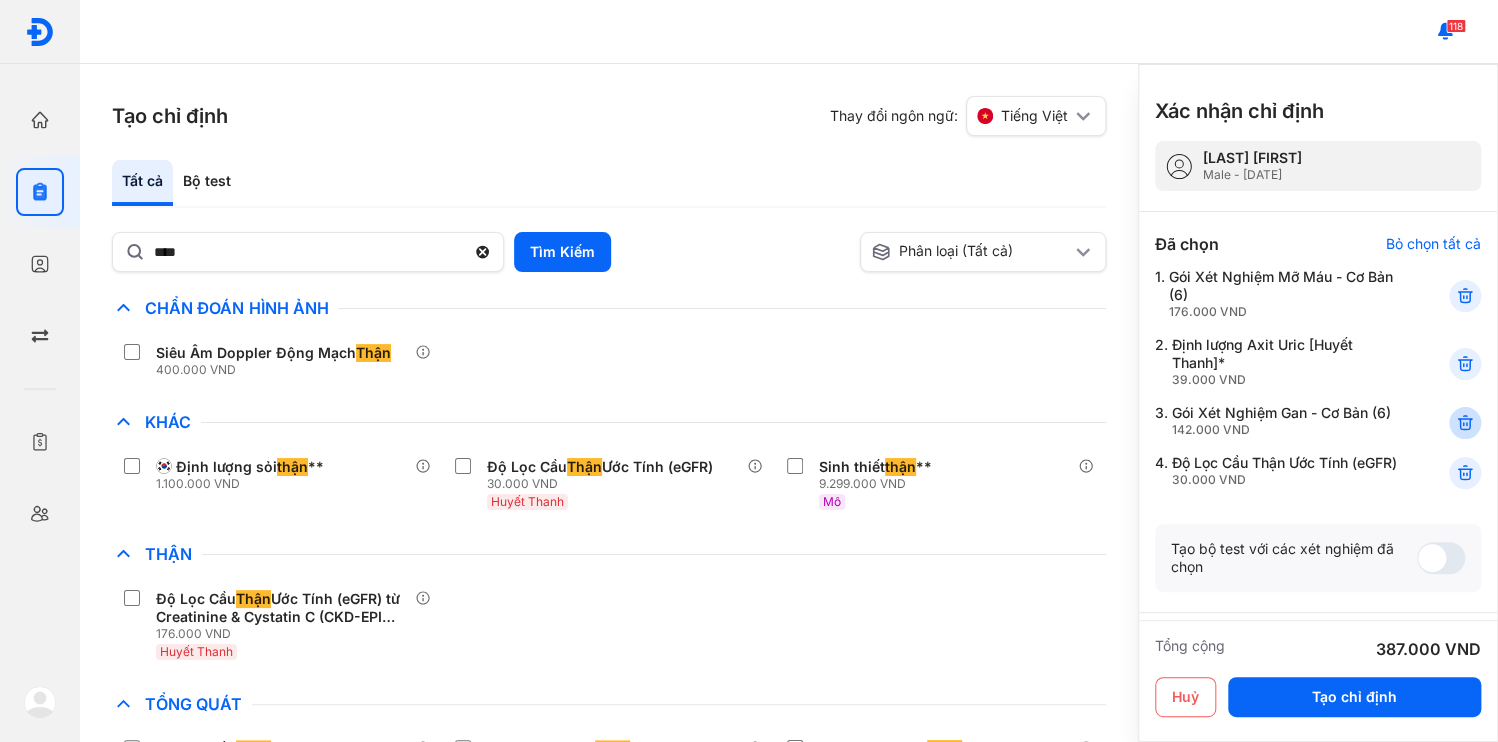 click 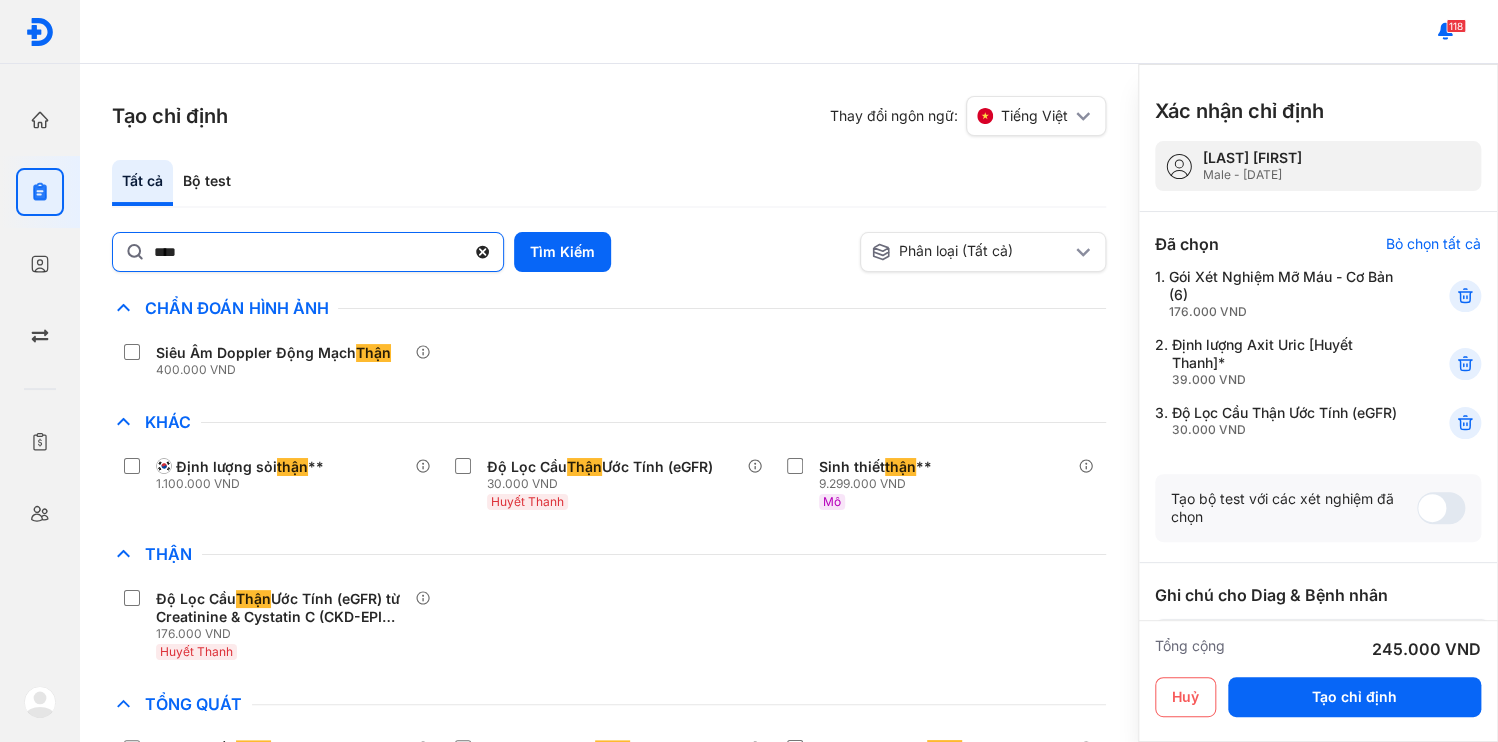 click 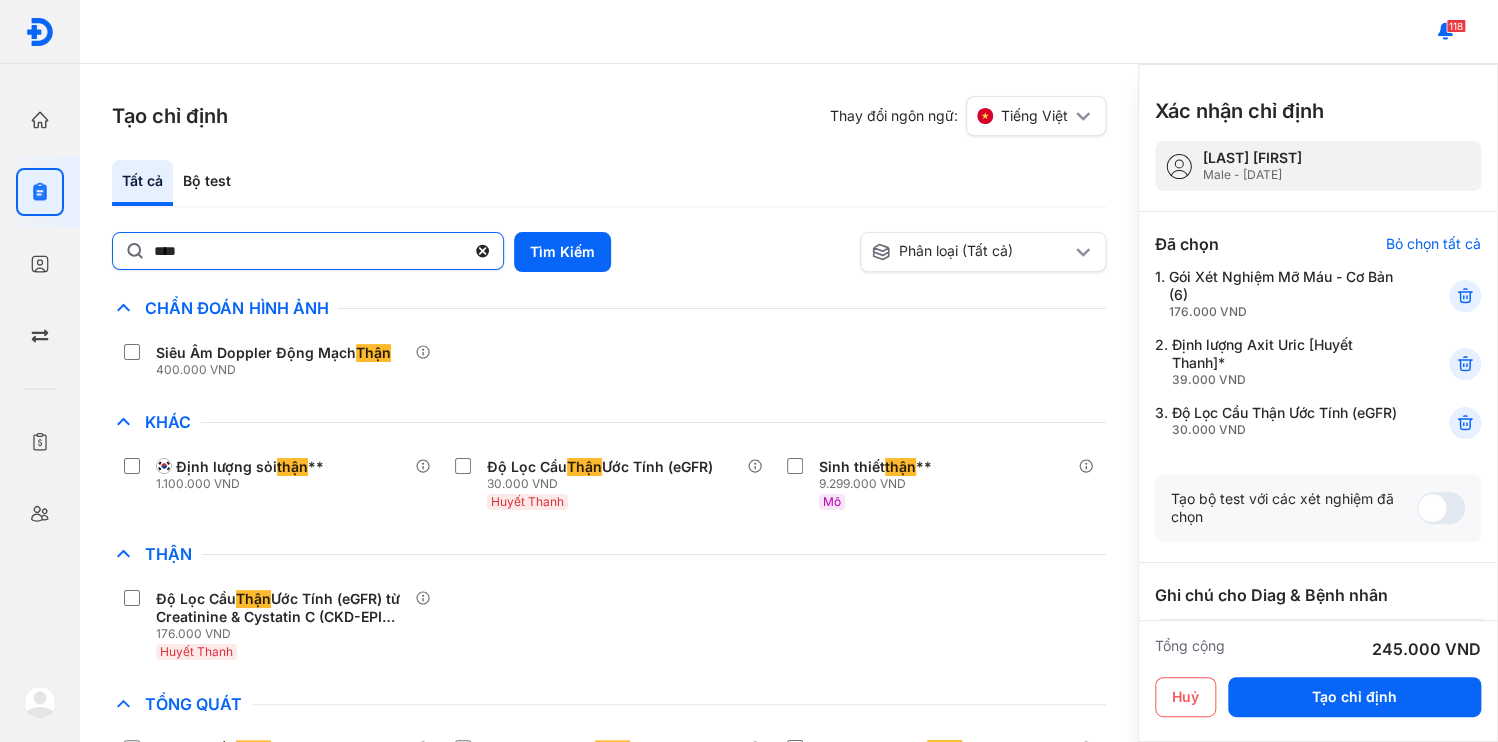 click on "****" 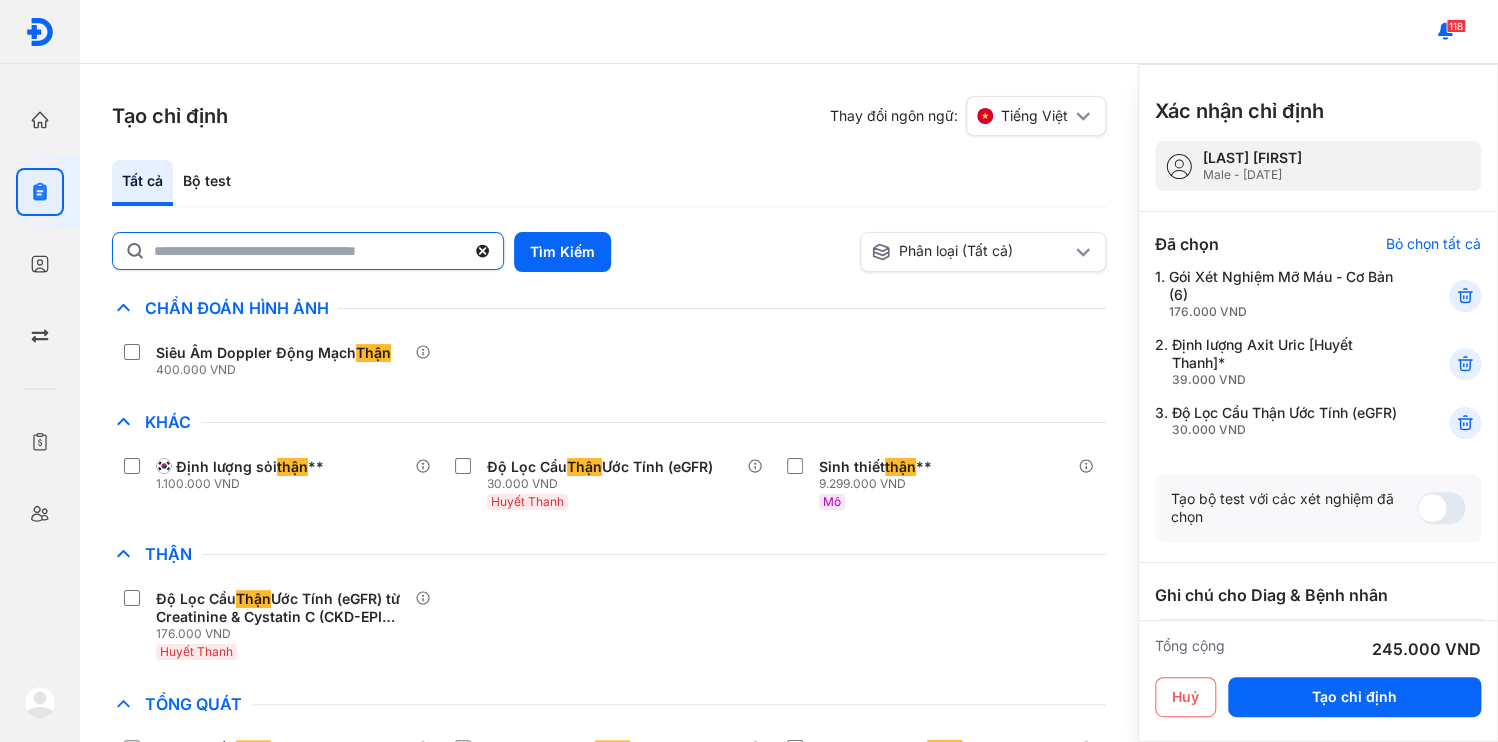 click 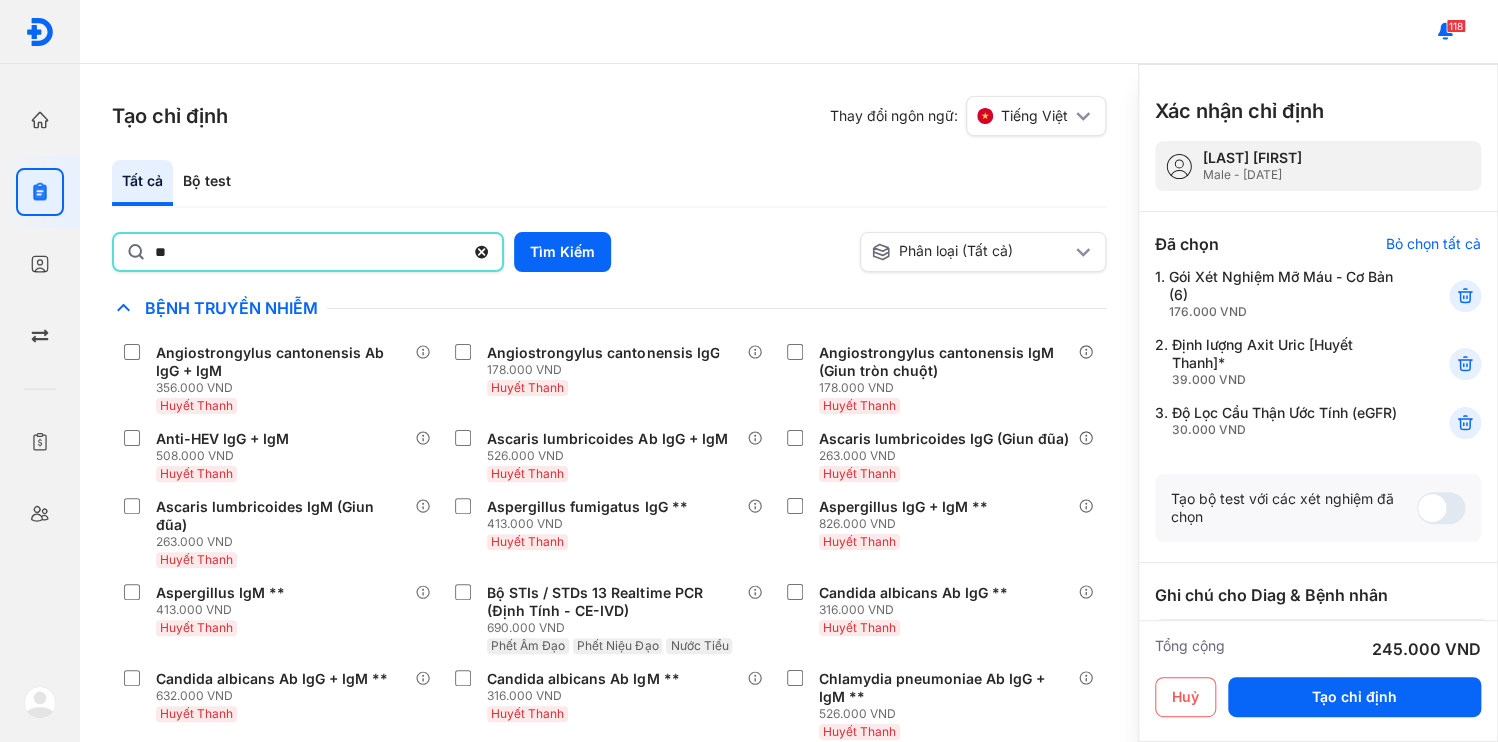 type on "*" 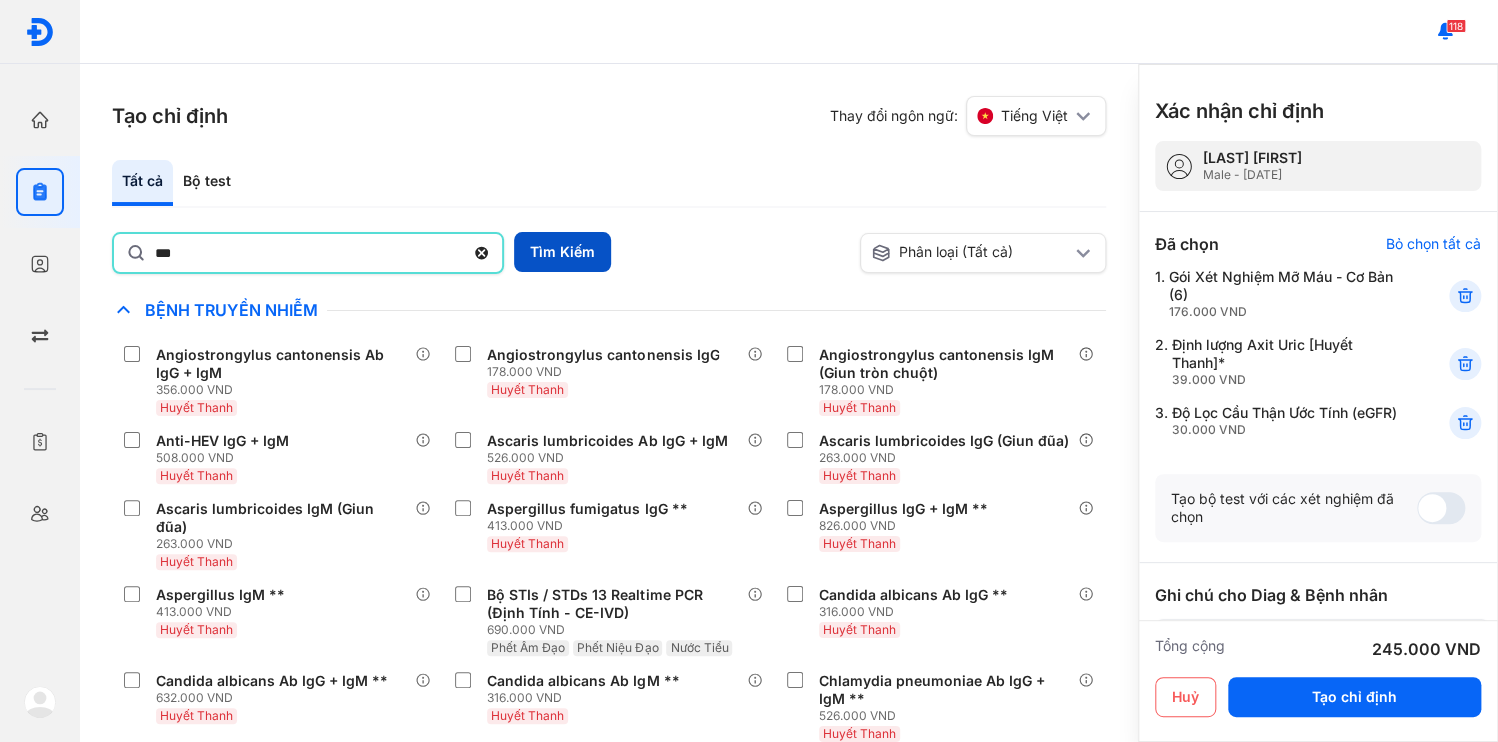 click on "Tìm Kiếm" at bounding box center (562, 252) 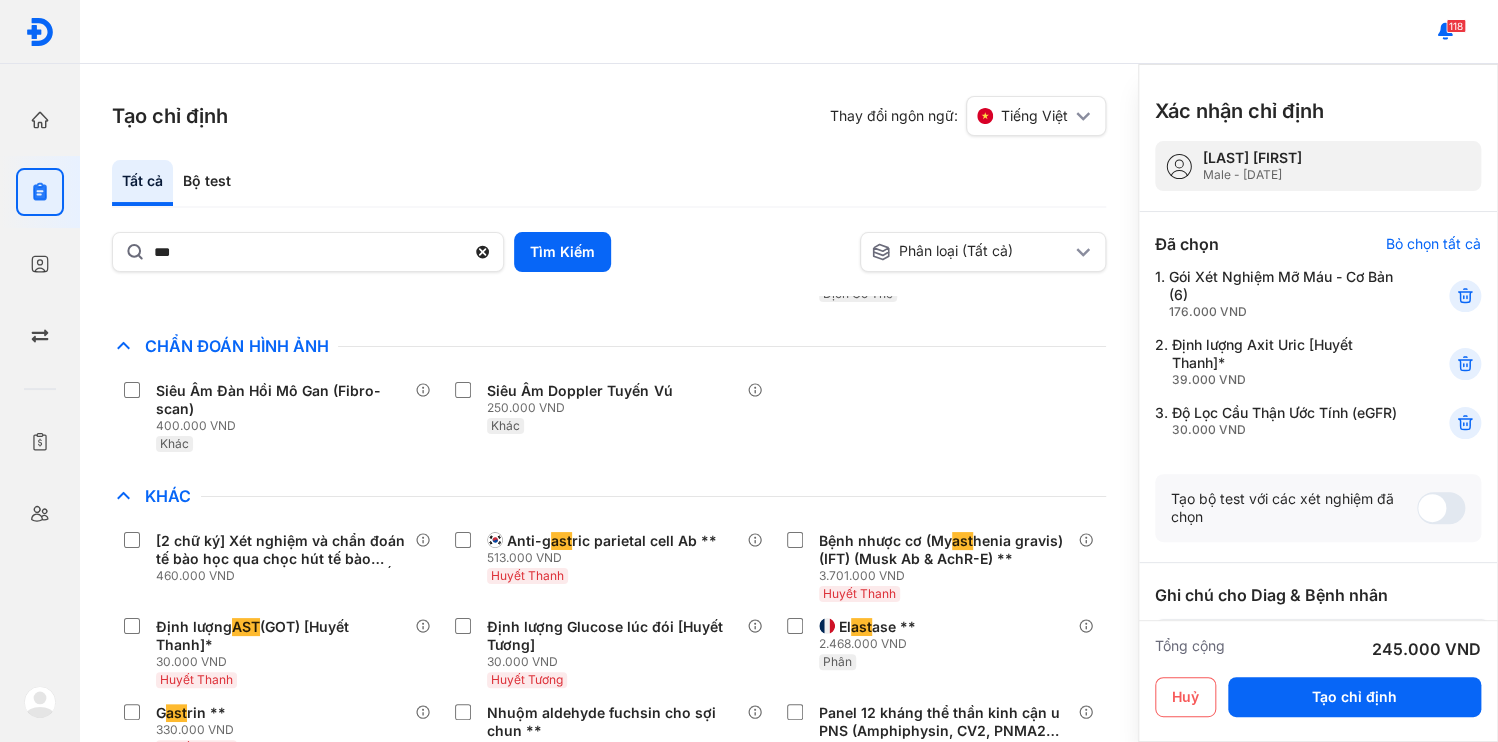 scroll, scrollTop: 0, scrollLeft: 0, axis: both 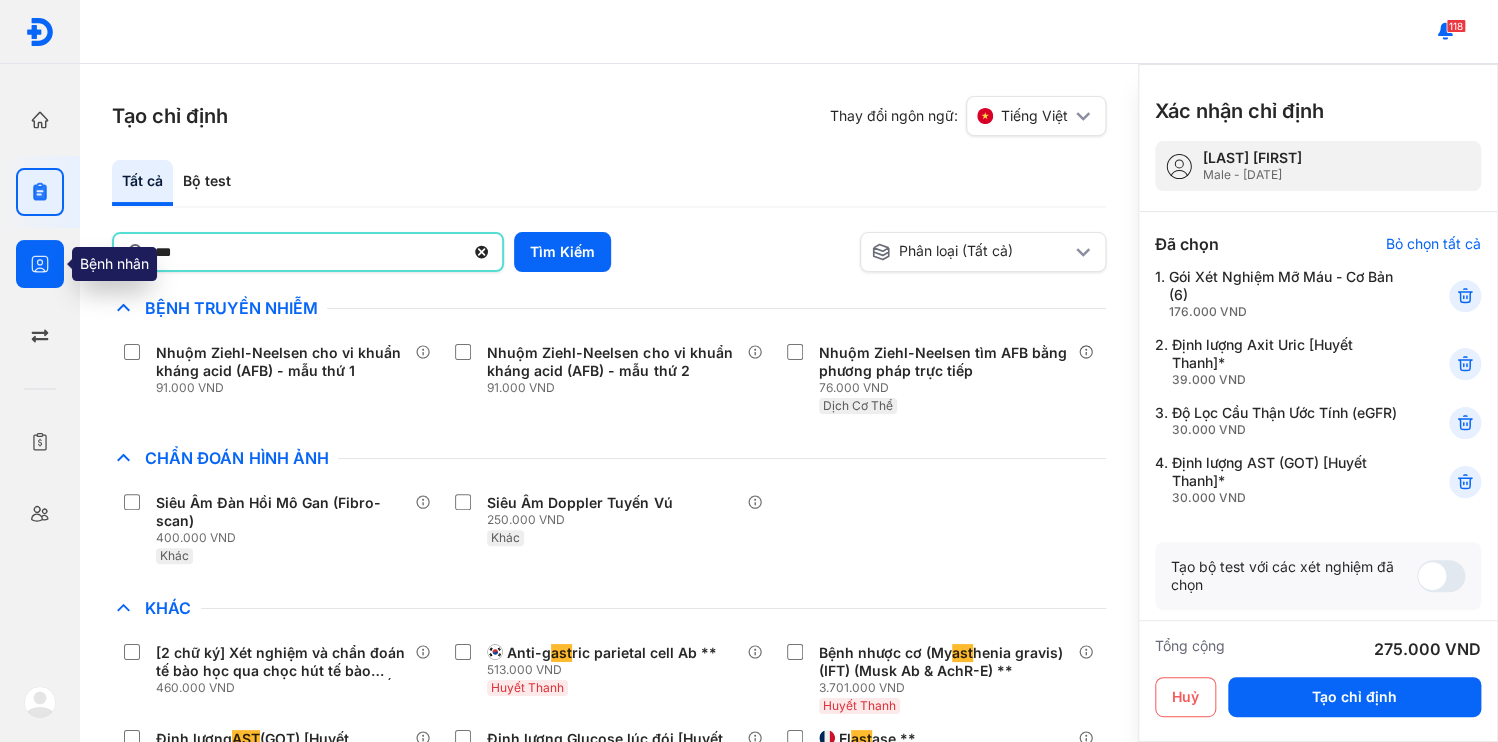 drag, startPoint x: 360, startPoint y: 234, endPoint x: 44, endPoint y: 232, distance: 316.00632 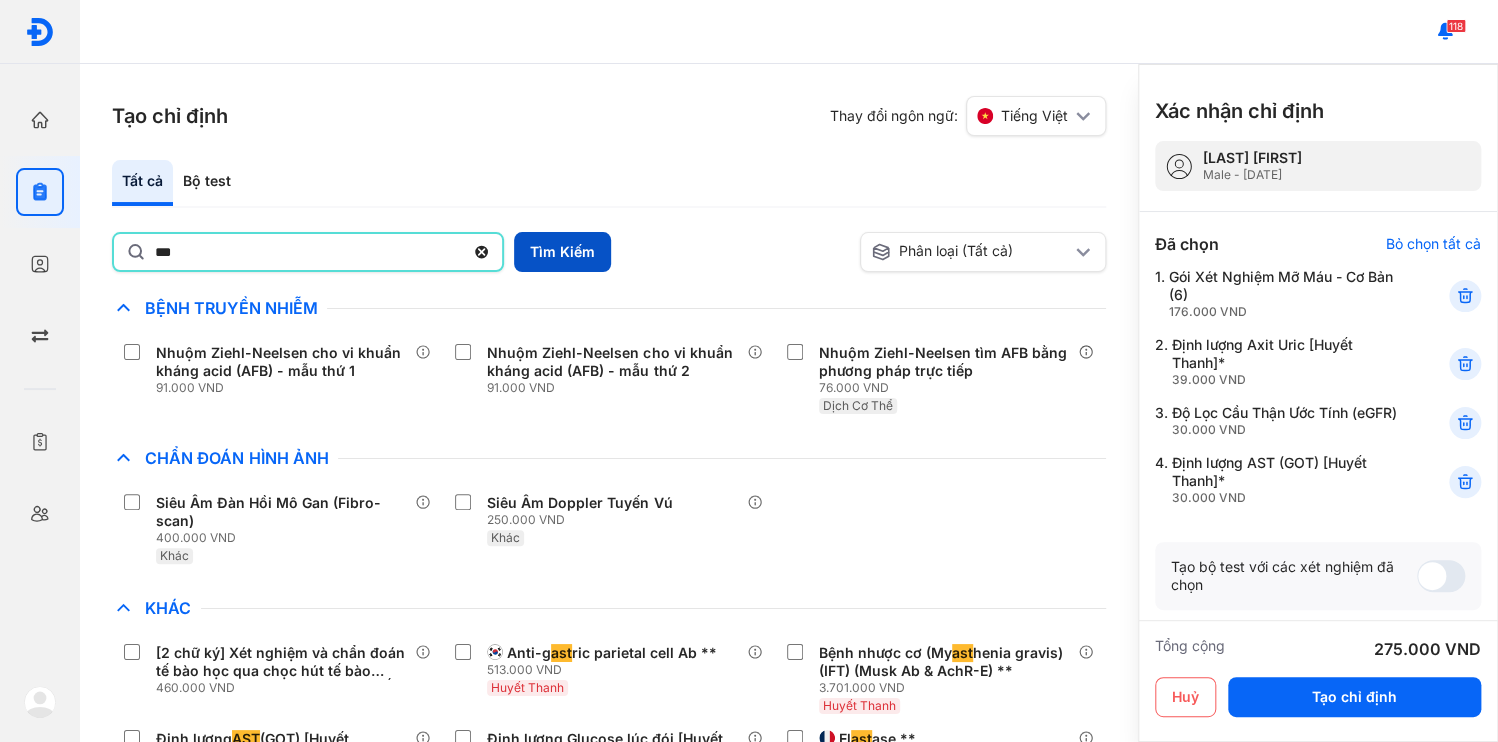 type on "***" 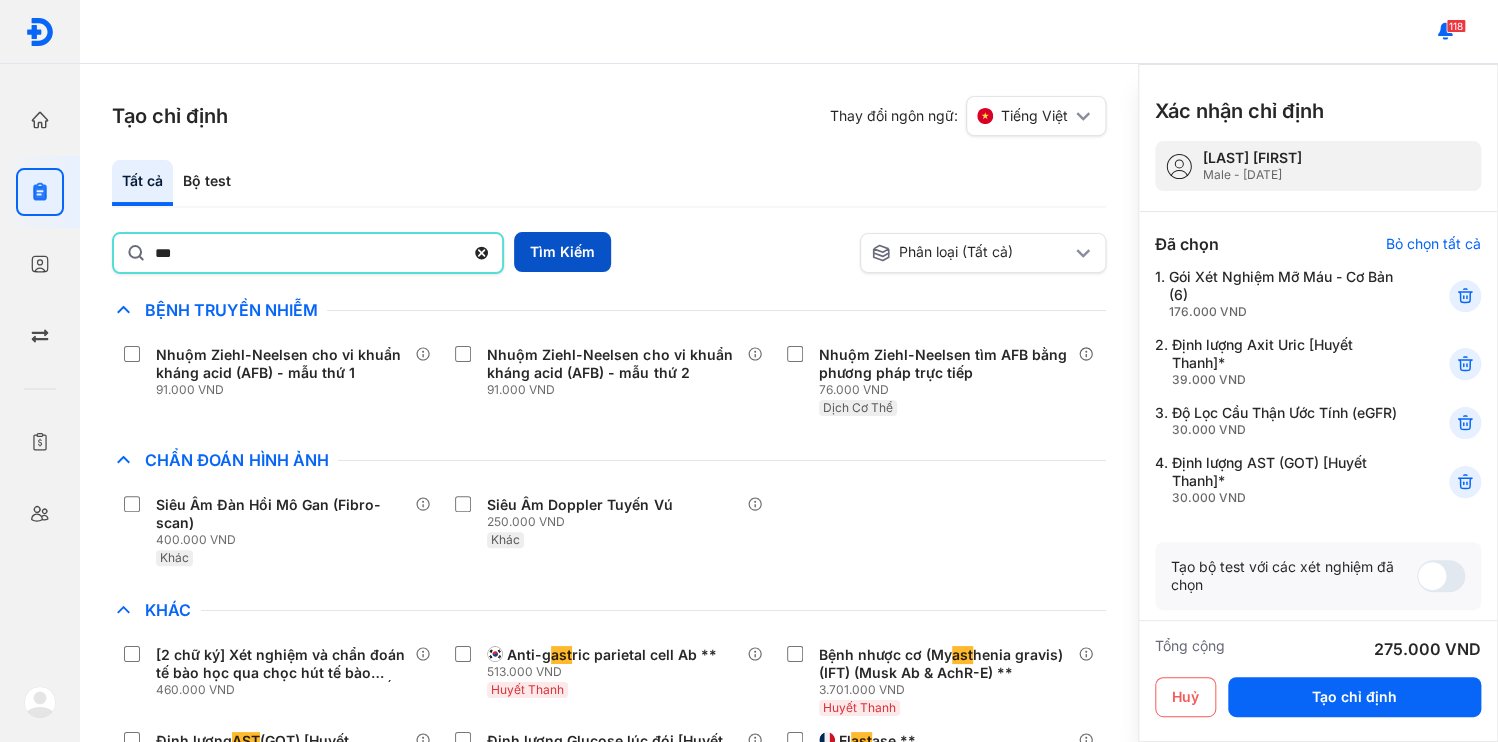 click on "Tìm Kiếm" at bounding box center [562, 252] 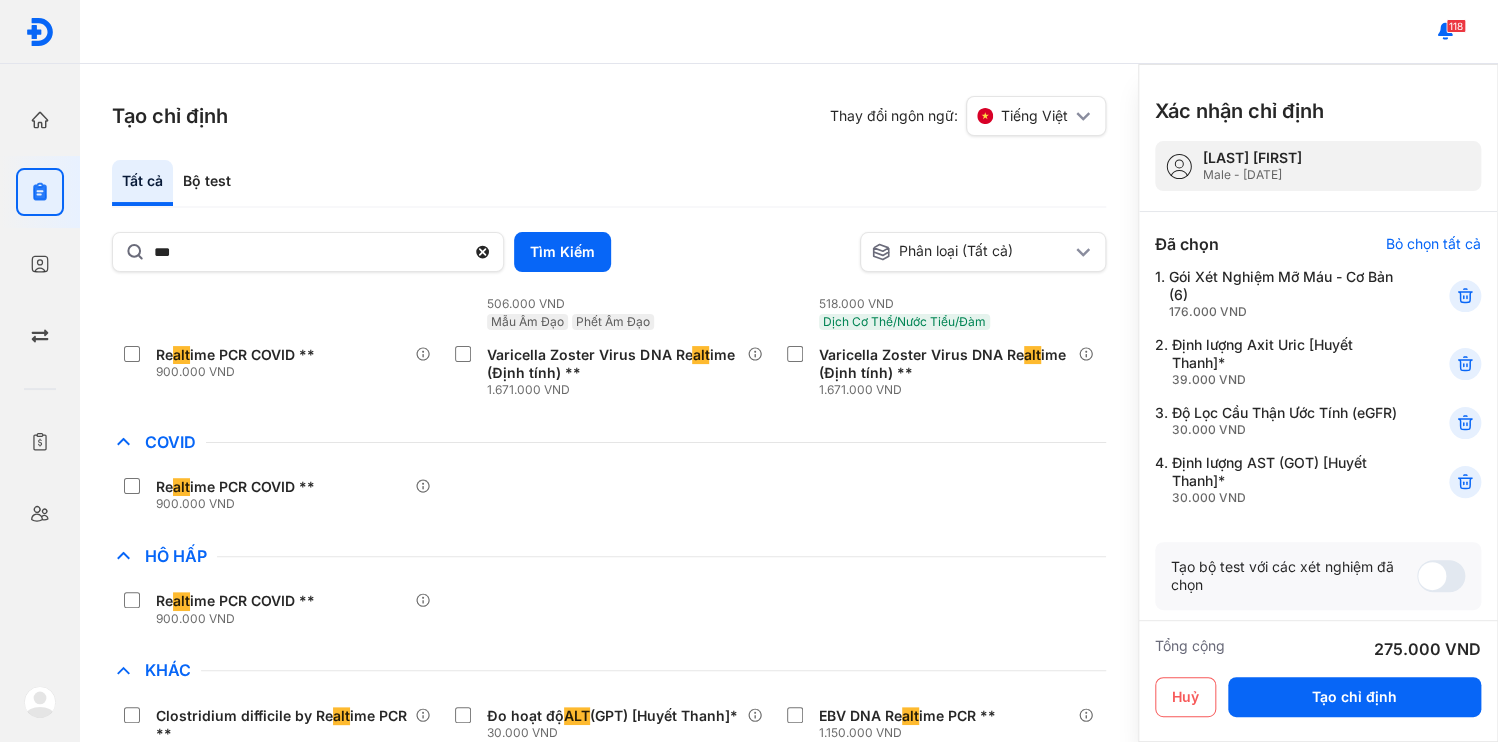 scroll, scrollTop: 320, scrollLeft: 0, axis: vertical 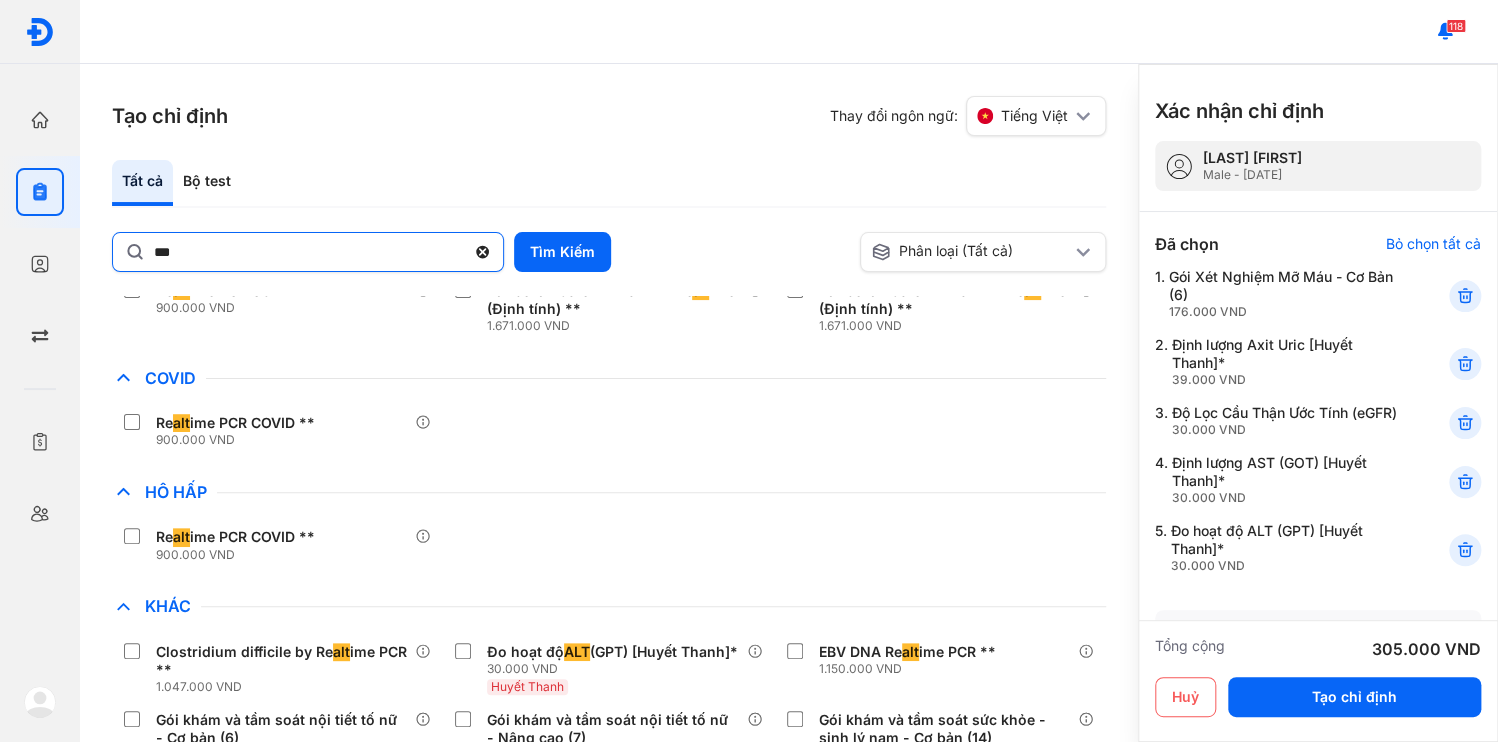 click 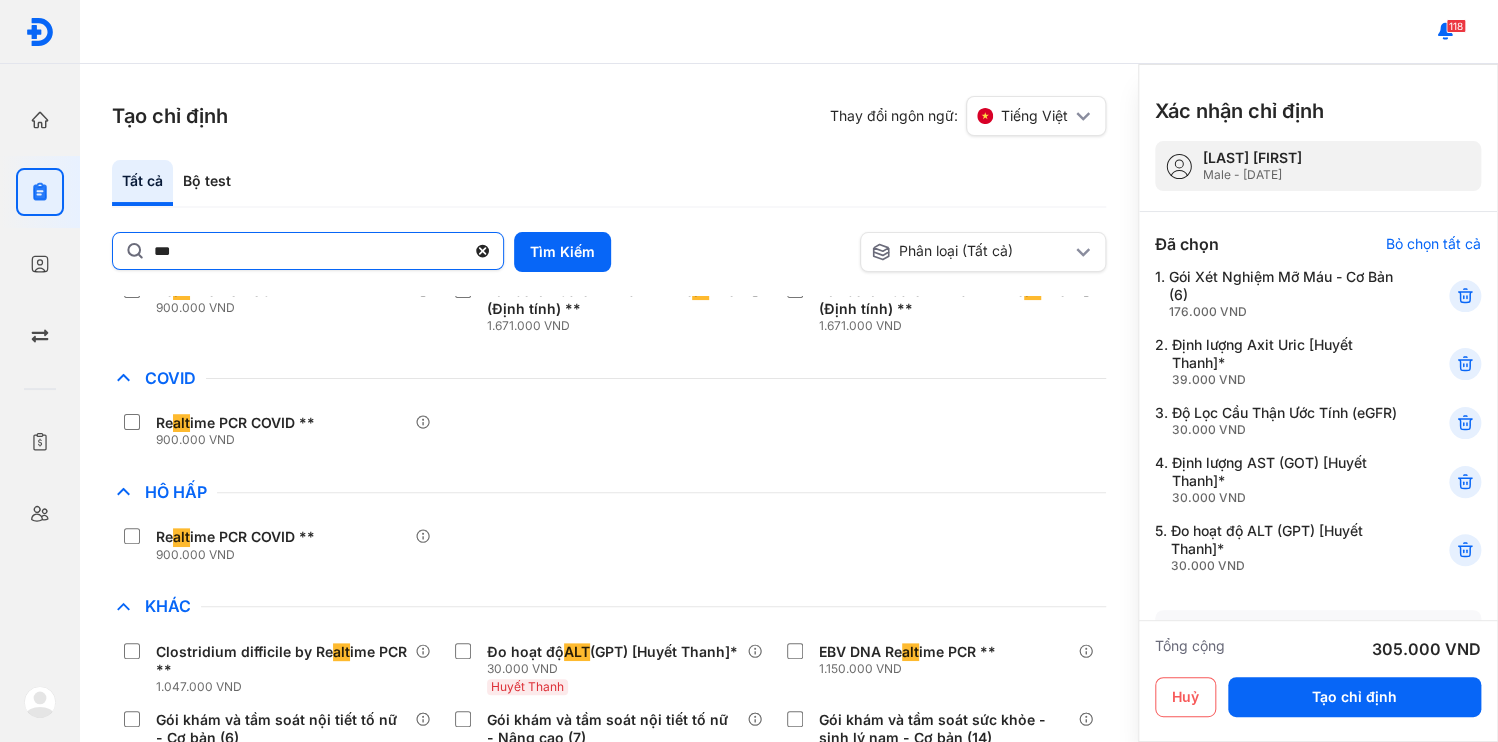 click on "***" 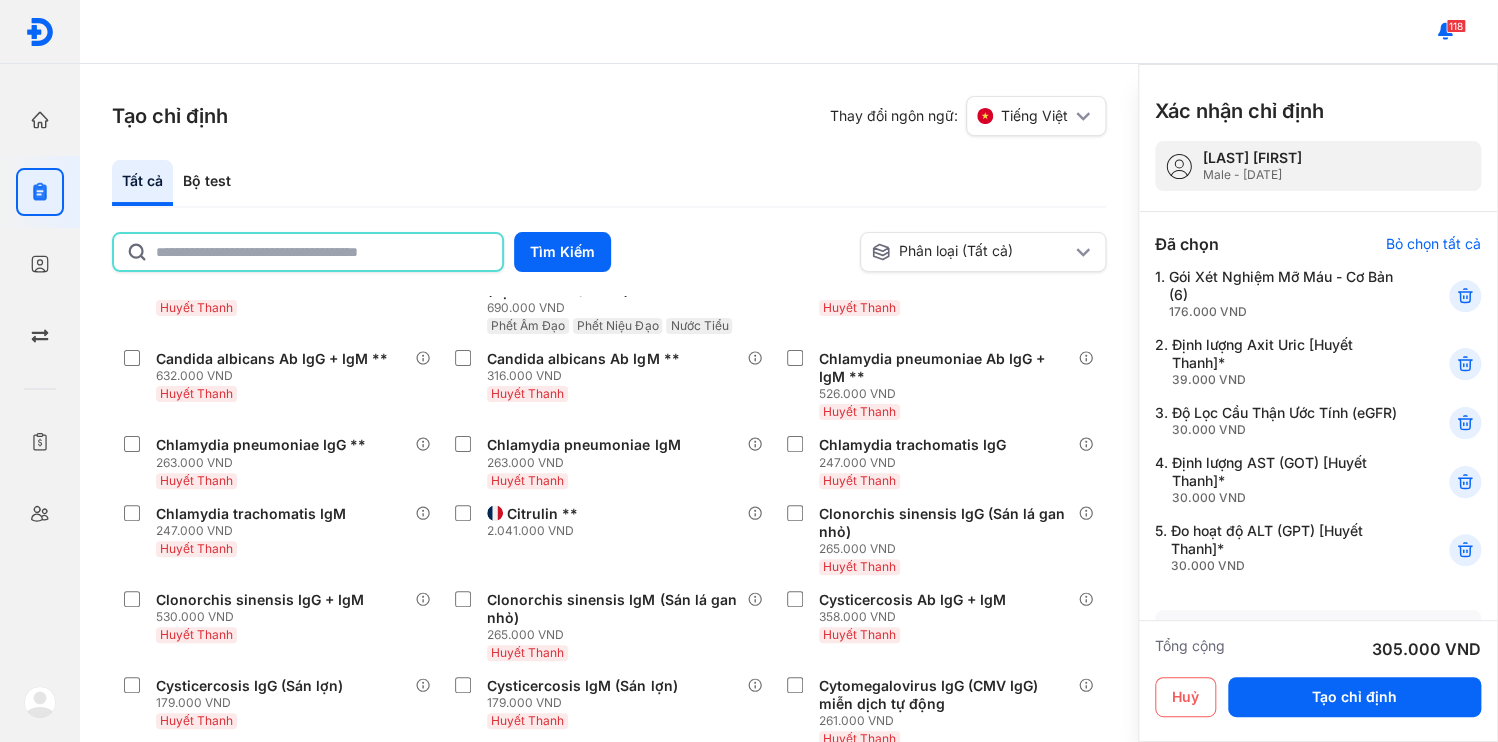 click 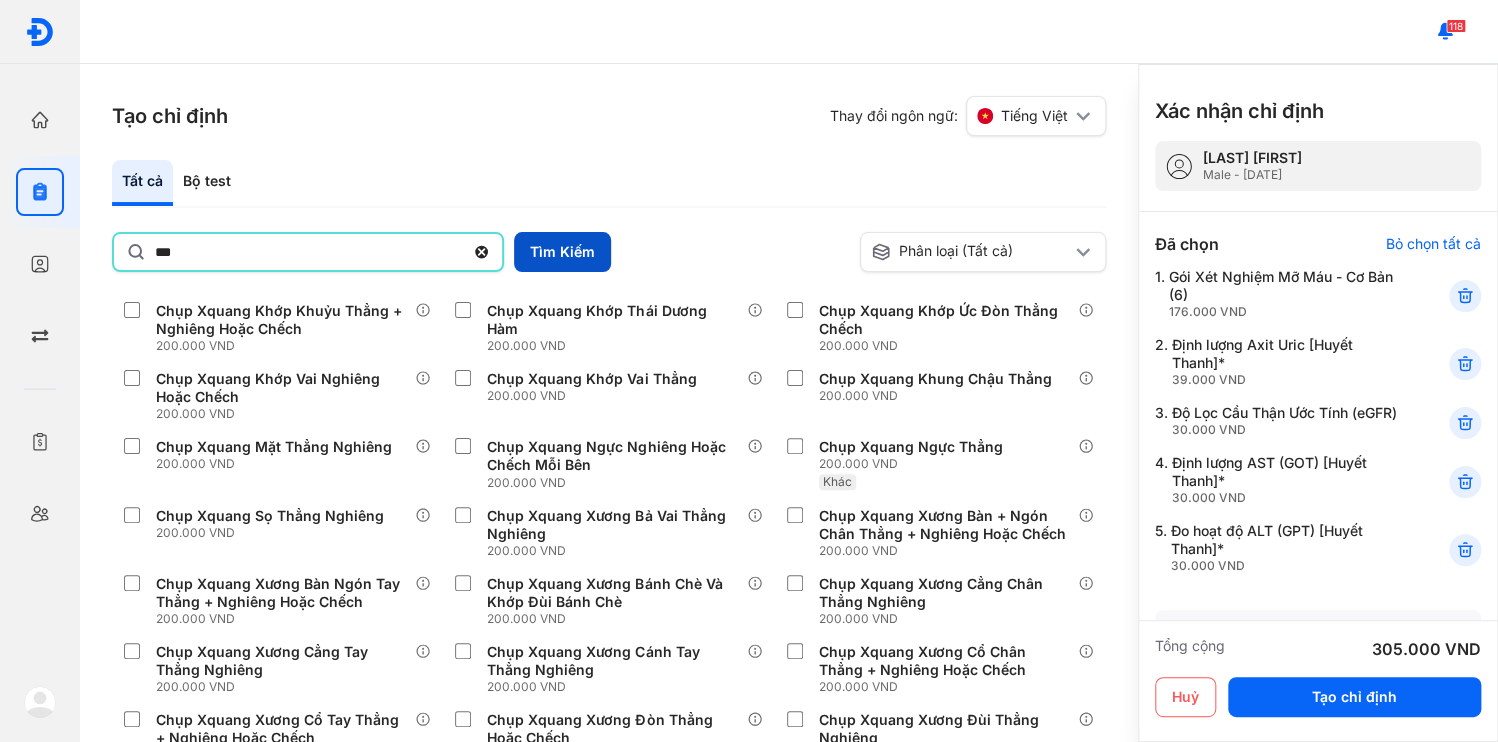 type on "***" 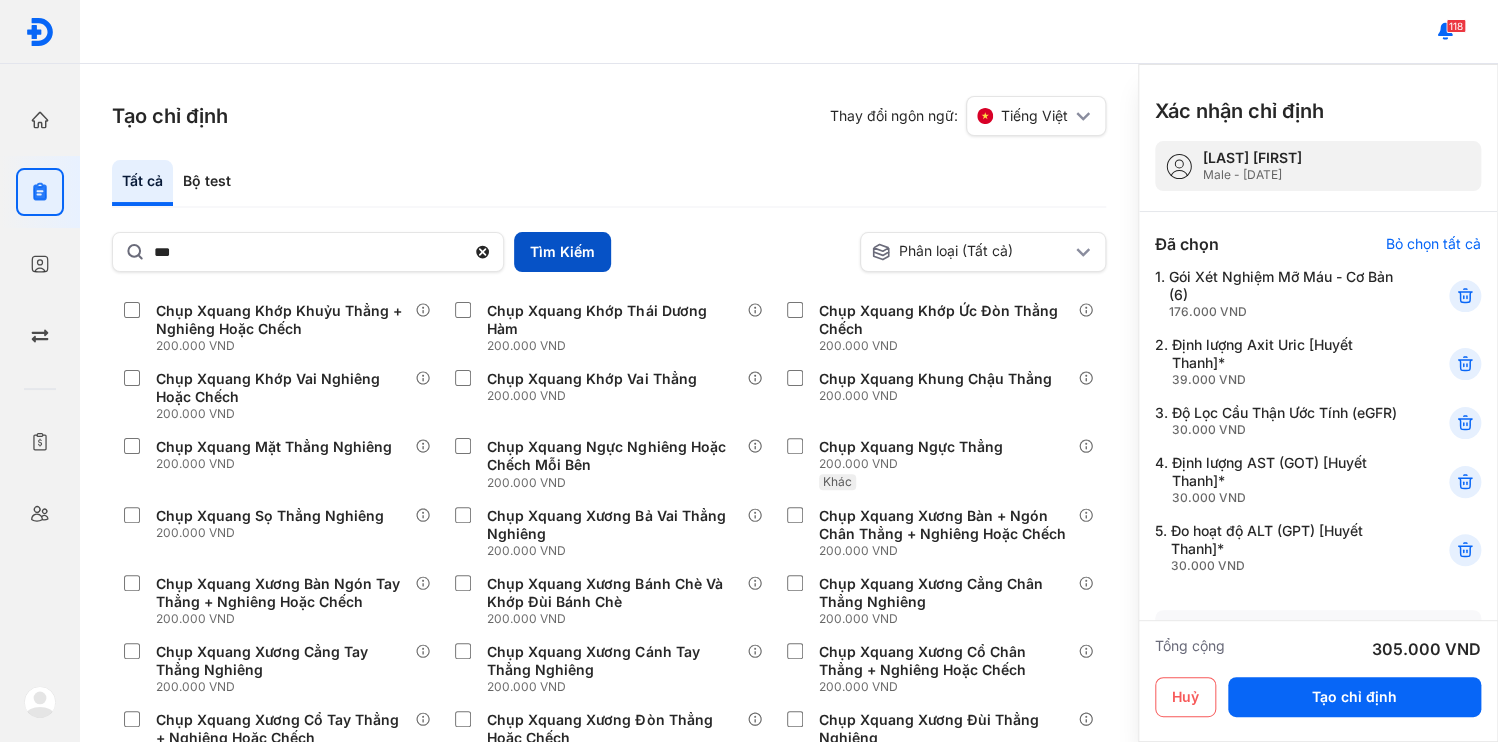 click on "Tìm Kiếm" at bounding box center [562, 252] 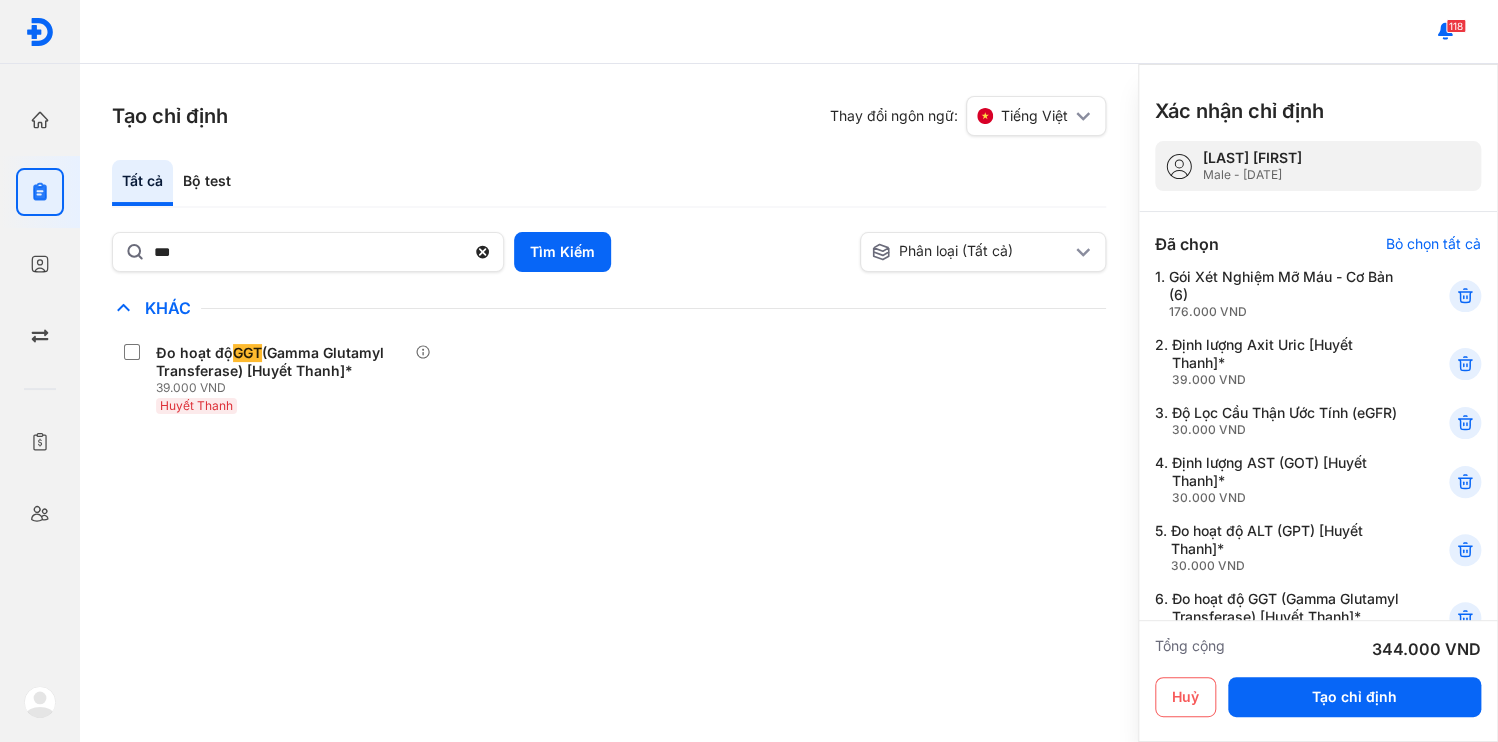 click at bounding box center (1441, 712) 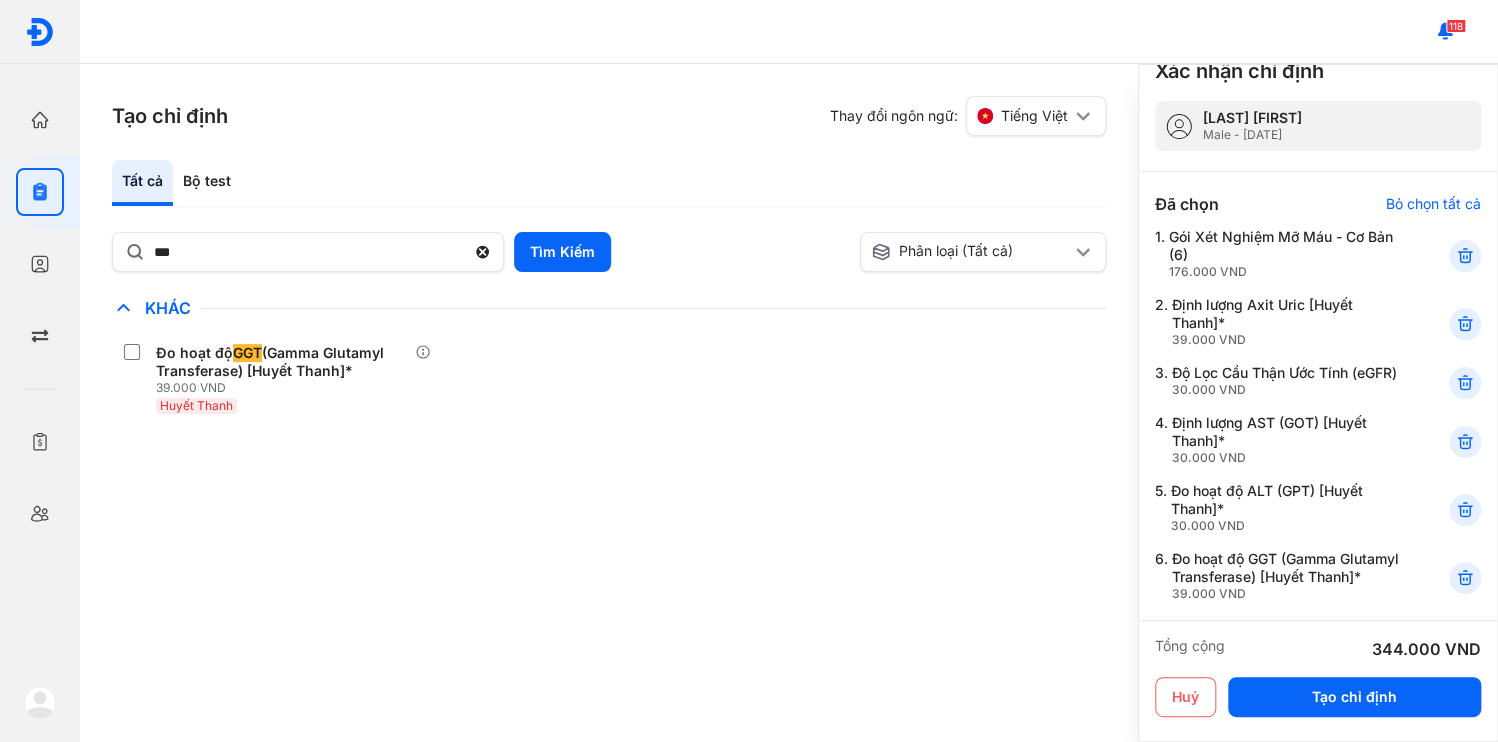 scroll, scrollTop: 80, scrollLeft: 0, axis: vertical 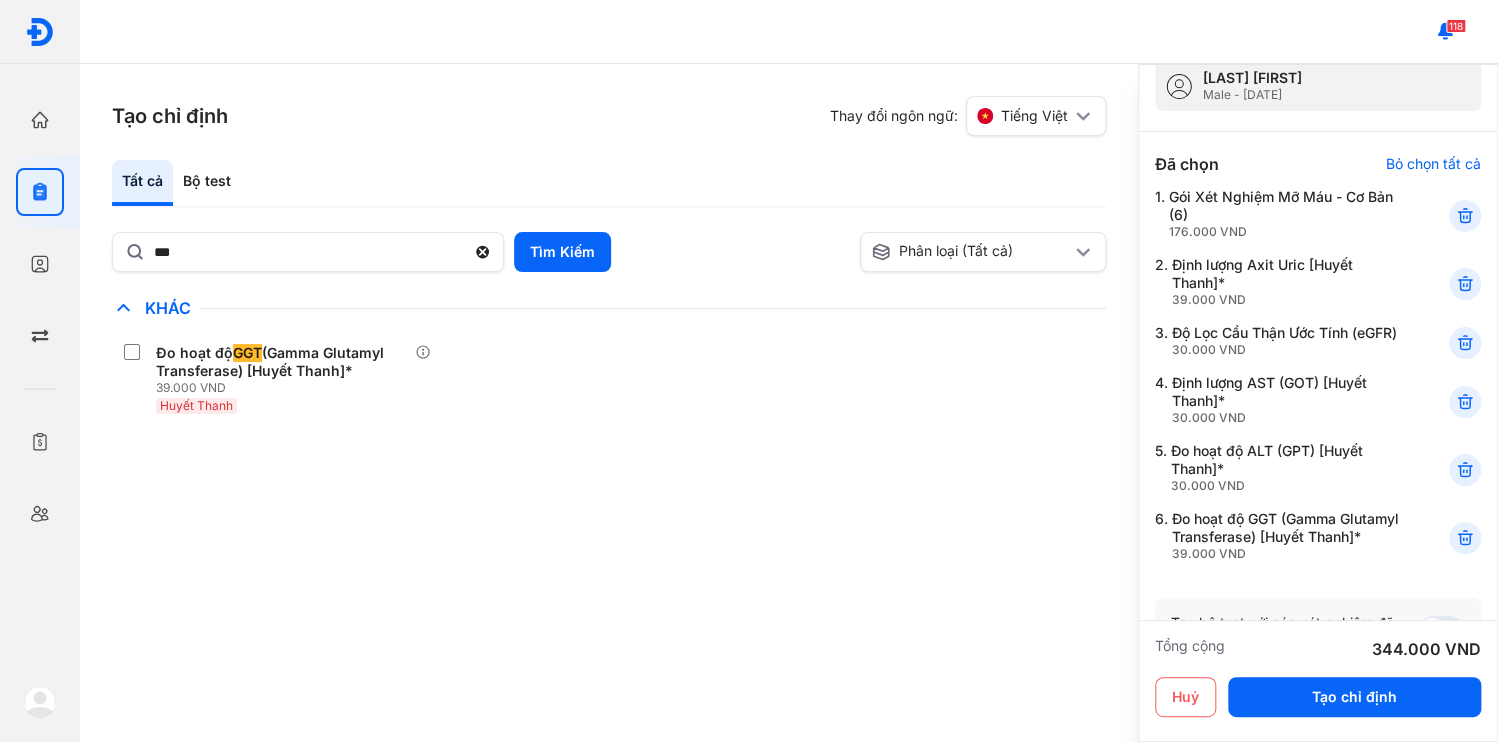 click 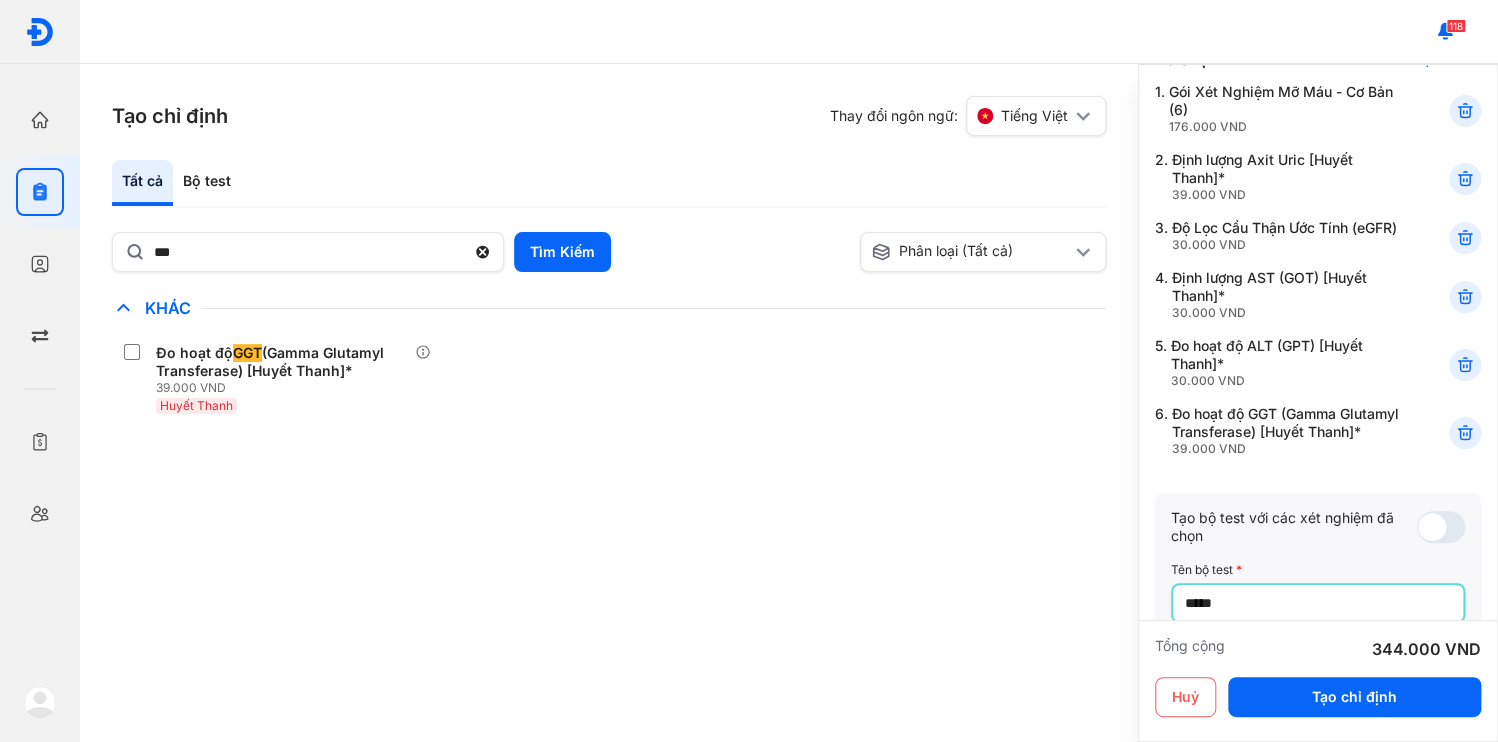 scroll, scrollTop: 278, scrollLeft: 0, axis: vertical 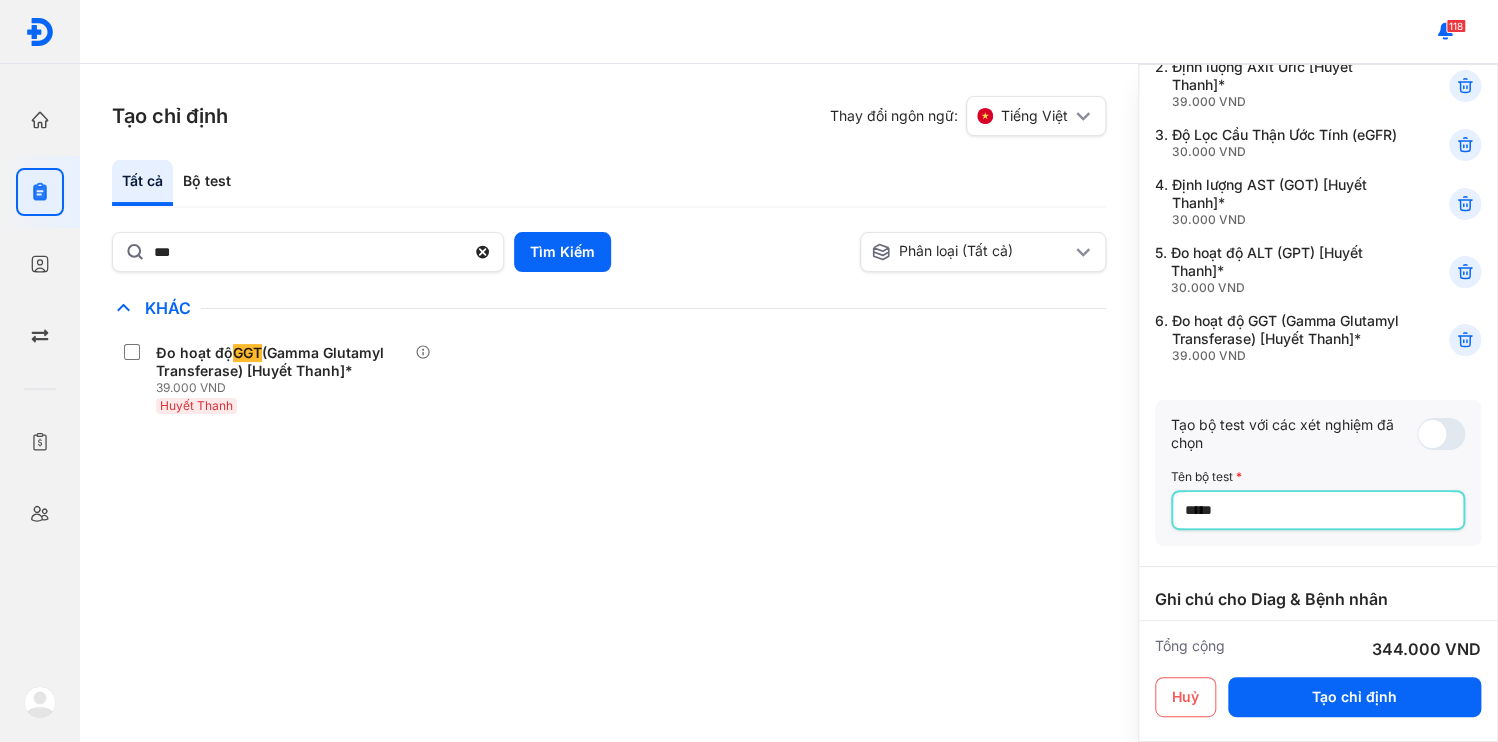 type on "*****" 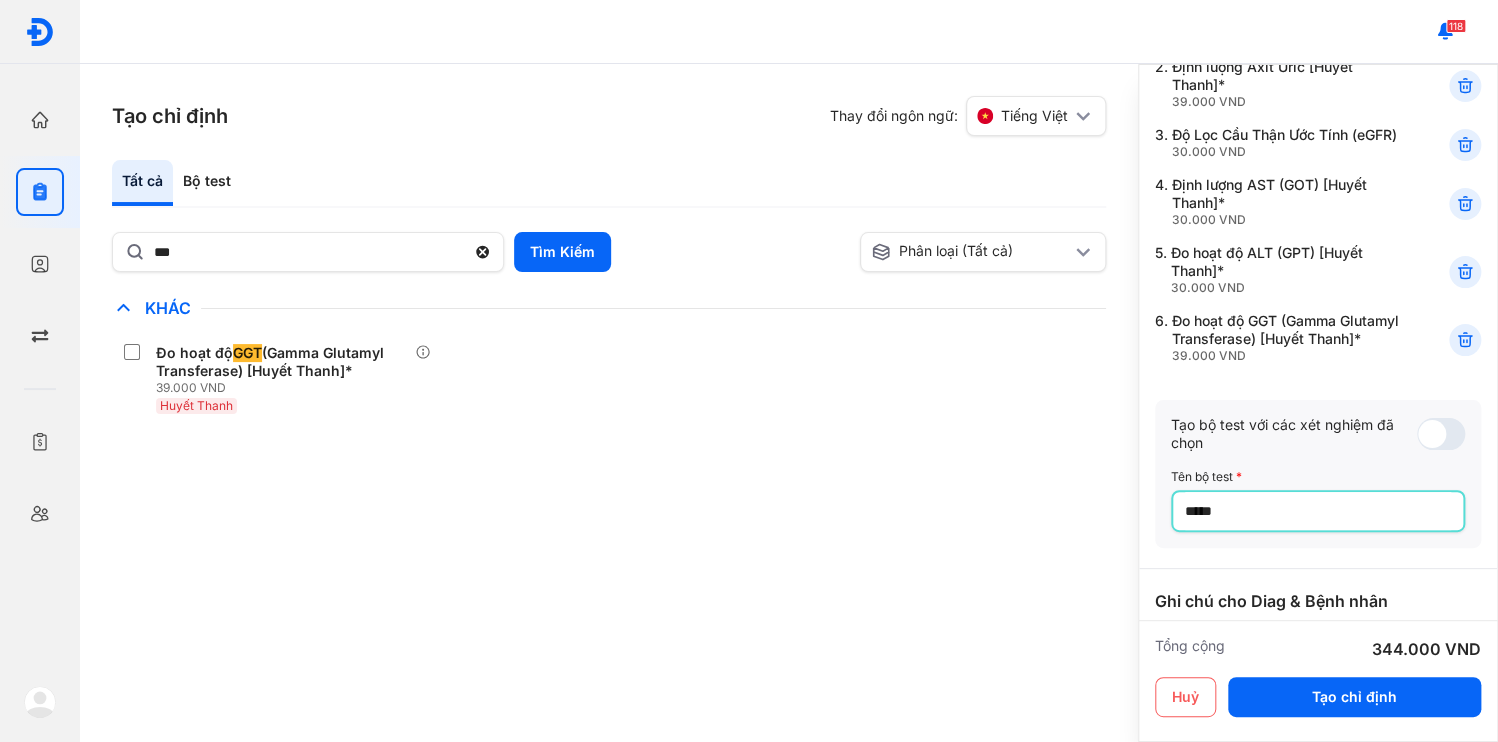 click at bounding box center [1316, 660] 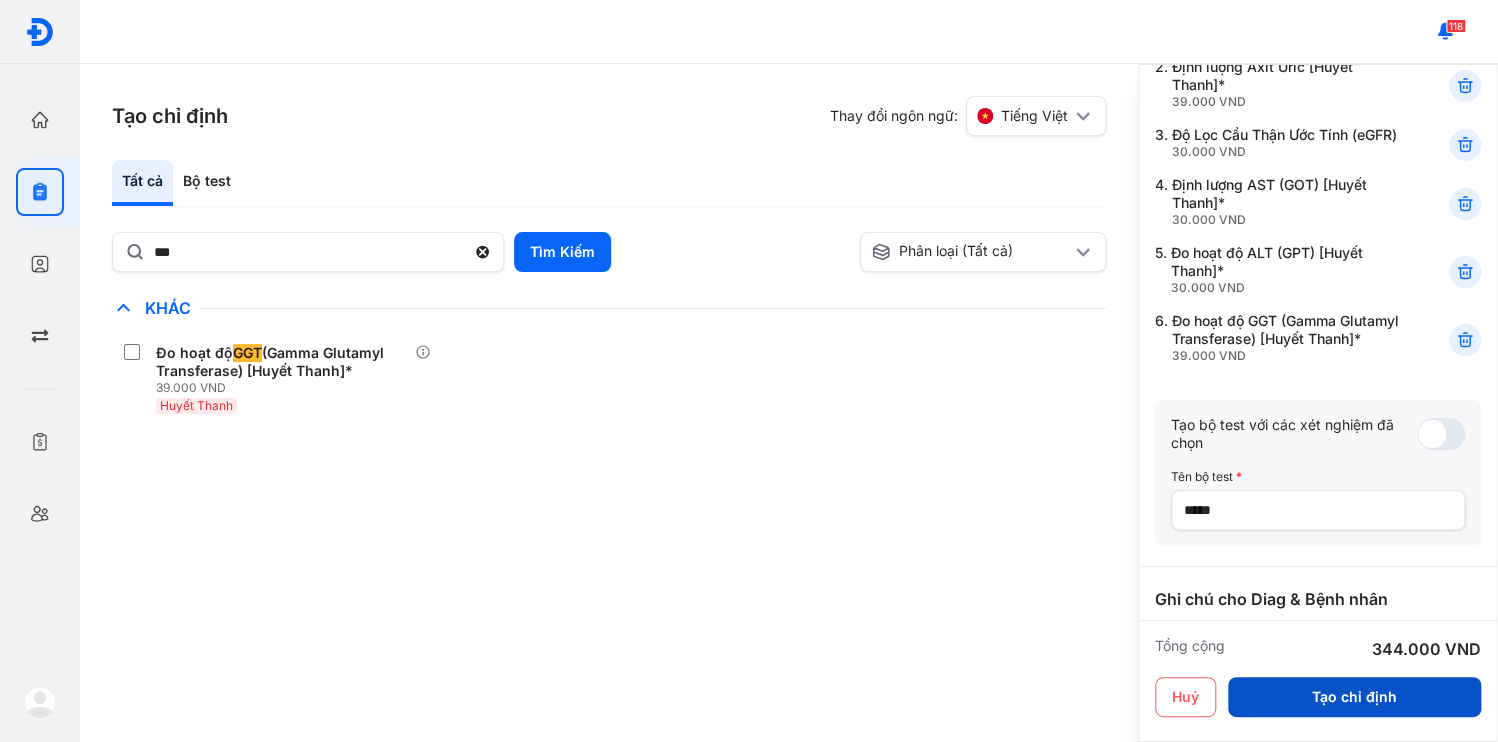 type on "**********" 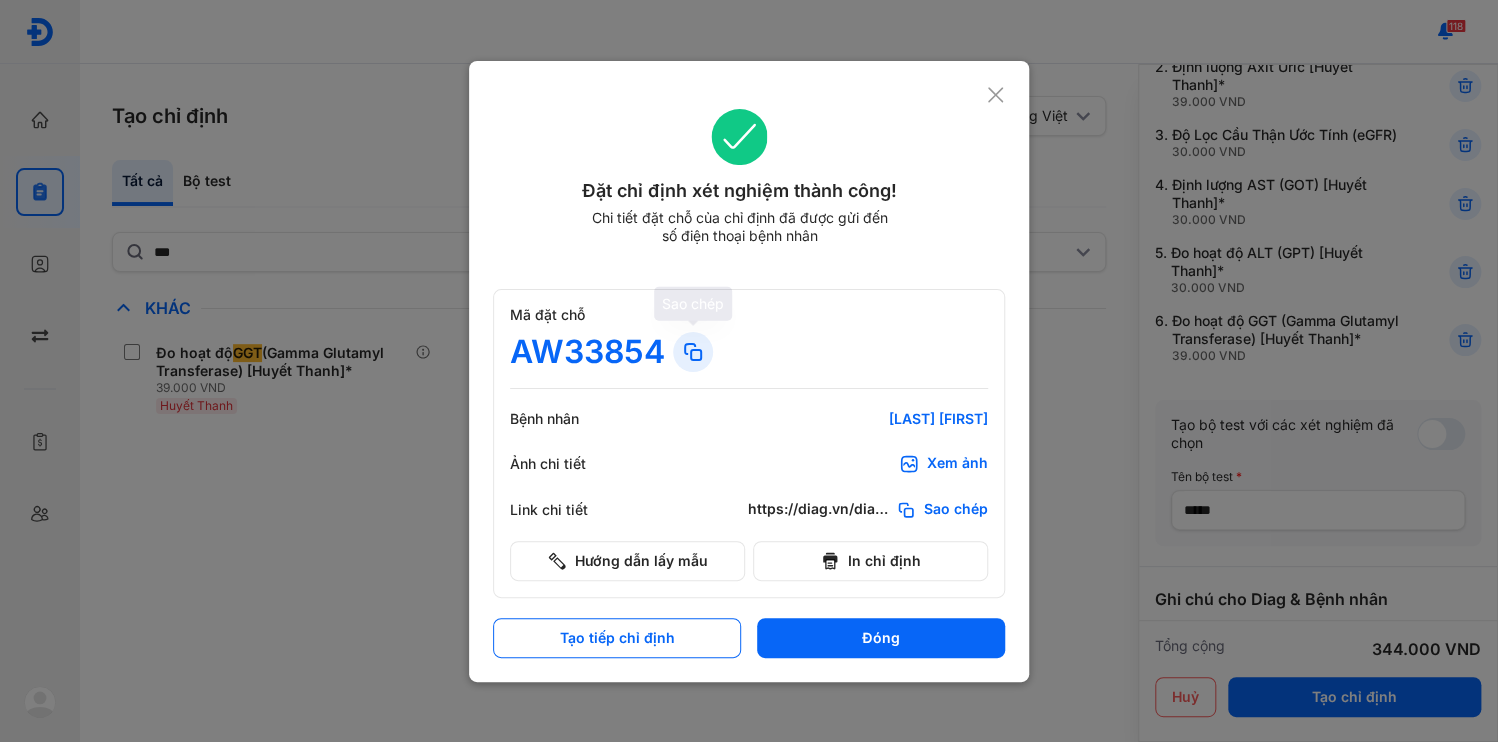 click 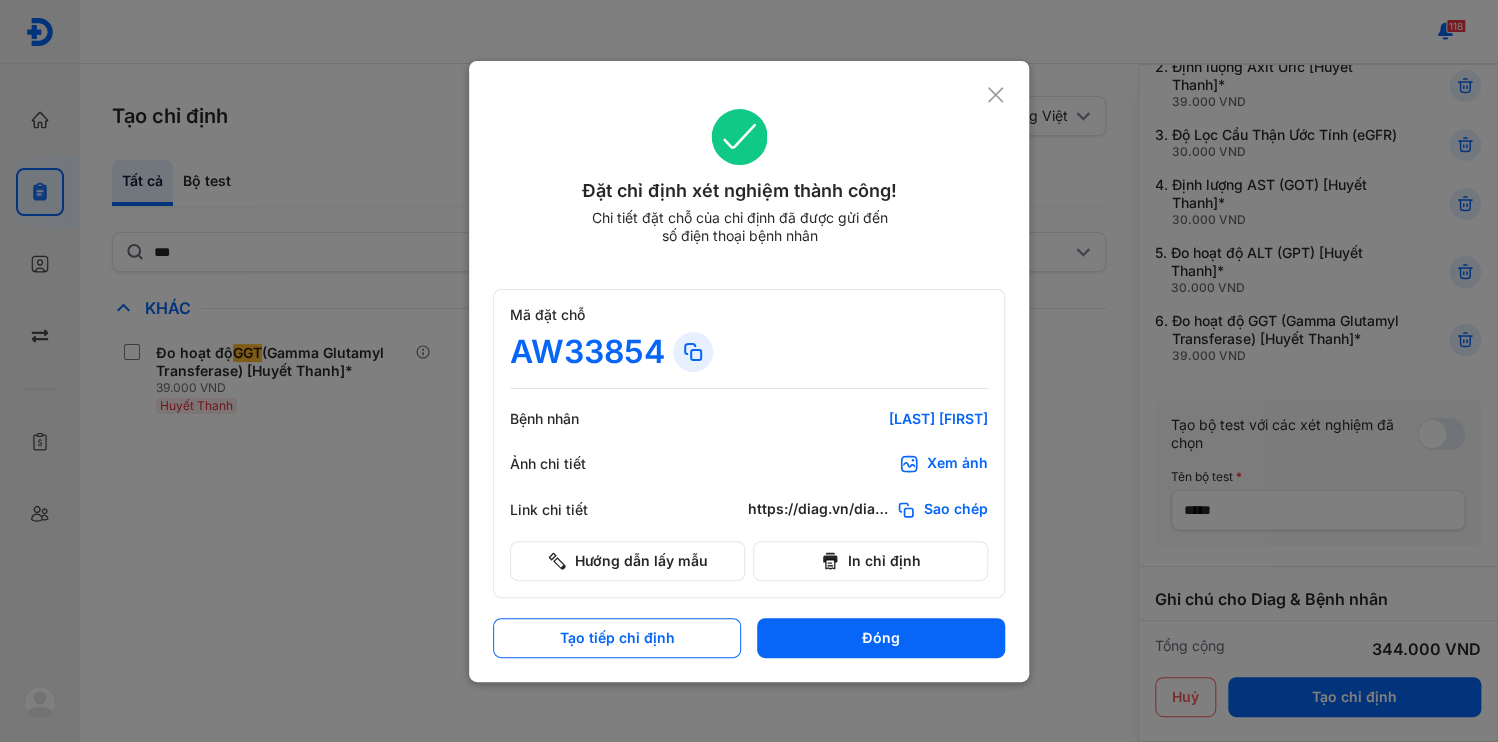 drag, startPoint x: 912, startPoint y: 605, endPoint x: 885, endPoint y: 598, distance: 27.89265 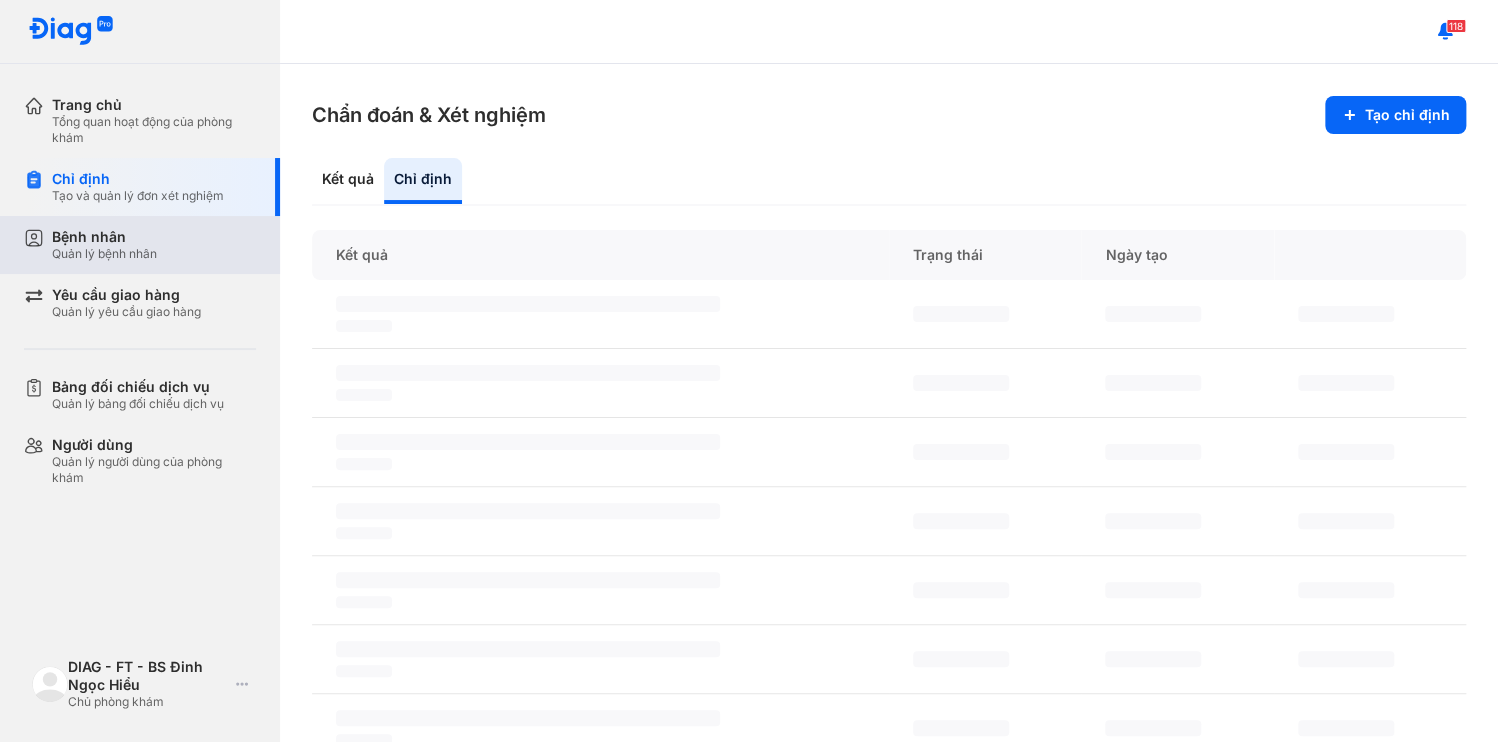 click on "Bệnh nhân" at bounding box center [104, 237] 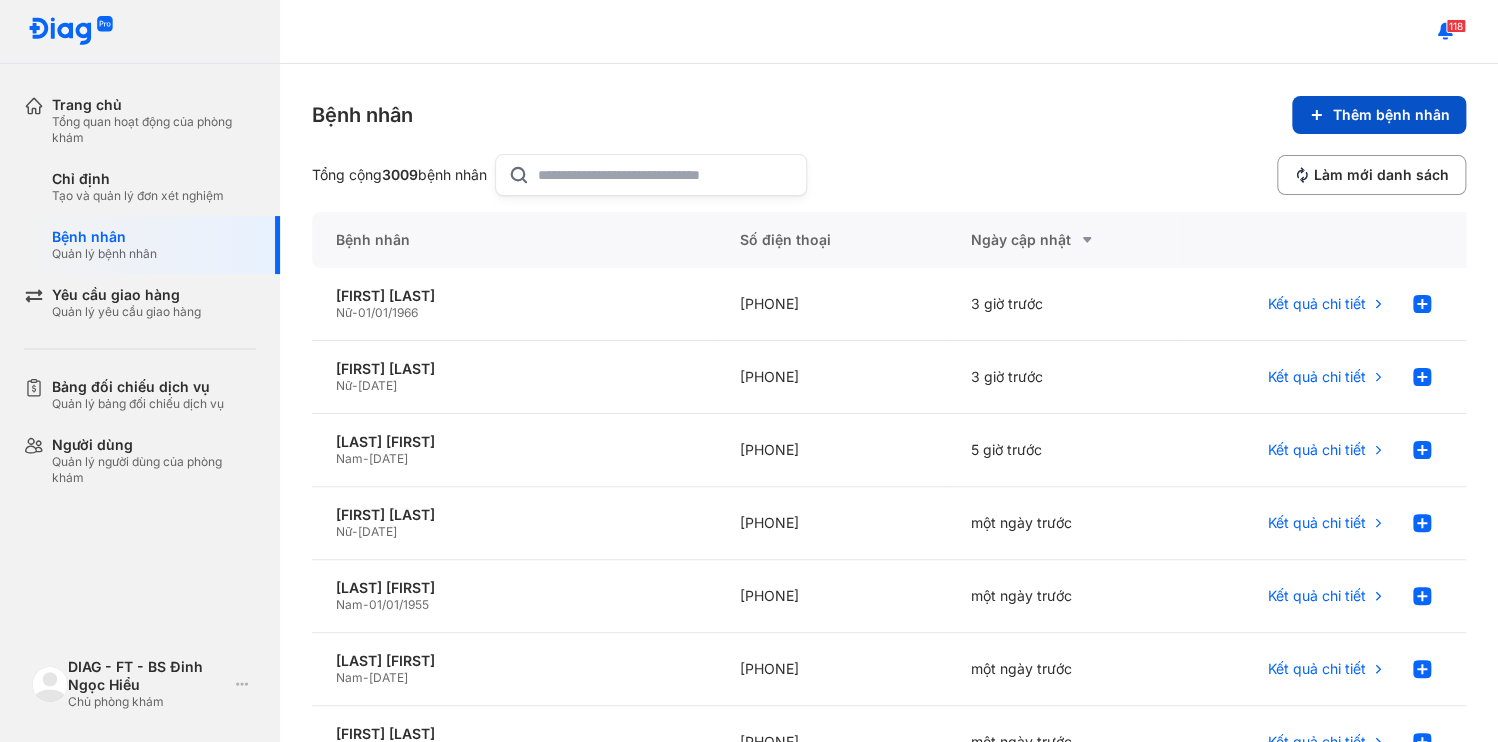 click on "Thêm bệnh nhân" 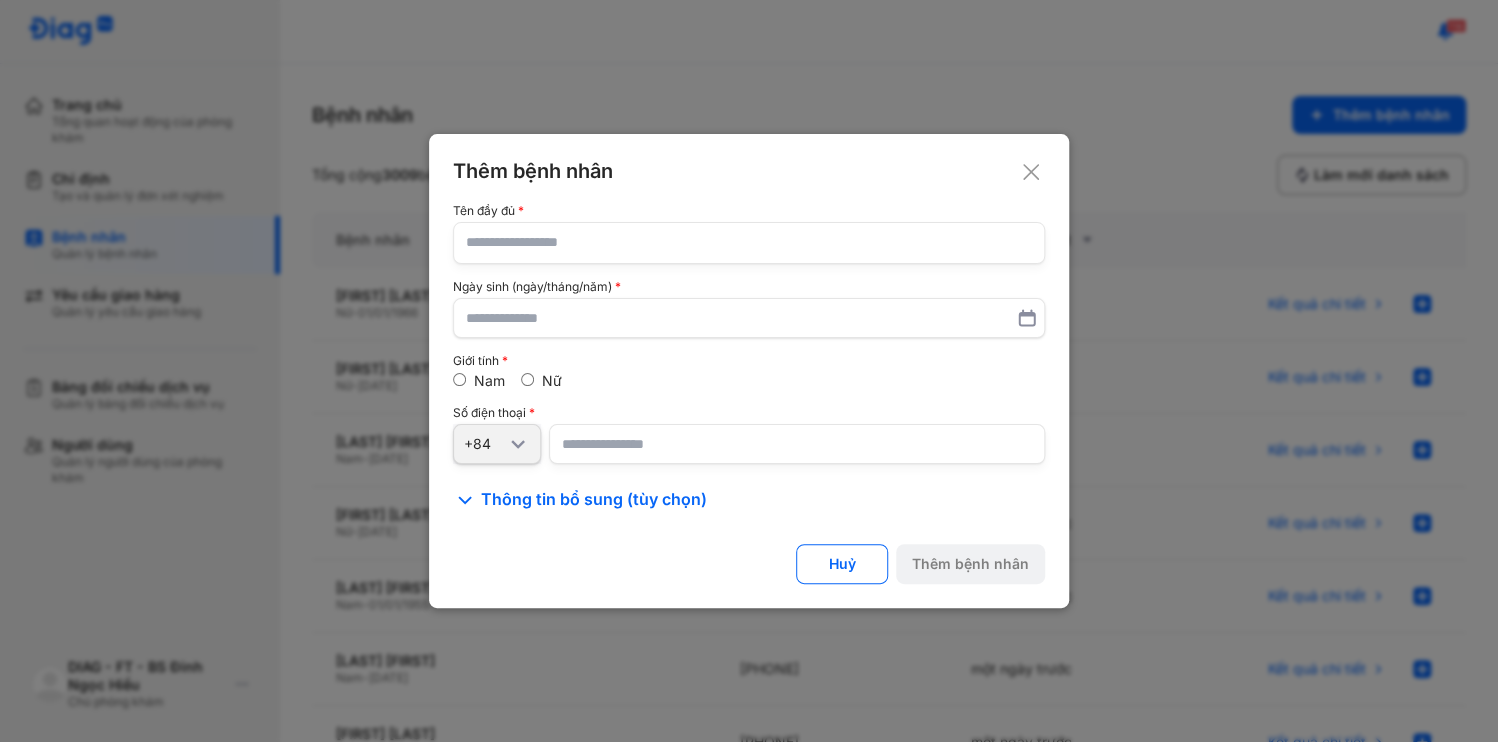 click 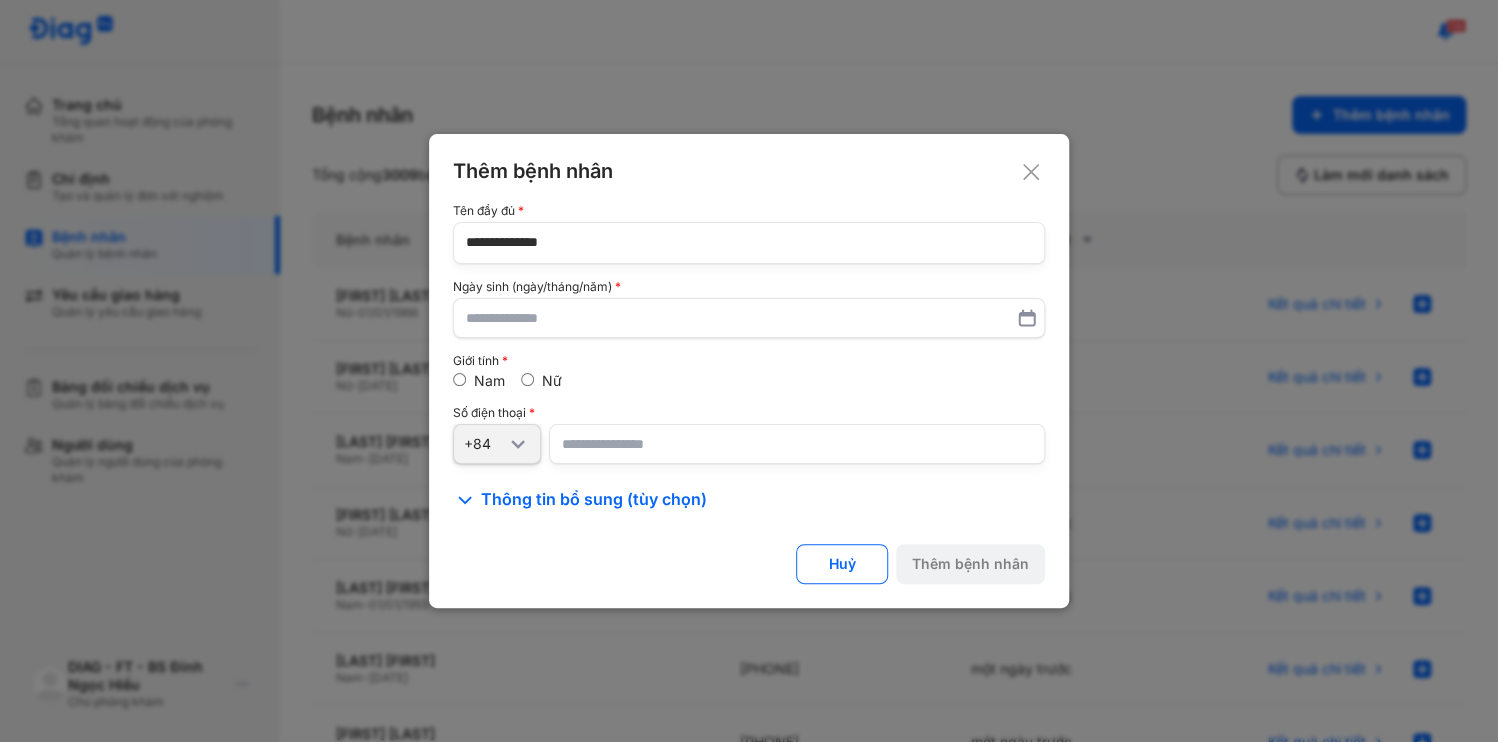 type on "**********" 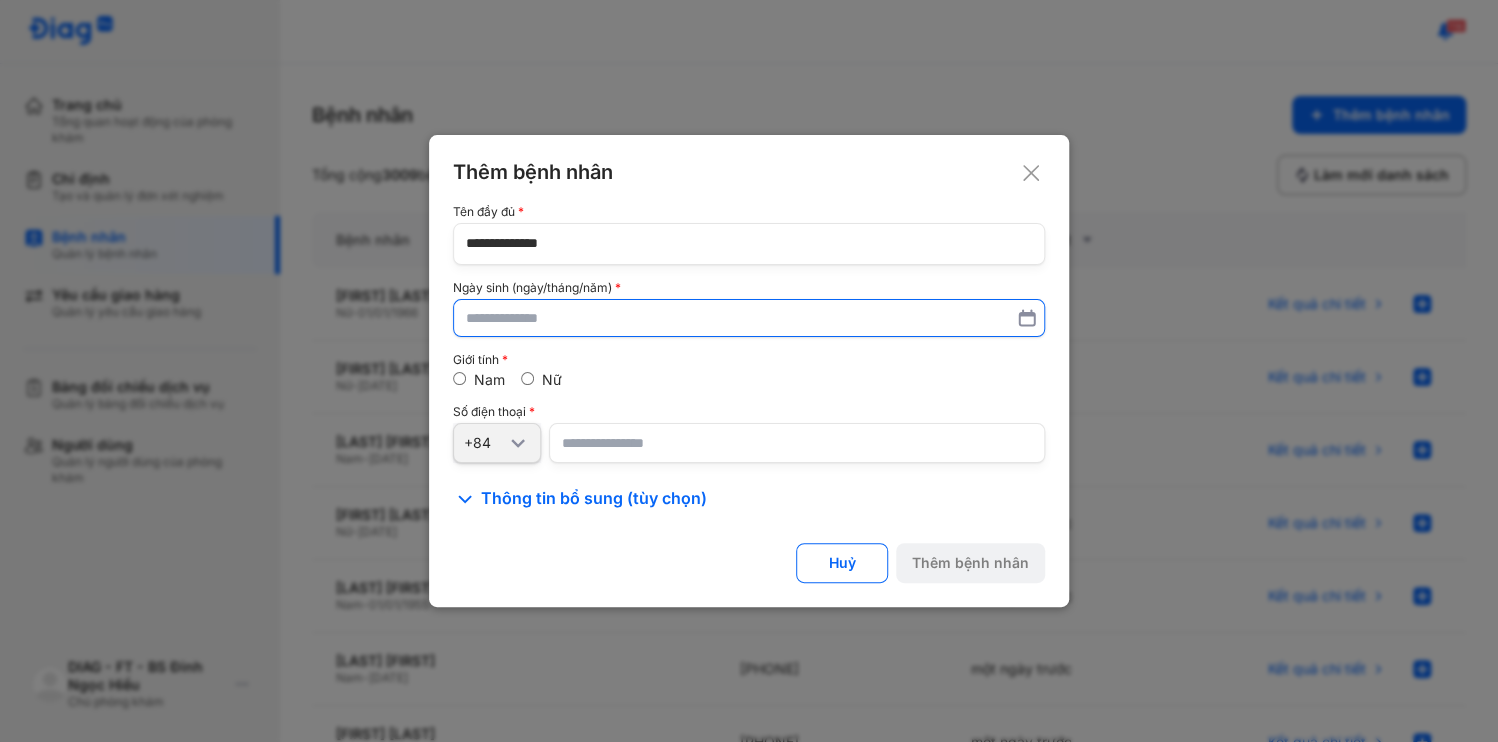 click at bounding box center (749, 318) 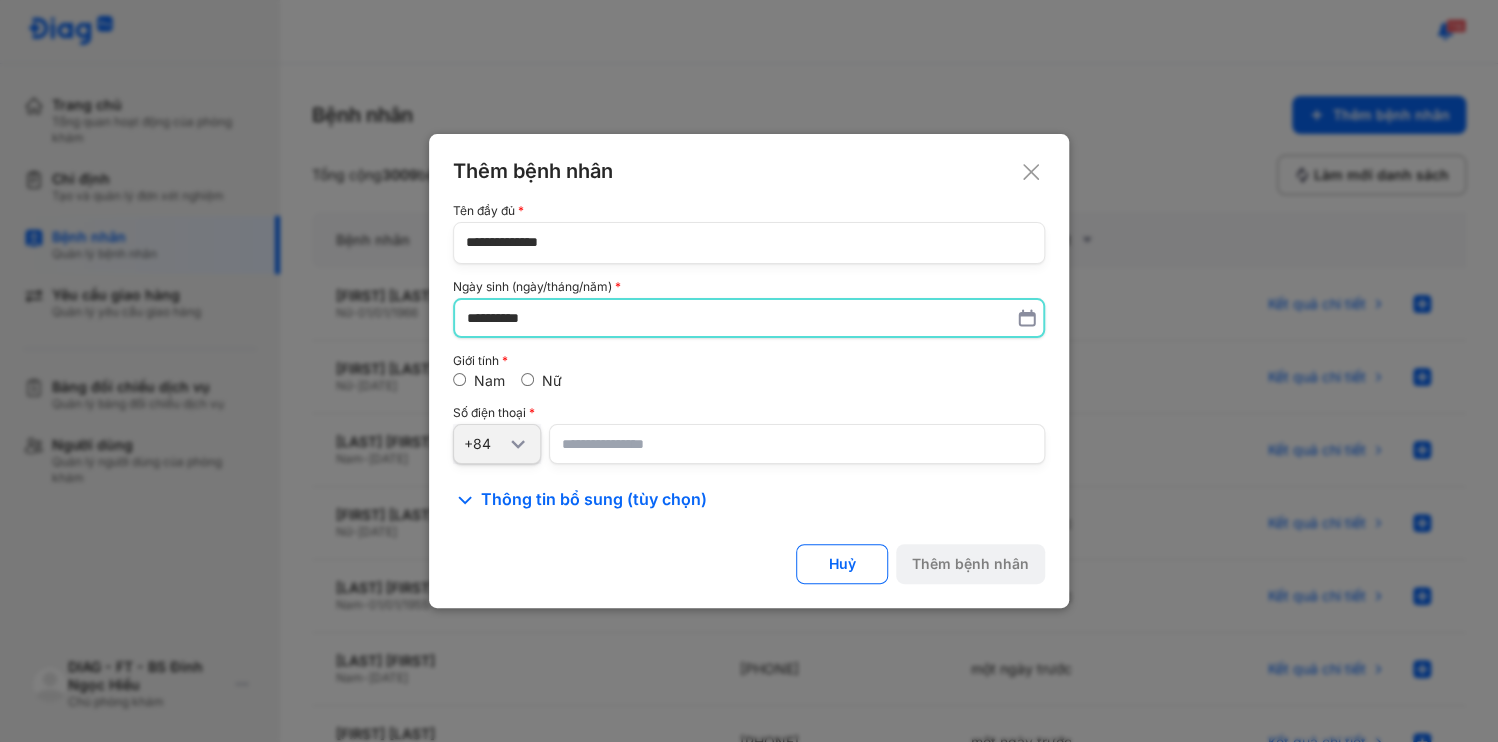 type on "**********" 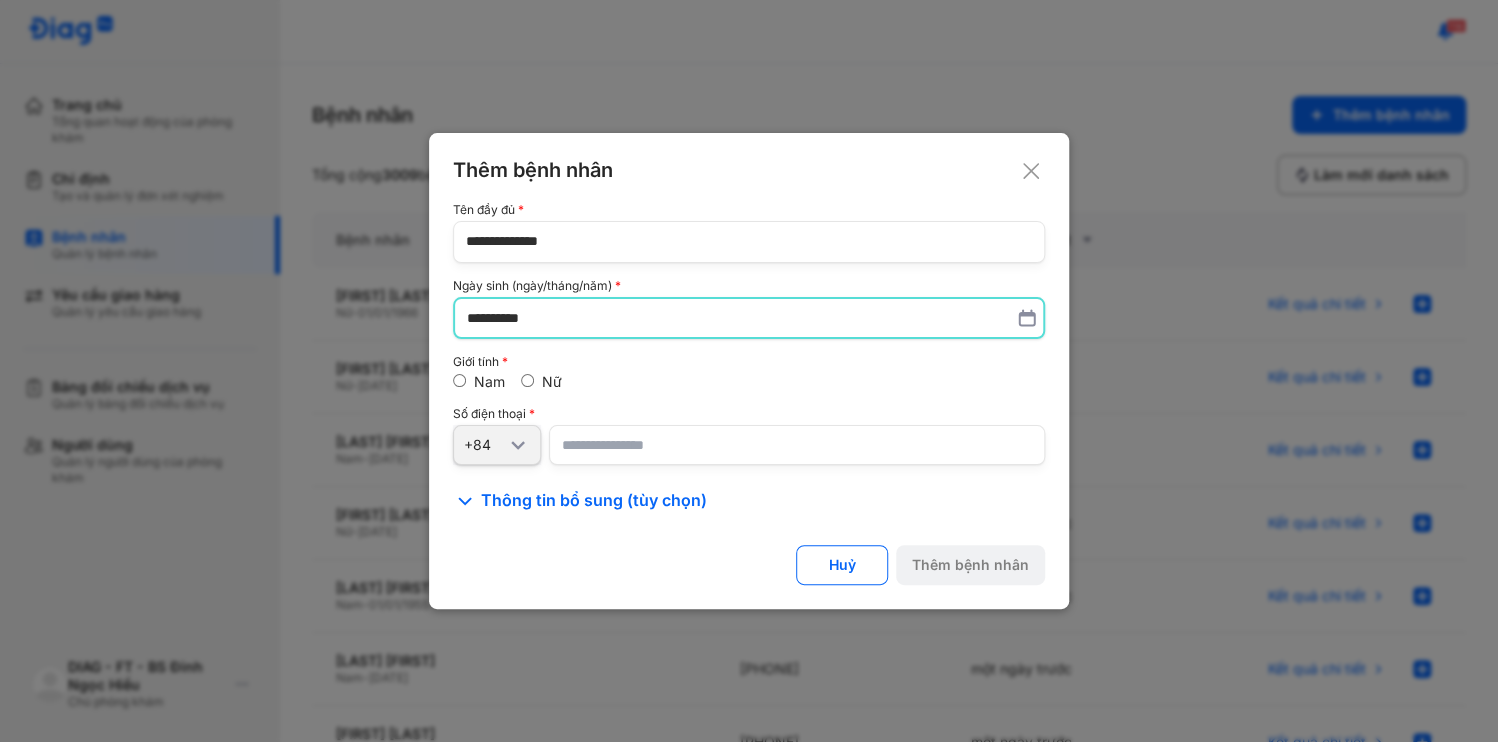 click at bounding box center [797, 445] 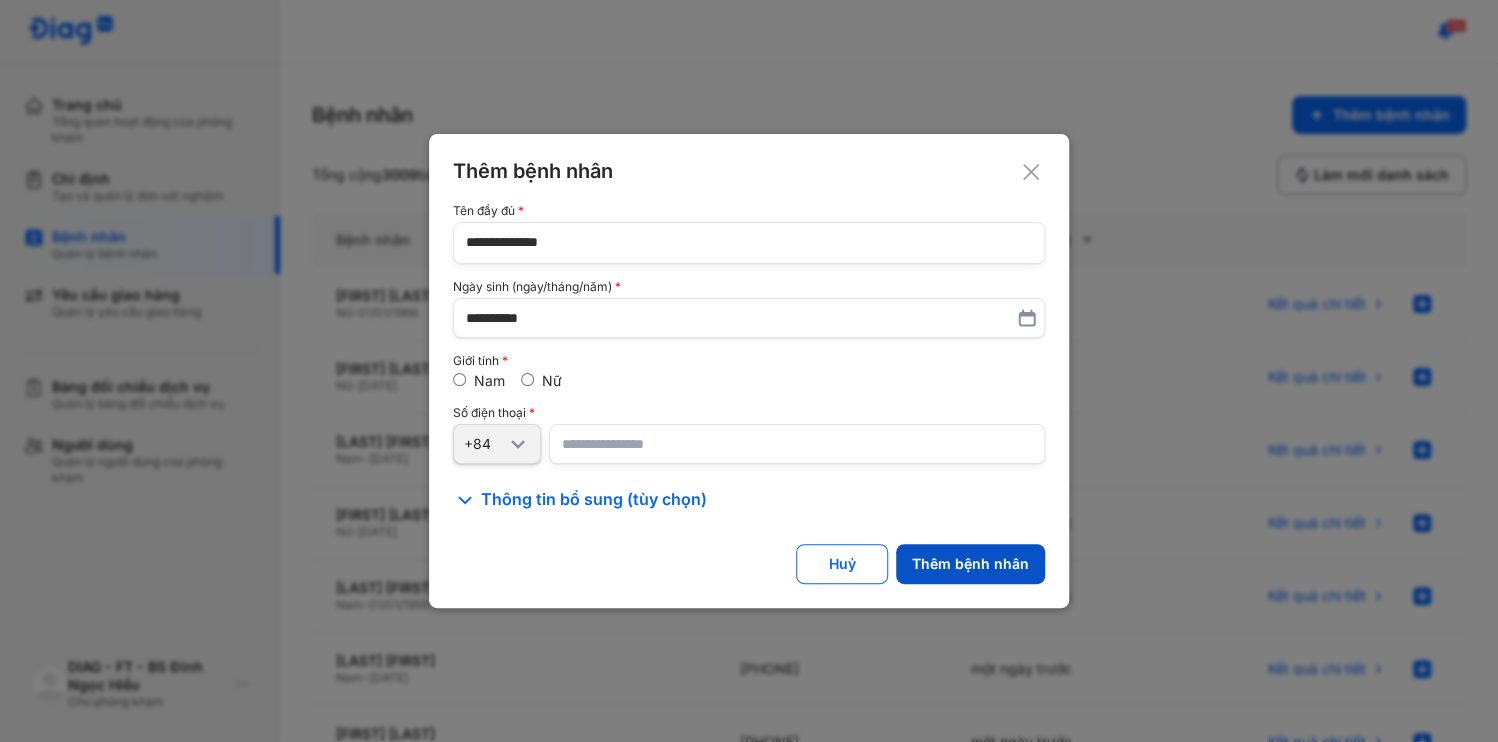 type on "**********" 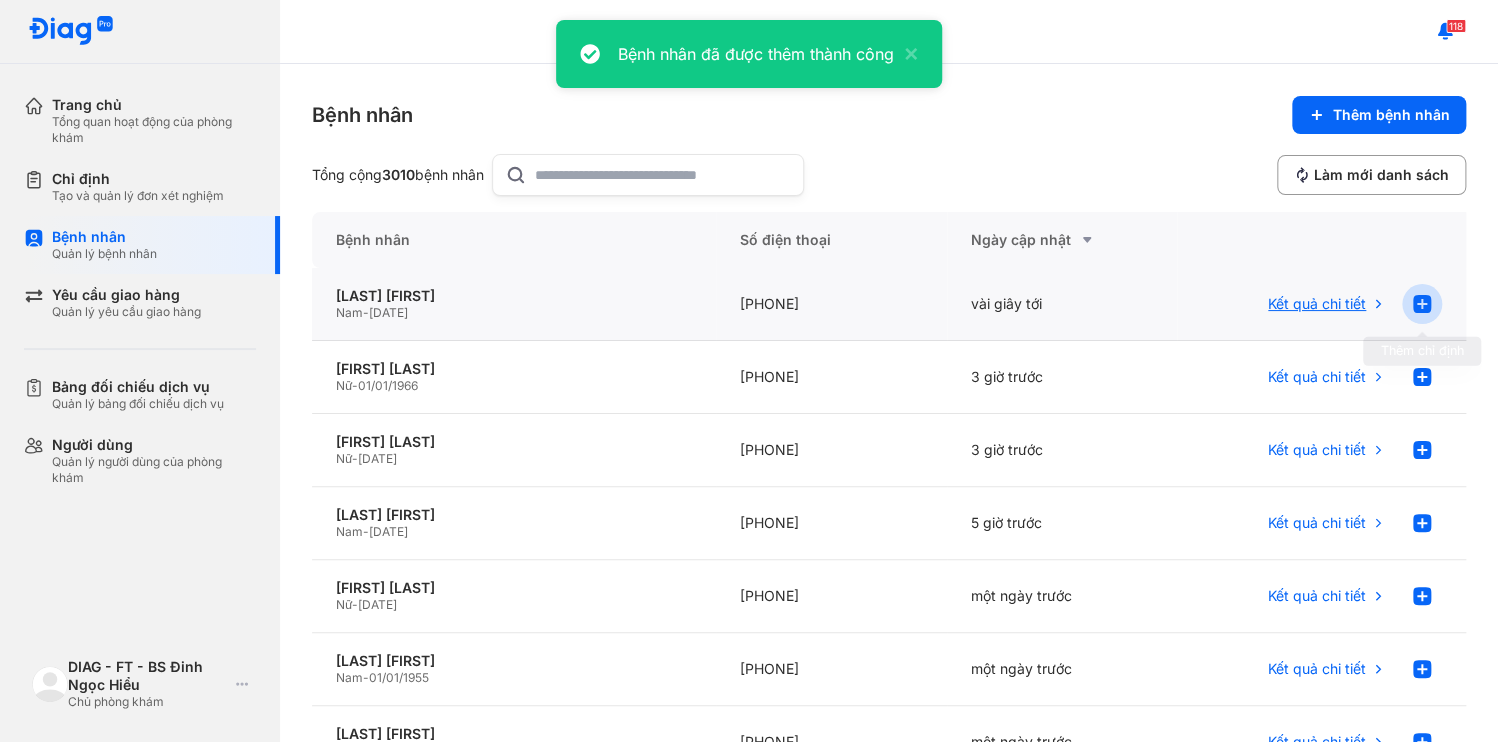 click 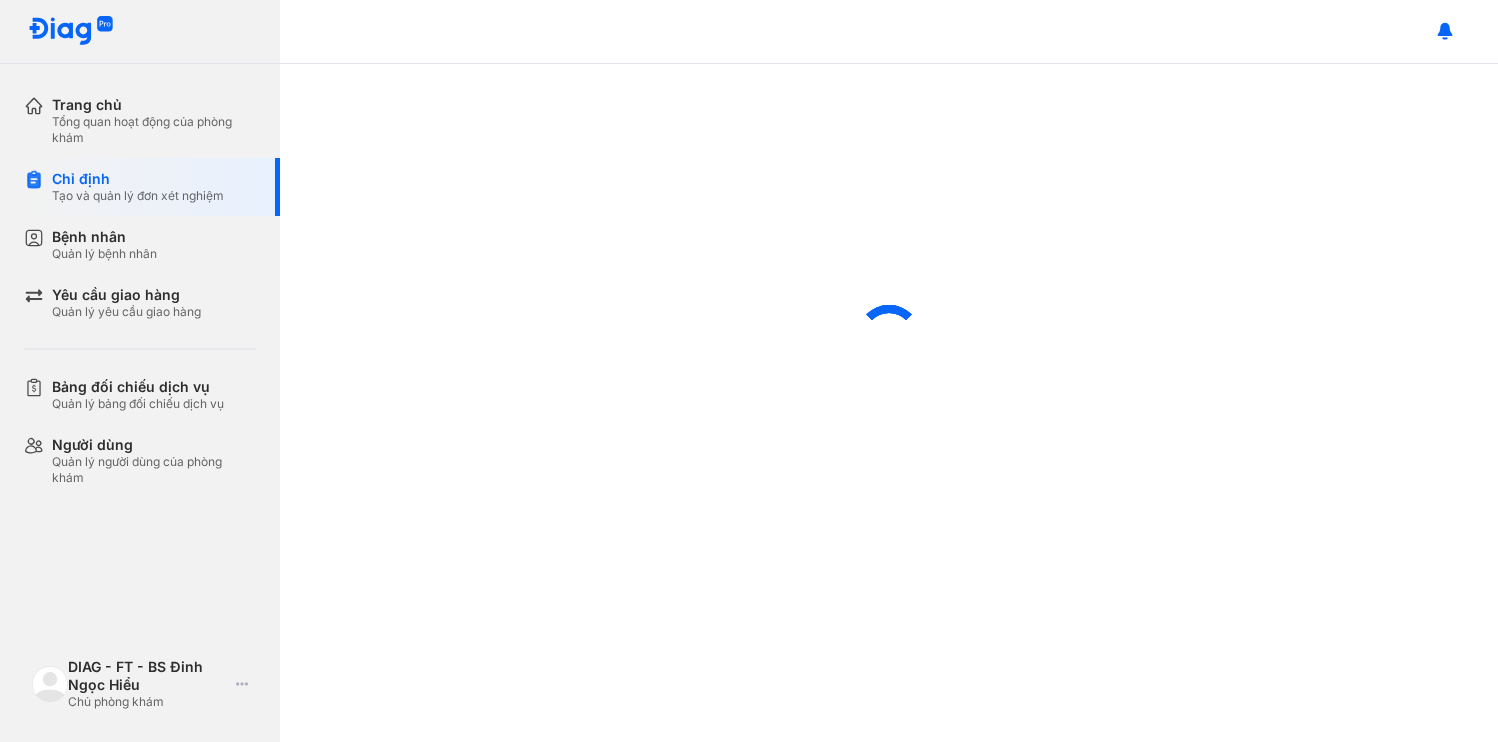 scroll, scrollTop: 0, scrollLeft: 0, axis: both 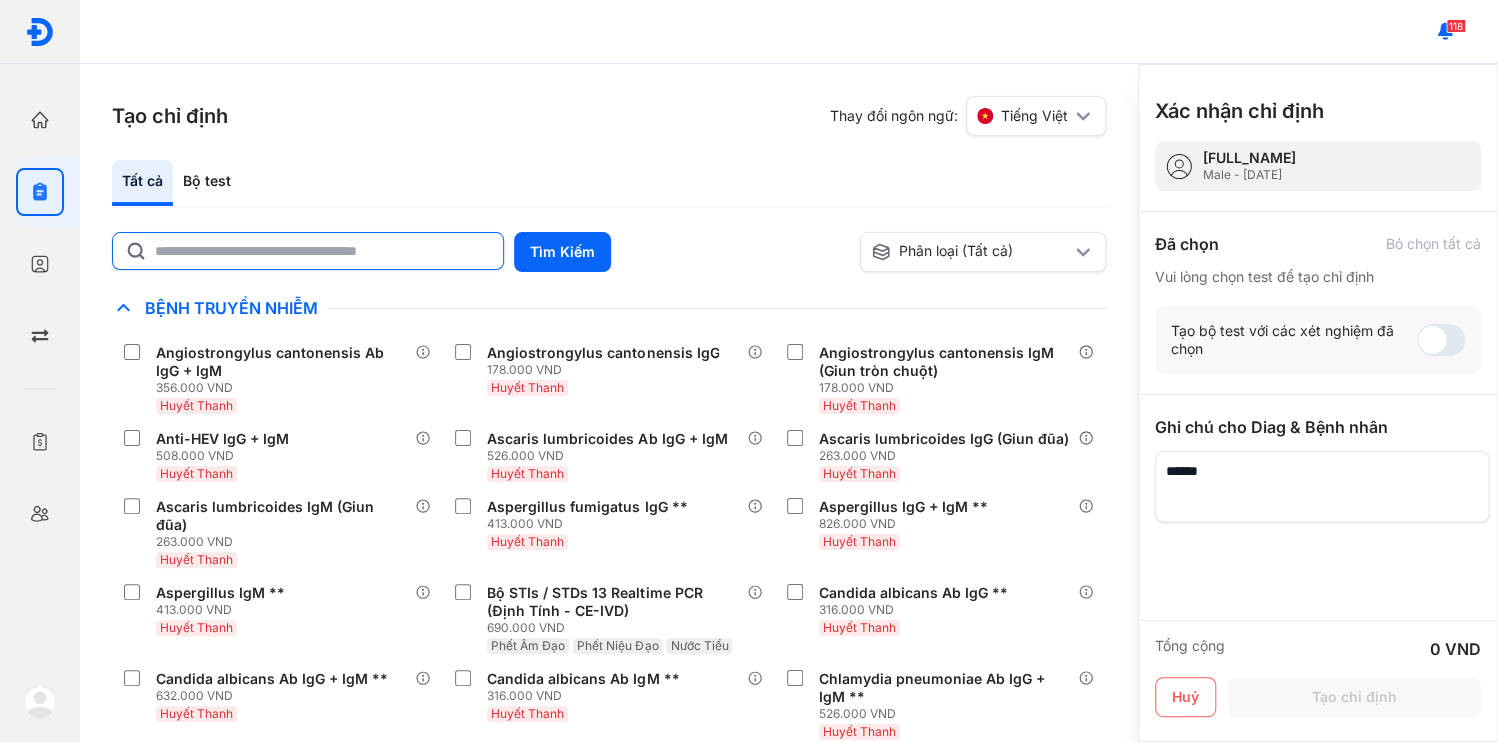 click 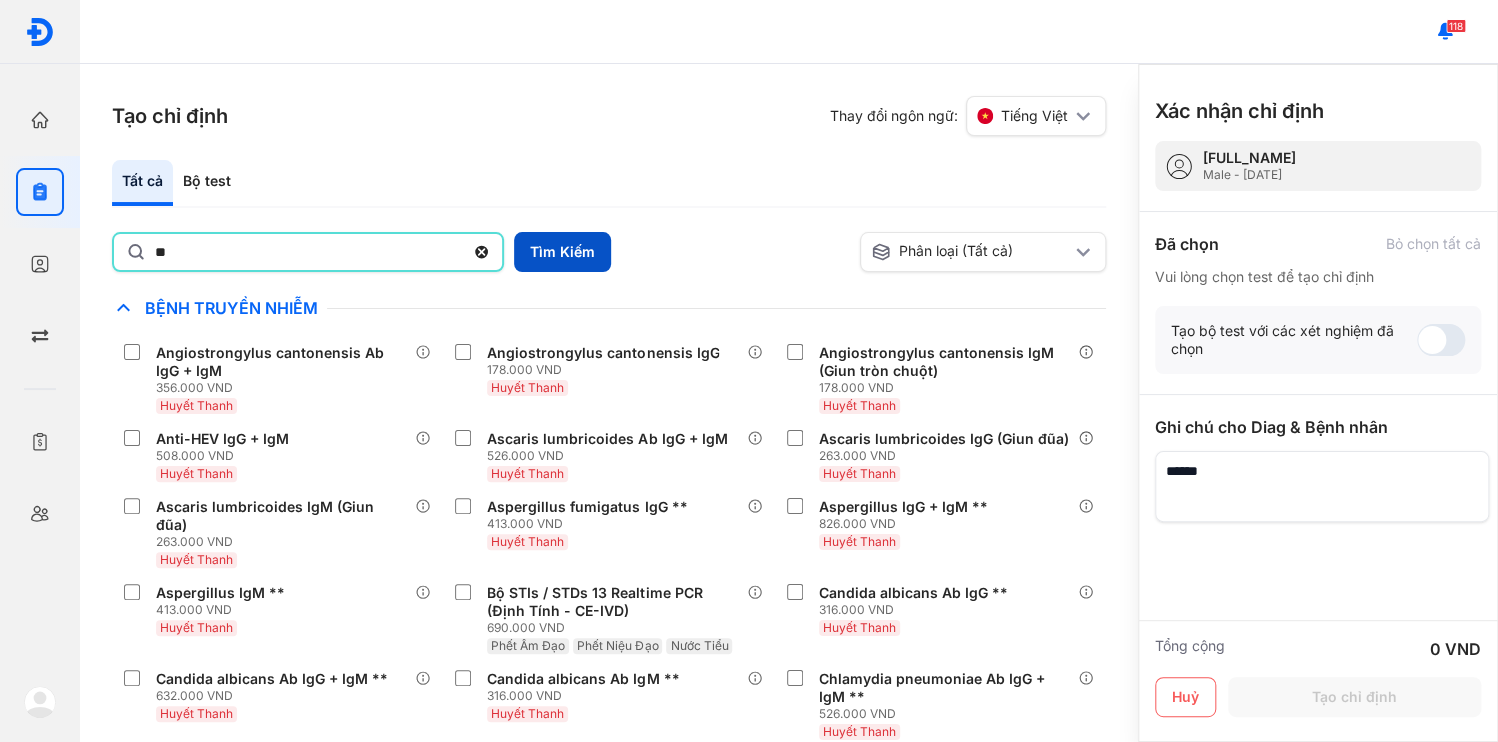type on "**" 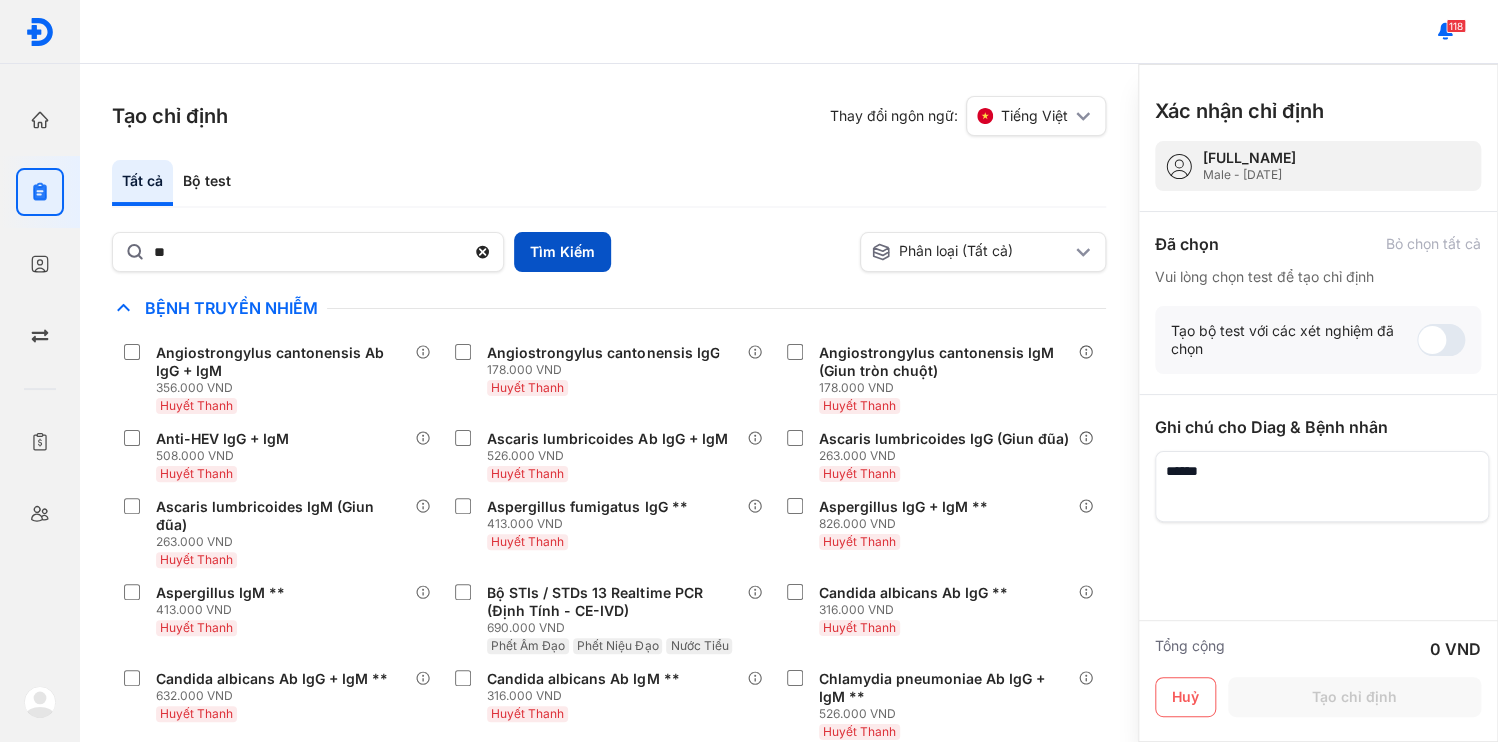 click on "Tìm Kiếm" at bounding box center [562, 252] 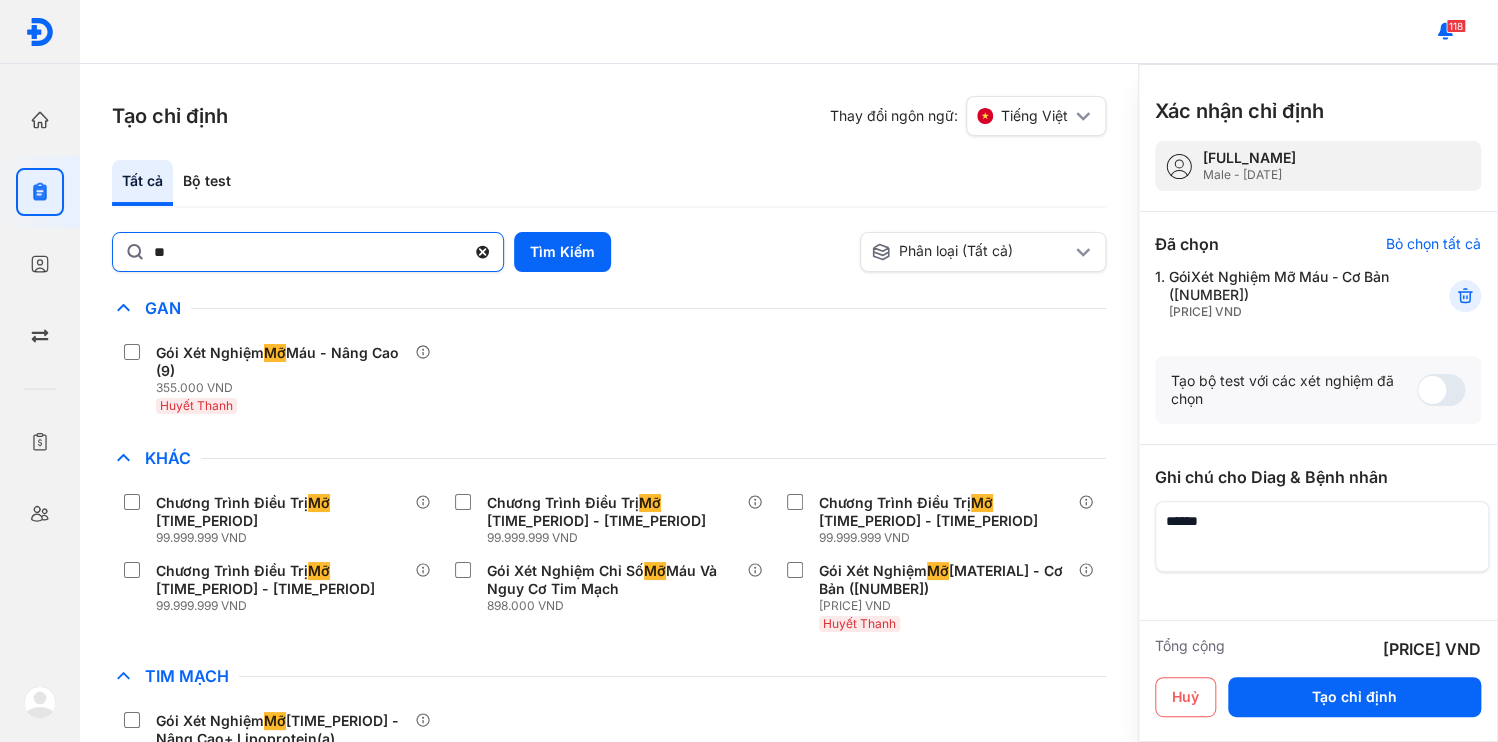 click 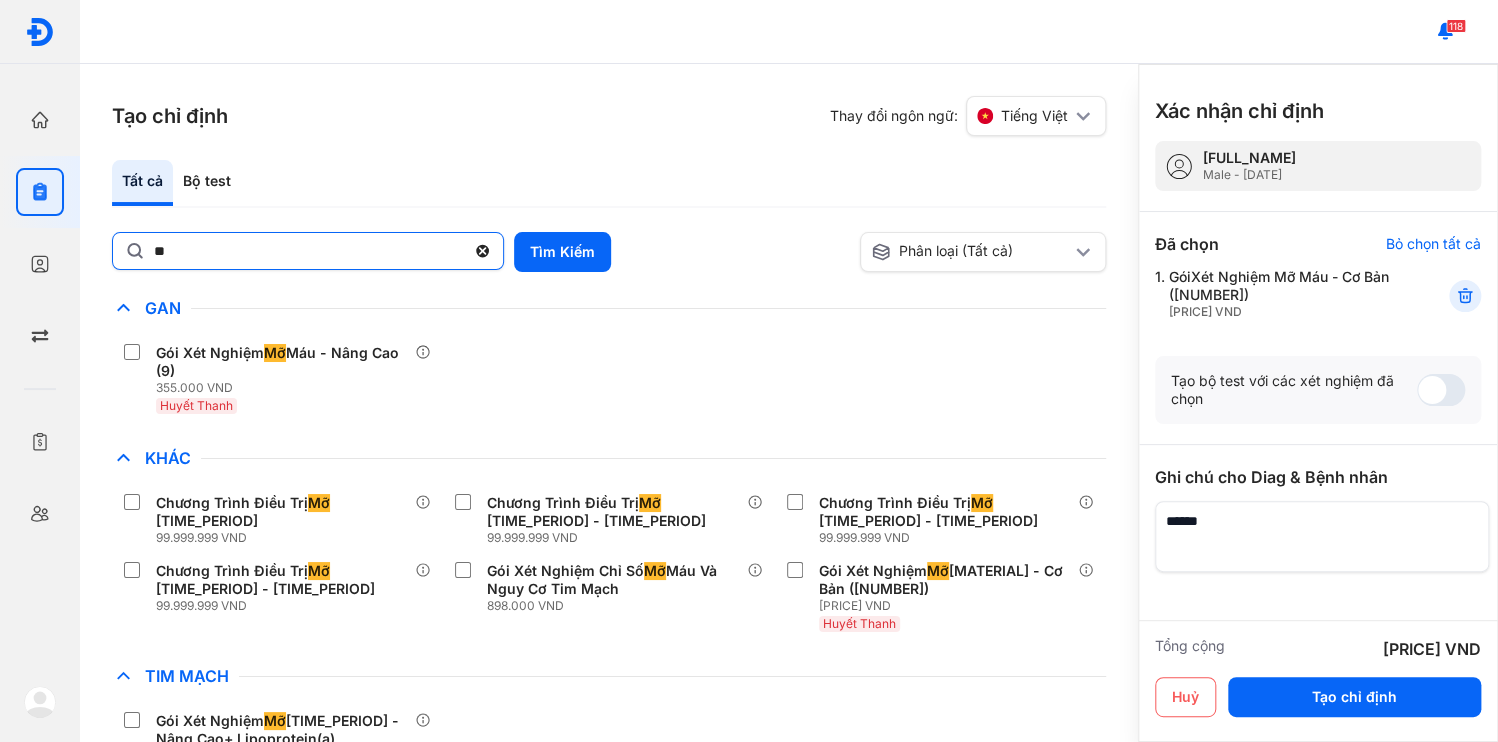 click on "**" 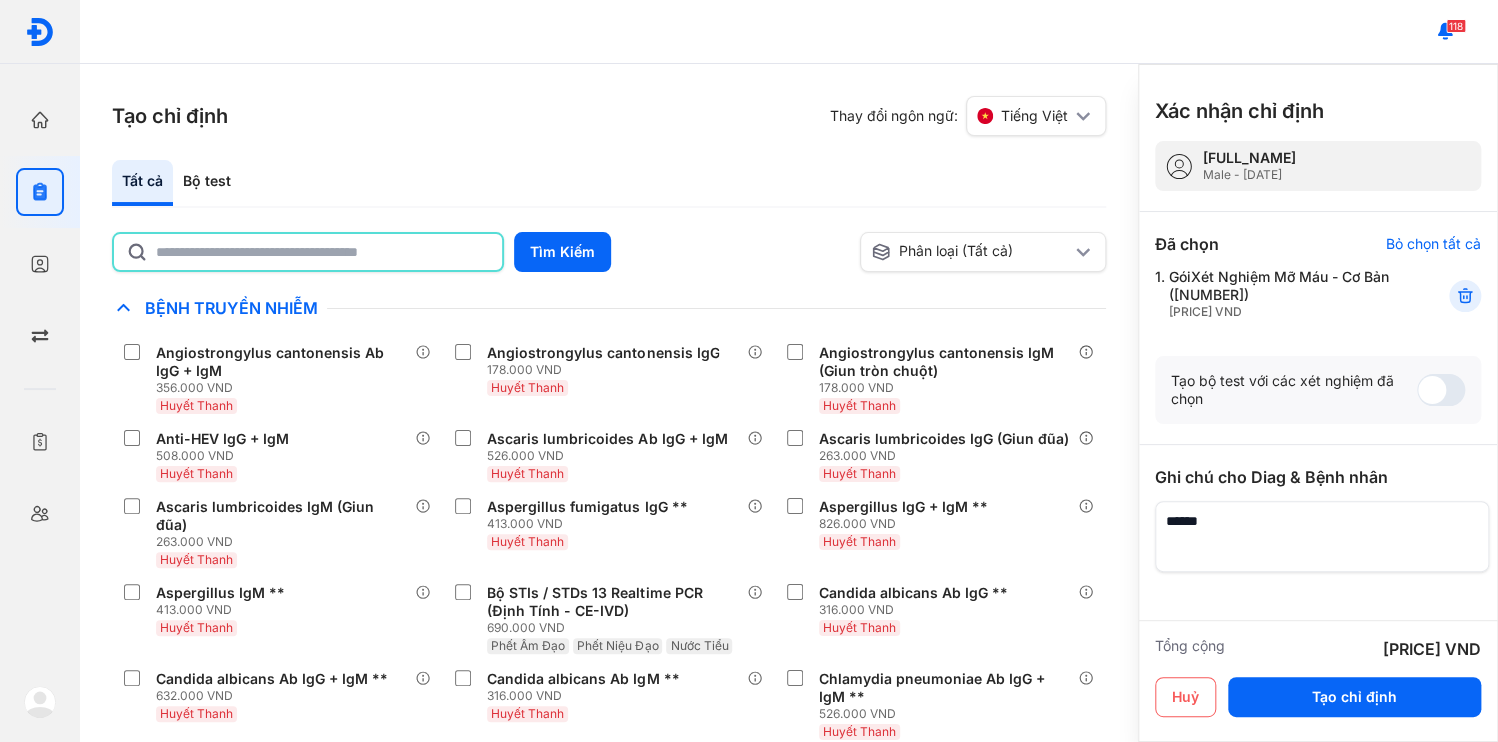 click 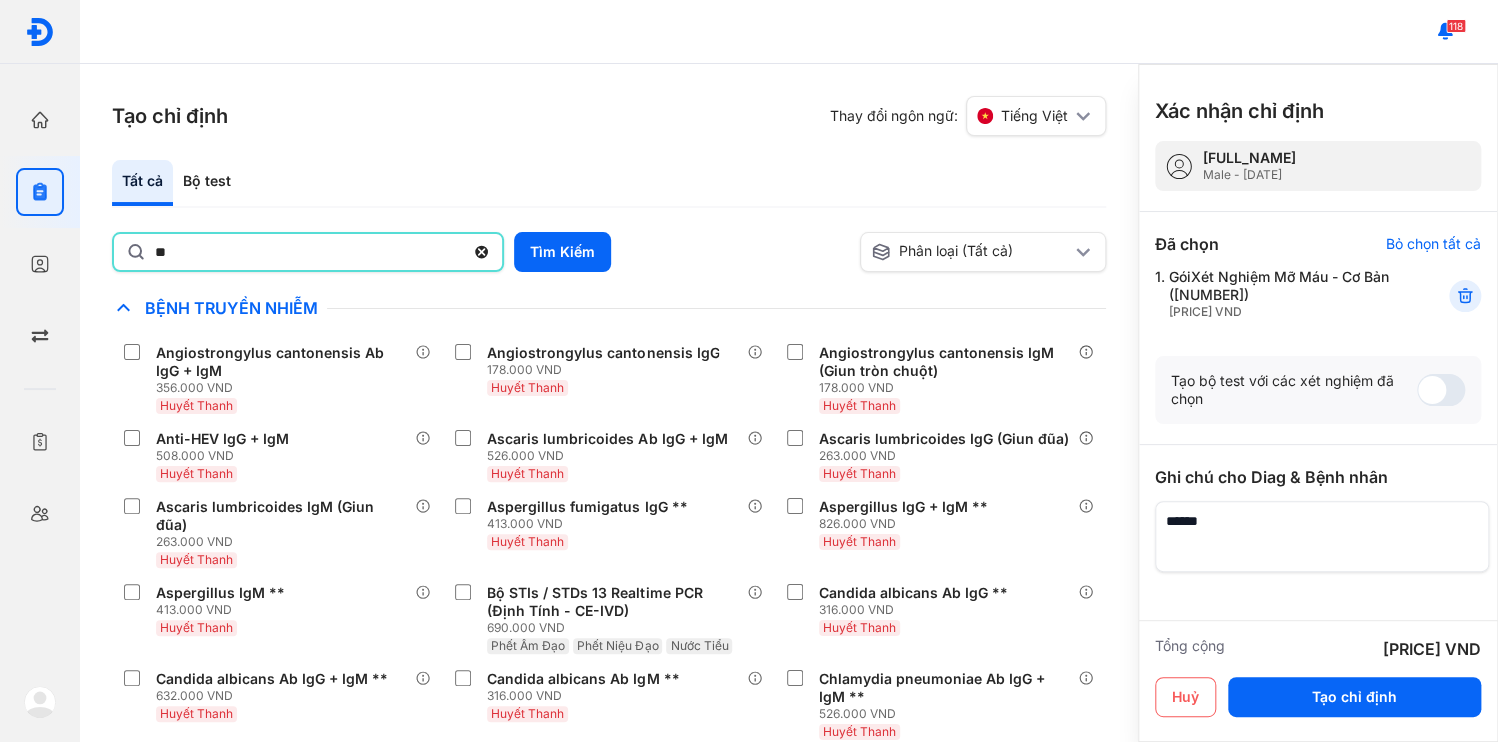 type on "*" 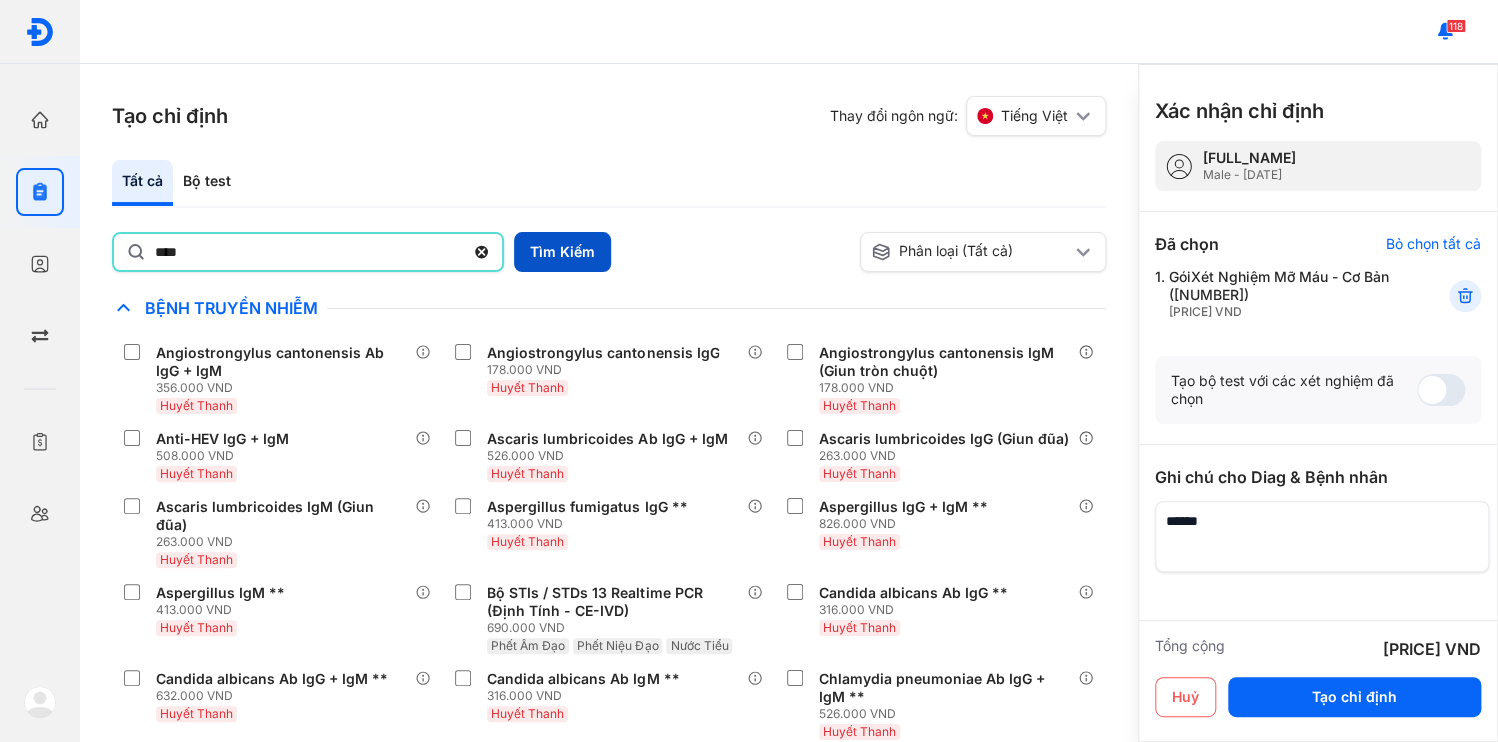 type on "****" 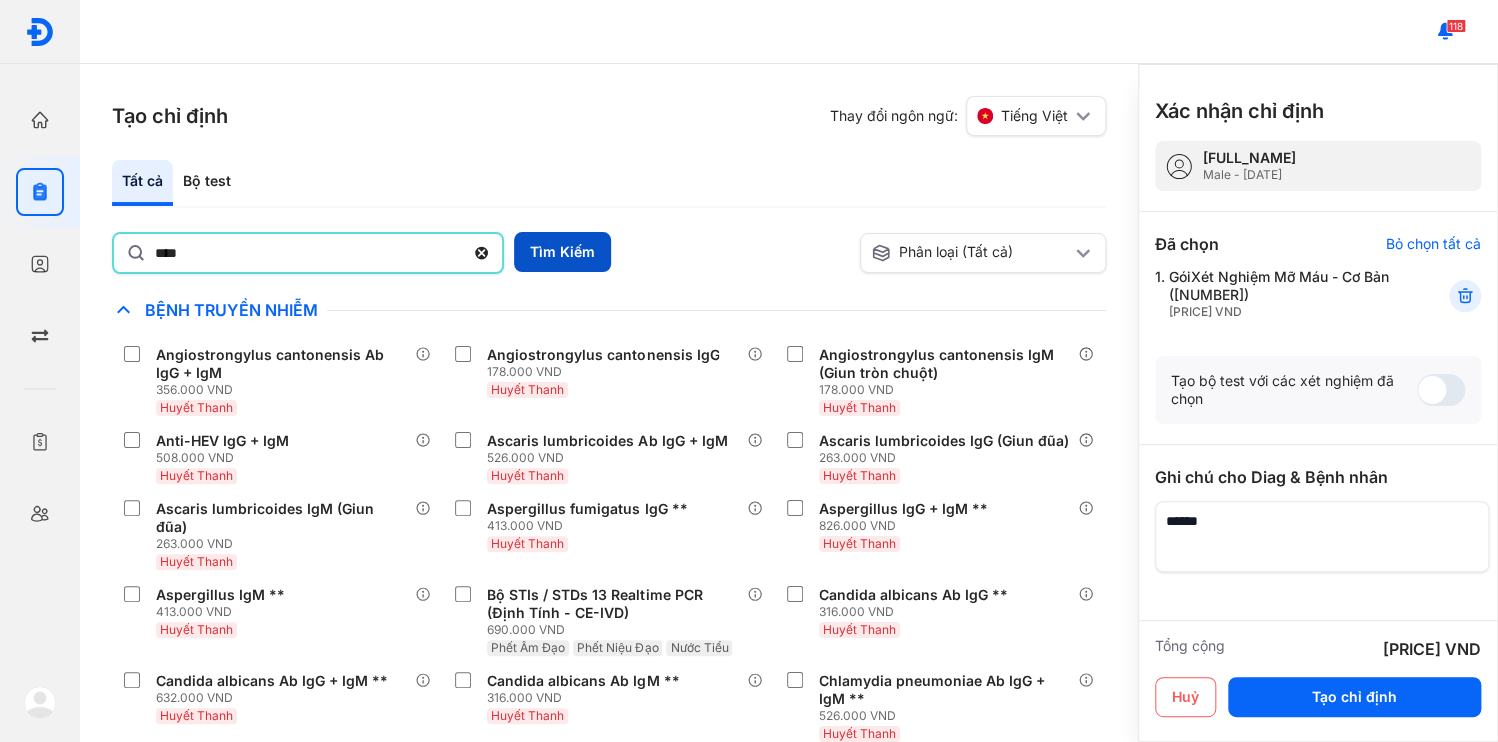 drag, startPoint x: 538, startPoint y: 224, endPoint x: 509, endPoint y: 240, distance: 33.12099 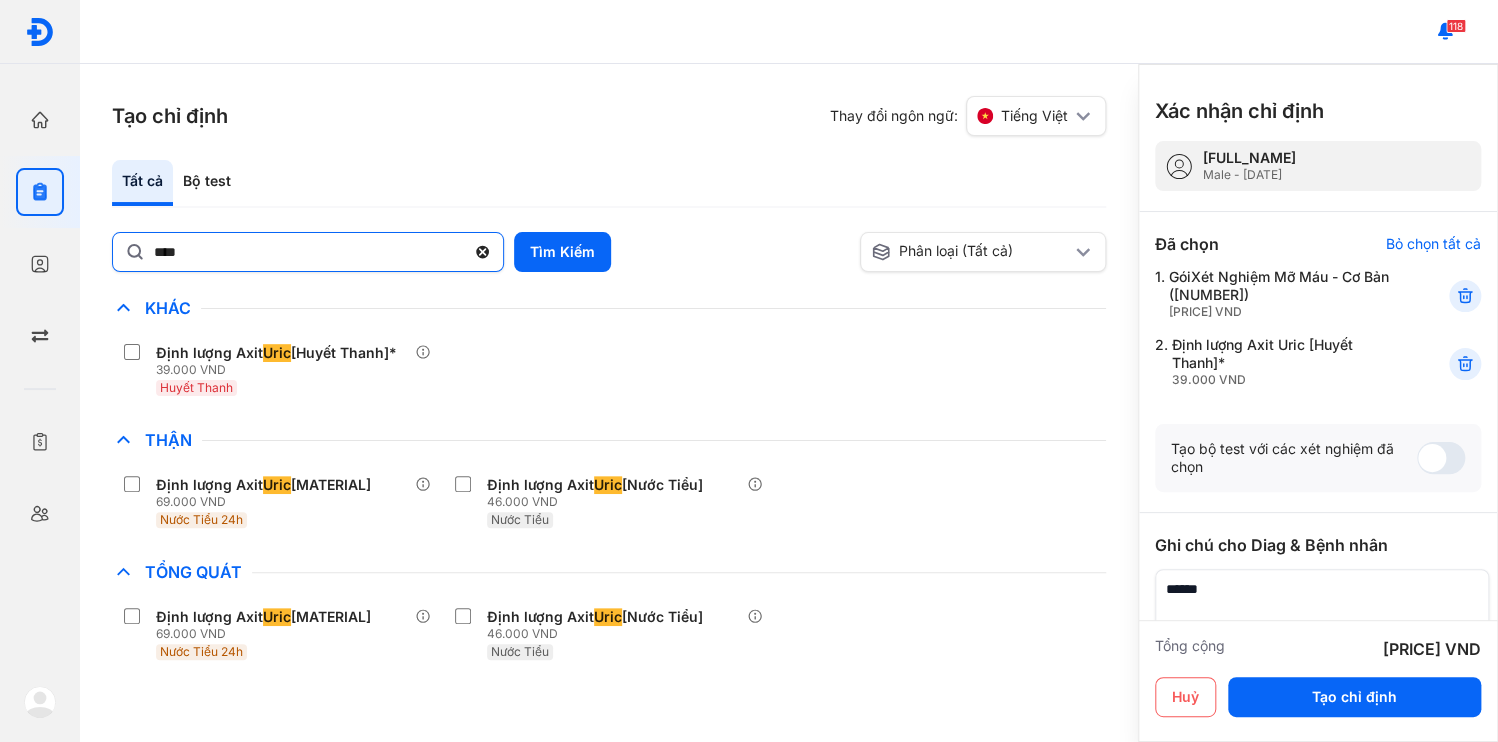 click 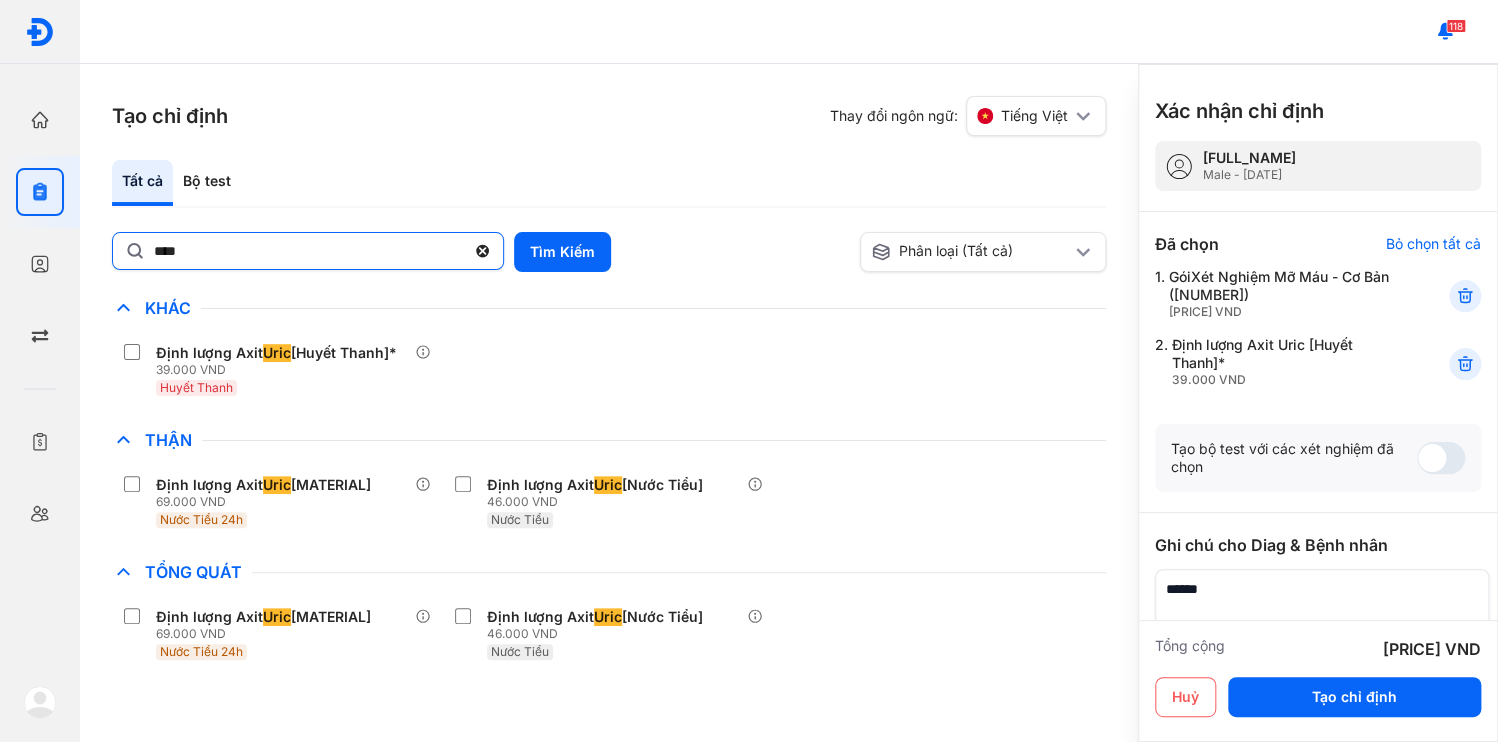 click on "****" 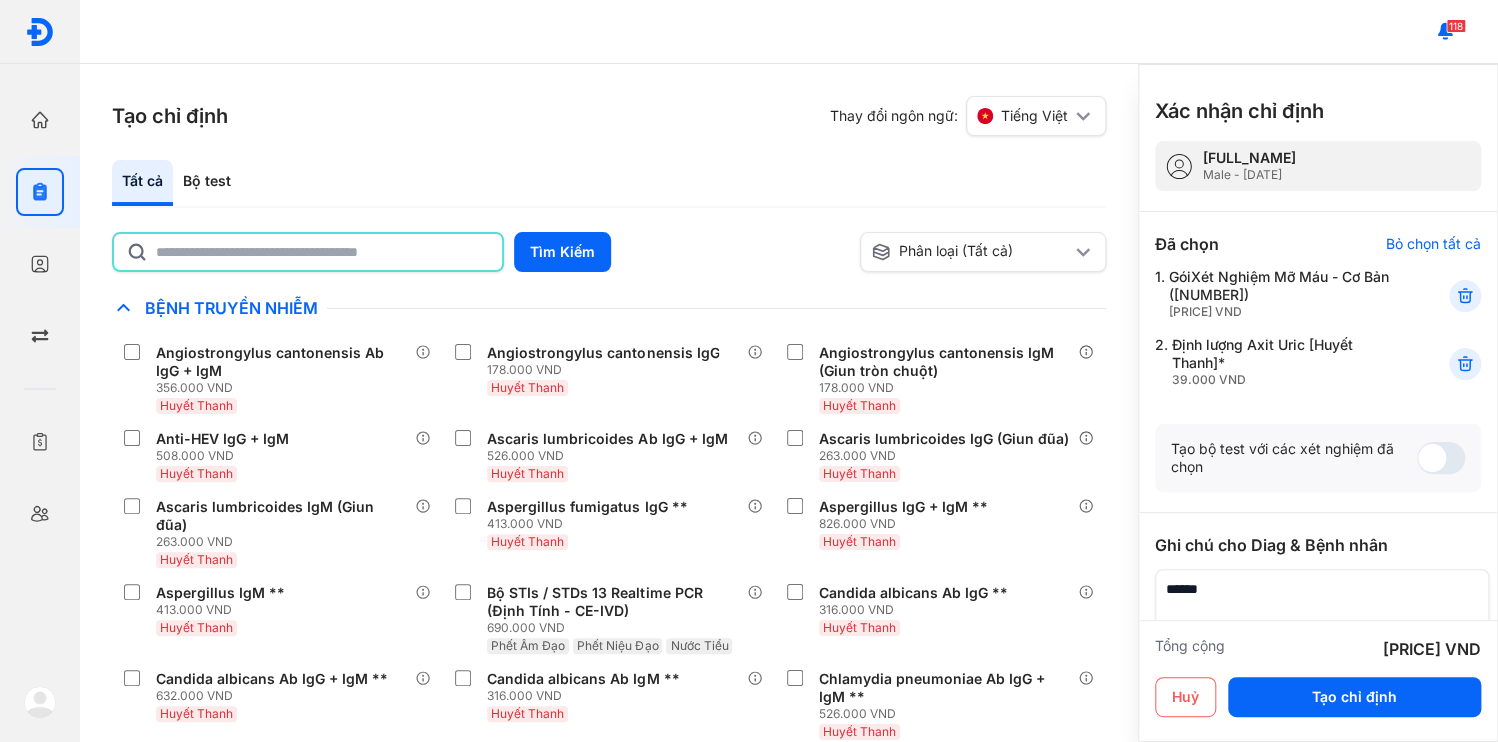 click 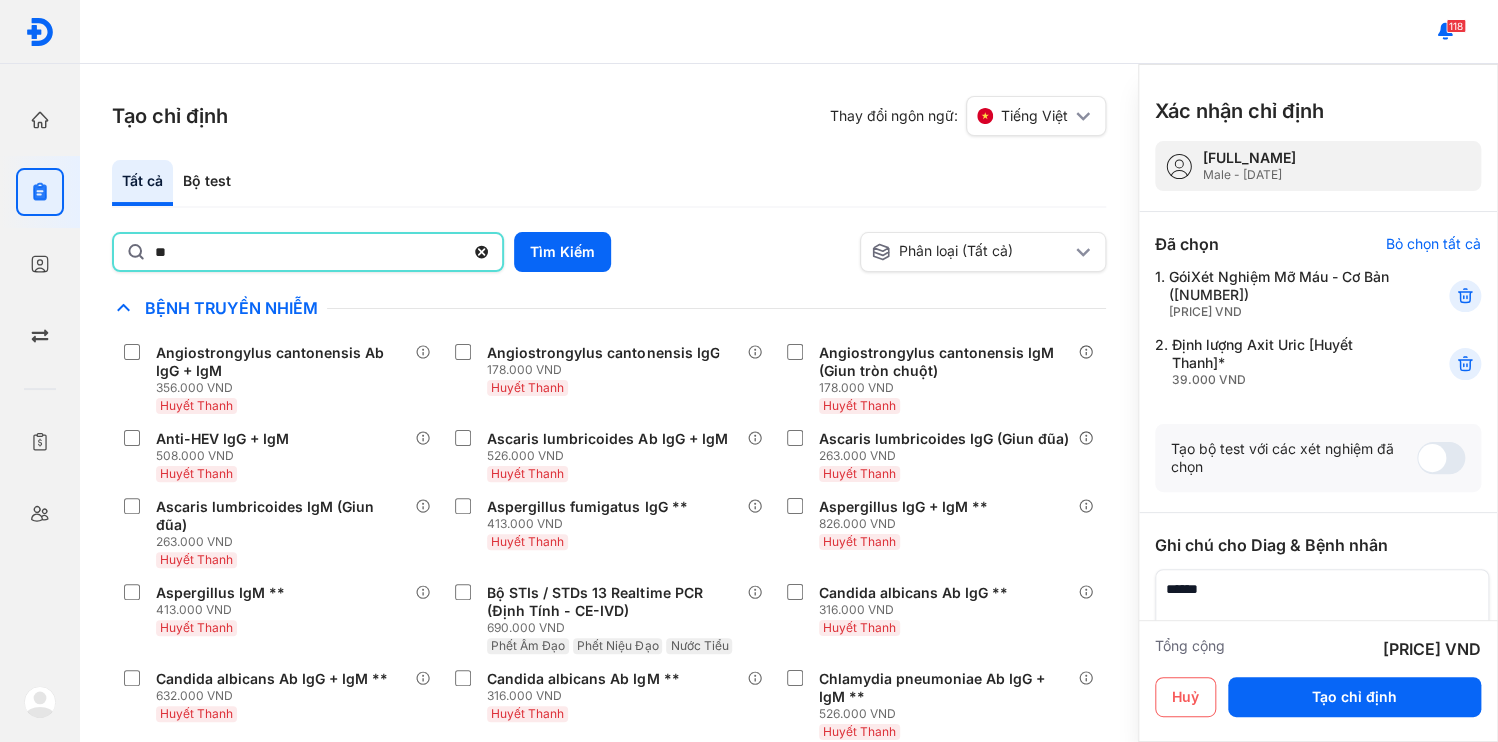 type on "*" 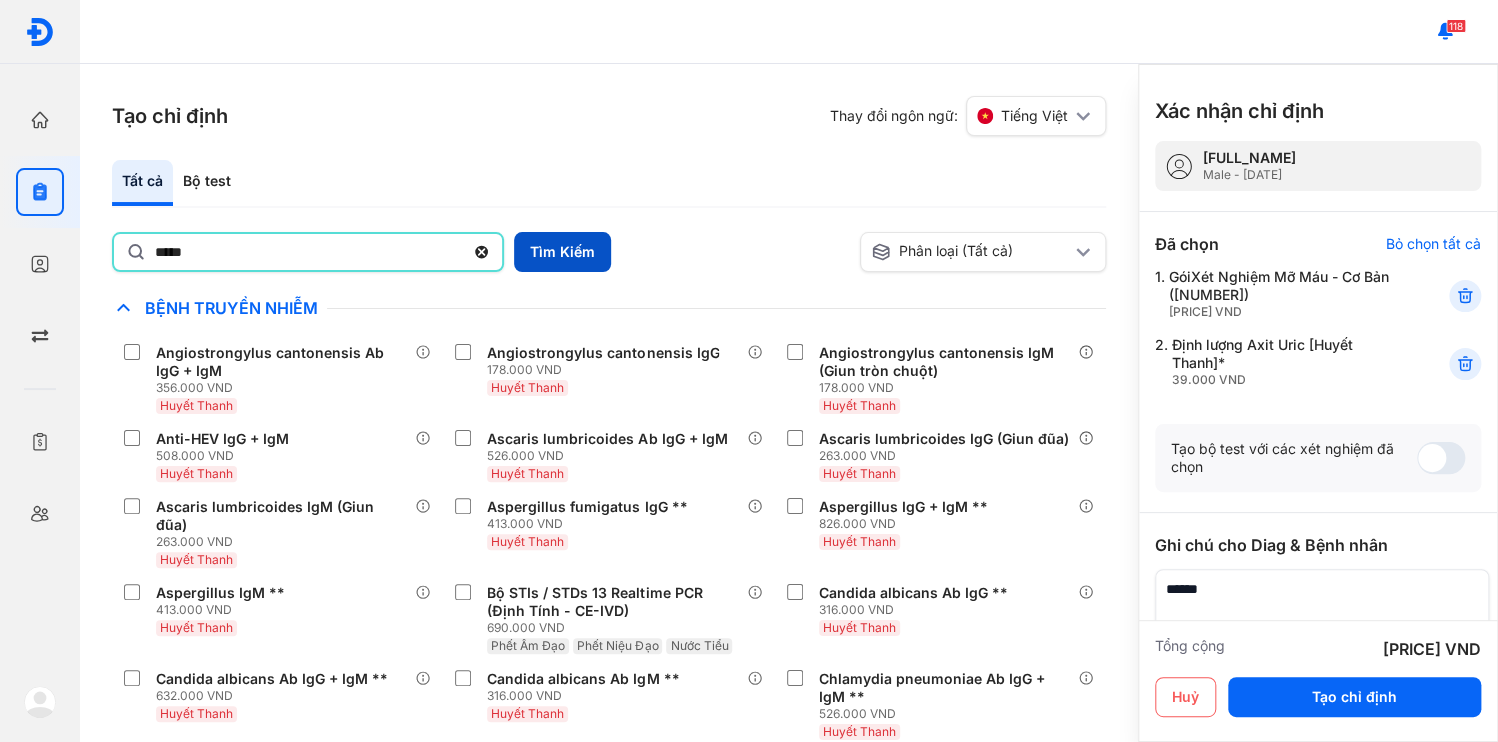 type on "*****" 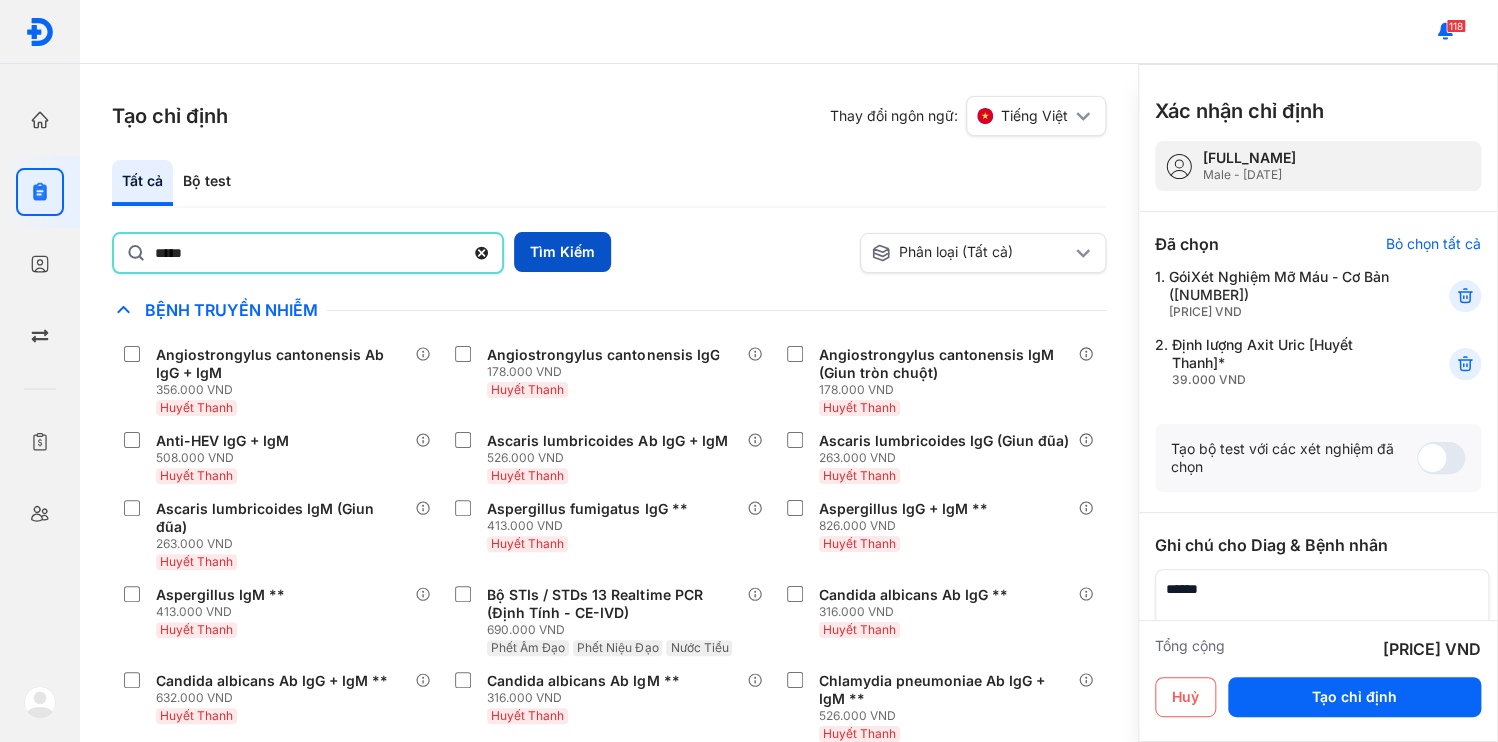 click on "Tìm Kiếm" at bounding box center [562, 252] 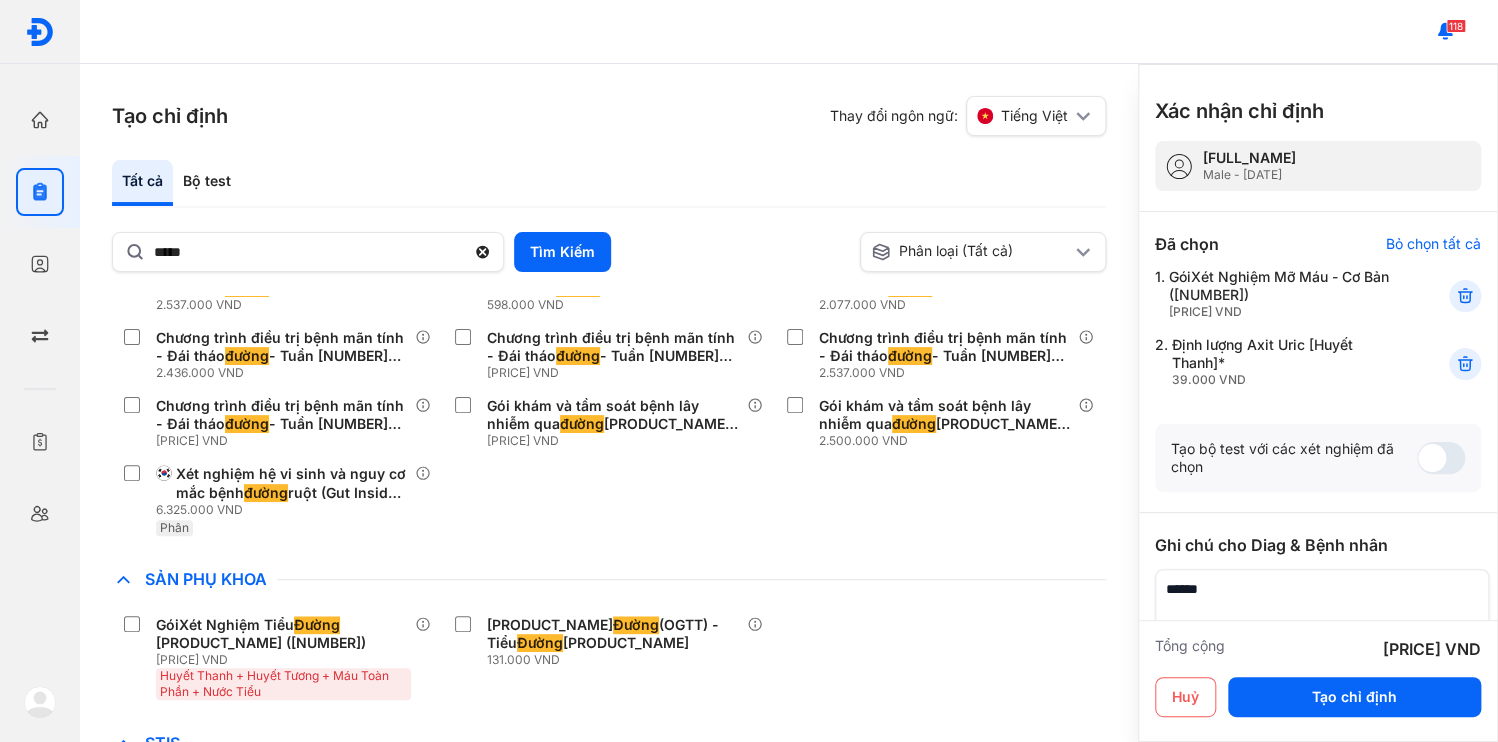 scroll, scrollTop: 400, scrollLeft: 0, axis: vertical 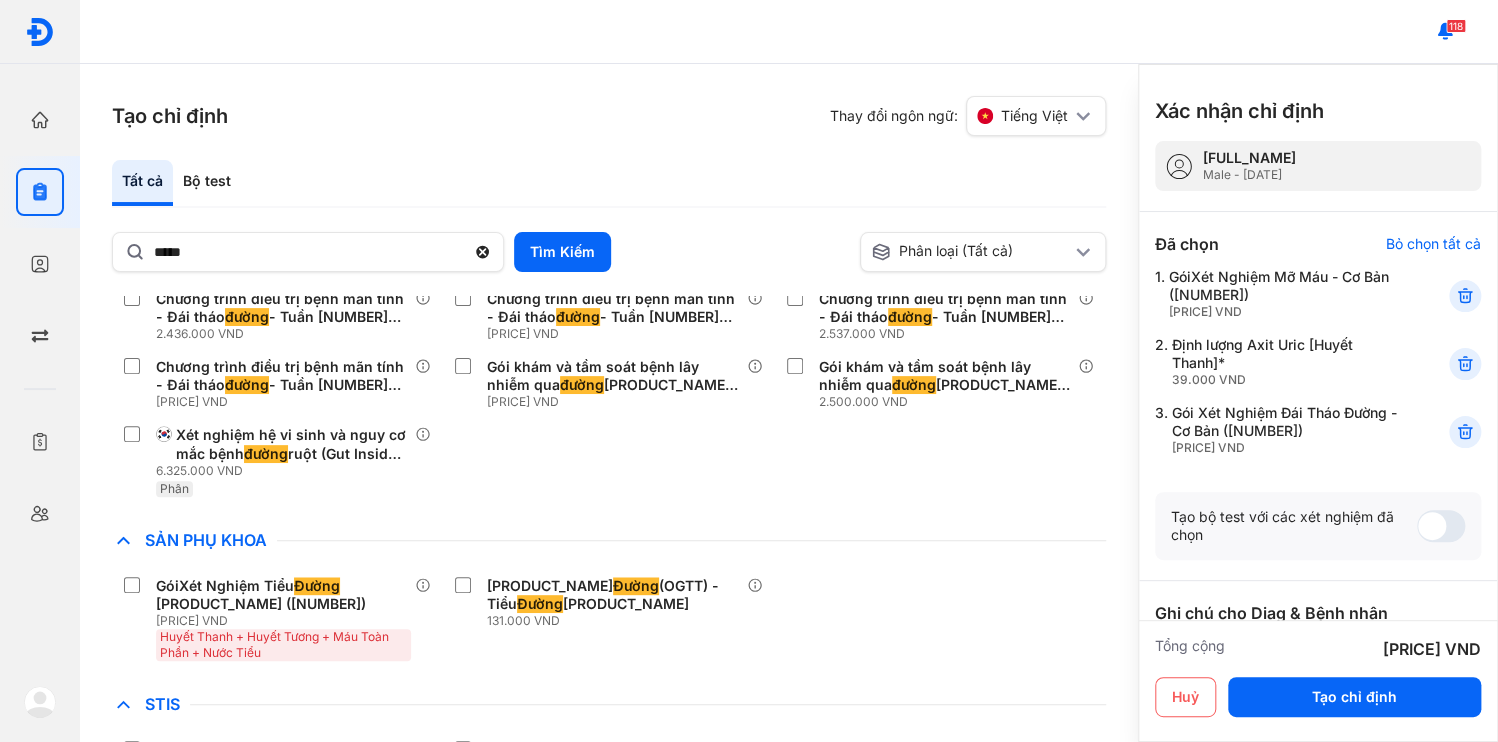 click at bounding box center [1316, 672] 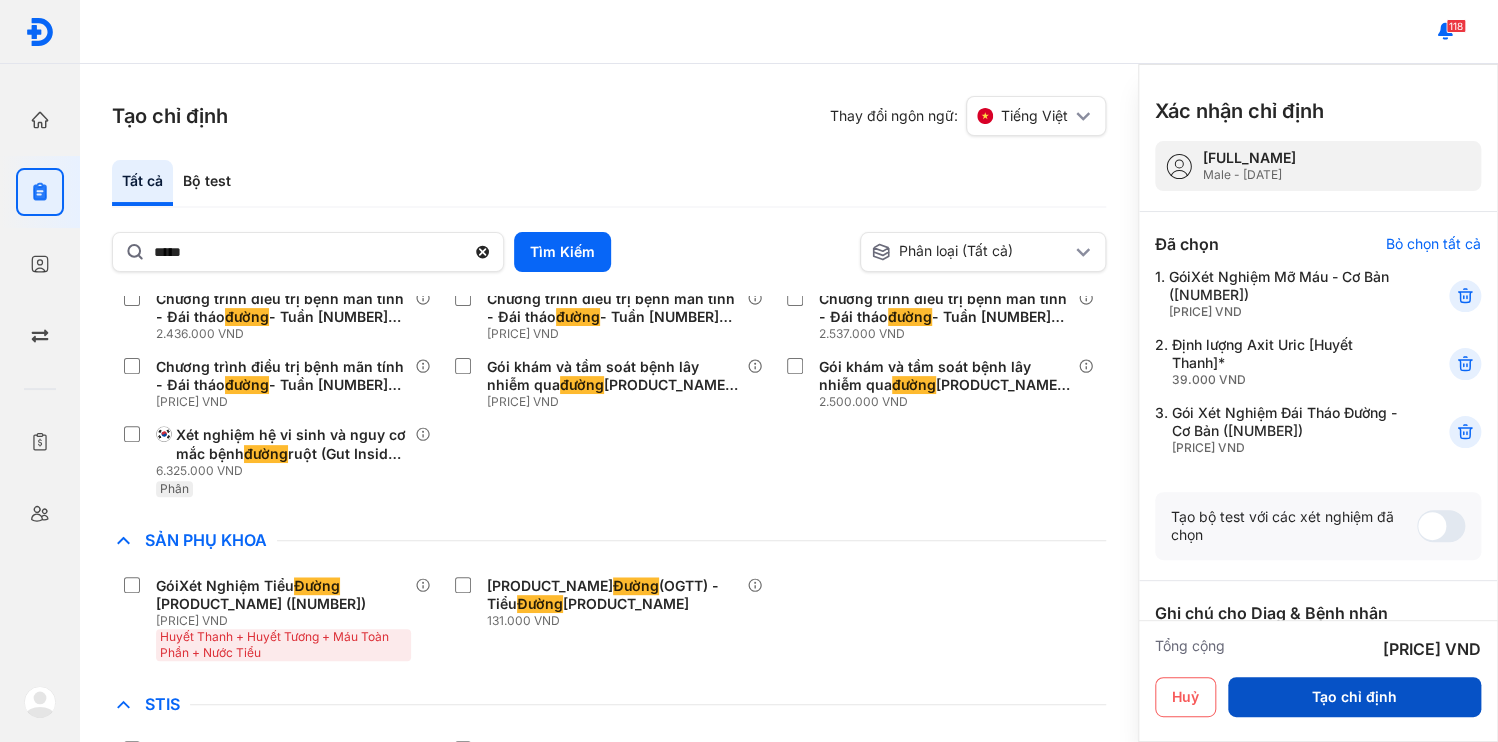 type on "**********" 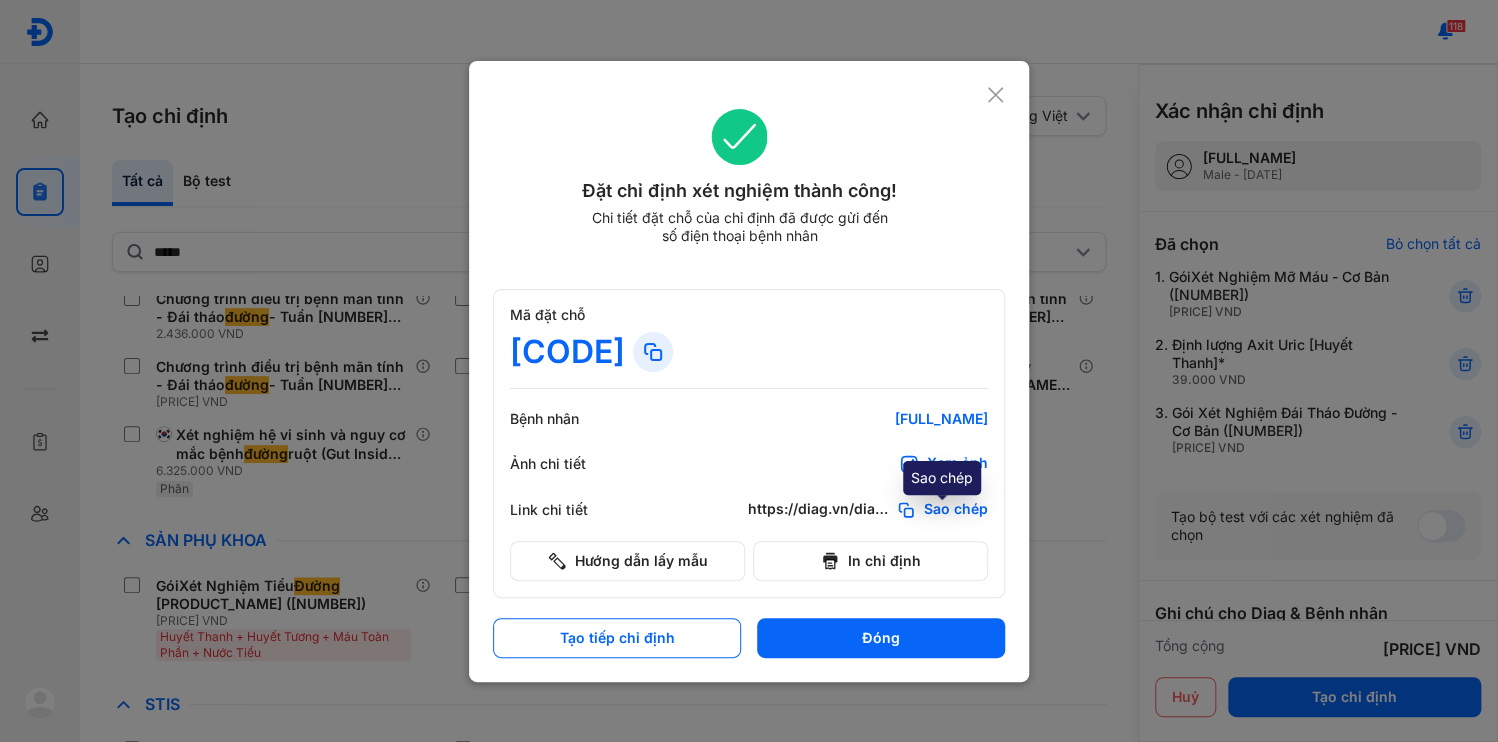 click on "Sao chép" 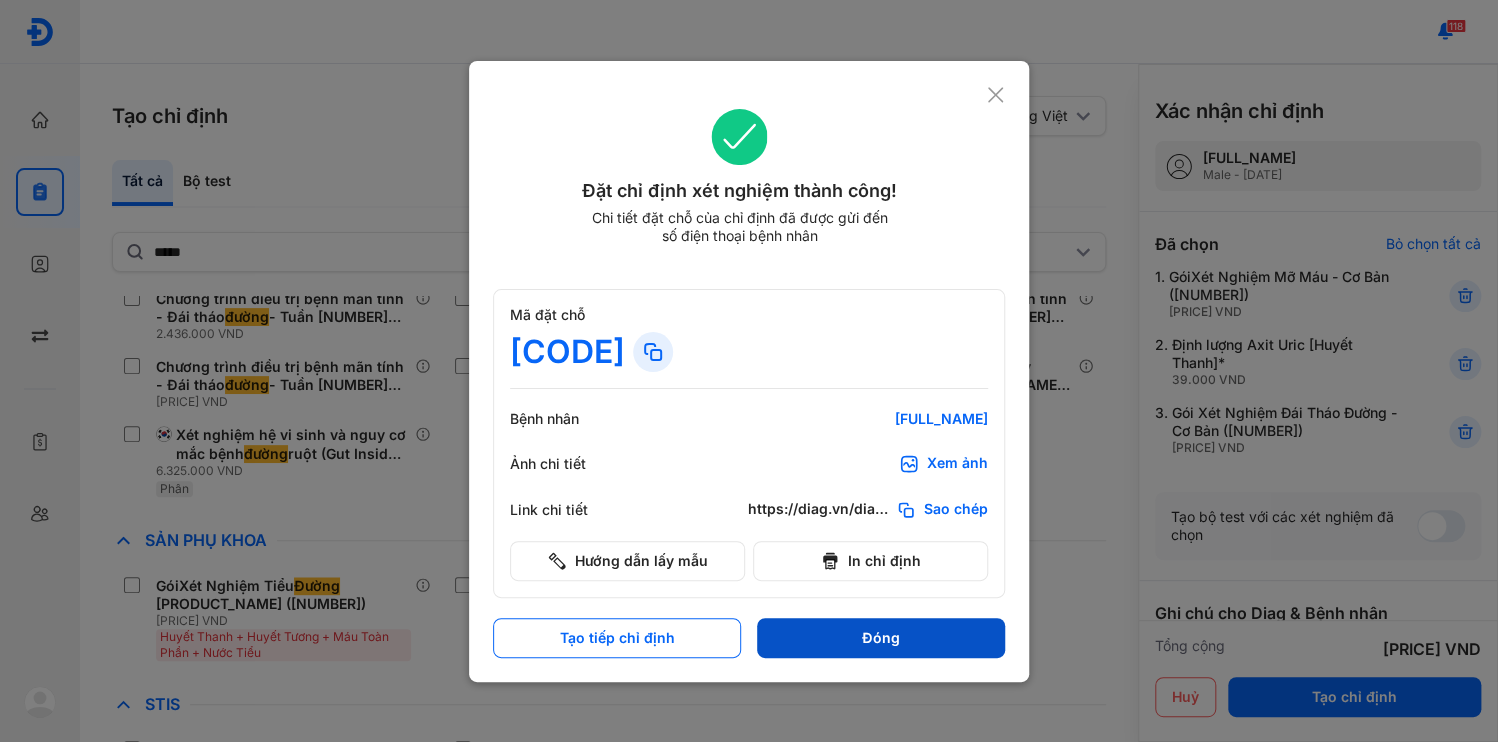 click on "Đóng" at bounding box center [881, 638] 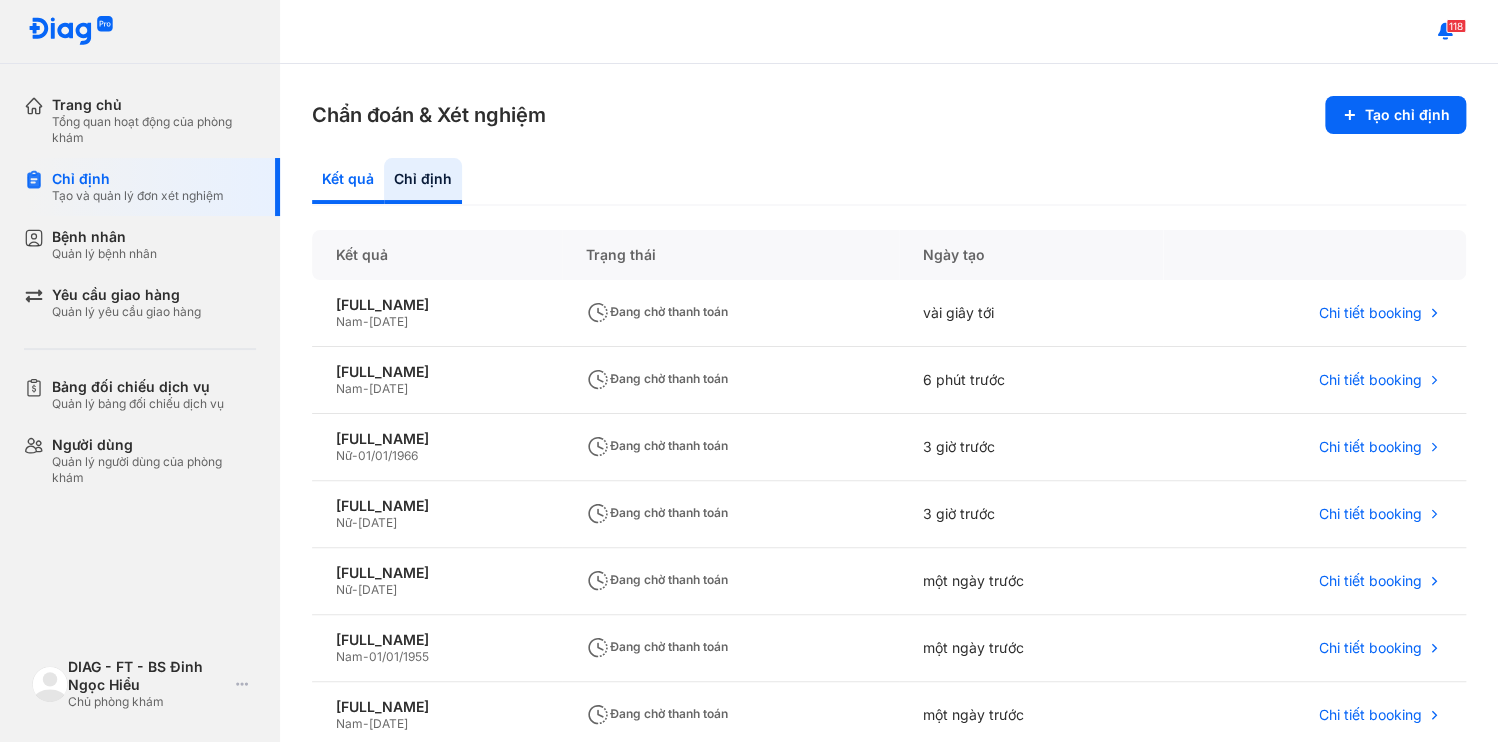 click on "Kết quả" 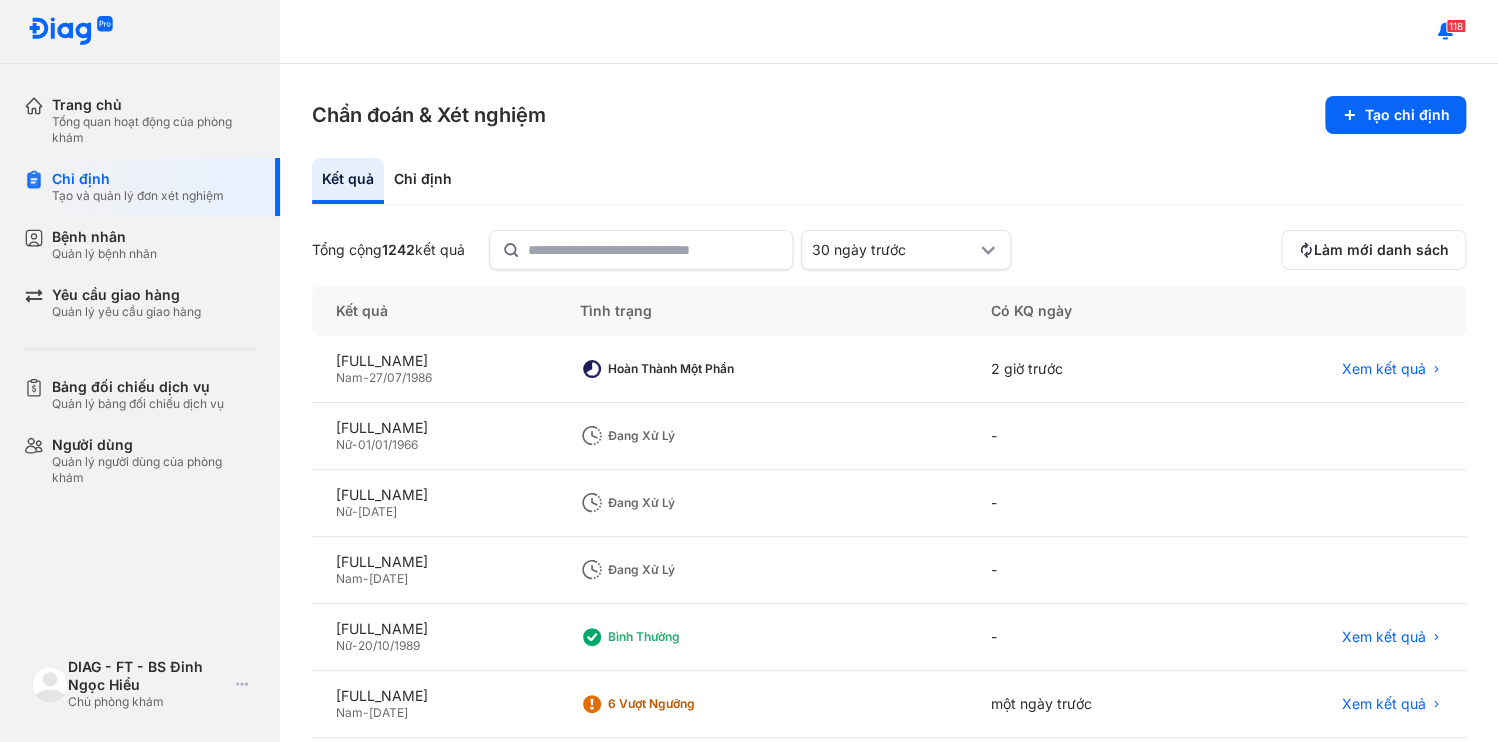 click on "Nữ  -  20/01/2003" 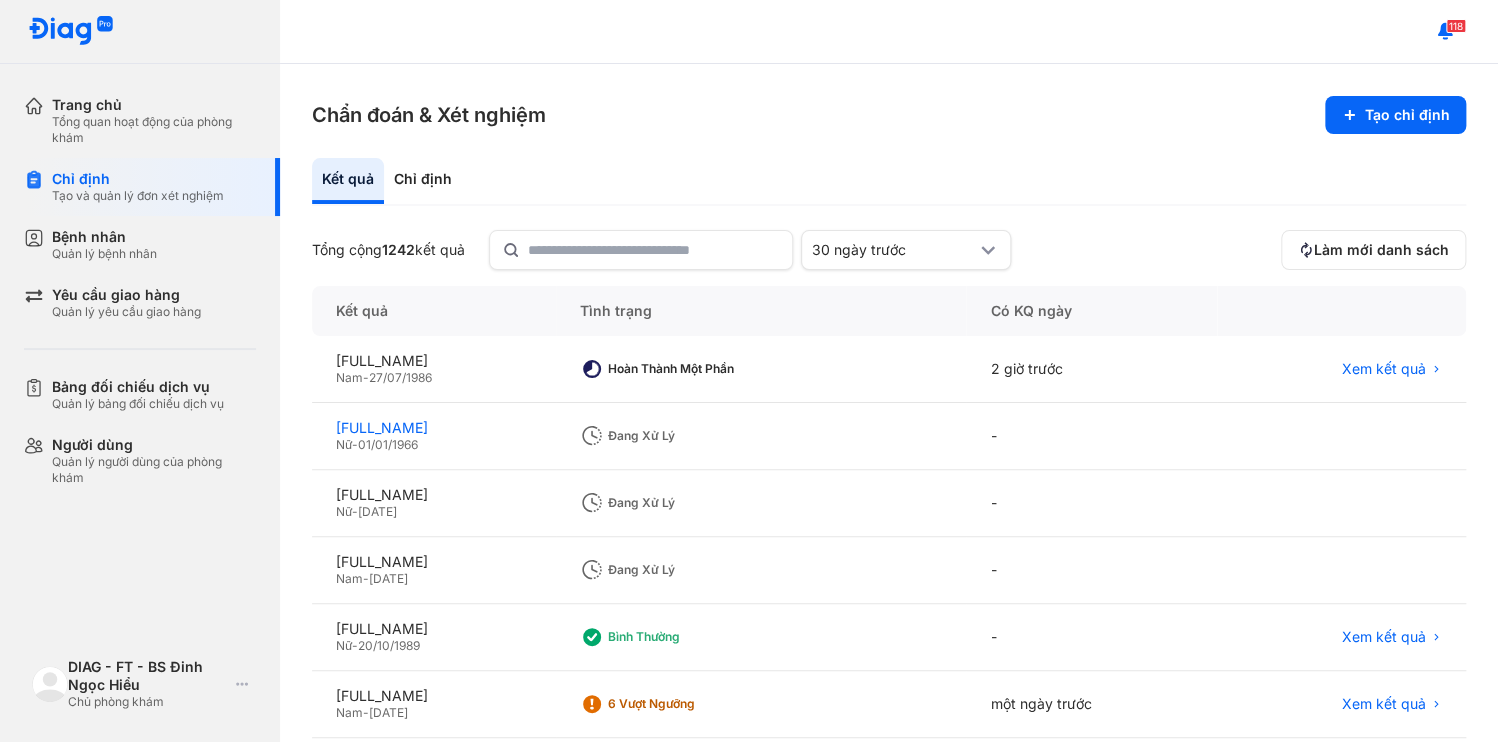 click on "TRẦN THỊ LIÊN" 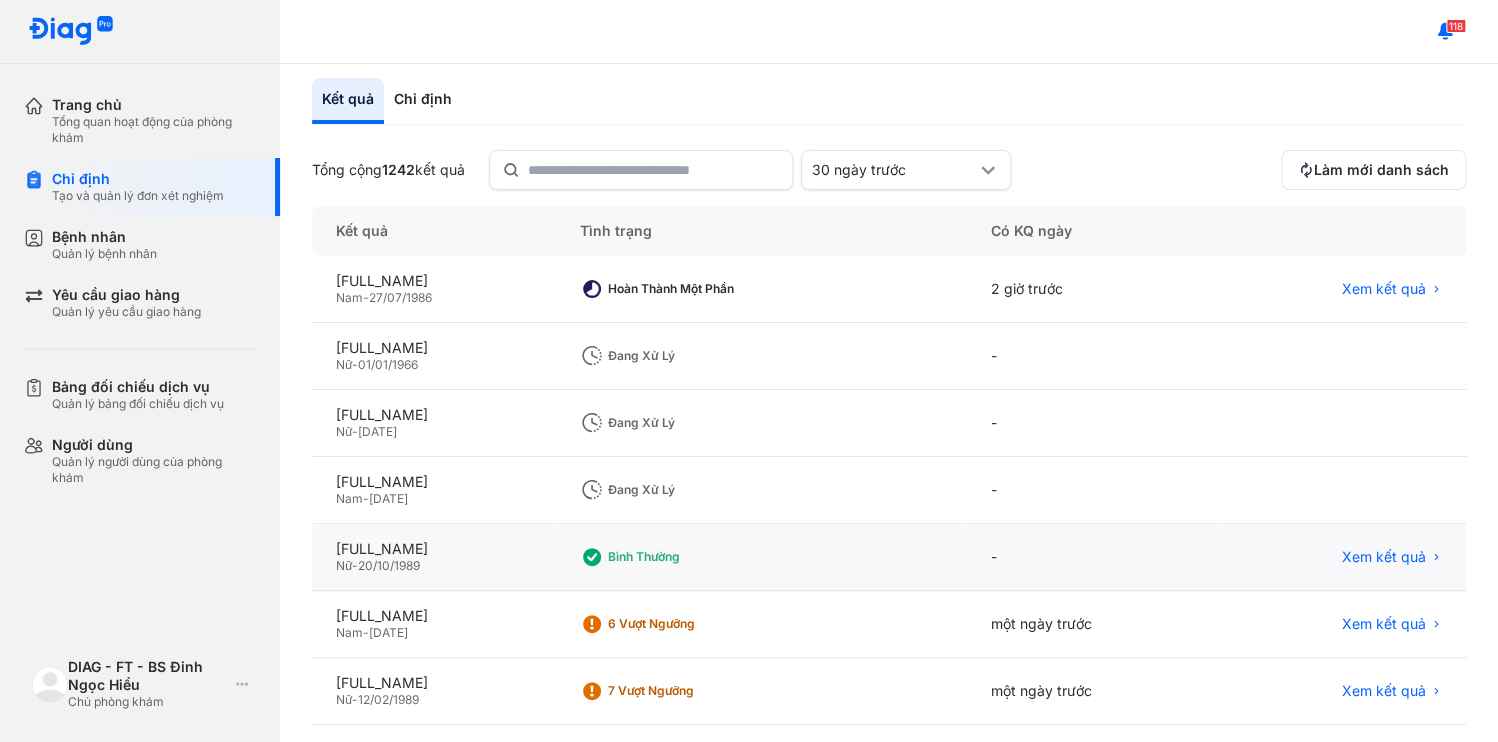 scroll, scrollTop: 0, scrollLeft: 0, axis: both 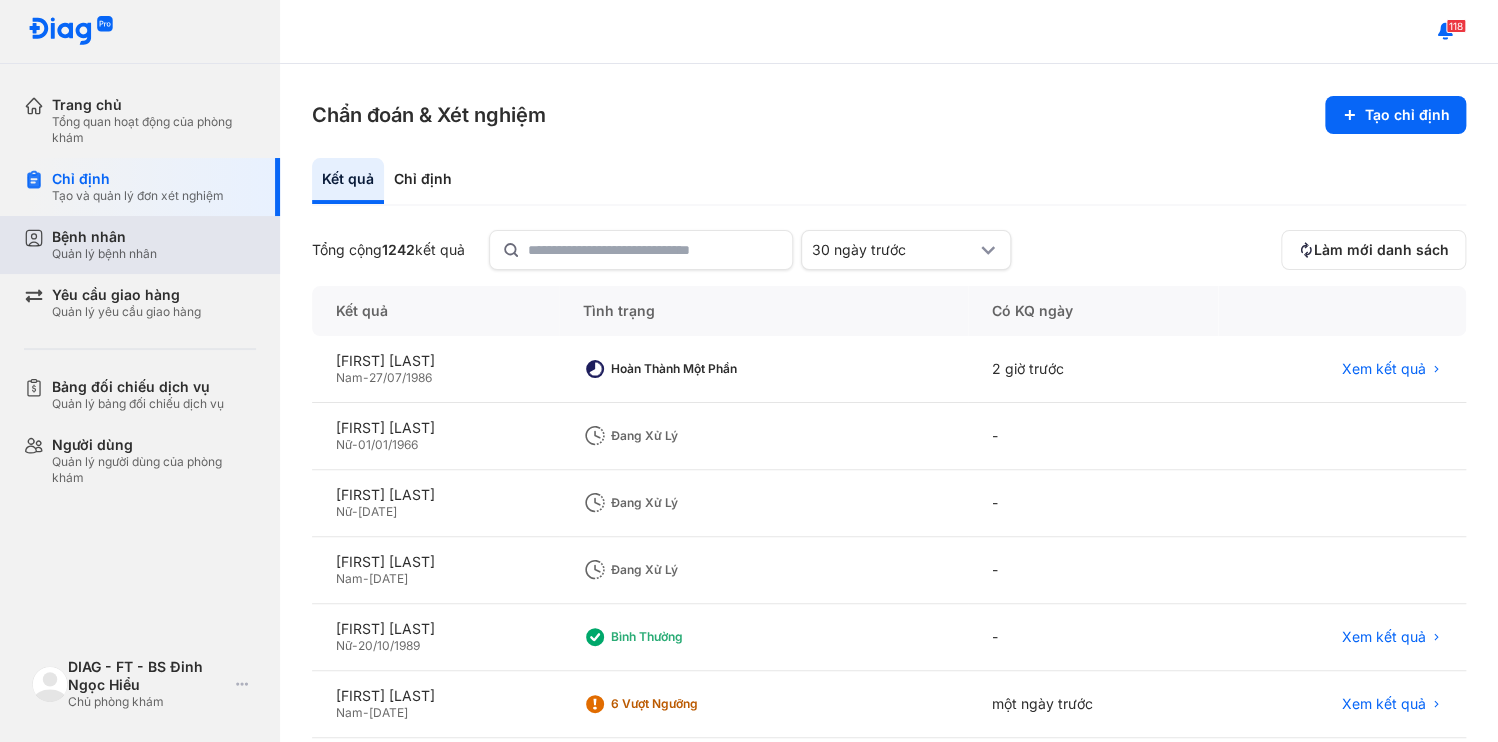 click on "Quản lý bệnh nhân" at bounding box center (104, 254) 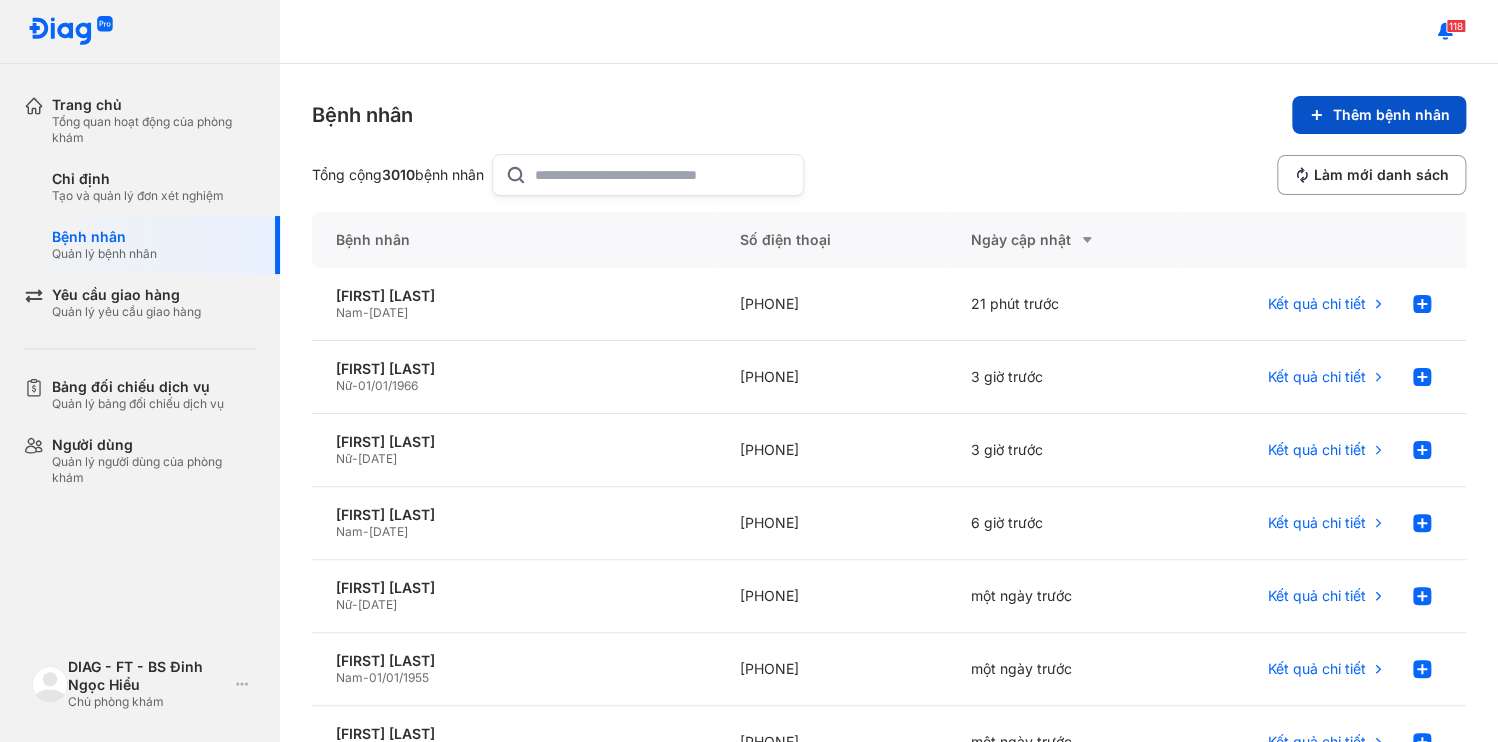 click on "Thêm bệnh nhân" at bounding box center (1379, 115) 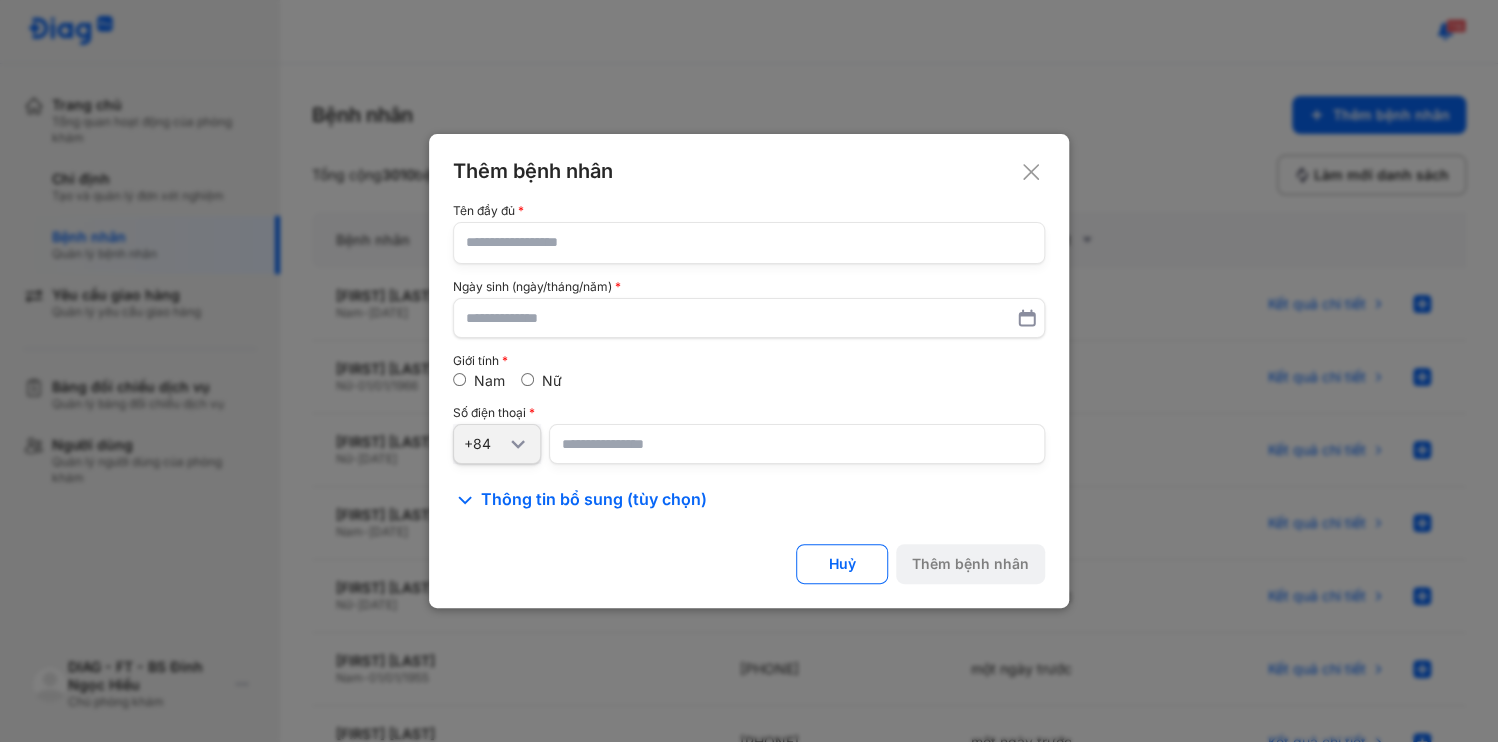 type 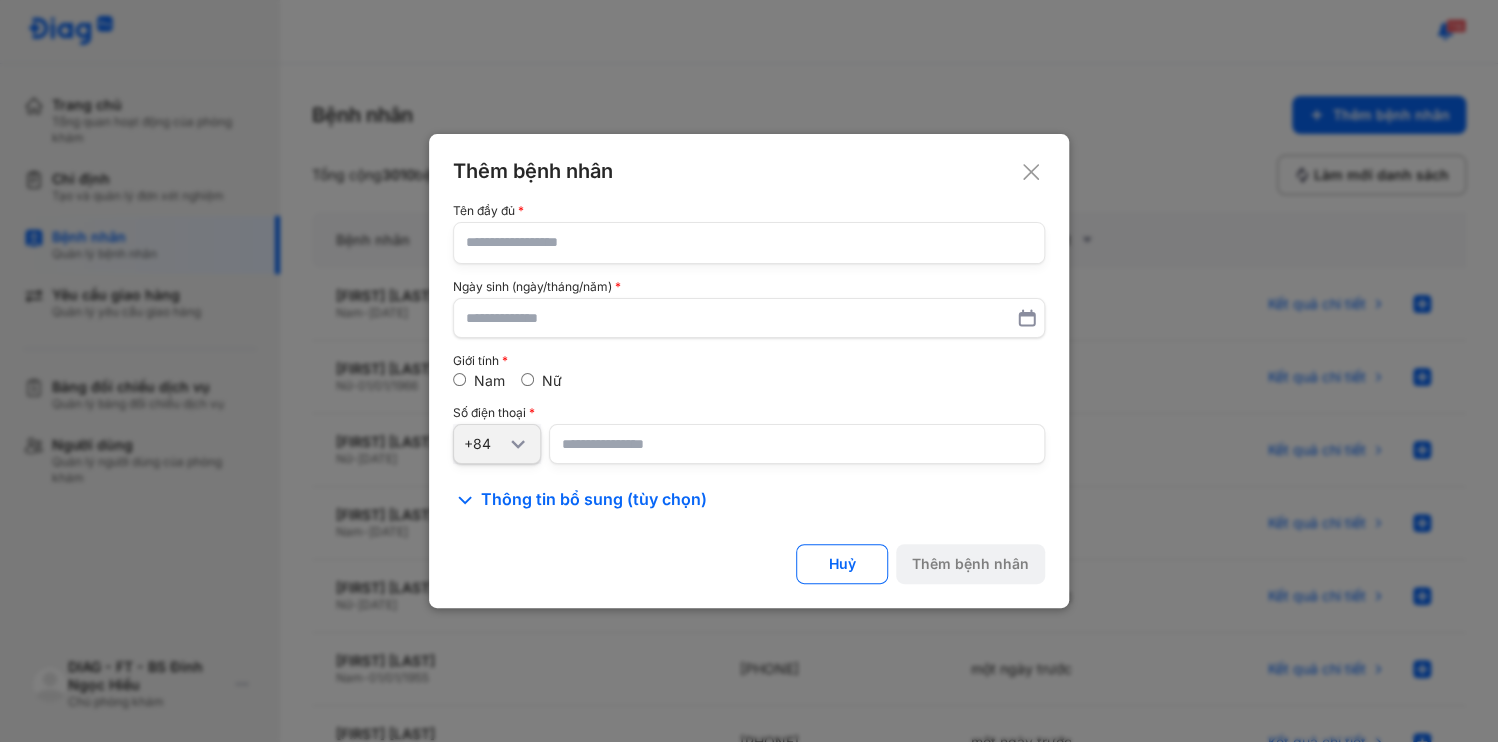 click 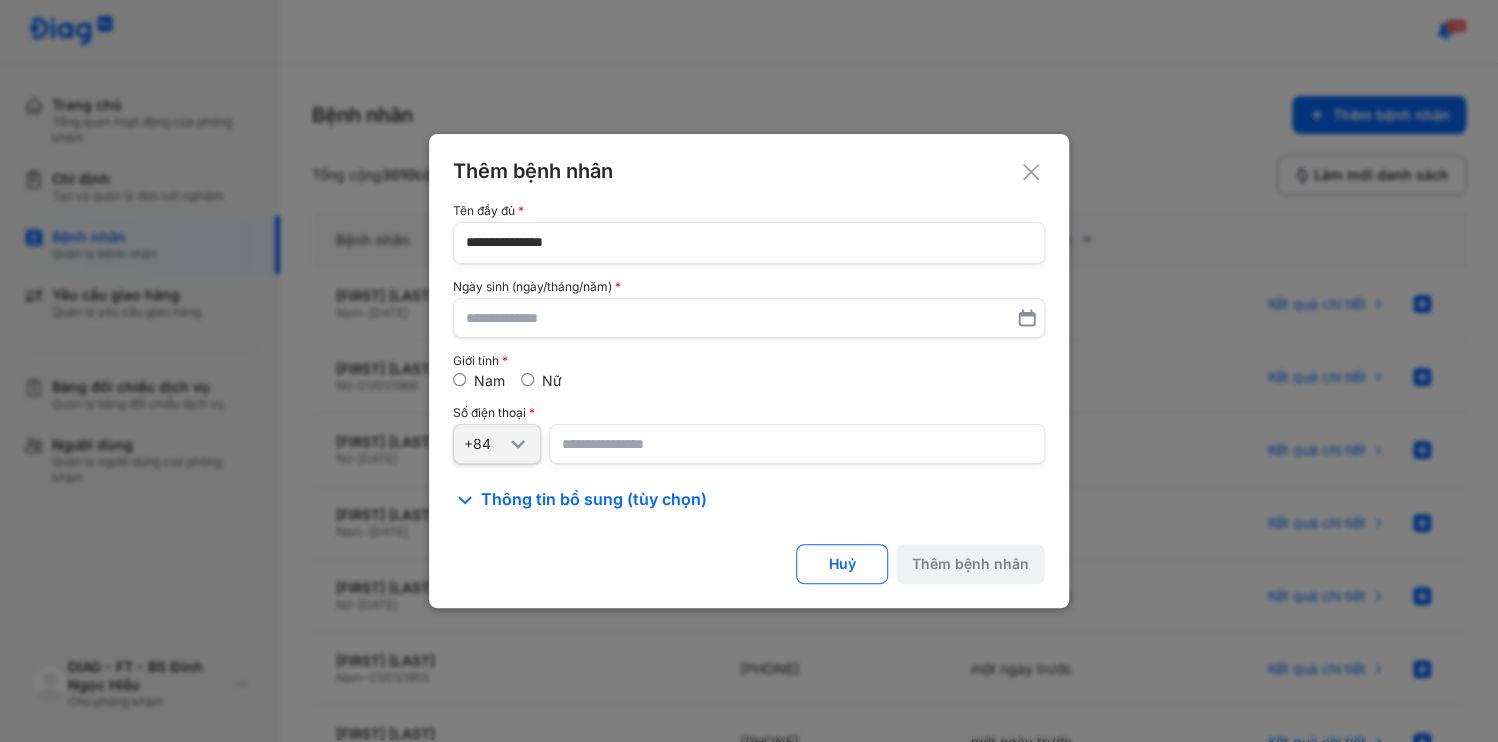 type on "**********" 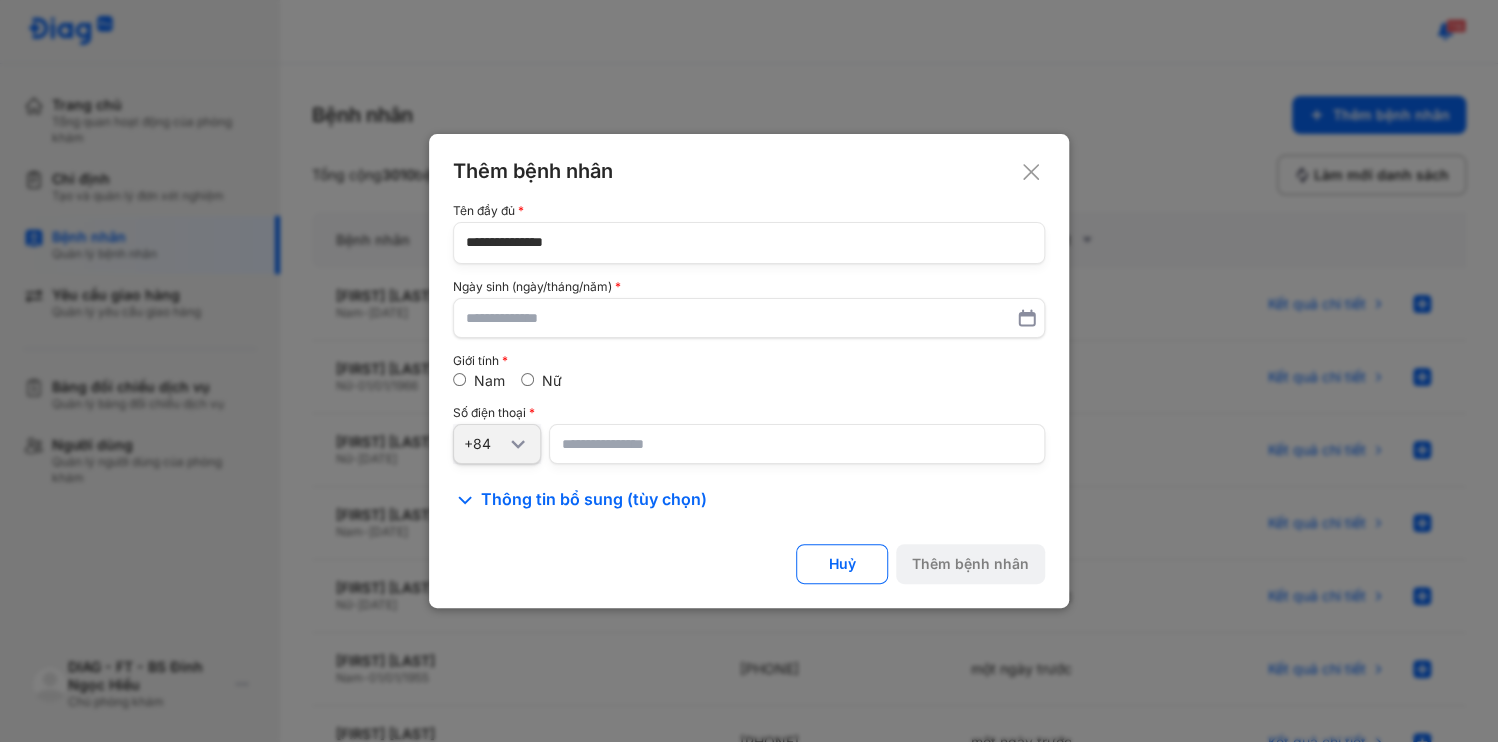 click at bounding box center [797, 444] 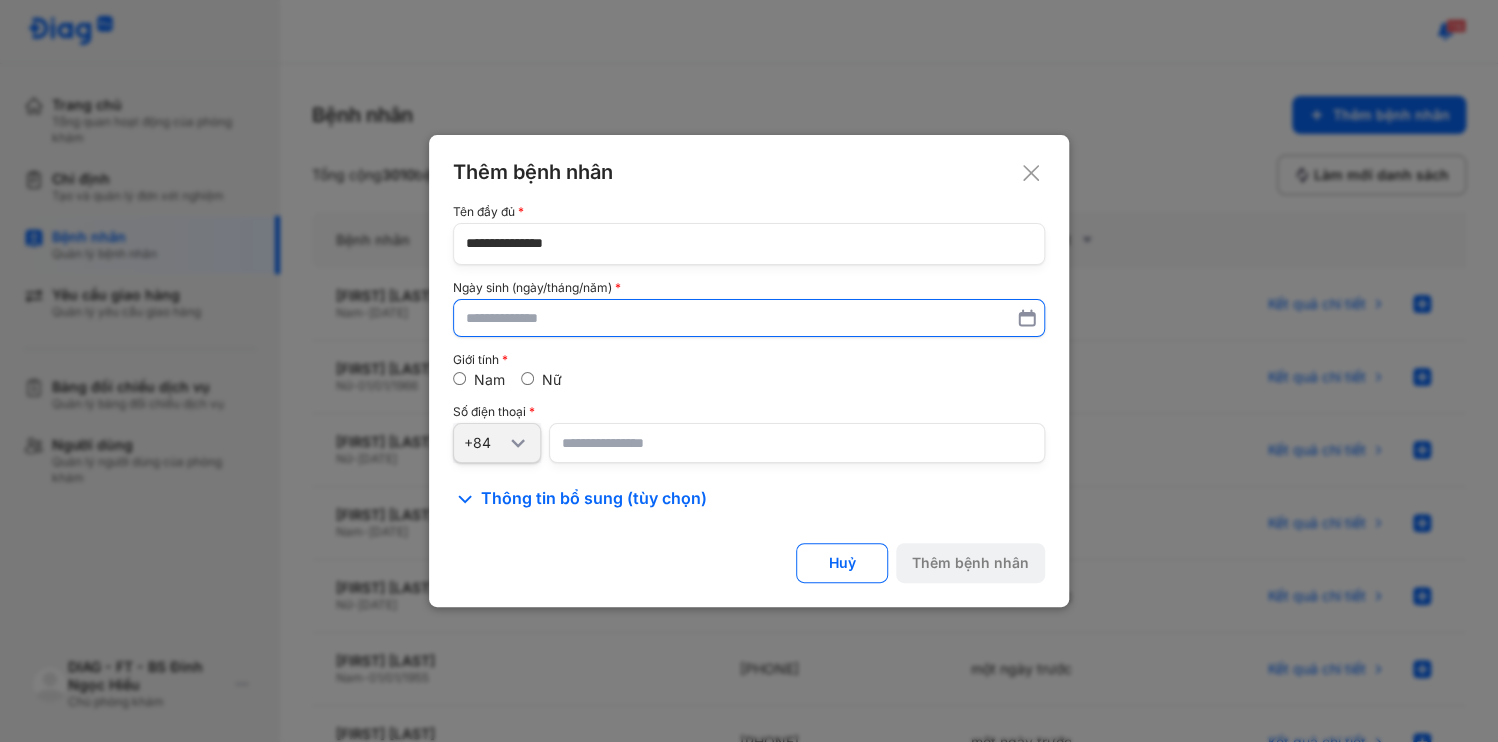click at bounding box center [749, 318] 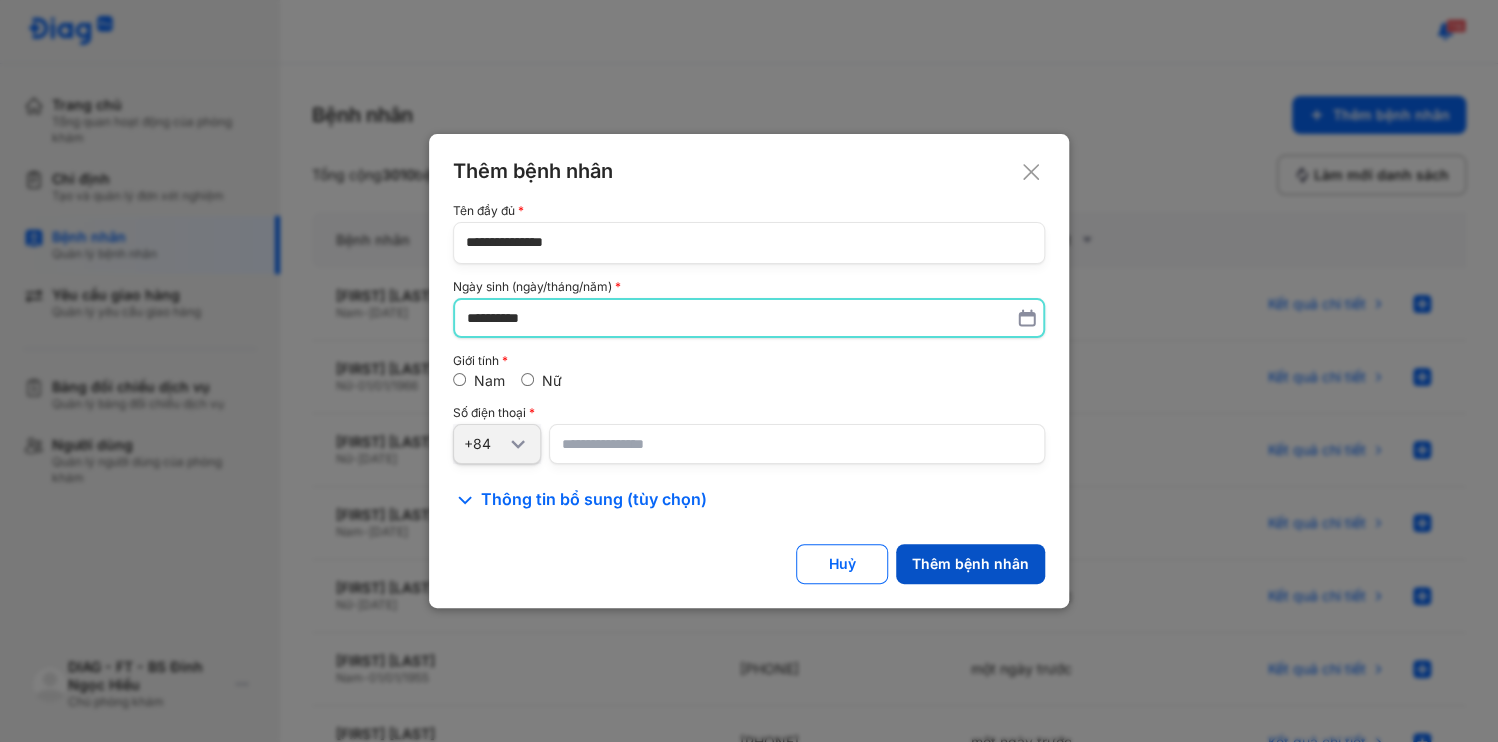 type on "**********" 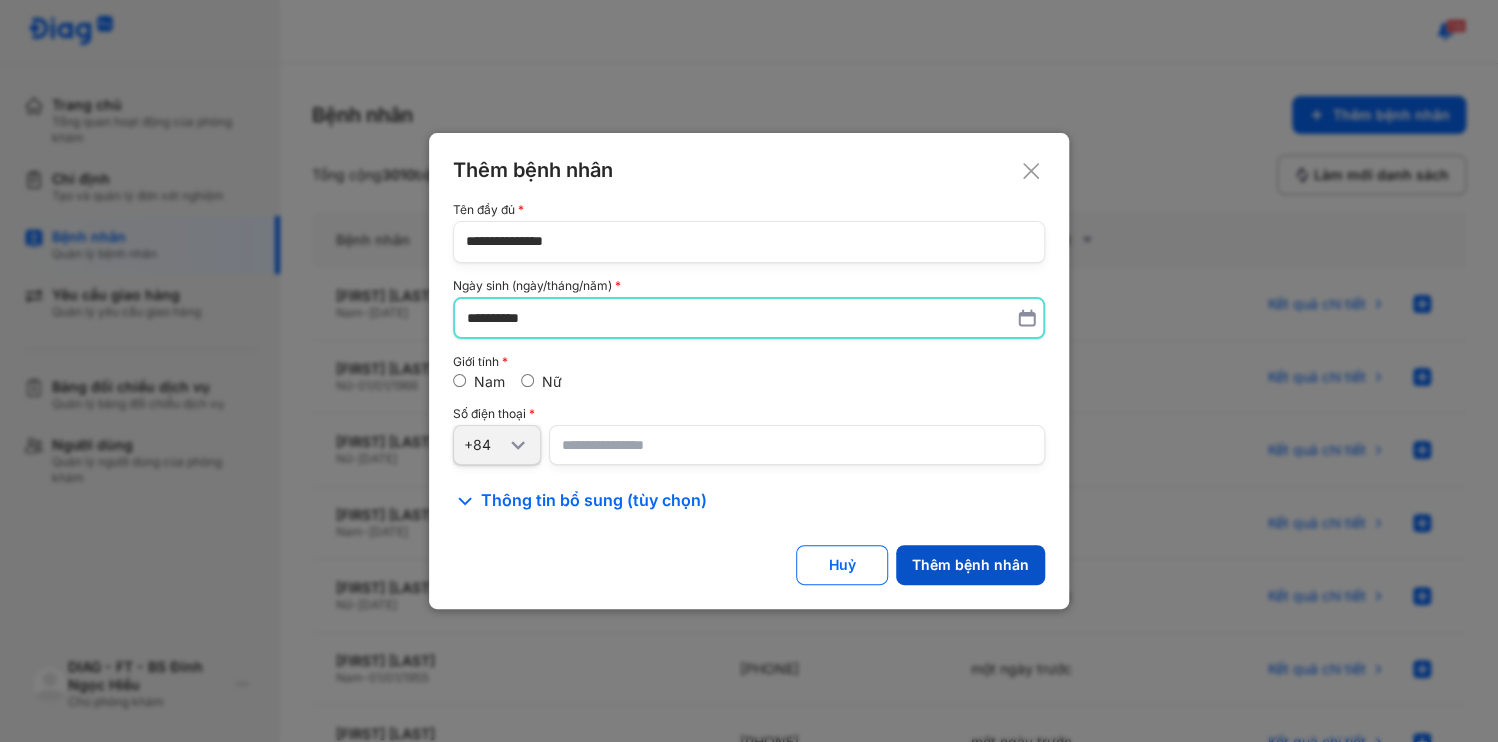 click on "Thêm bệnh nhân" 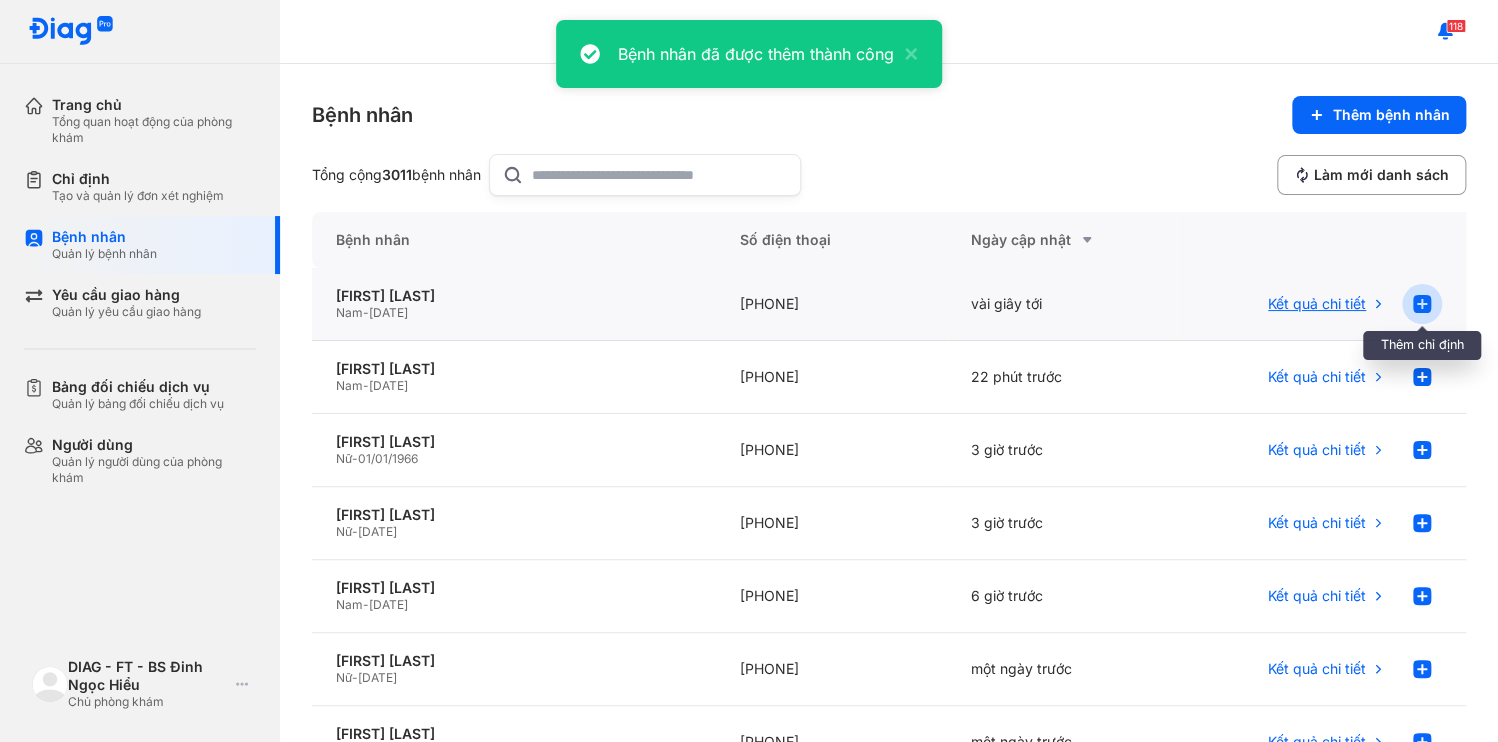click 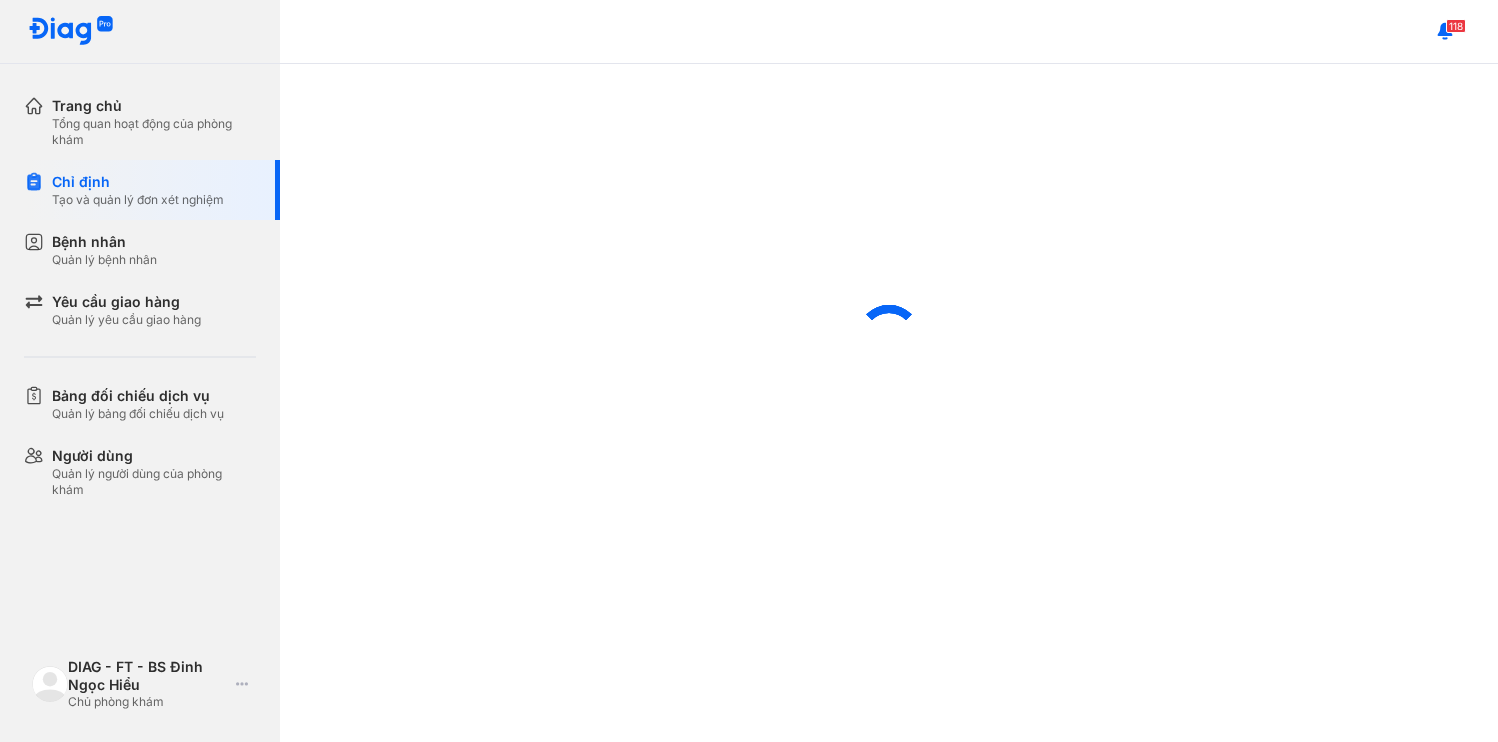 scroll, scrollTop: 0, scrollLeft: 0, axis: both 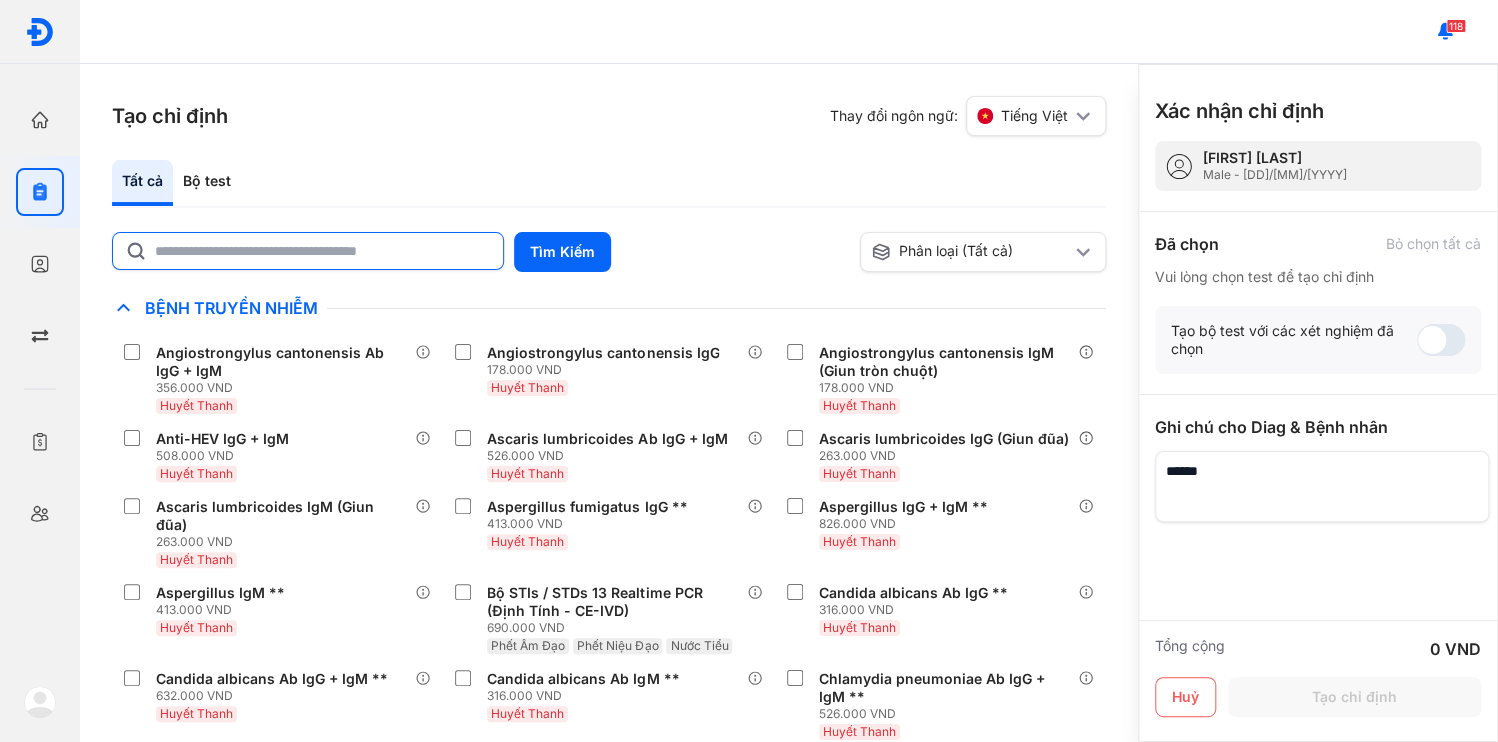 click 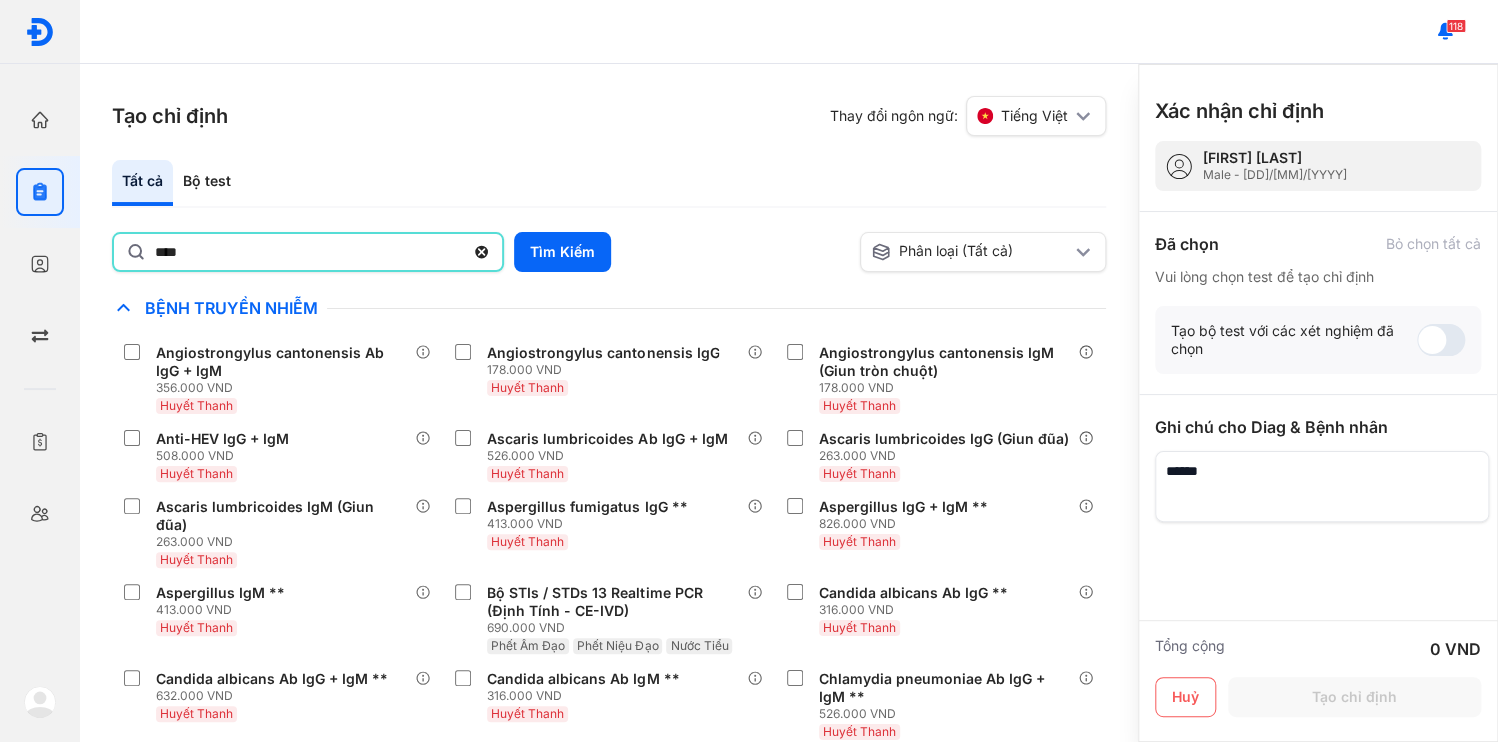 type on "********" 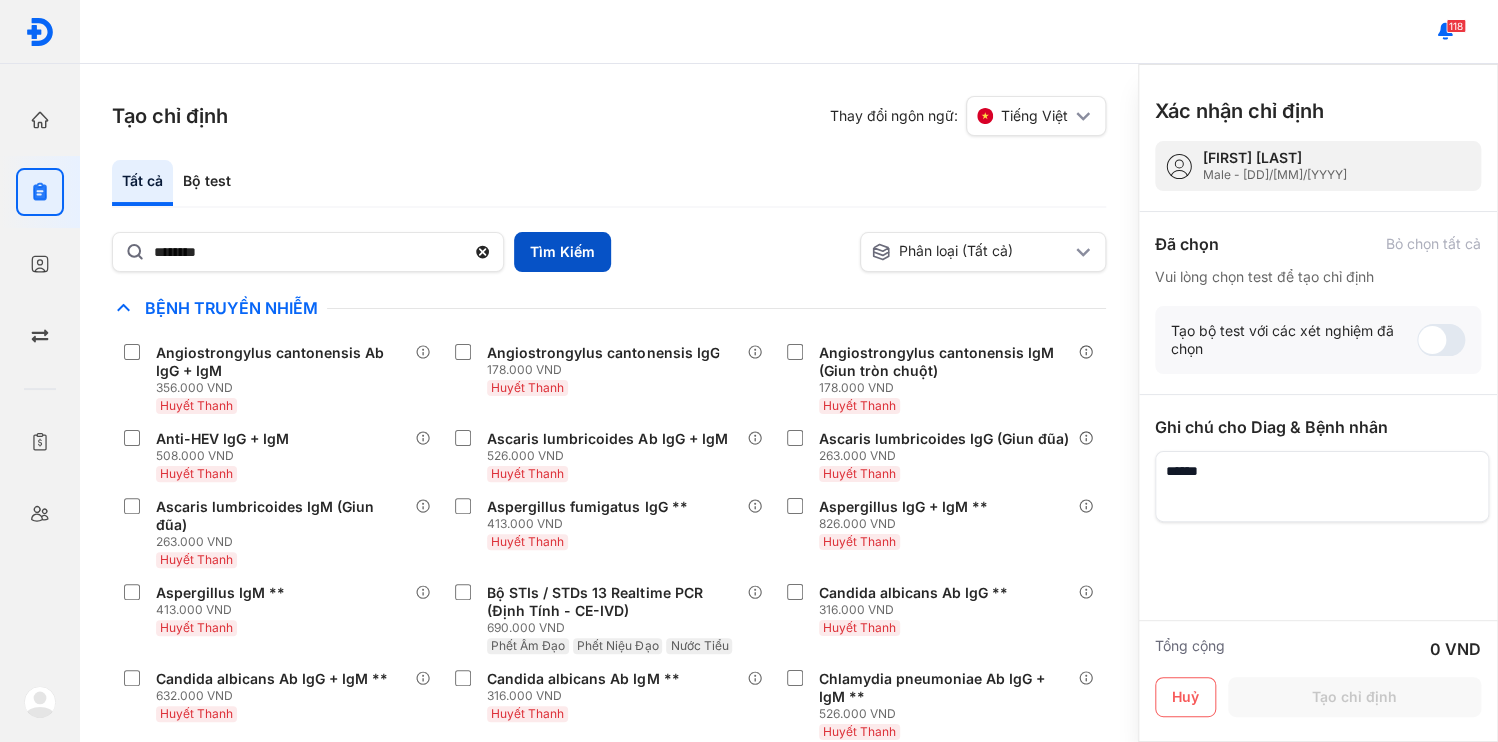 click on "Tìm Kiếm" at bounding box center (562, 252) 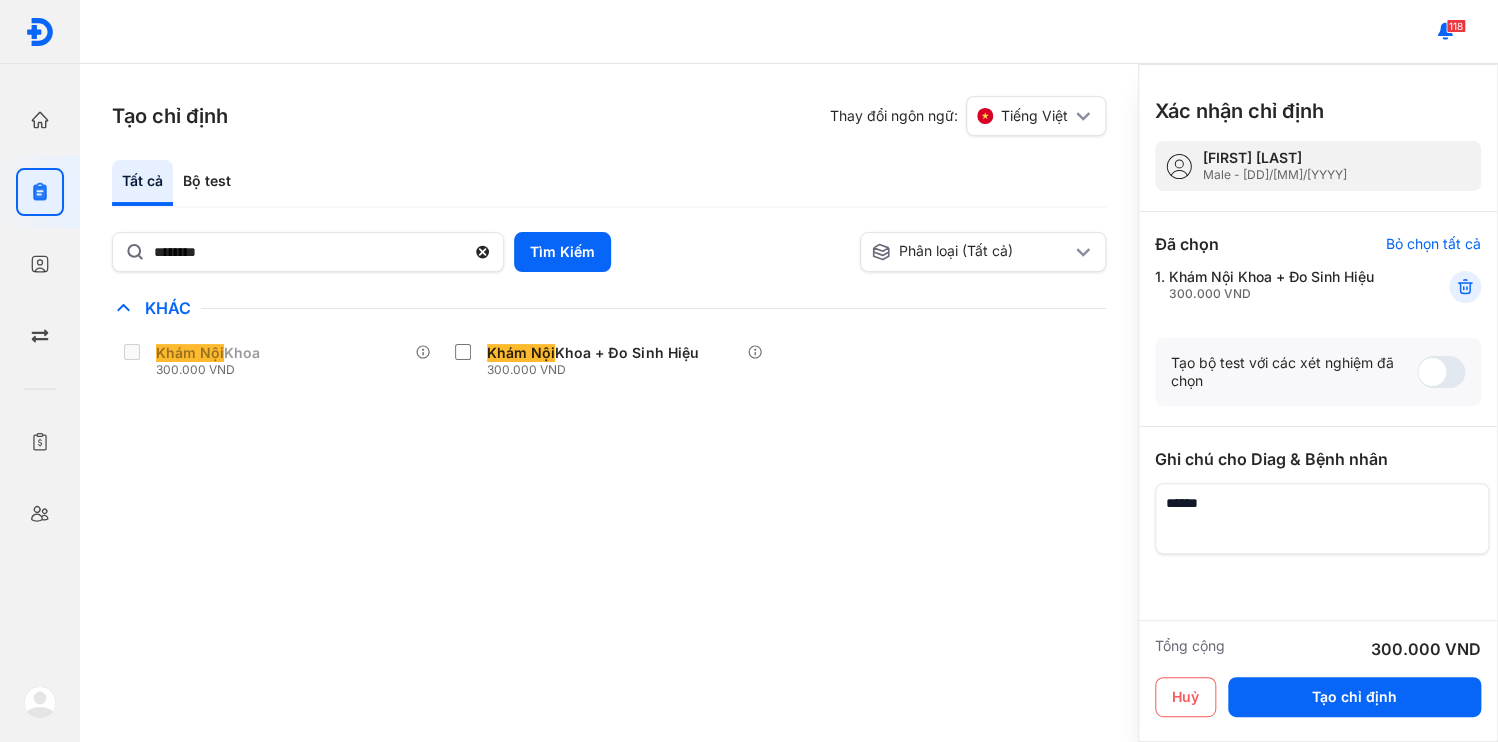 click at bounding box center [1322, 518] 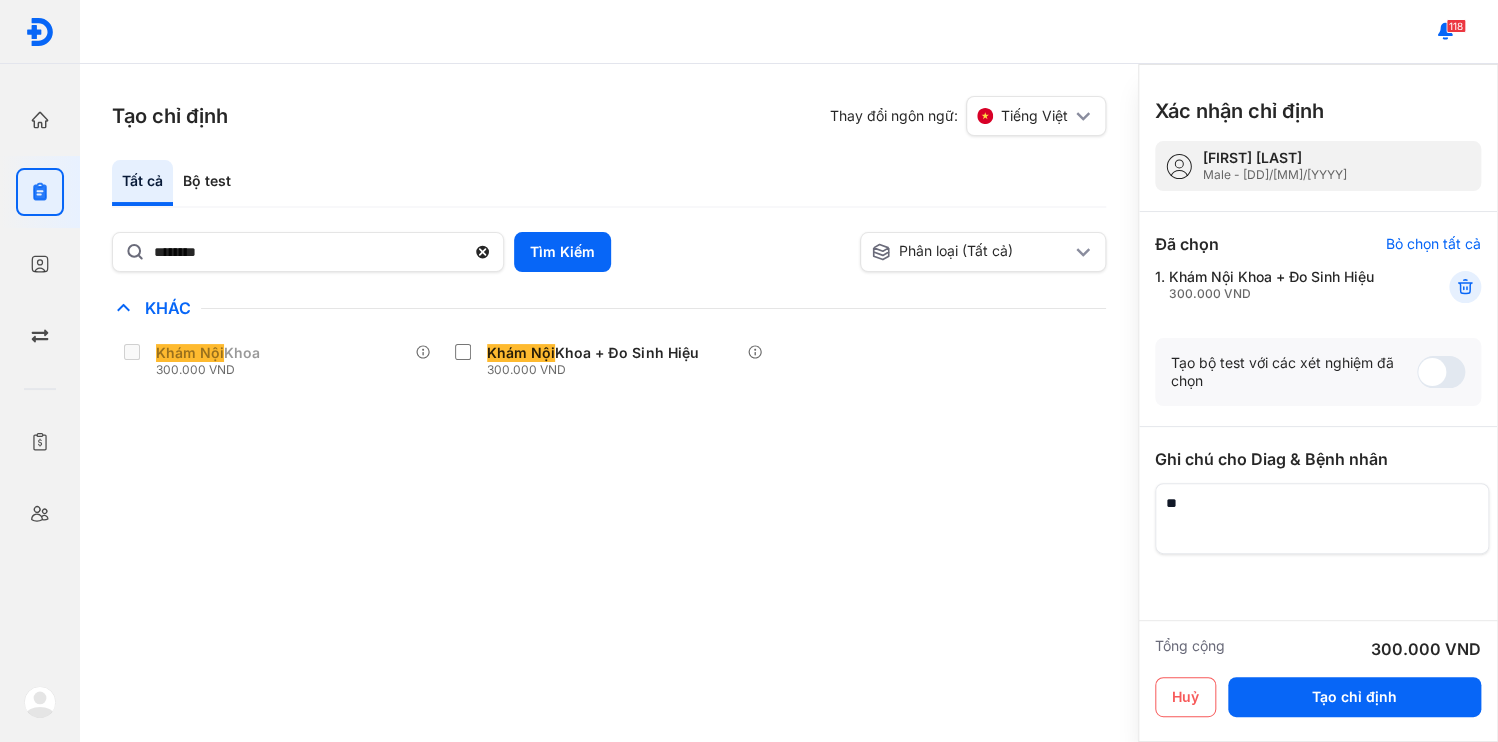 type on "*" 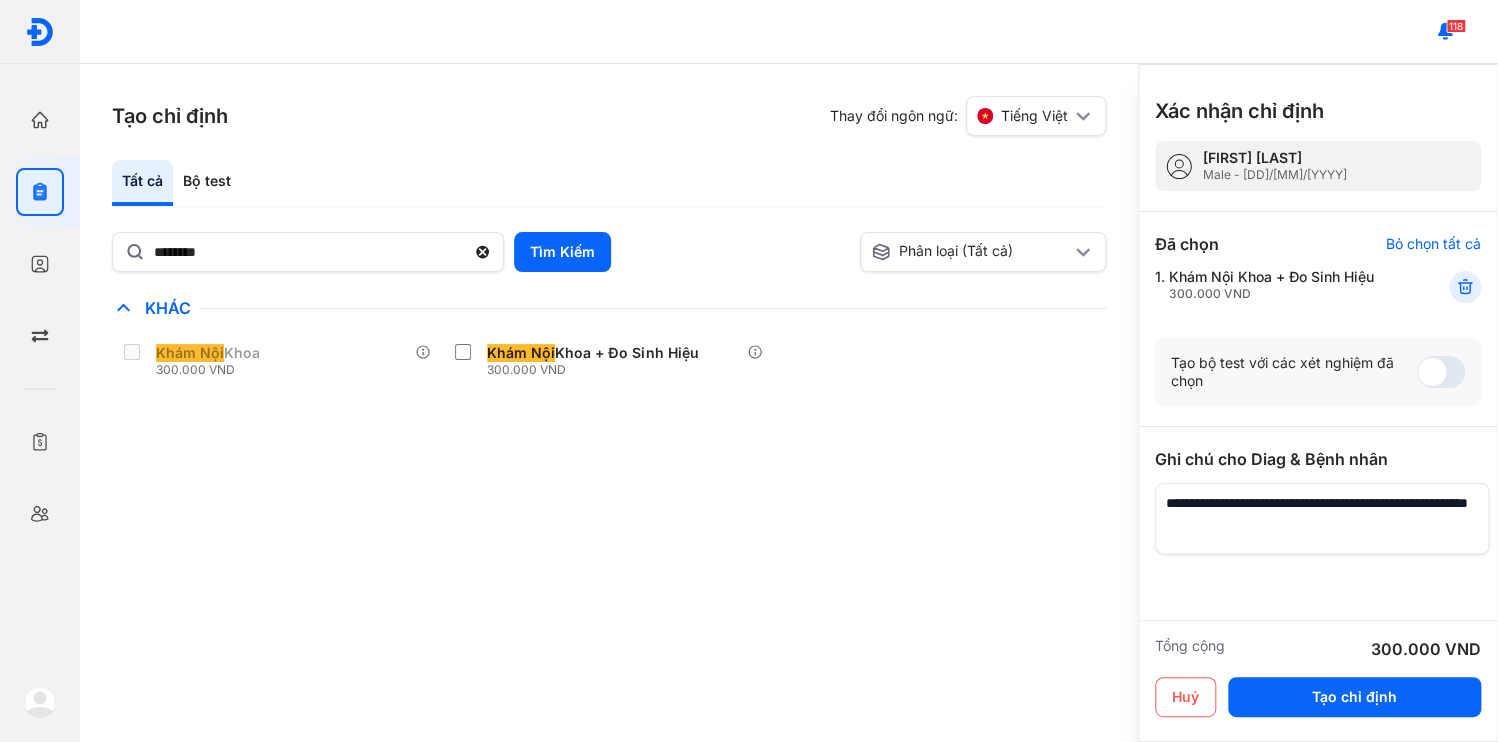 type on "**********" 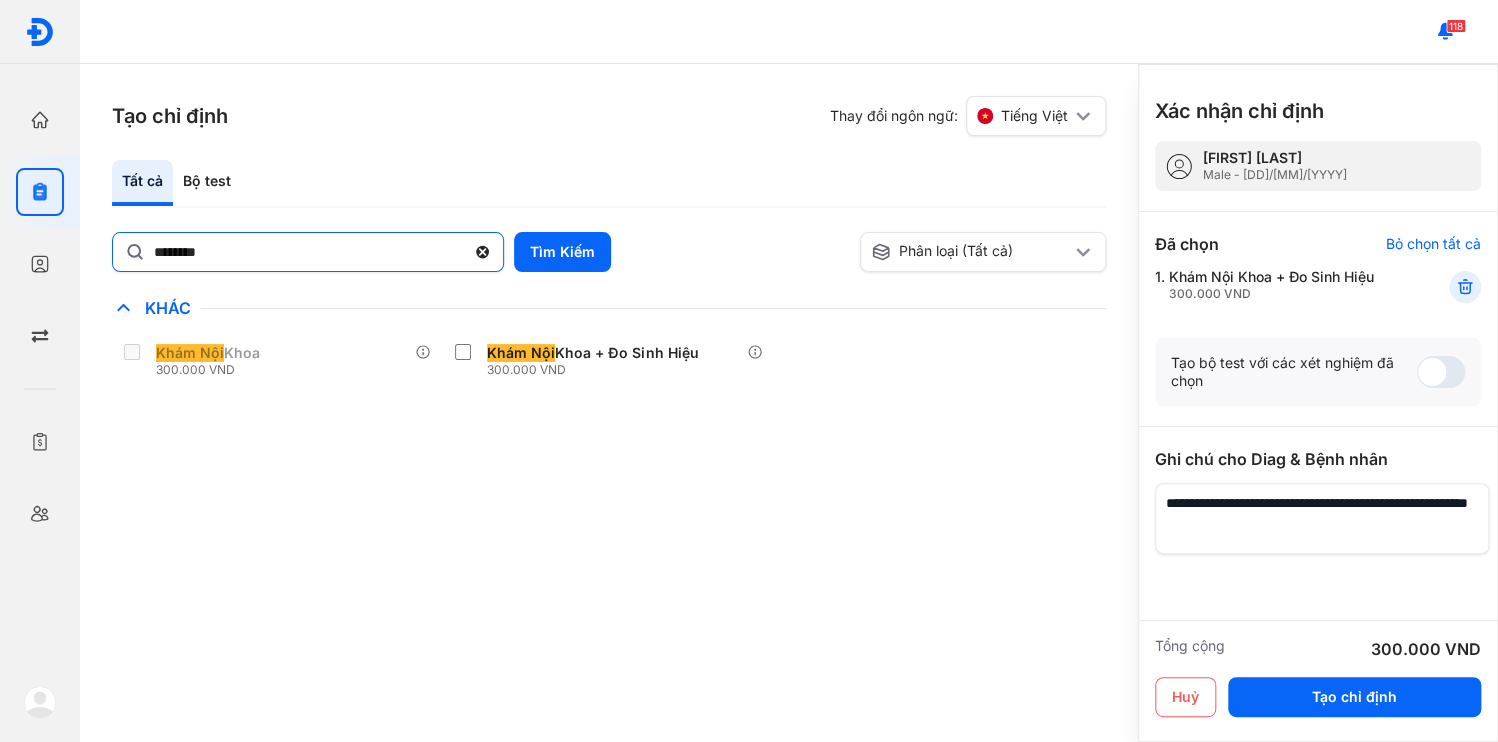 click 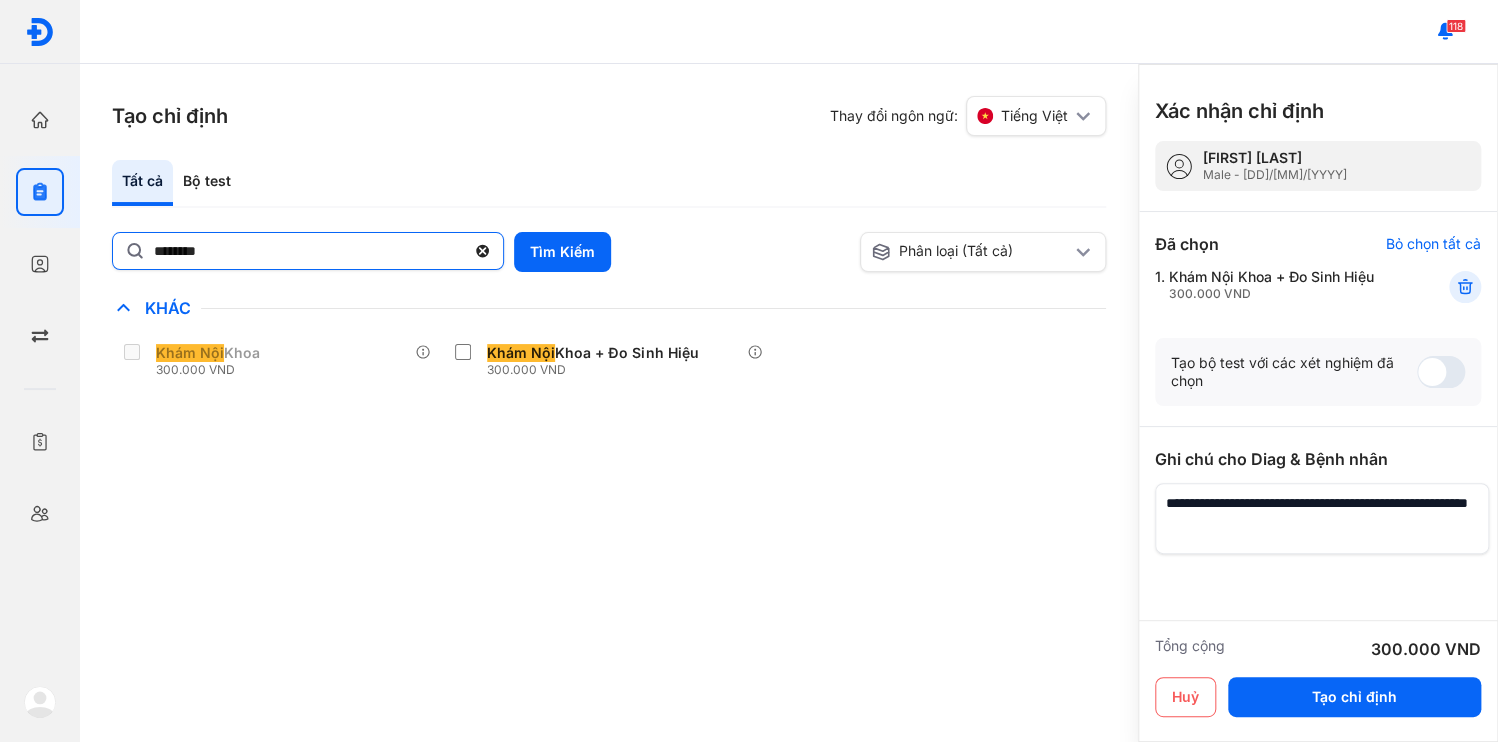 click on "********" 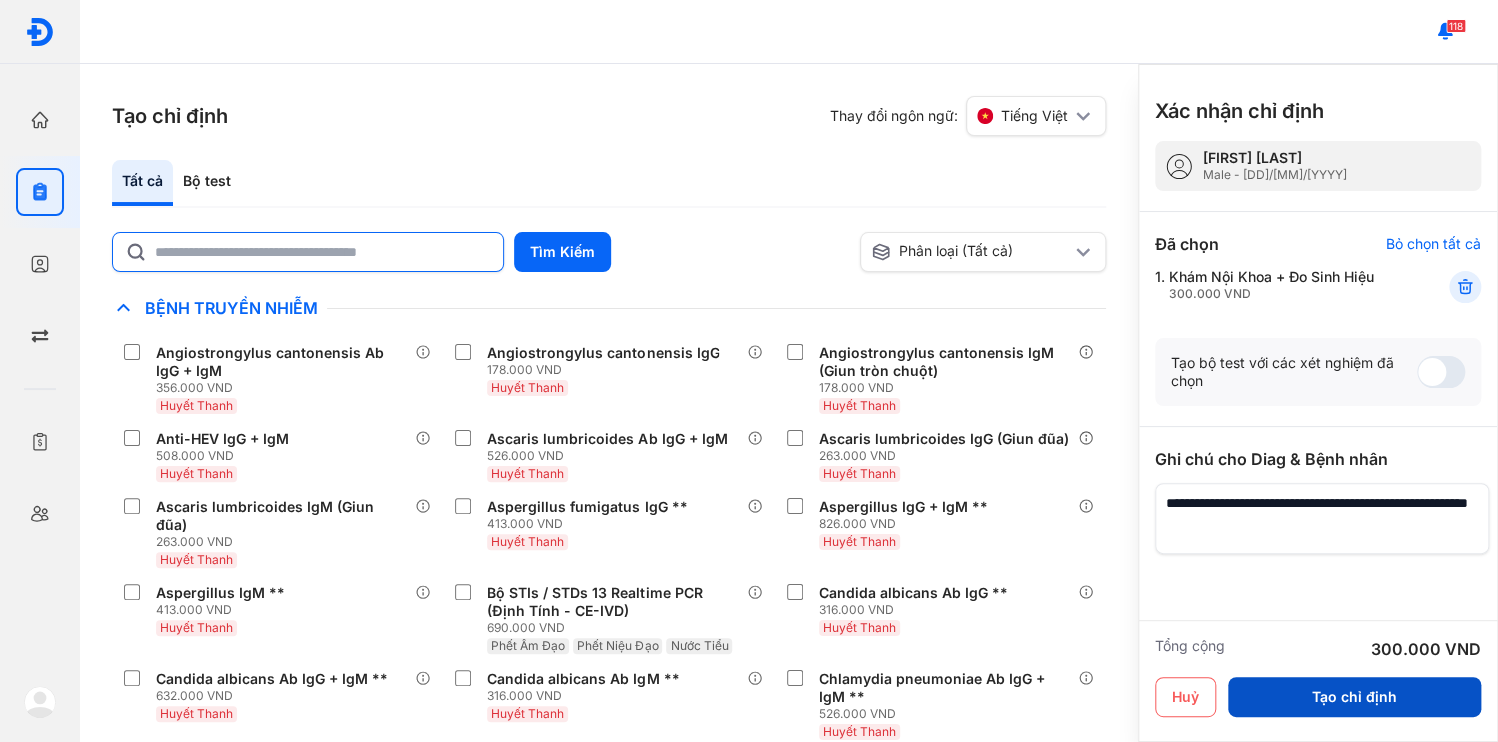 click on "Tạo chỉ định" at bounding box center (1354, 697) 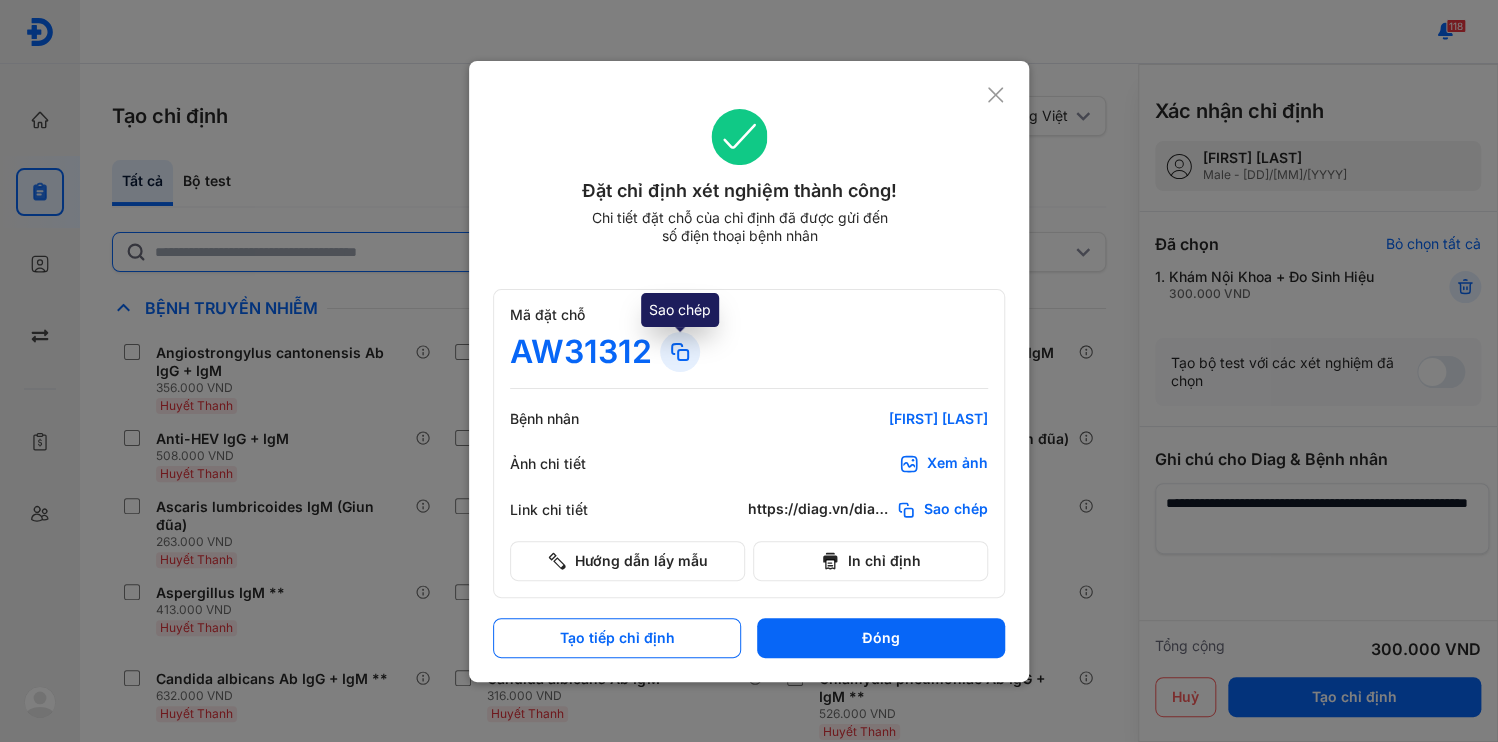 click 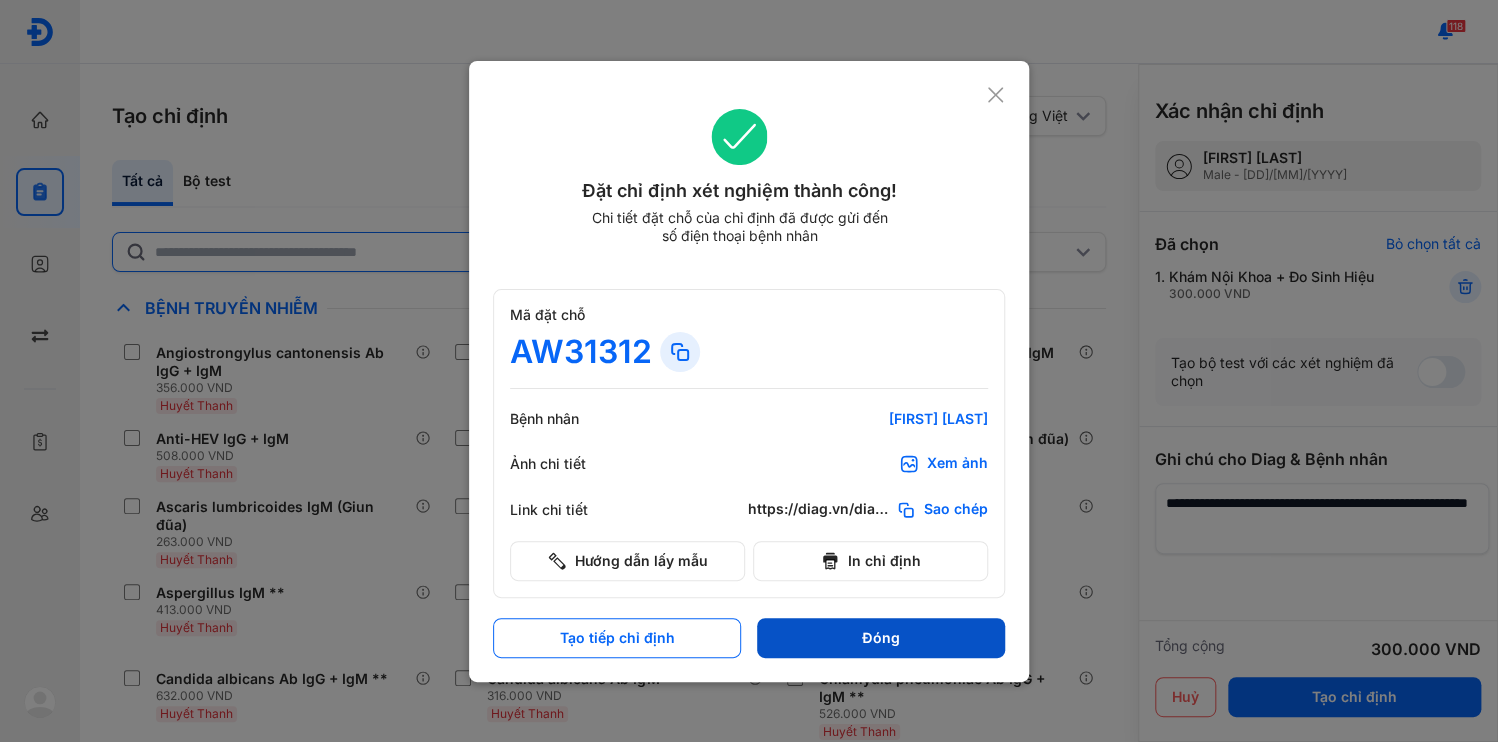 click on "Đóng" at bounding box center [881, 638] 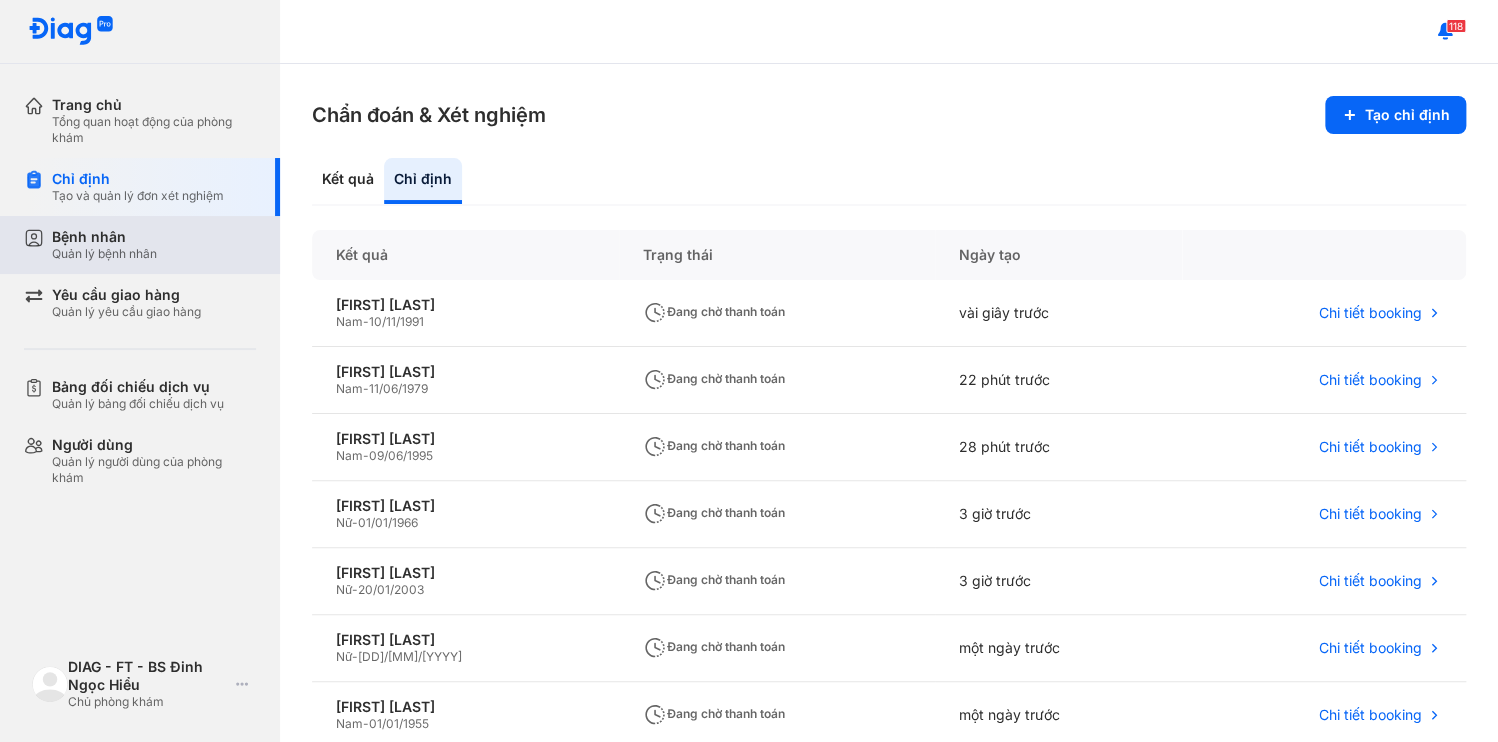 click on "Quản lý bệnh nhân" at bounding box center [104, 254] 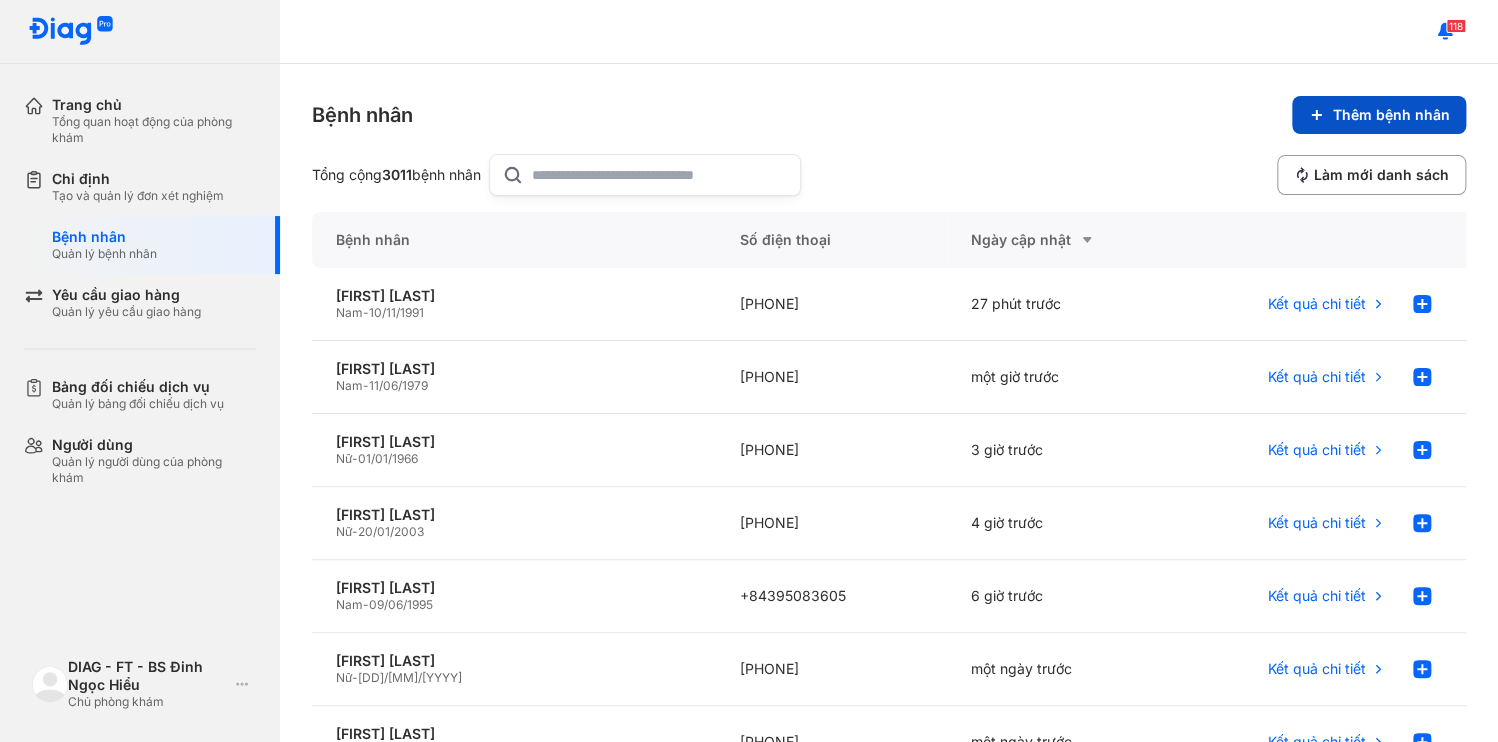 click on "Thêm bệnh nhân" at bounding box center [1379, 115] 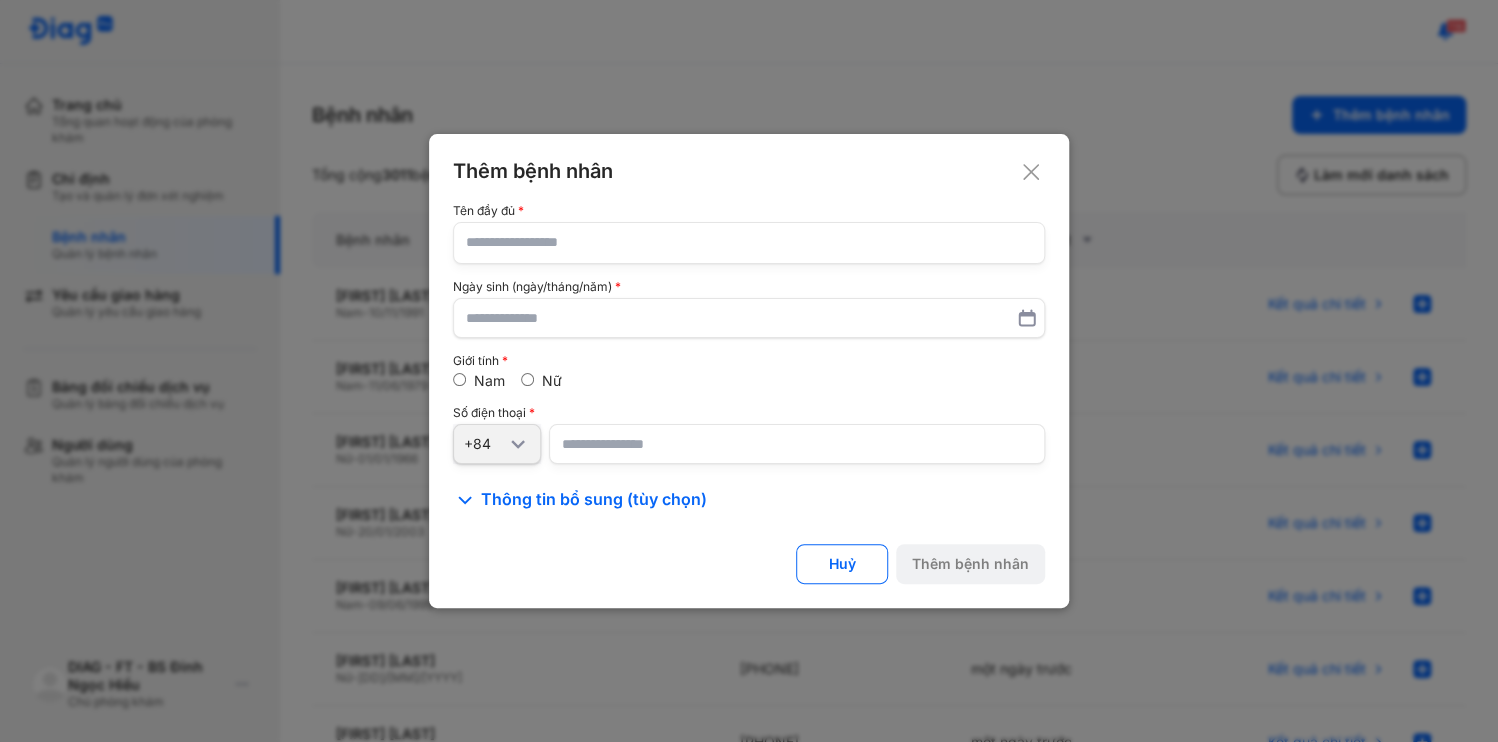 click 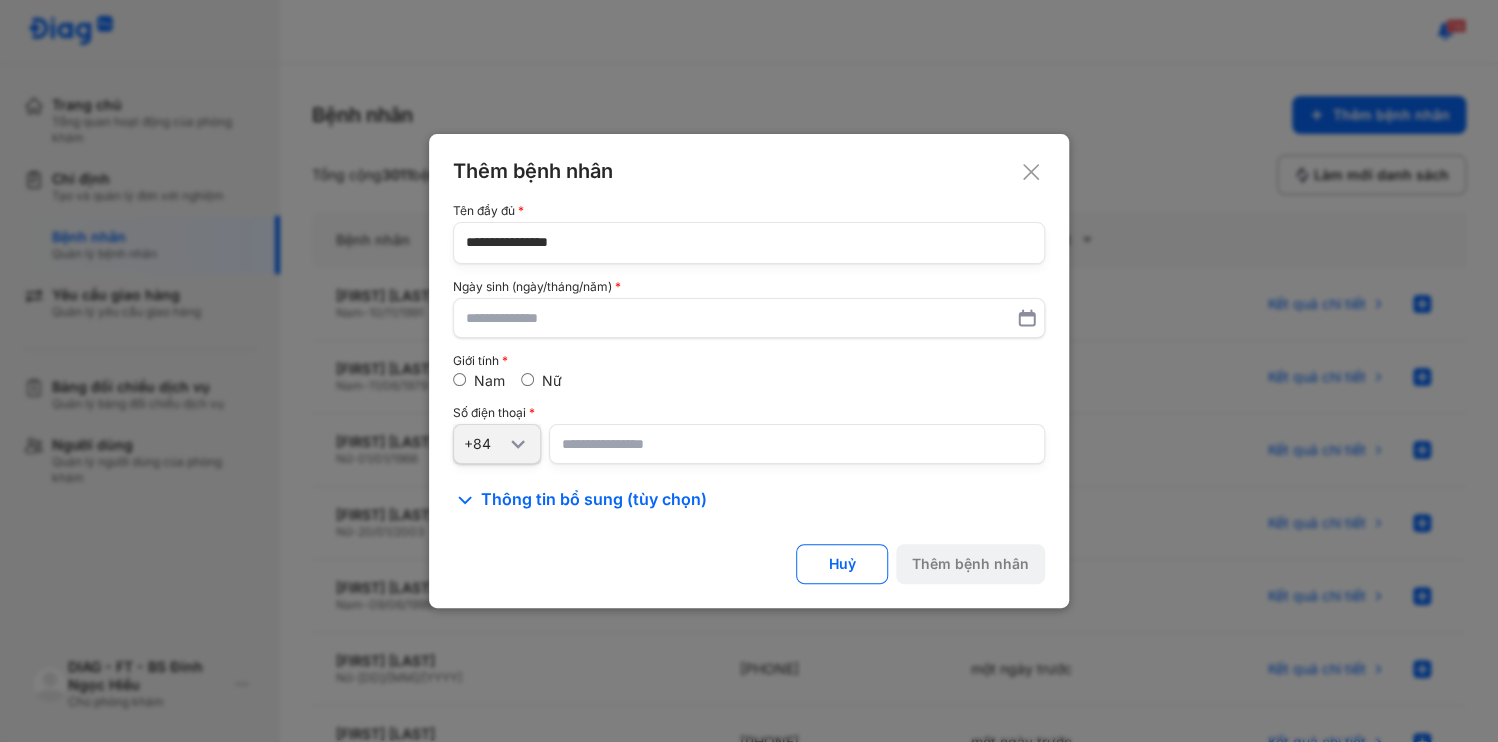 type on "**********" 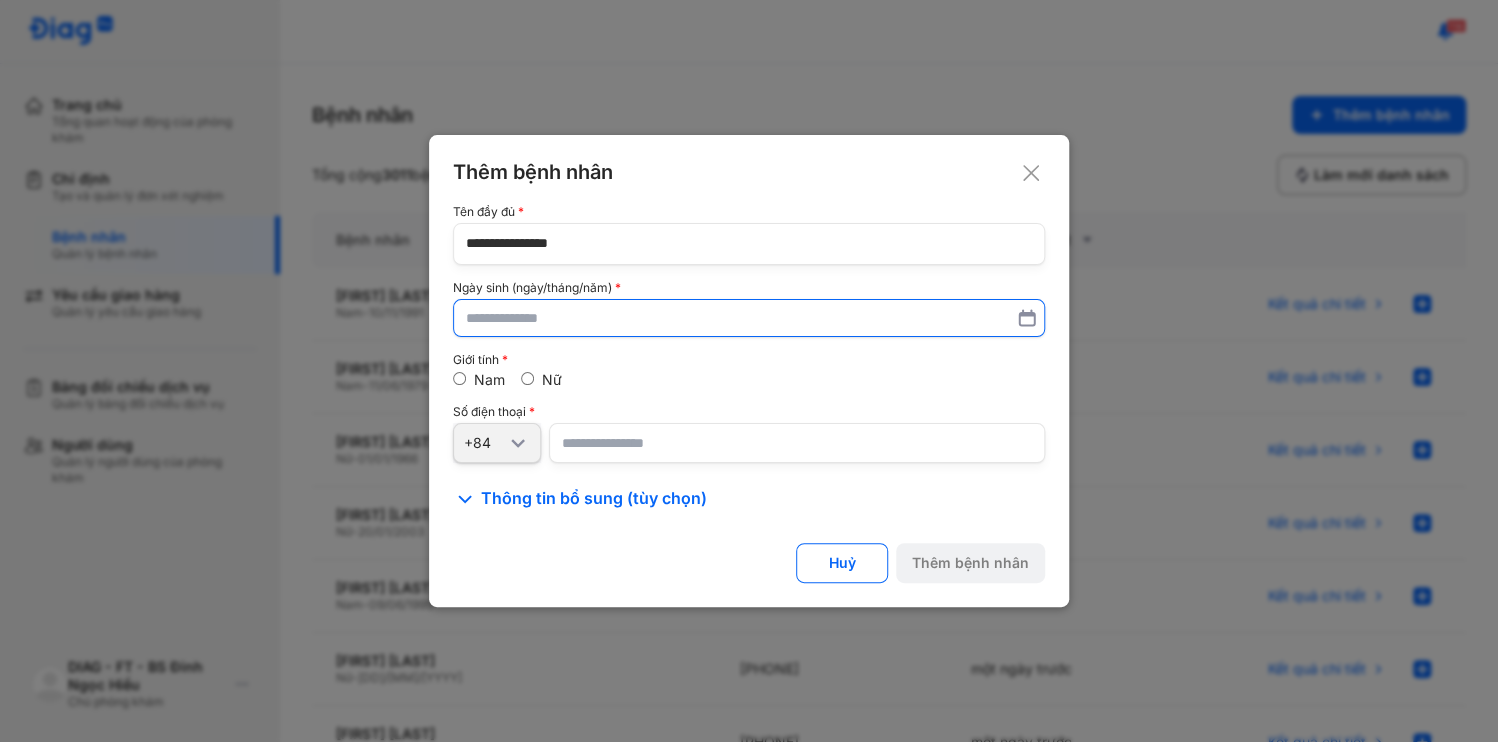 click at bounding box center (749, 318) 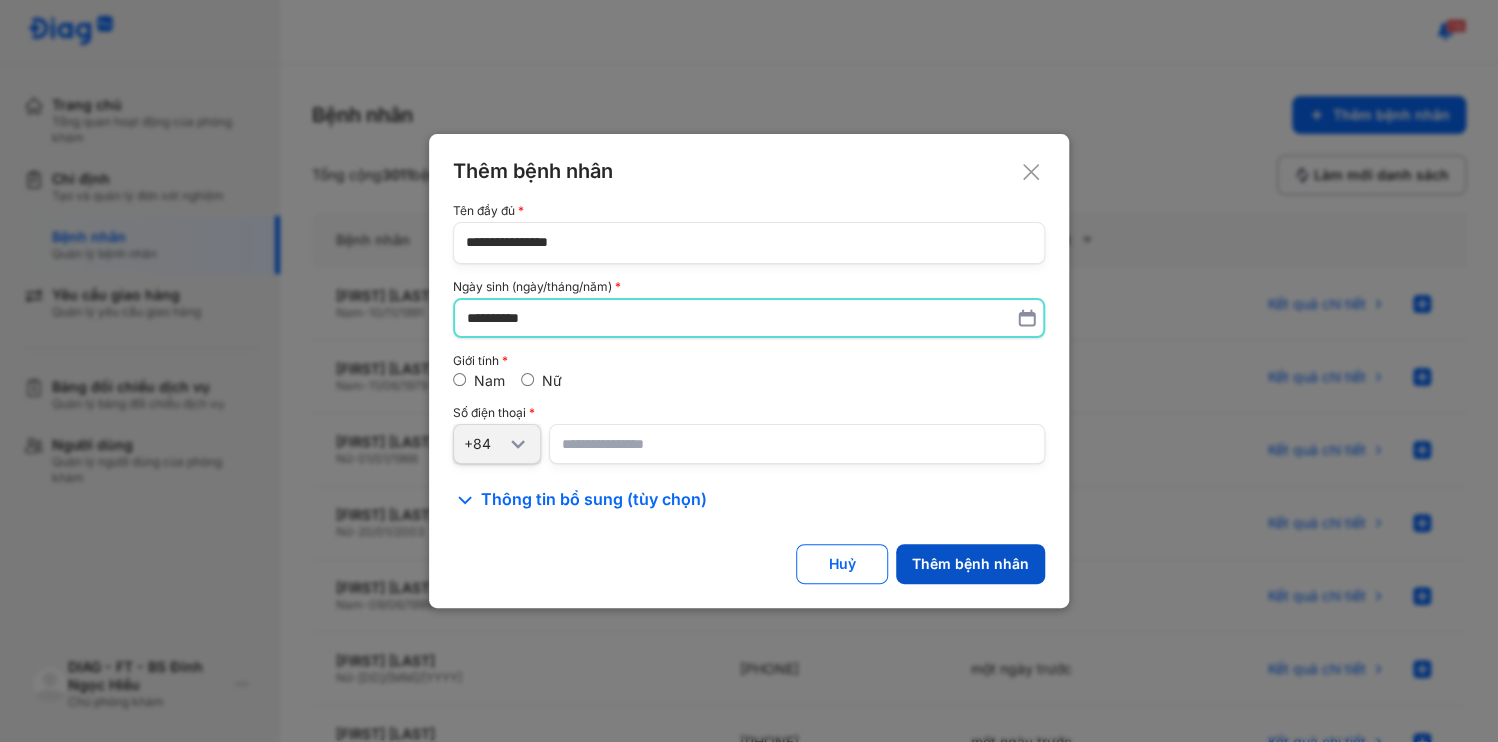 type on "**********" 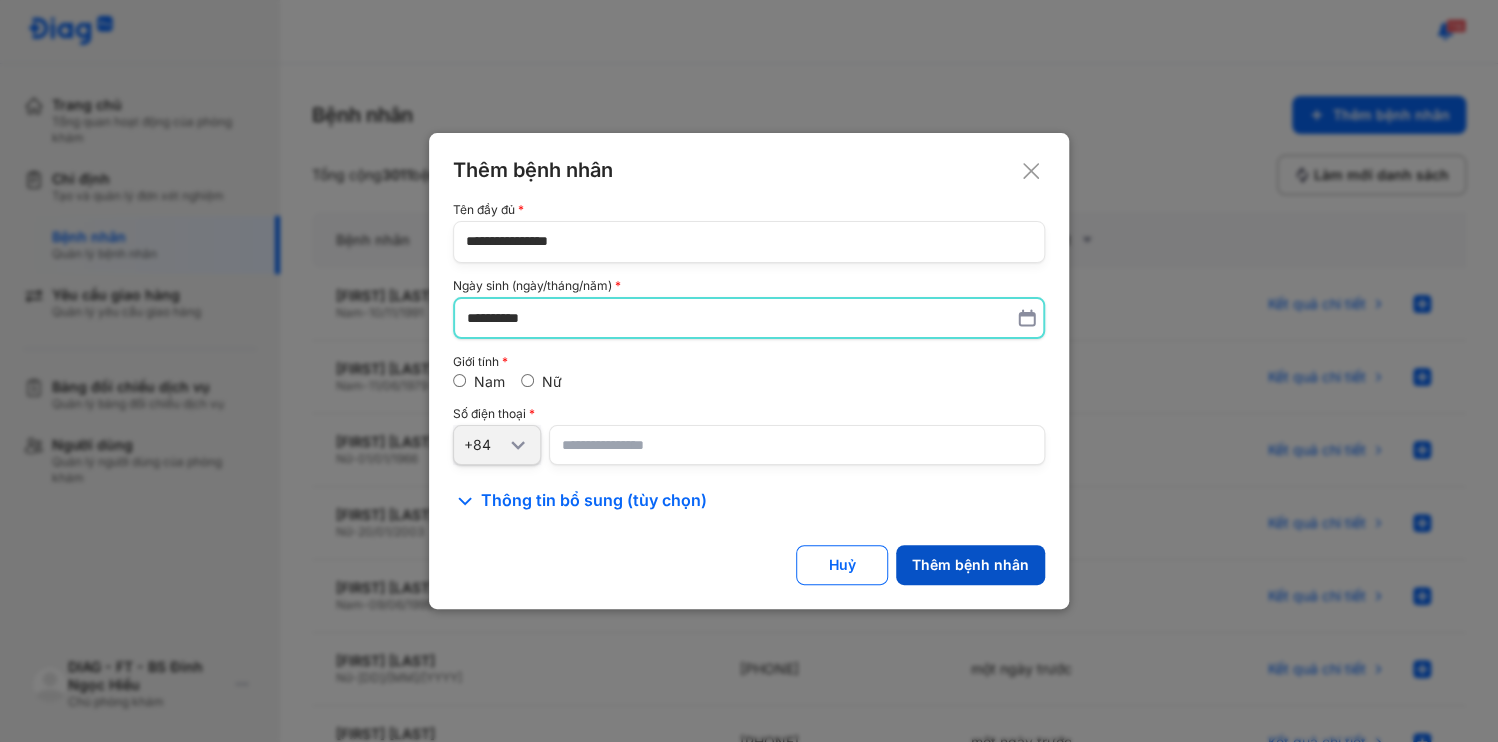 click on "Thêm bệnh nhân" 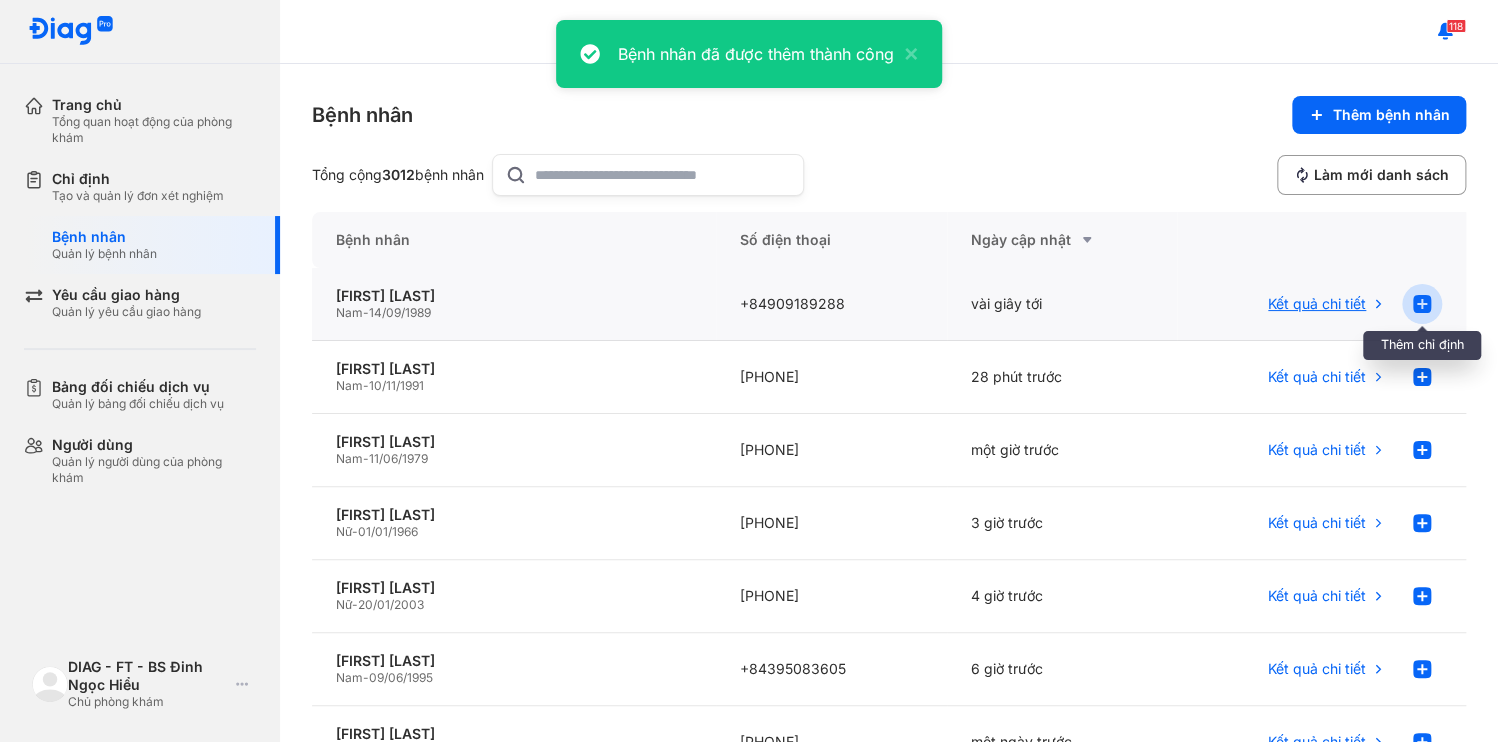 click 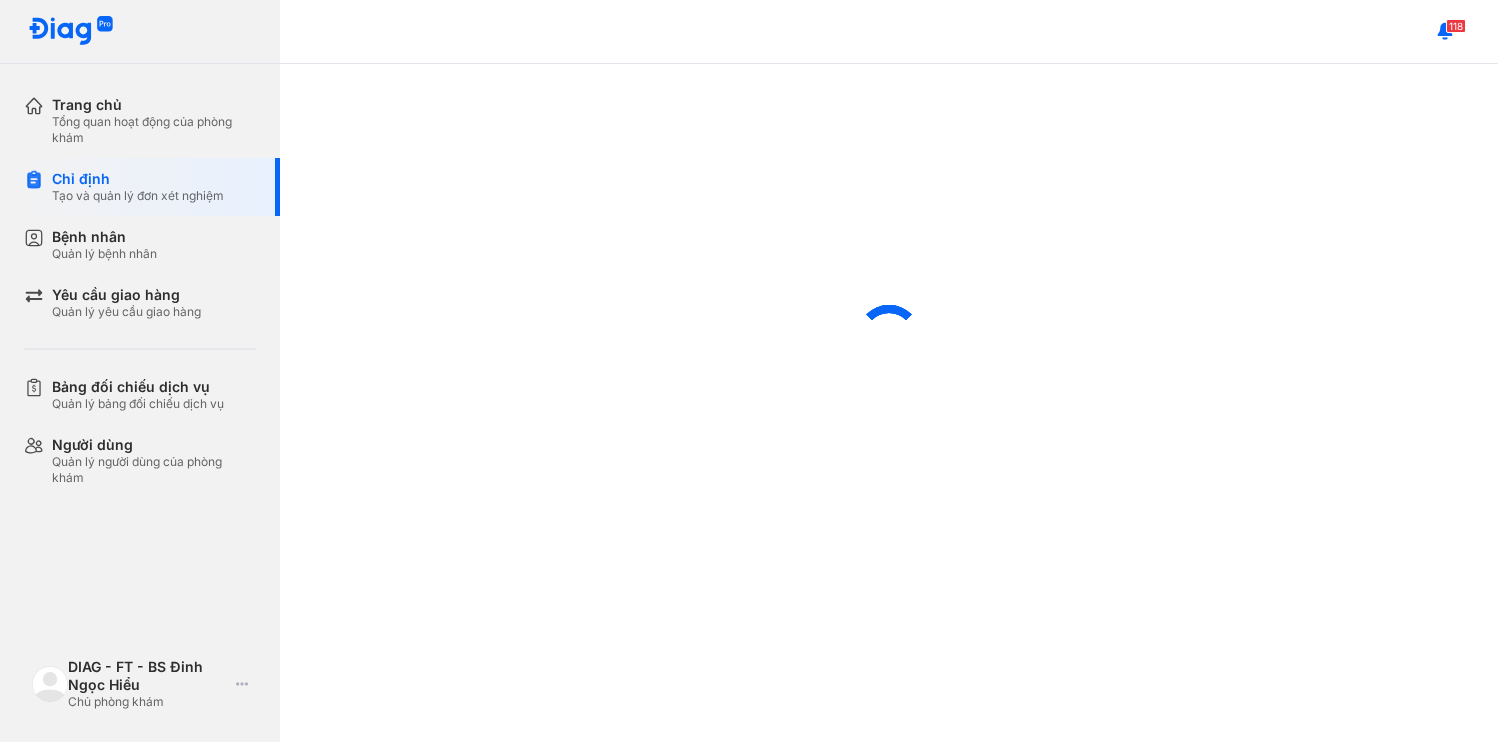 scroll, scrollTop: 0, scrollLeft: 0, axis: both 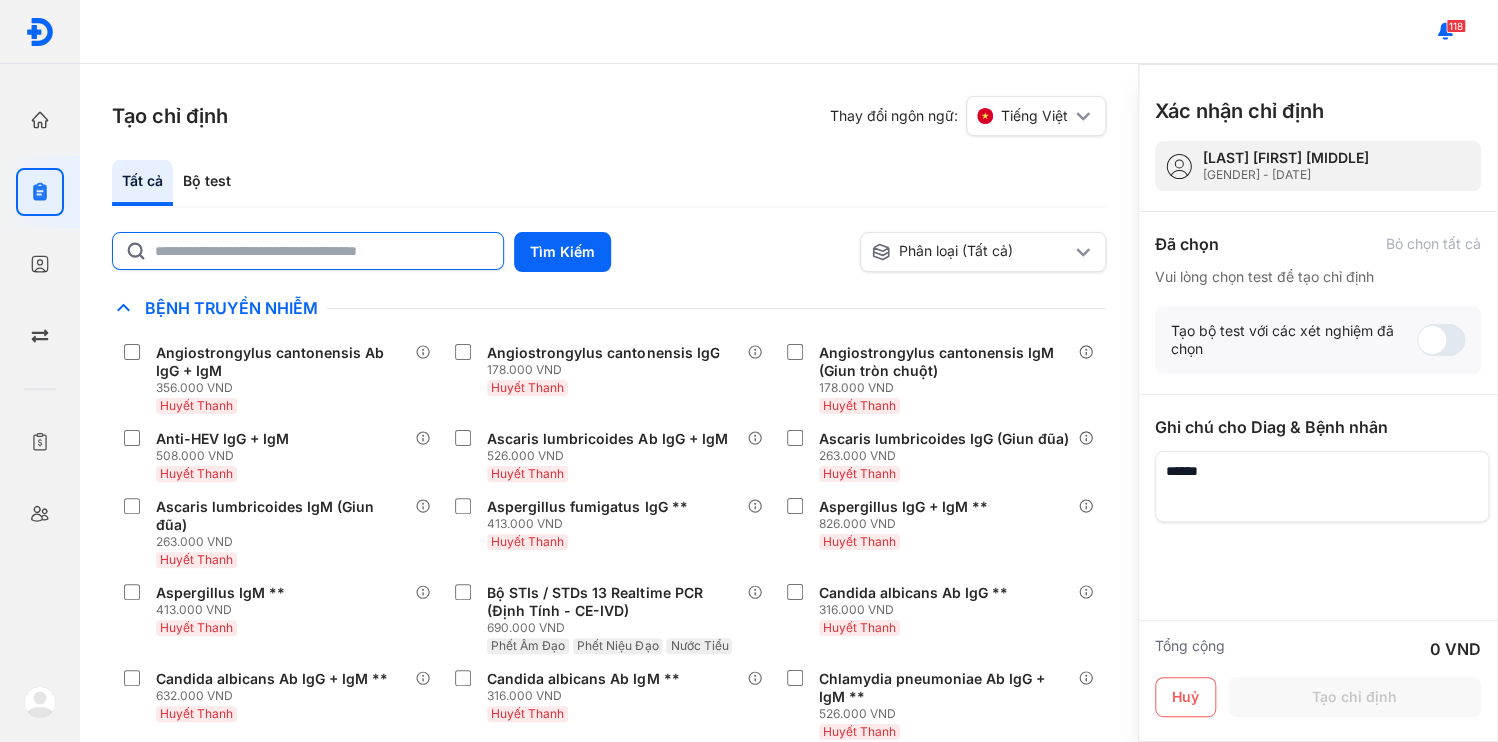 click 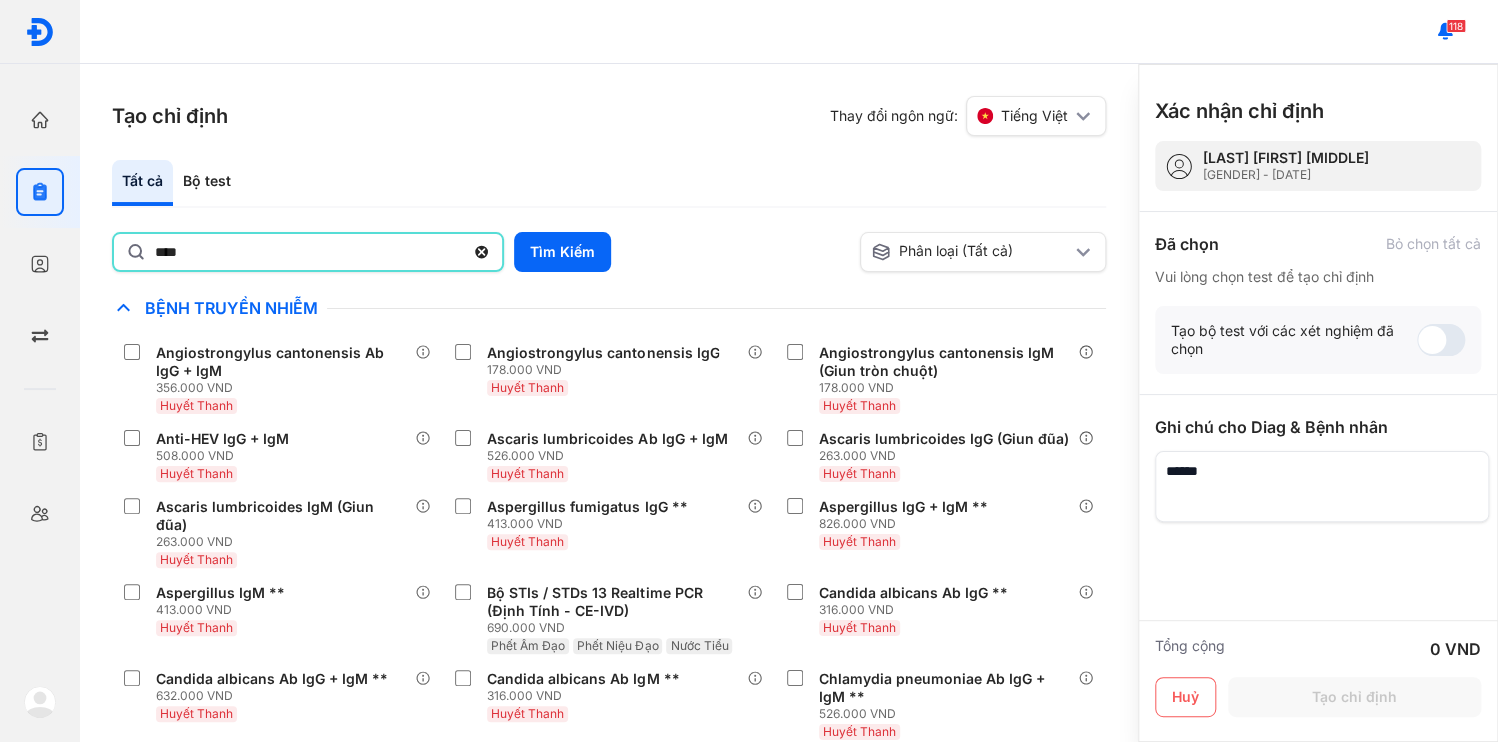 type on "********" 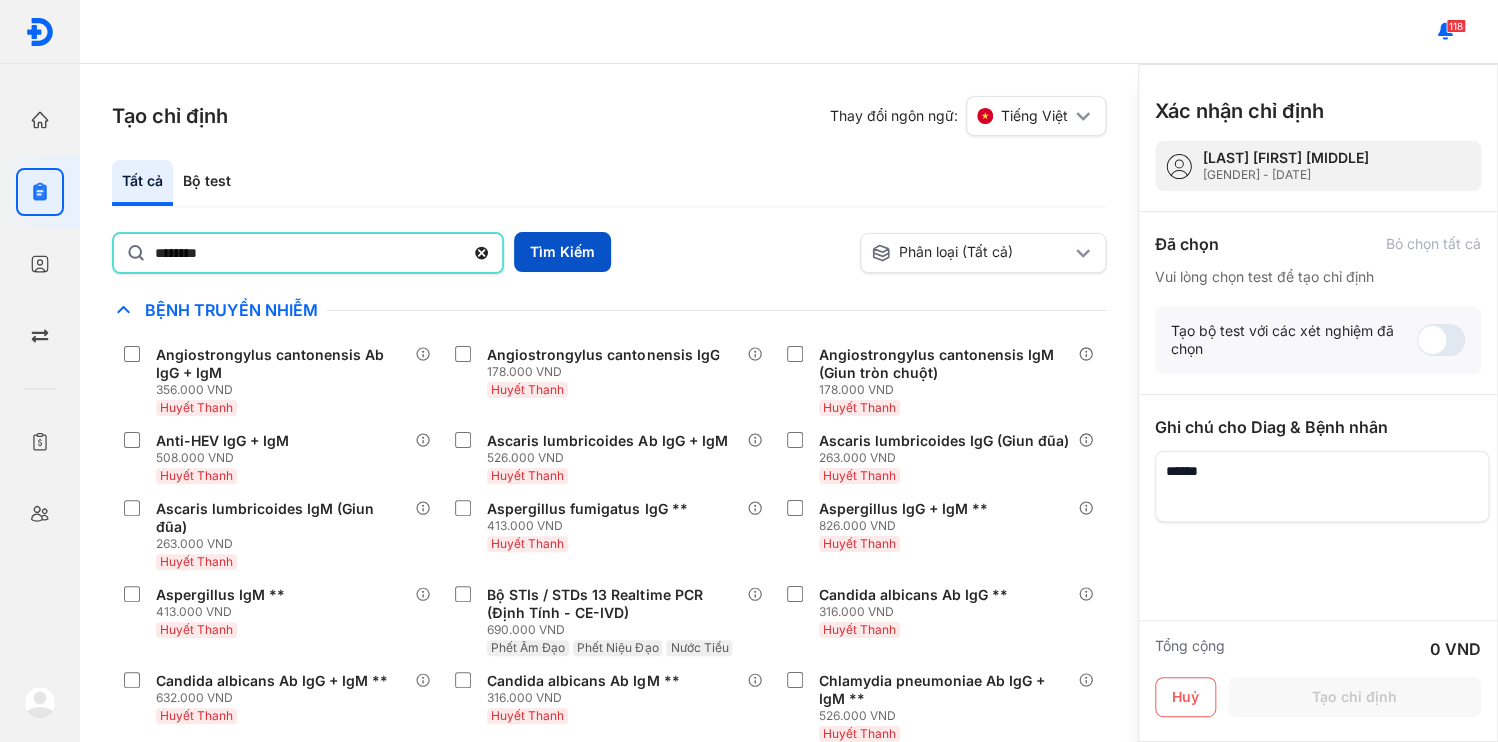 click on "Tìm Kiếm" at bounding box center (562, 252) 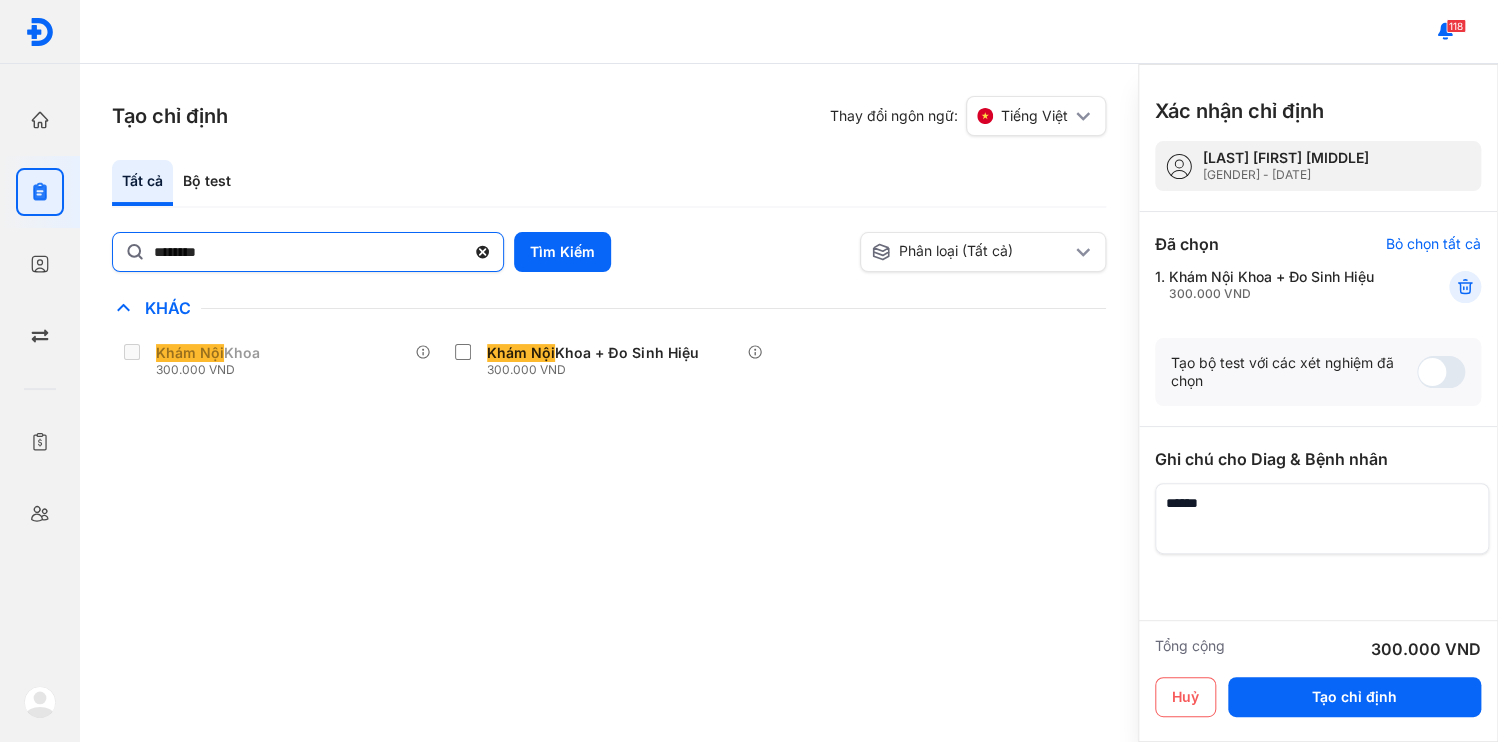 click 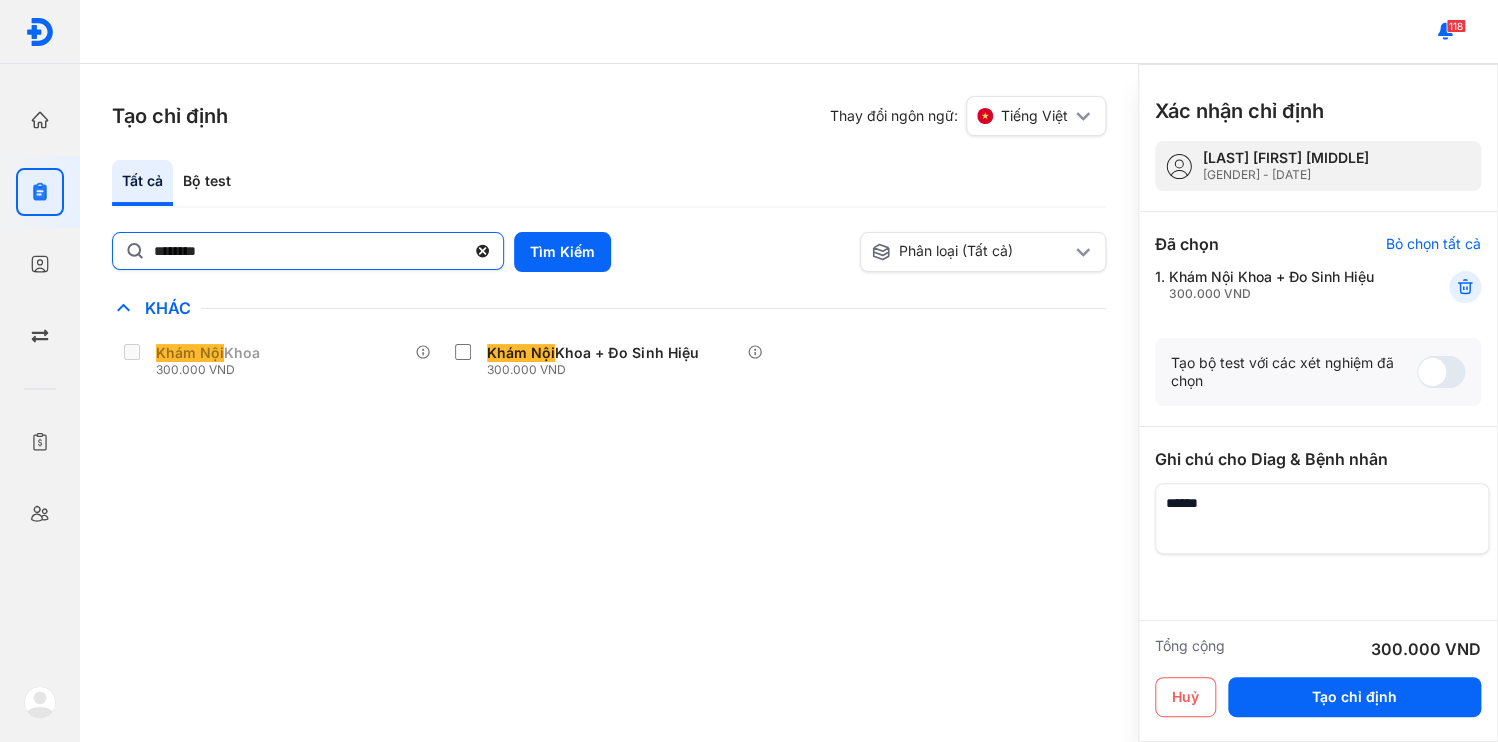 click on "********" 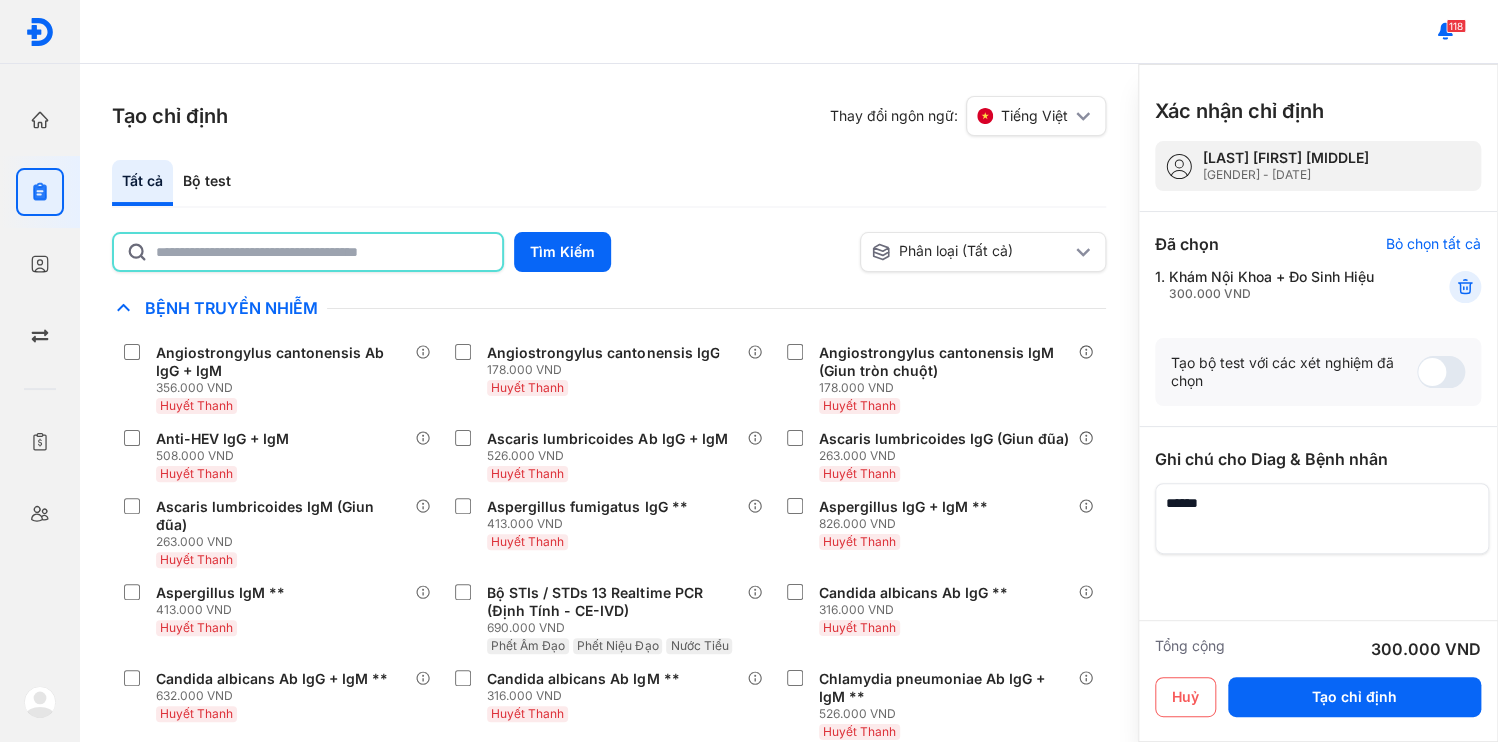 click 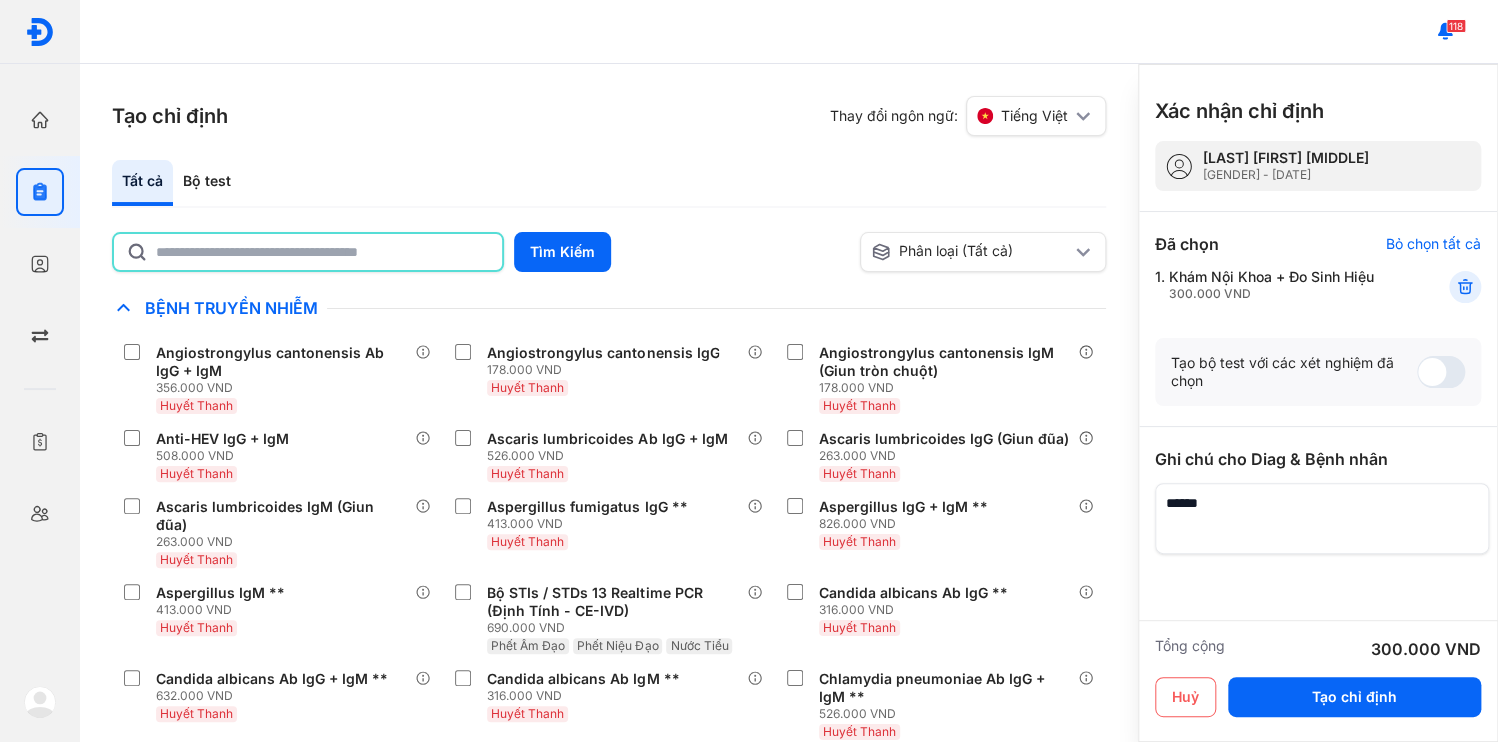 click 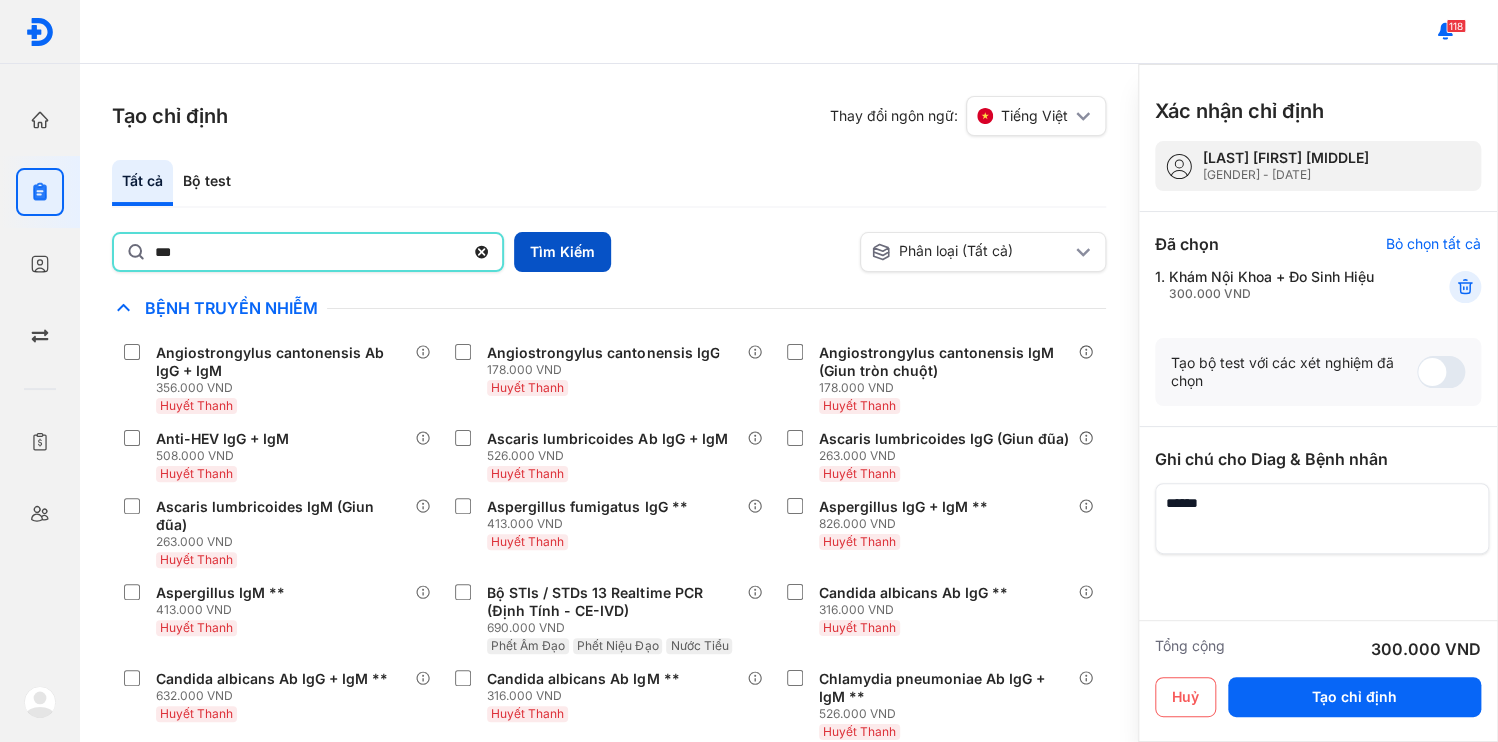 type on "***" 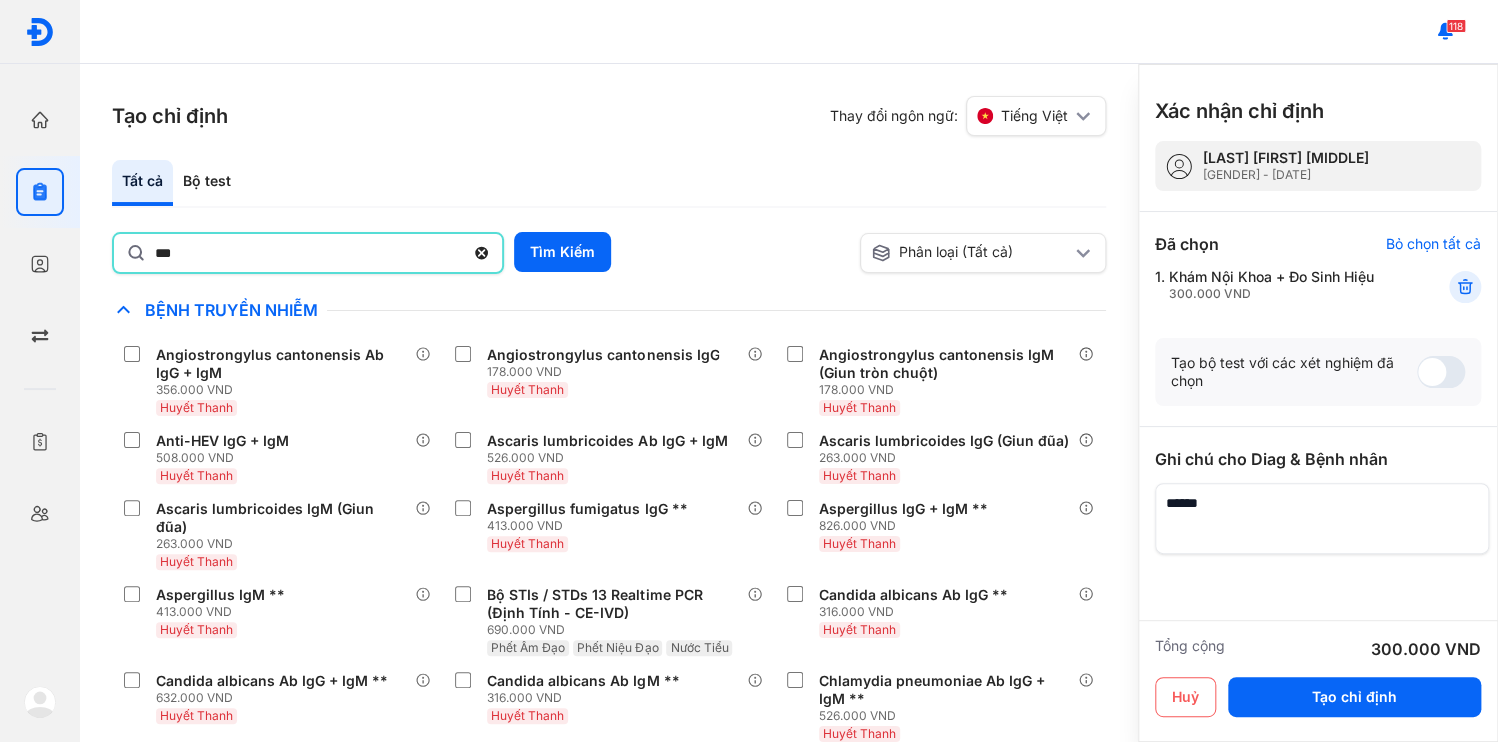 drag, startPoint x: 523, startPoint y: 221, endPoint x: 458, endPoint y: 232, distance: 65.9242 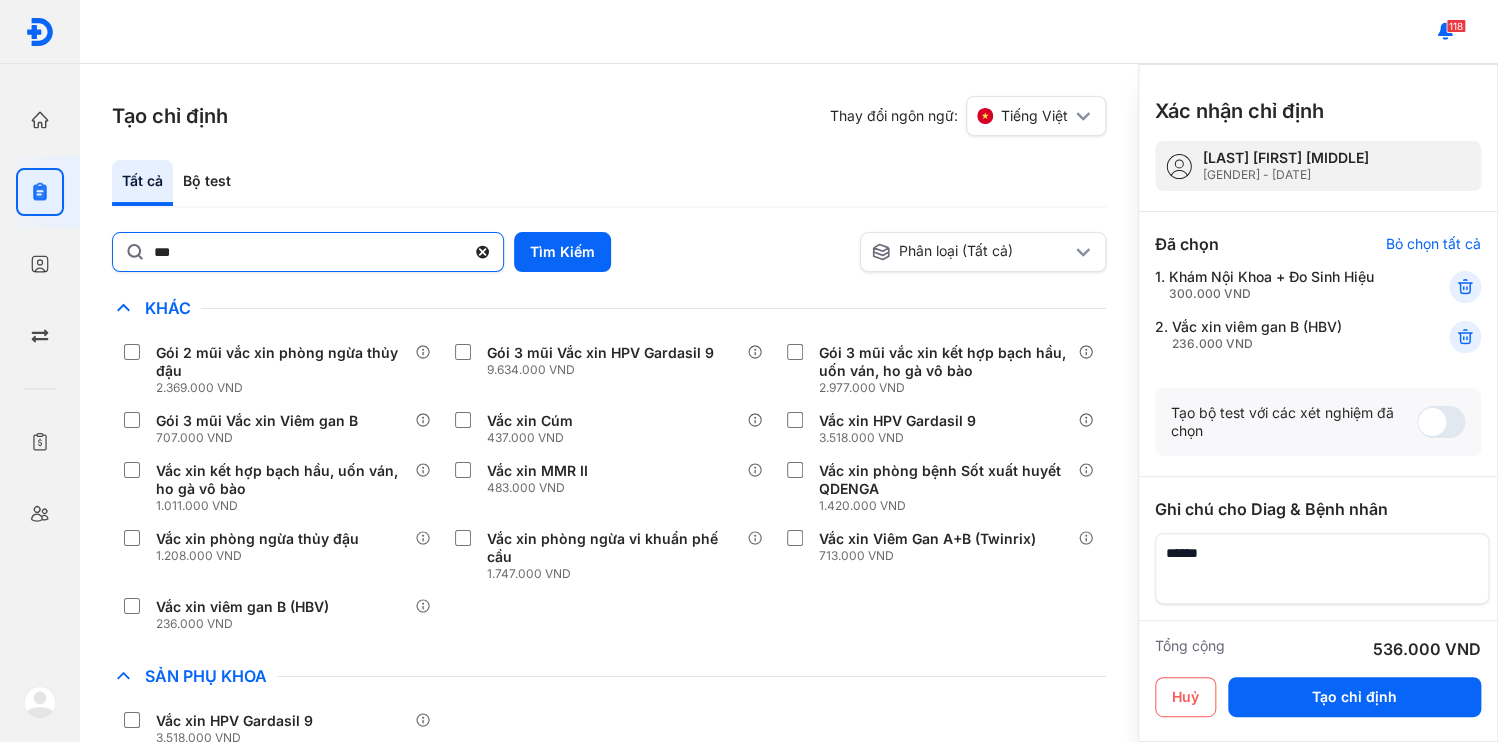 click 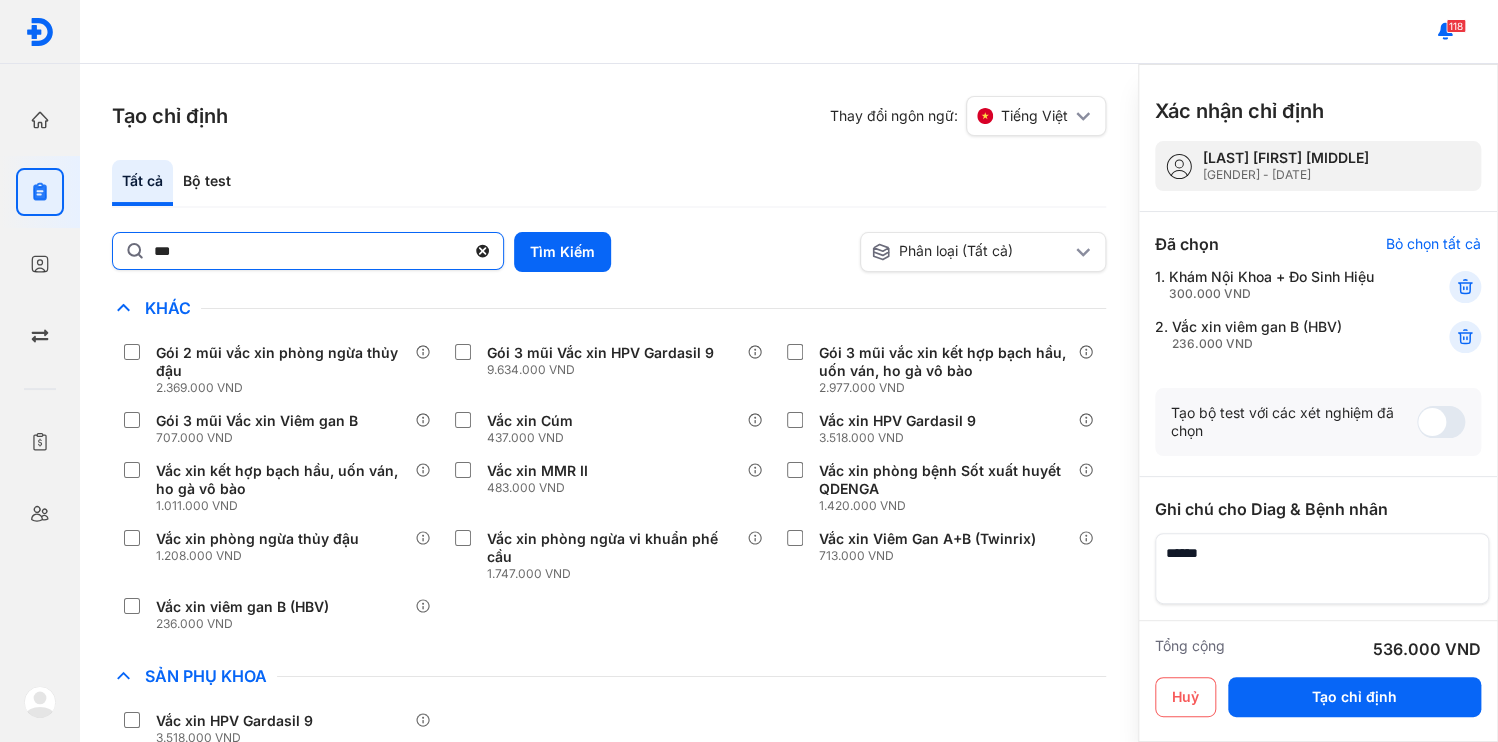 click on "***" 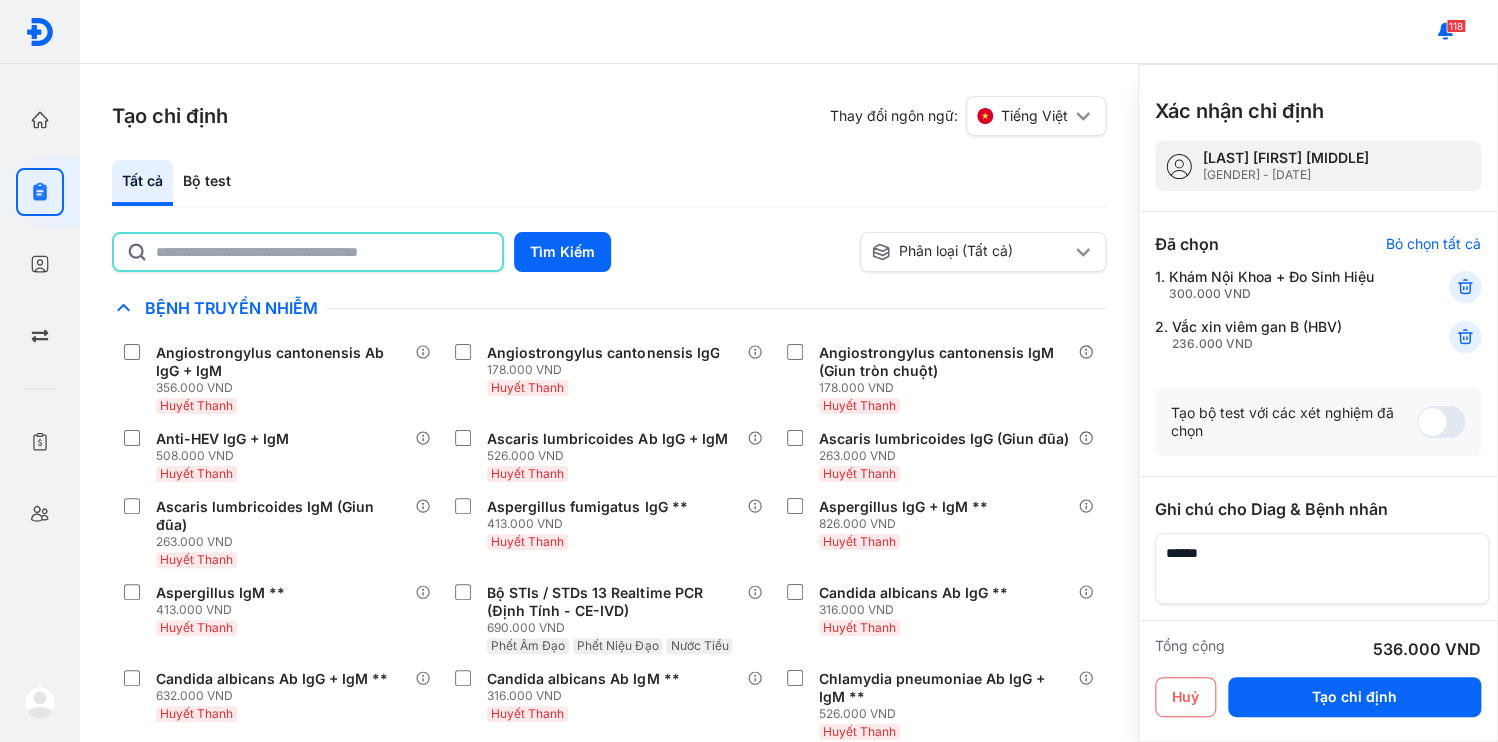 click 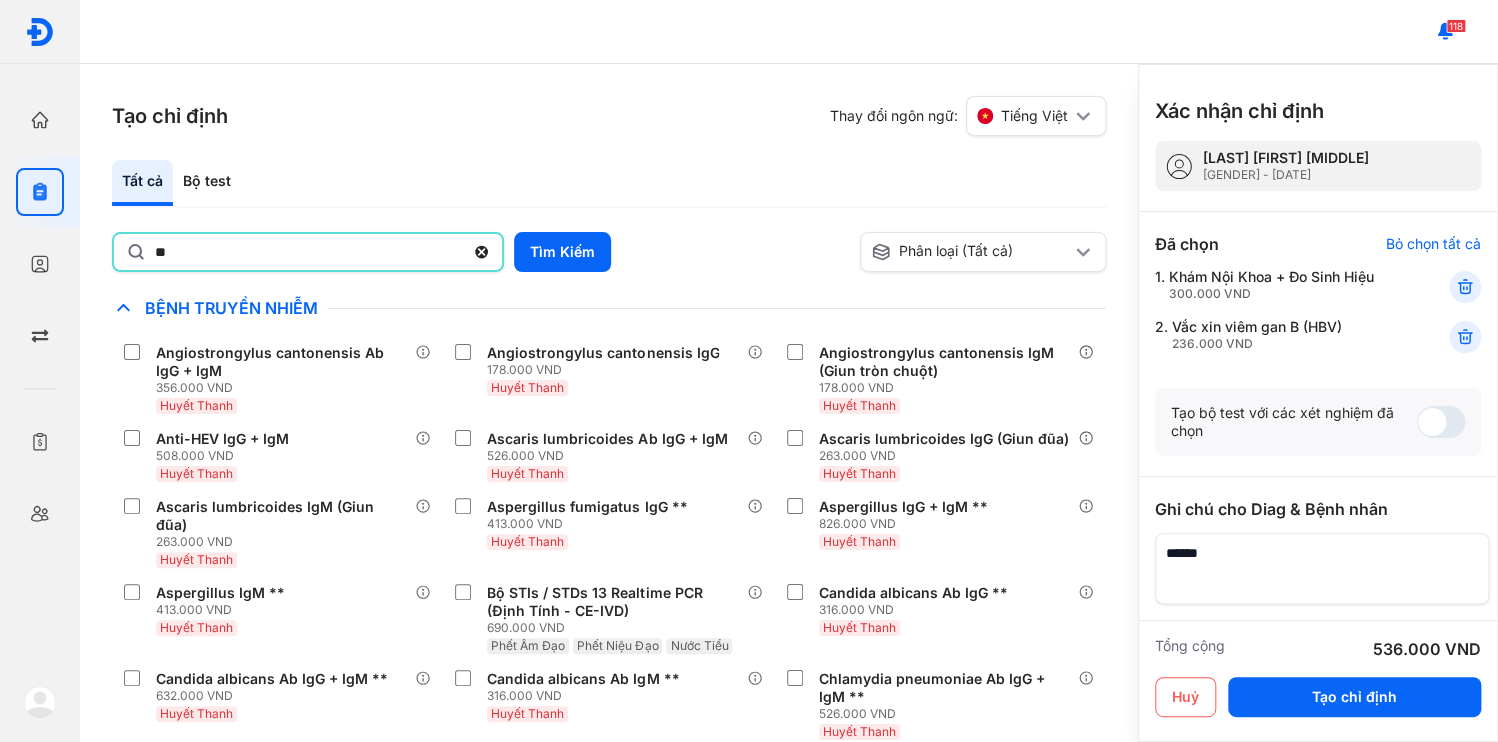 type on "**" 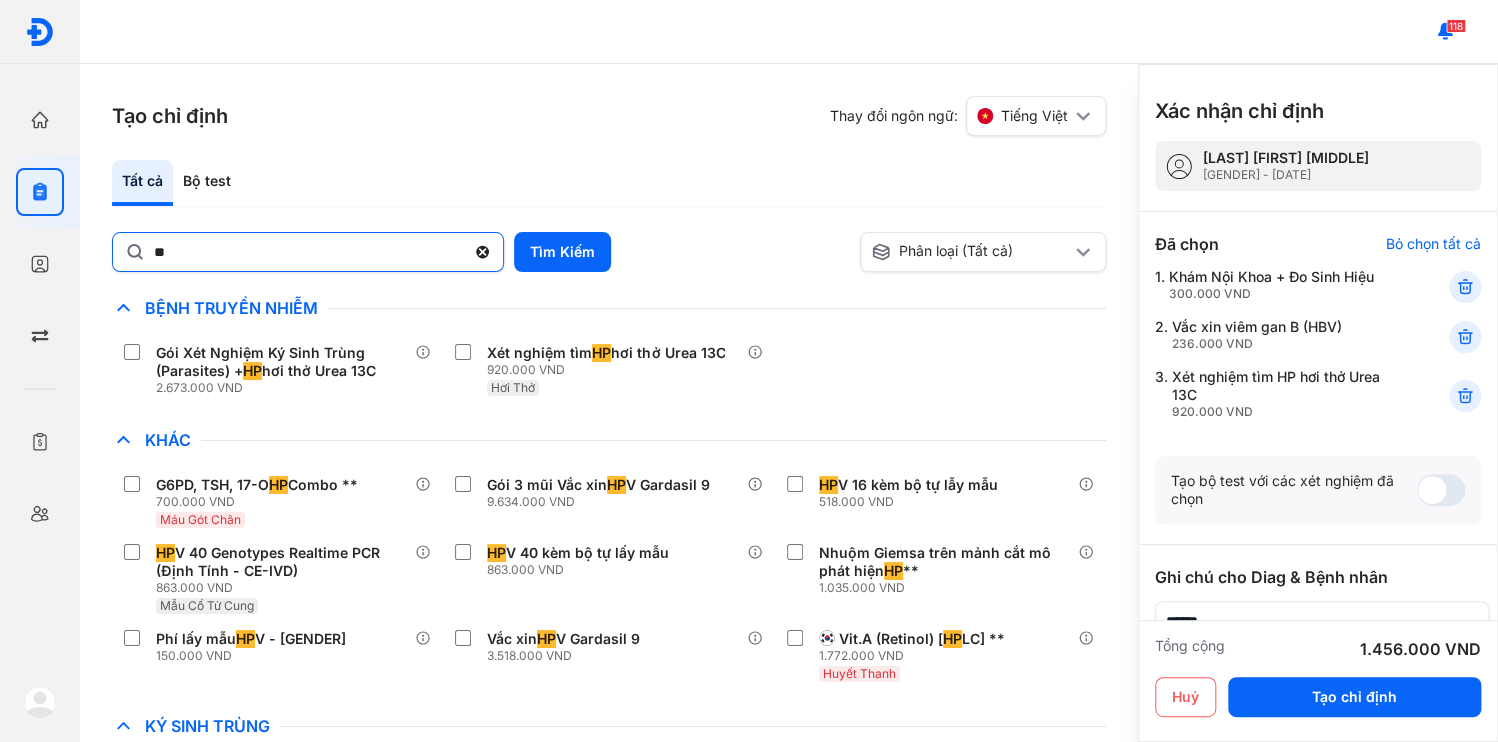 click 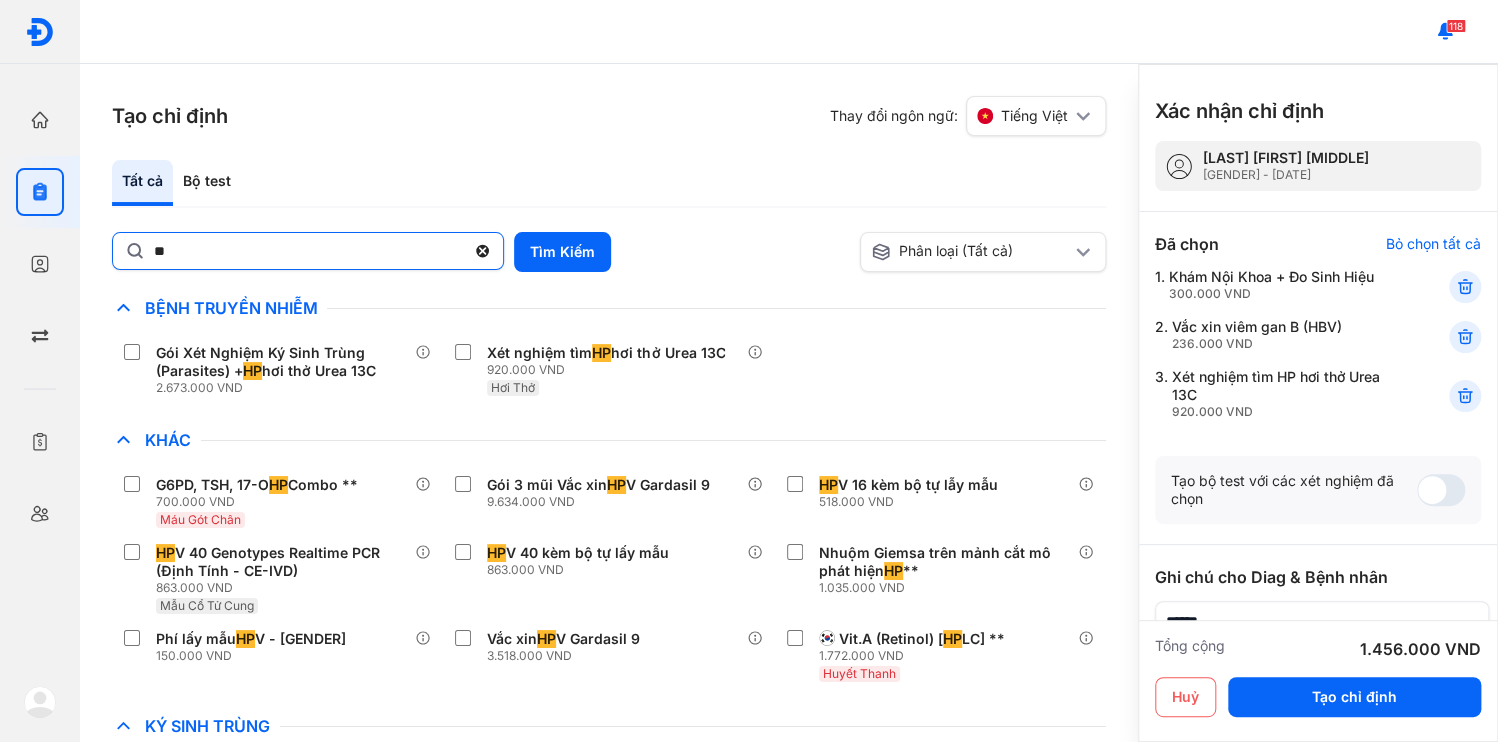 click on "**" 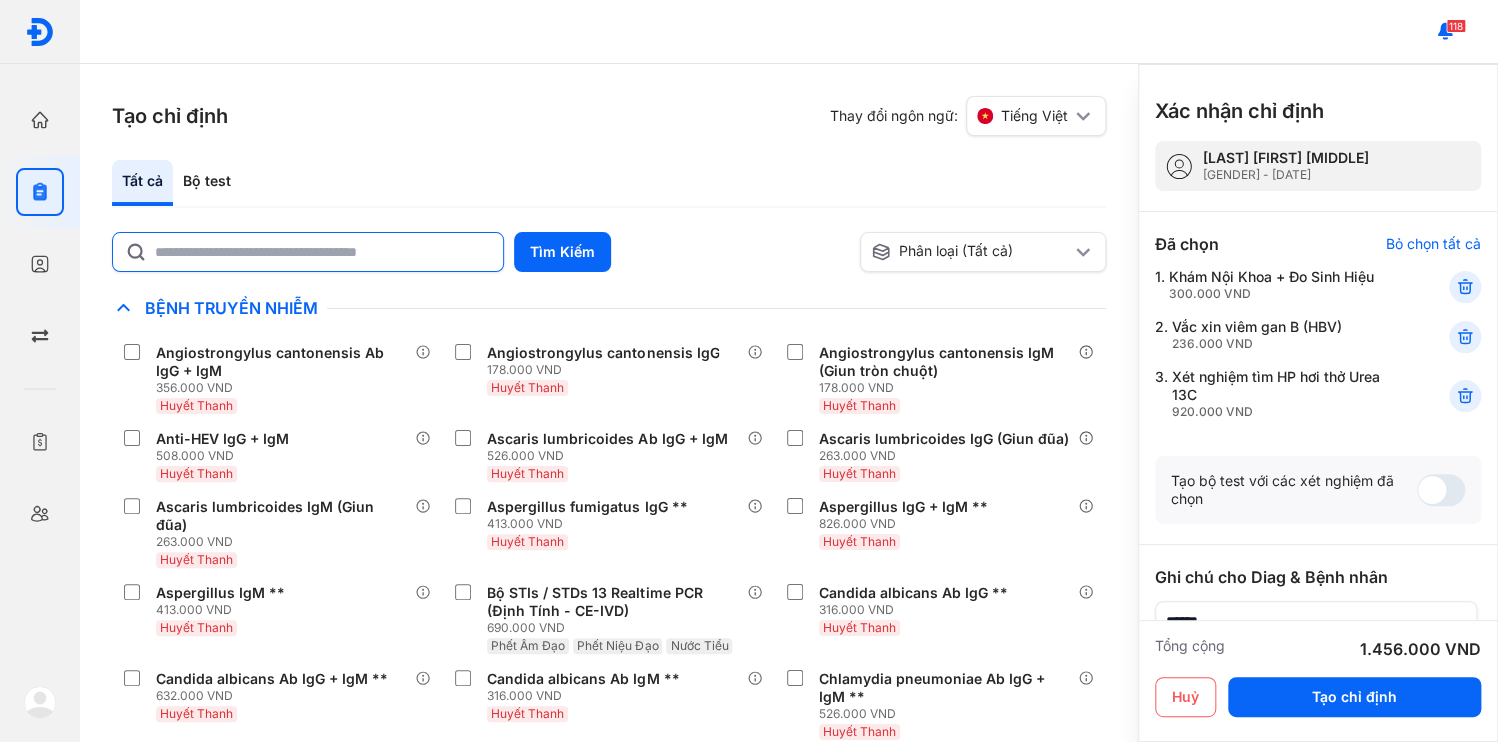 click at bounding box center (1316, 636) 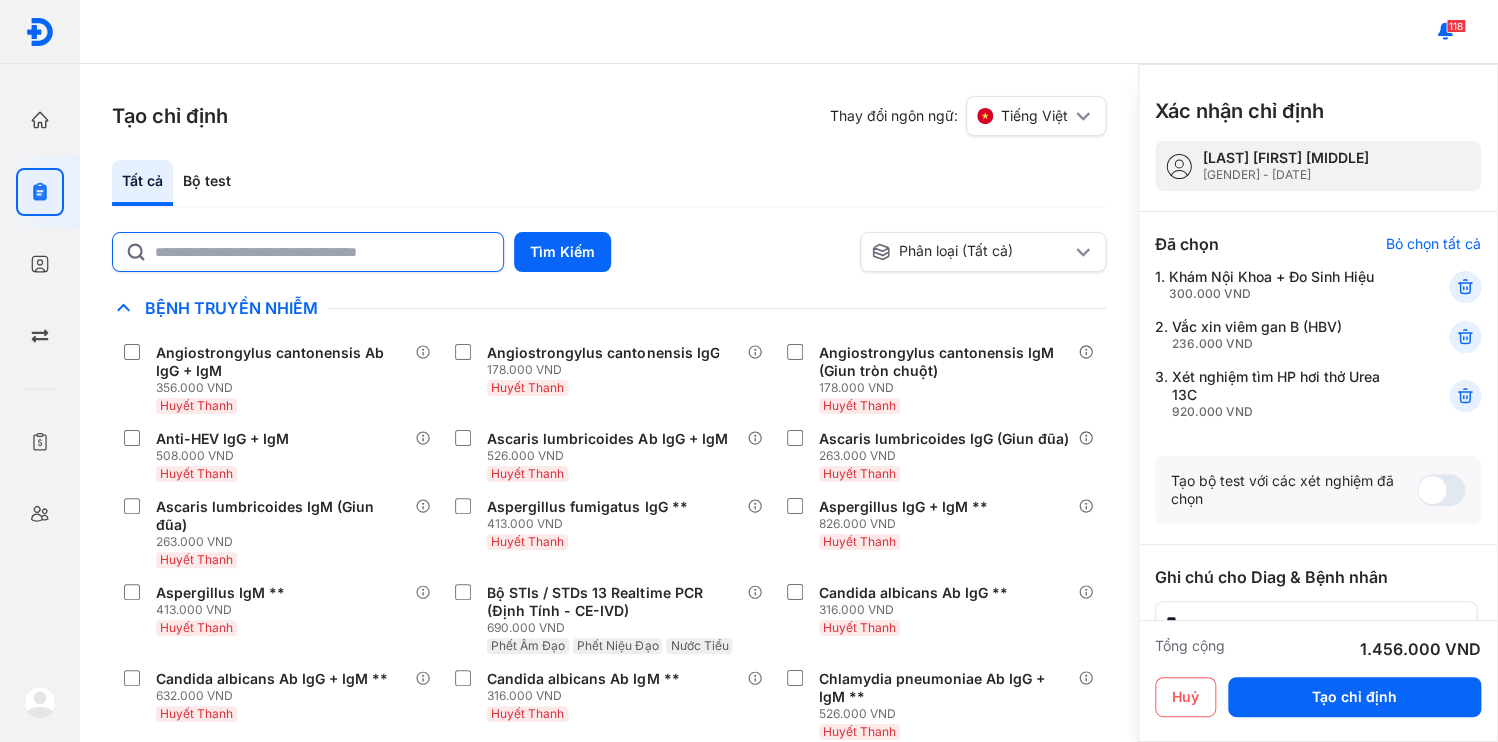 type on "*" 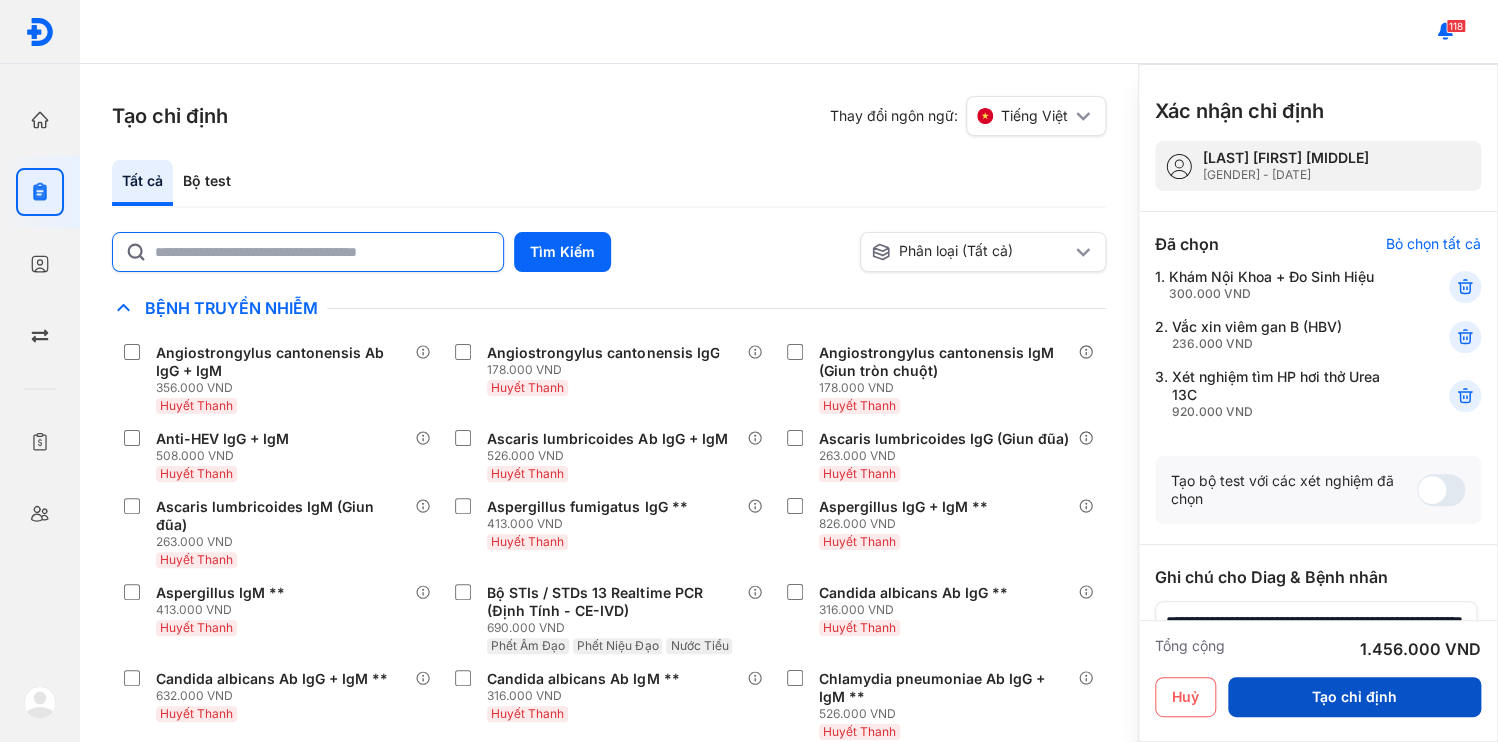 type on "**********" 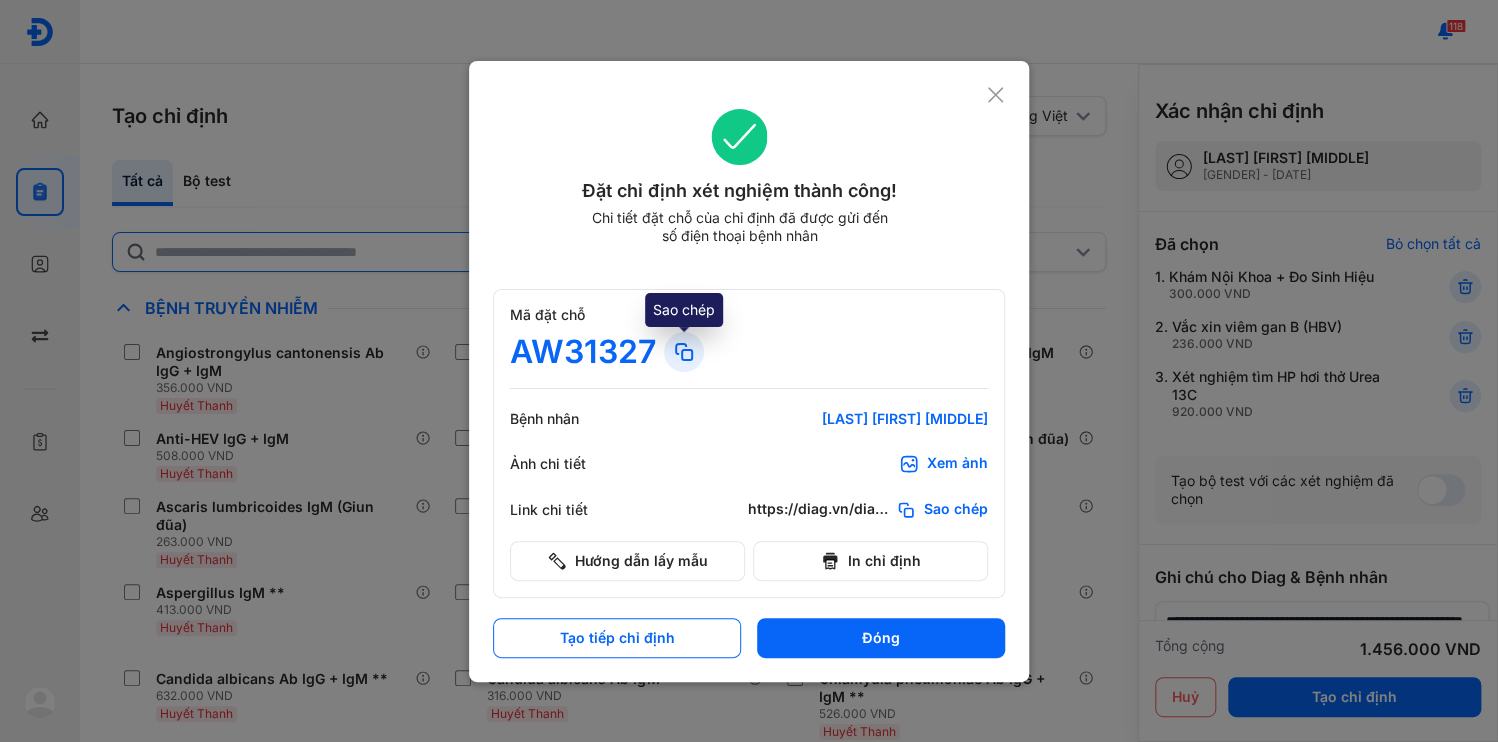 click 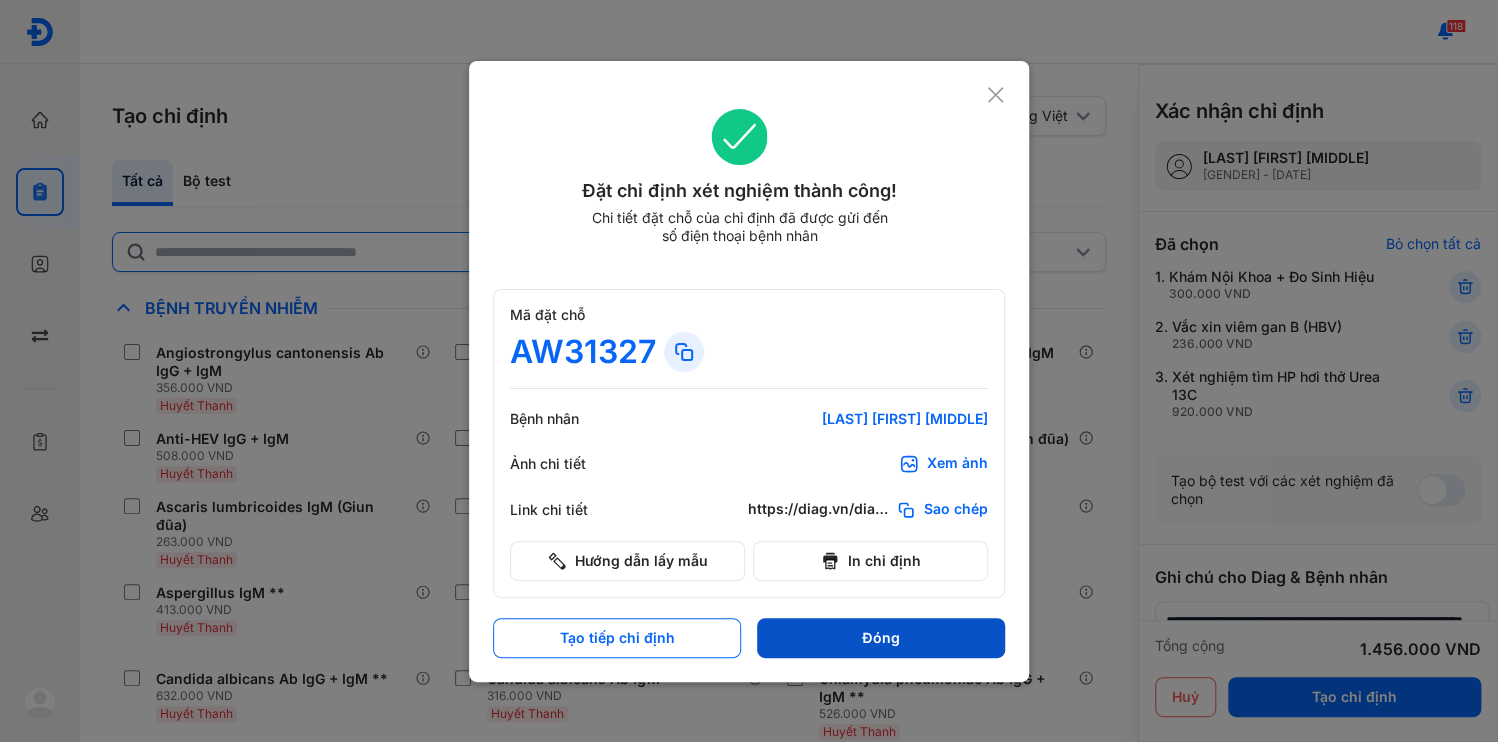 click on "Đóng" at bounding box center (881, 638) 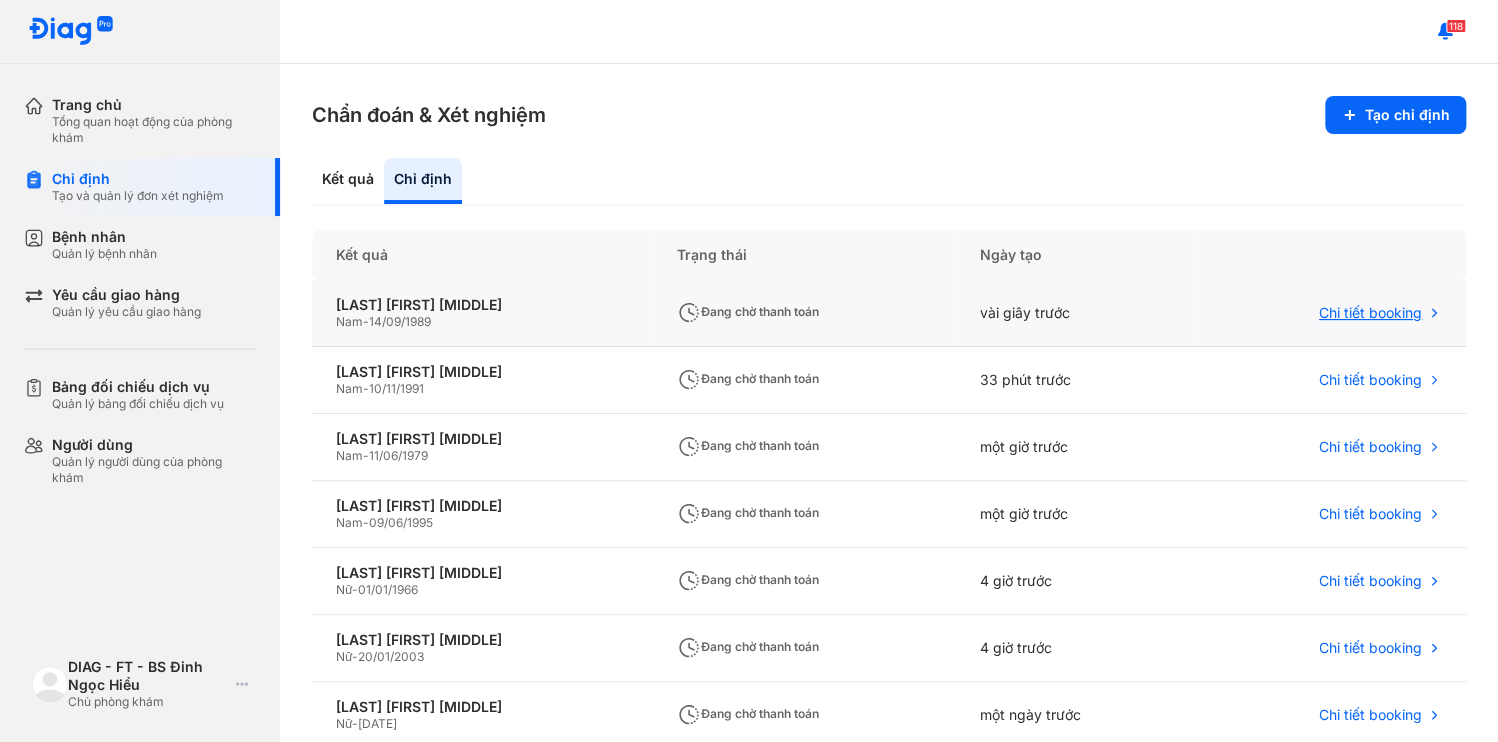click on "Chi tiết booking" at bounding box center [1370, 313] 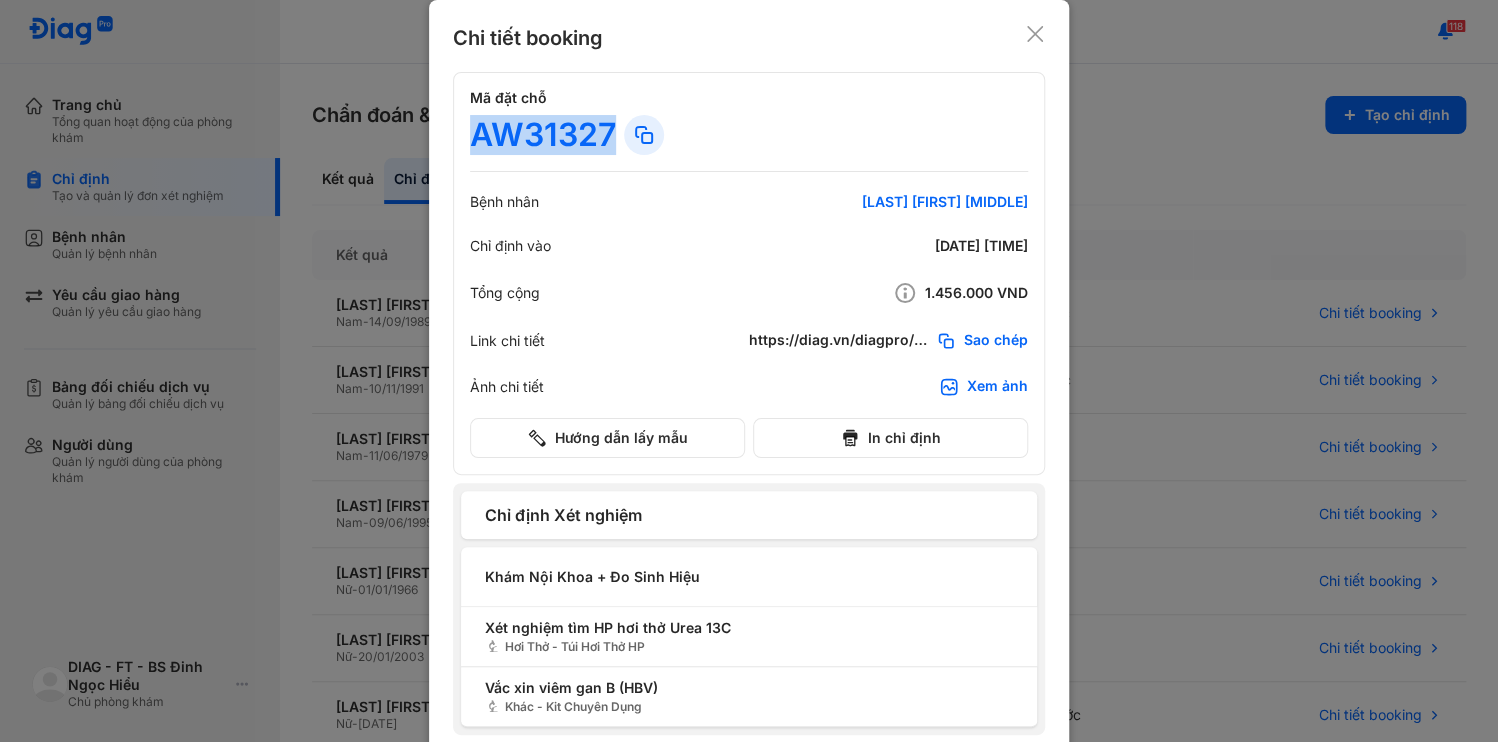 drag, startPoint x: 608, startPoint y: 132, endPoint x: 472, endPoint y: 145, distance: 136.6199 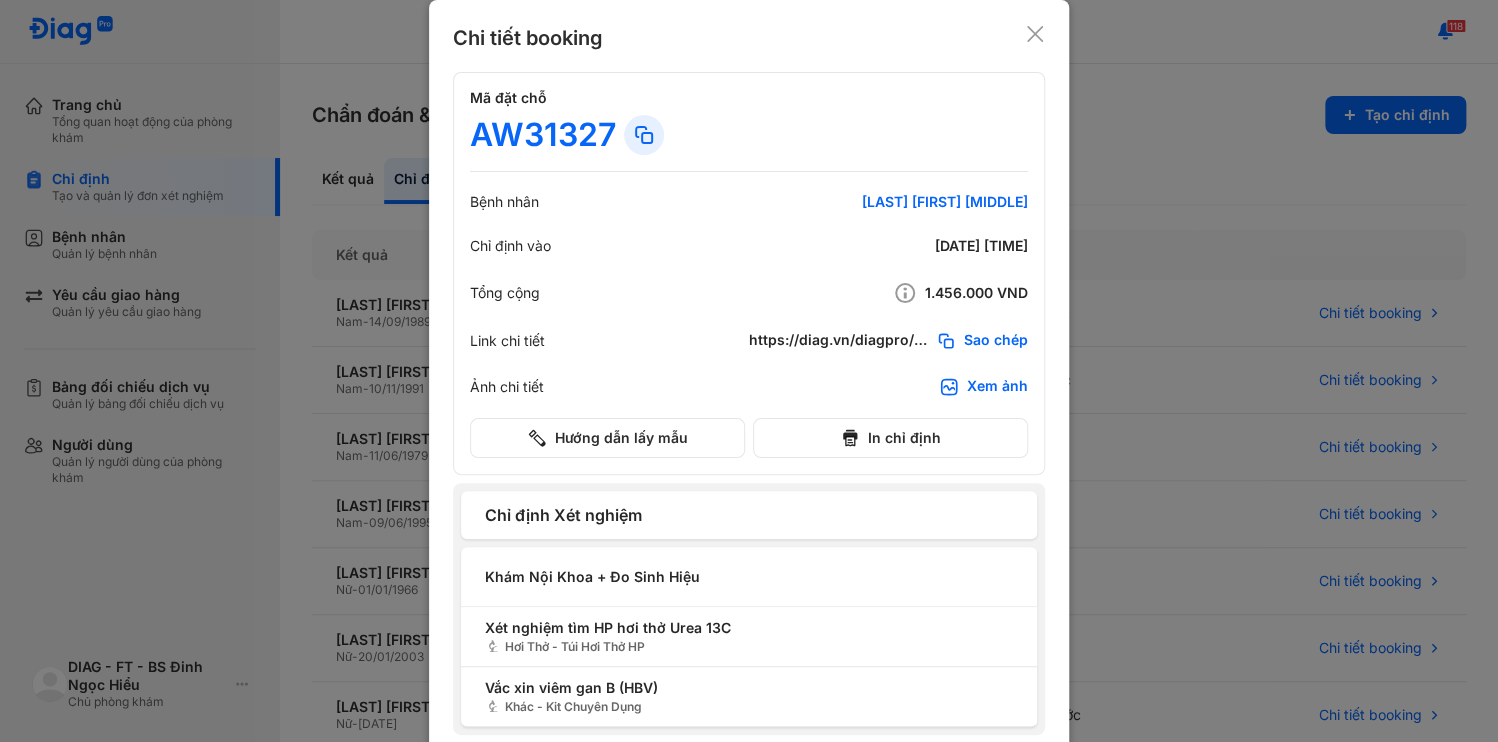 click 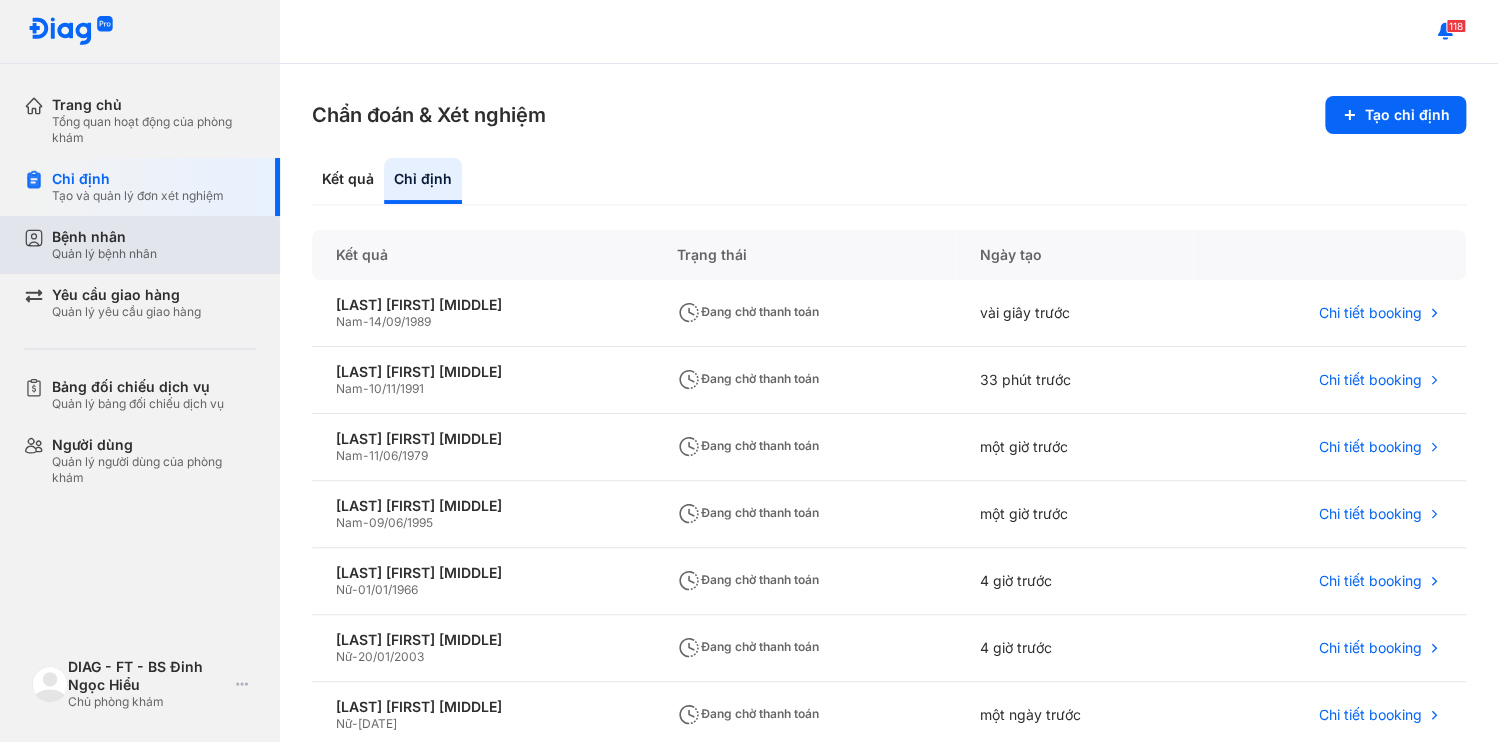 click on "Bệnh nhân Quản lý bệnh nhân" at bounding box center (152, 245) 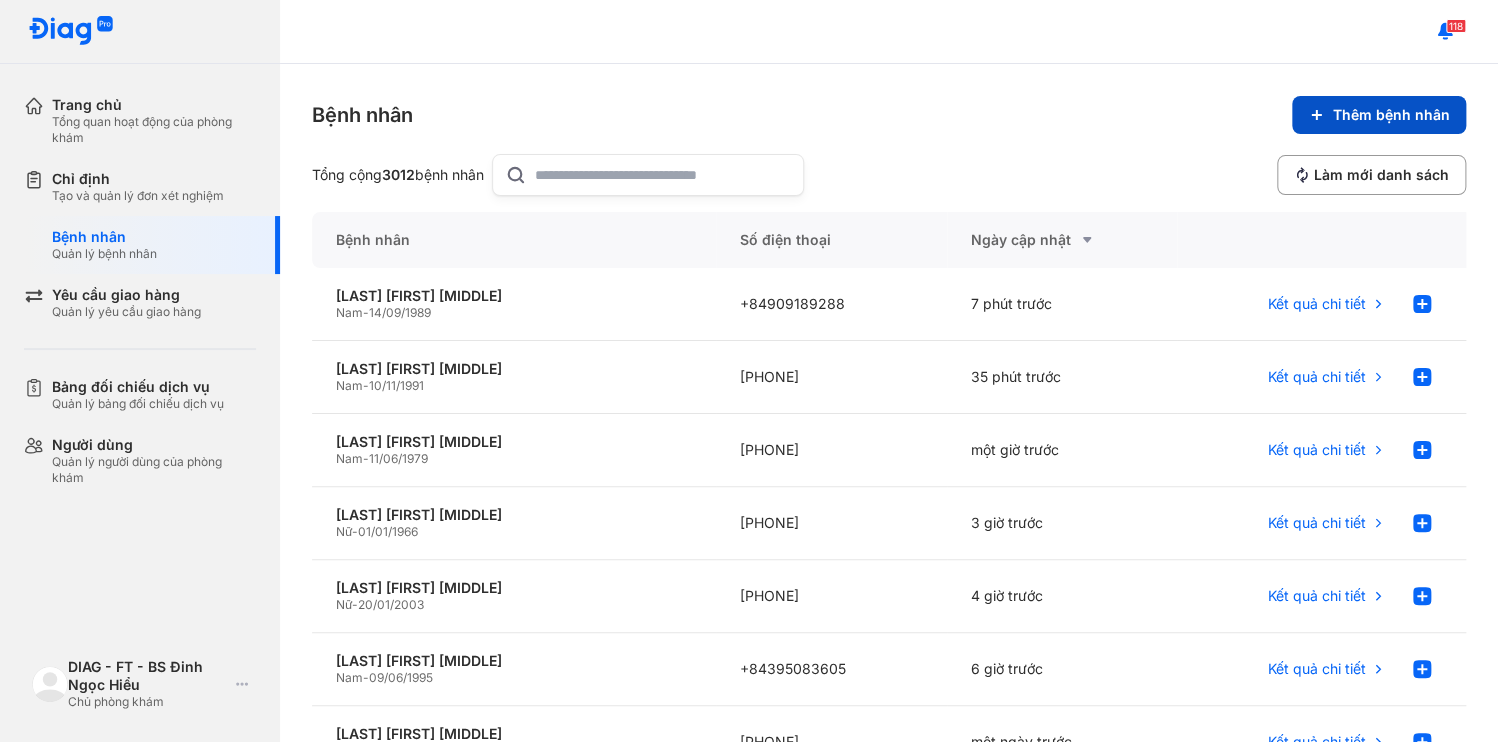 click 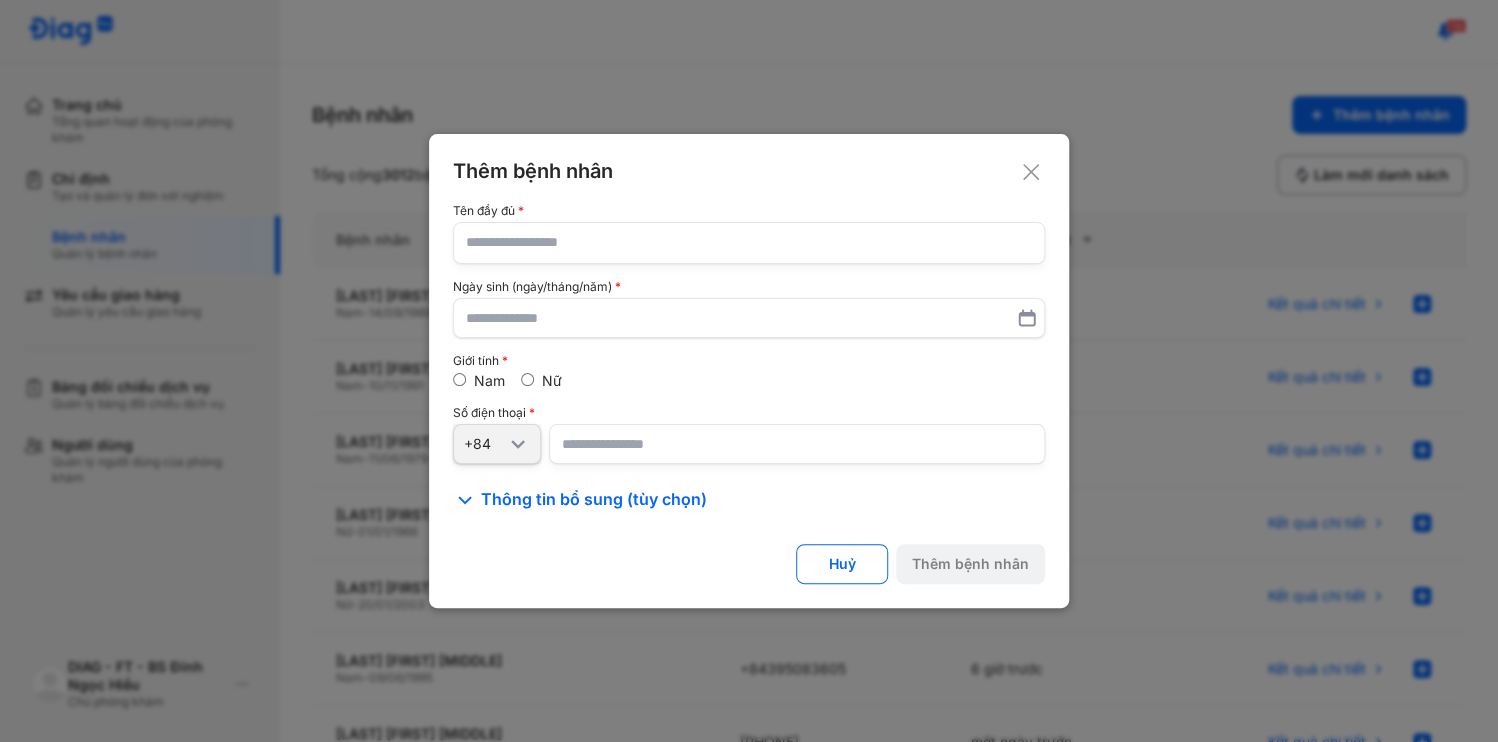 click on "Tên đầy đủ Ngày sinh (ngày/tháng/năm) Giới tính Nam Nữ Số điện thoại +84" 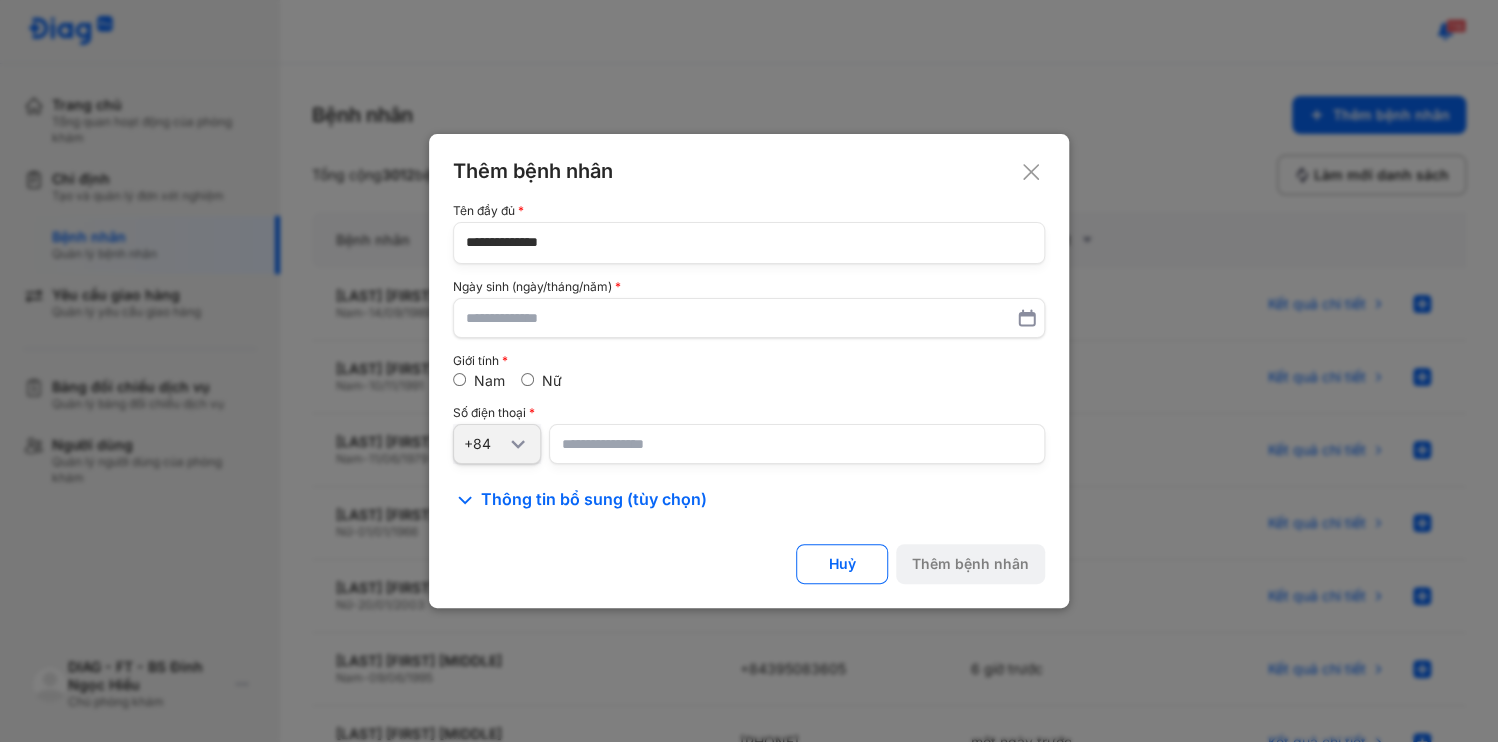 type on "**********" 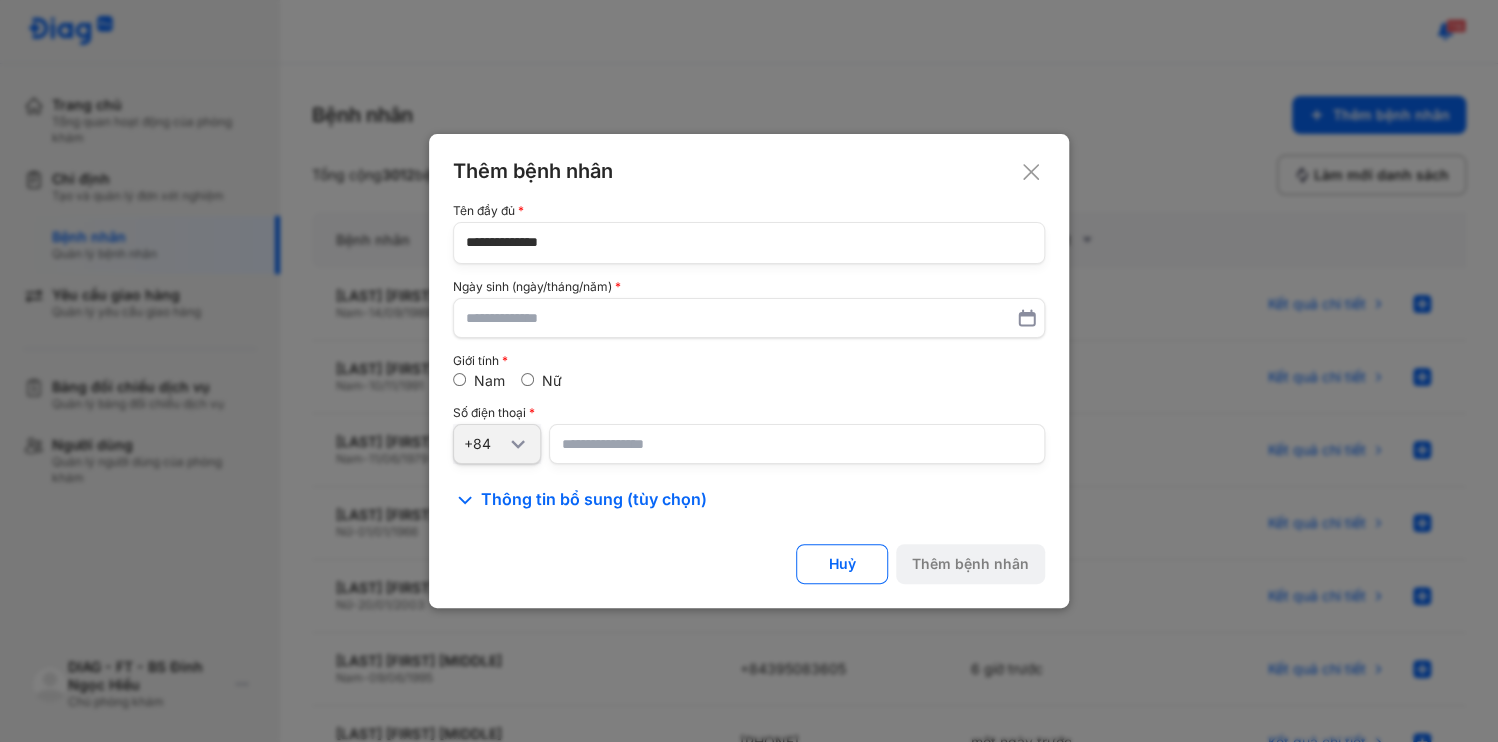 click at bounding box center [797, 444] 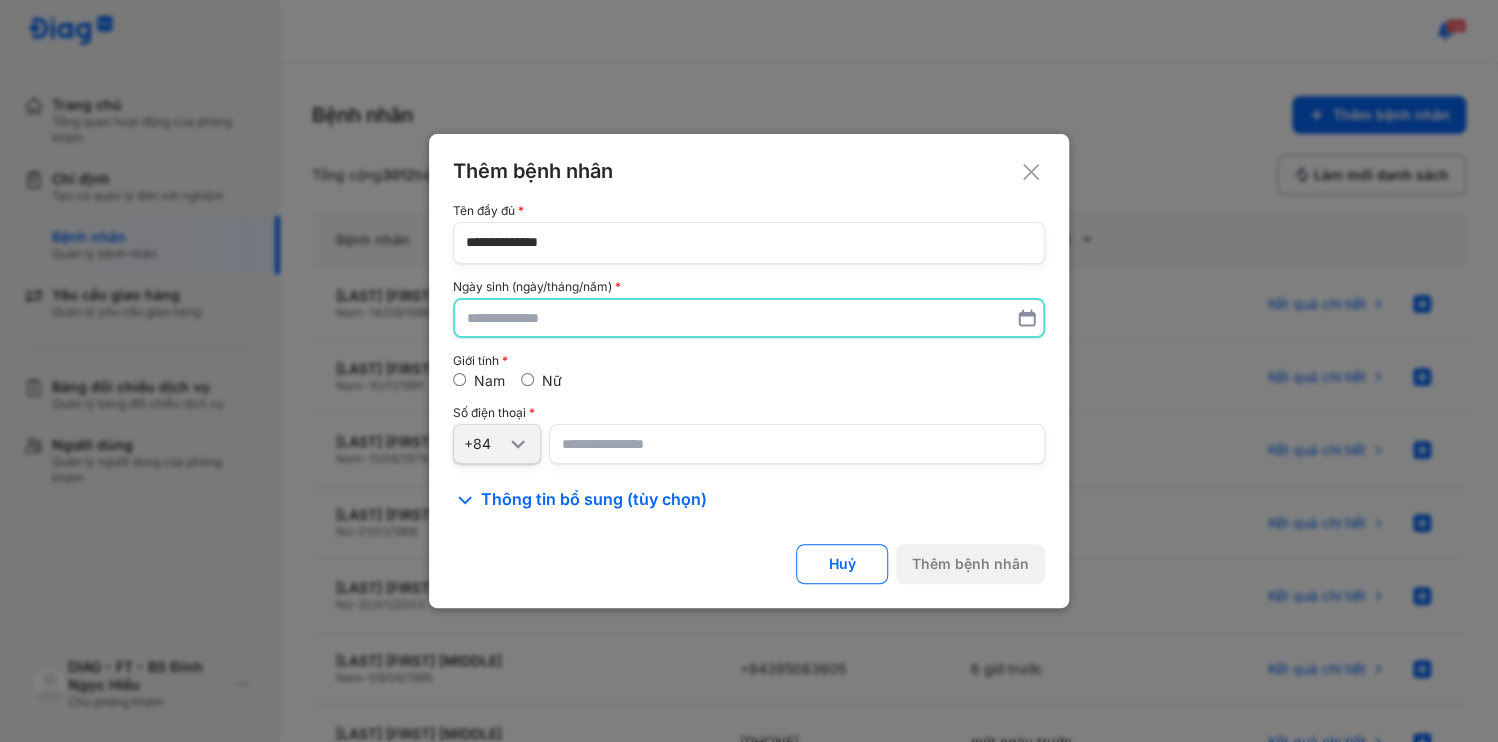 paste on "**********" 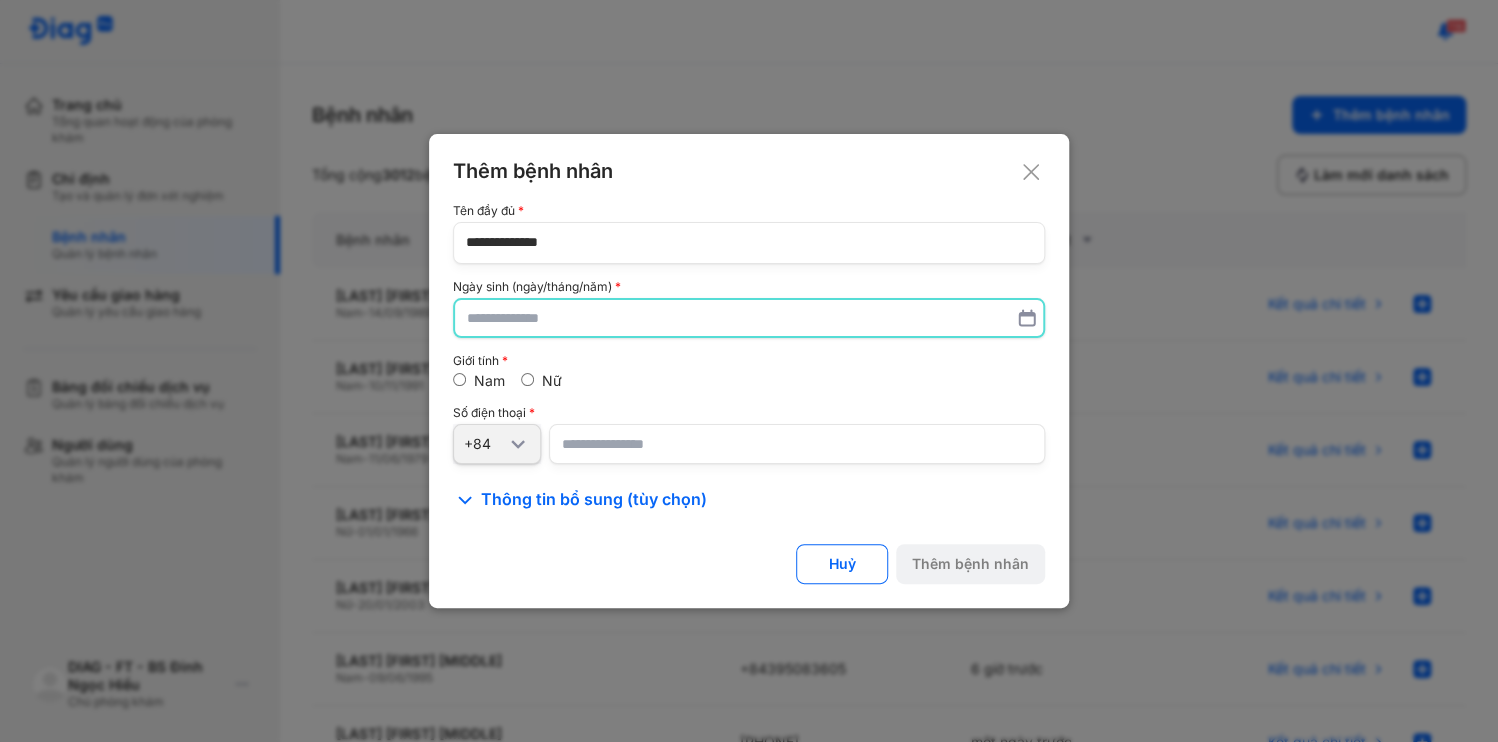 click at bounding box center [749, 318] 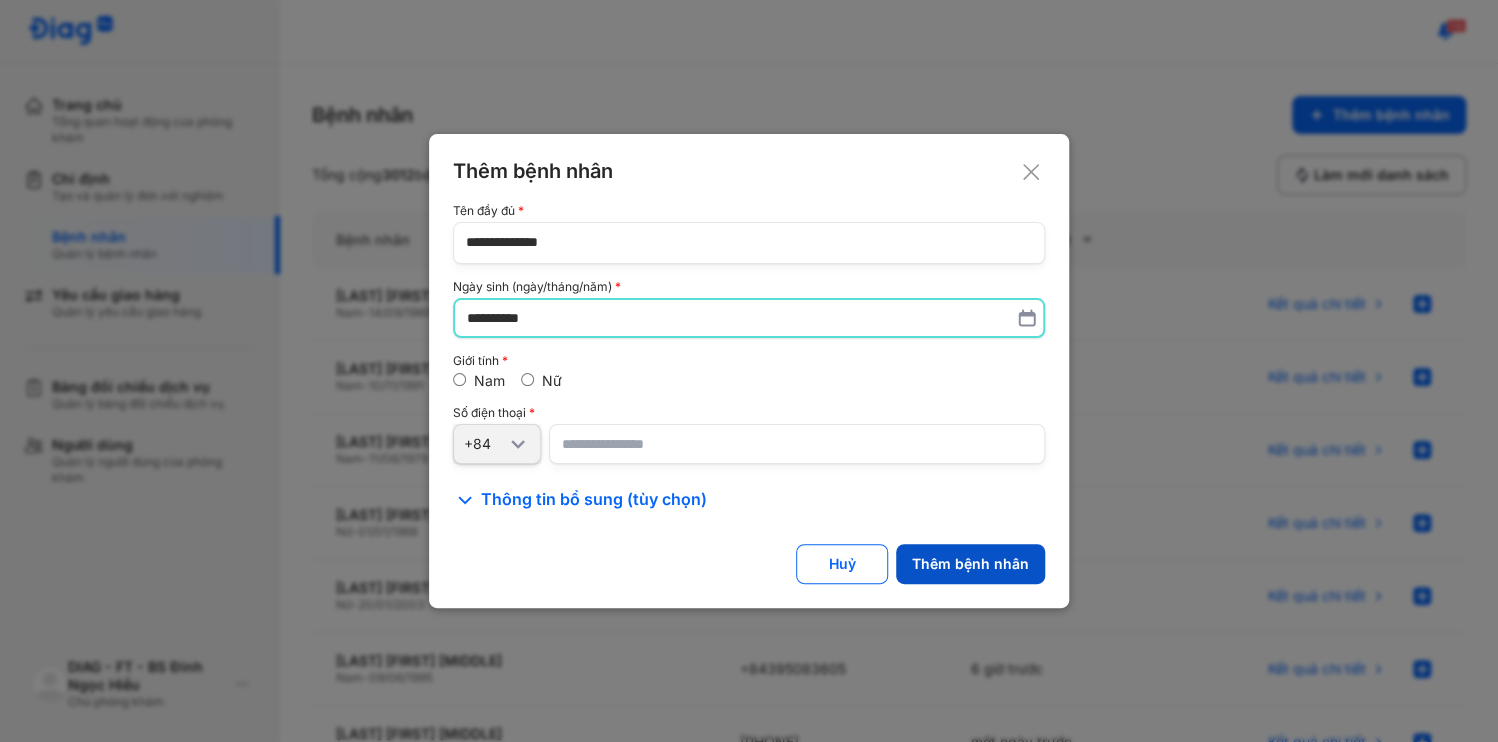type on "**********" 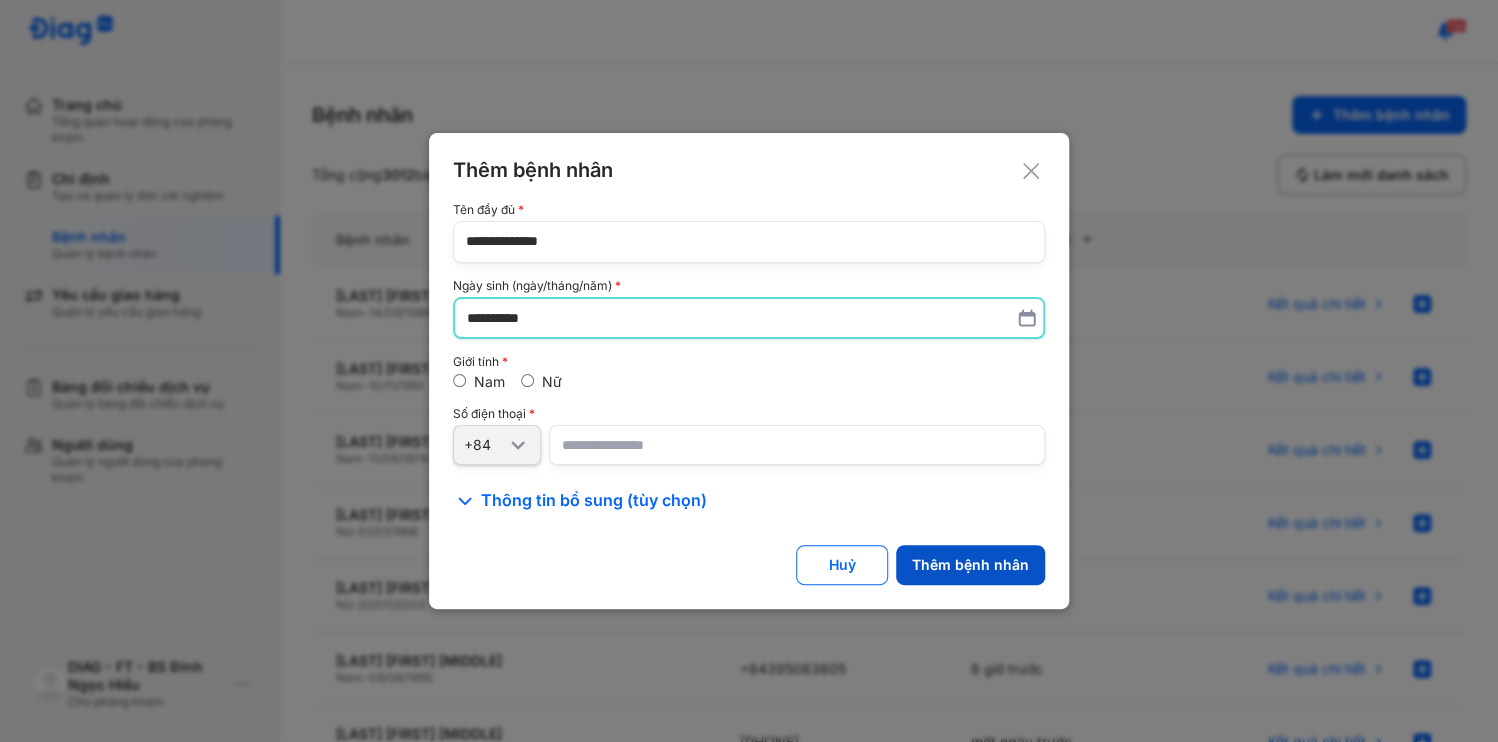click on "Thêm bệnh nhân" at bounding box center (970, 565) 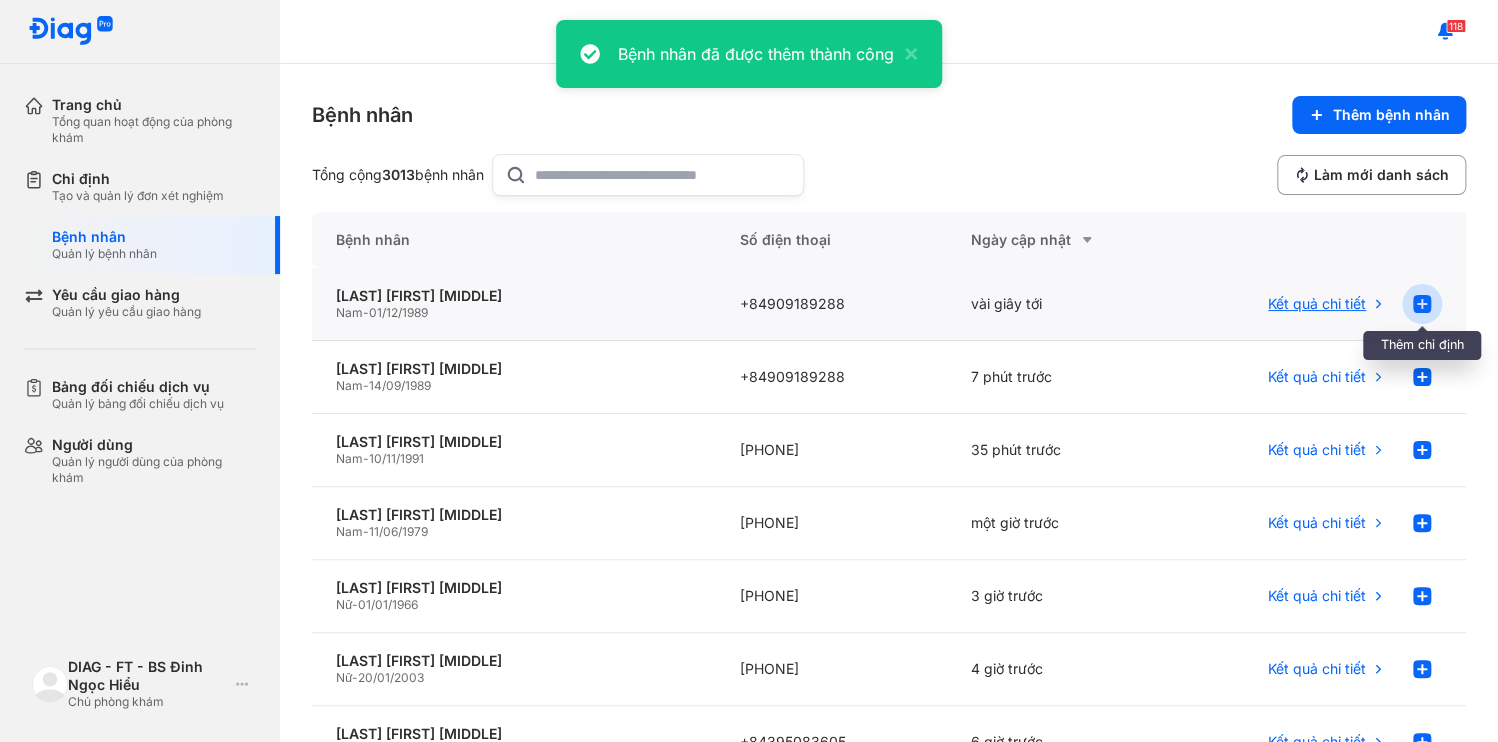 click 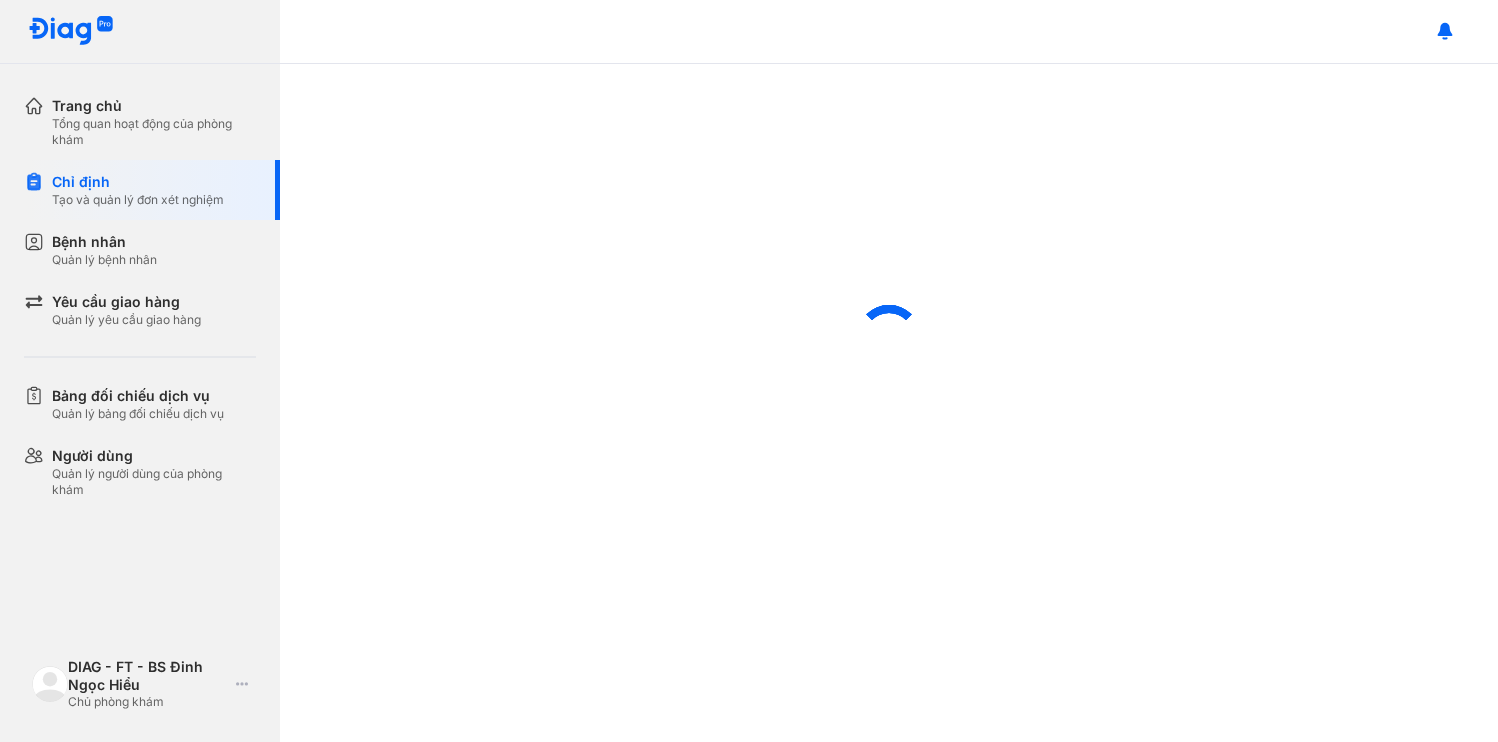 scroll, scrollTop: 0, scrollLeft: 0, axis: both 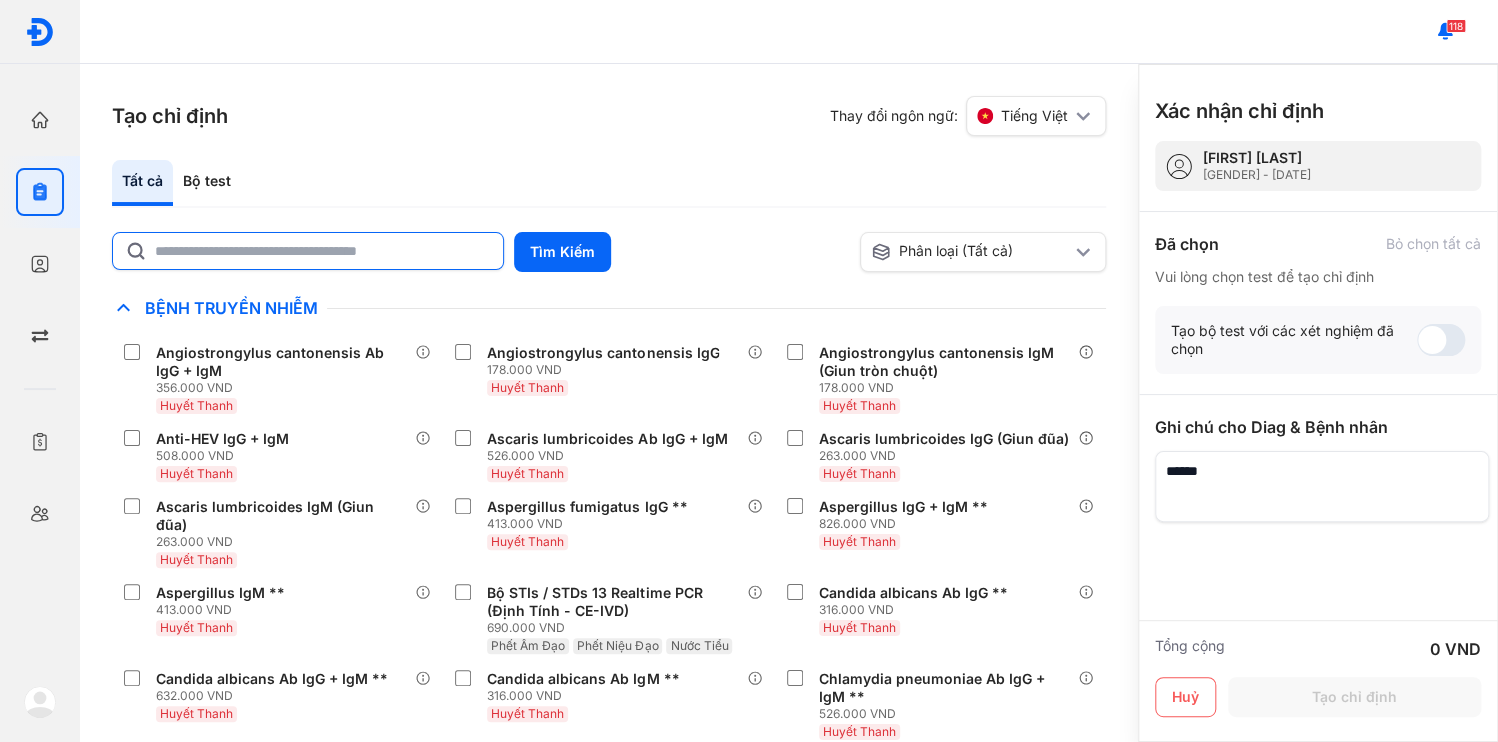 click 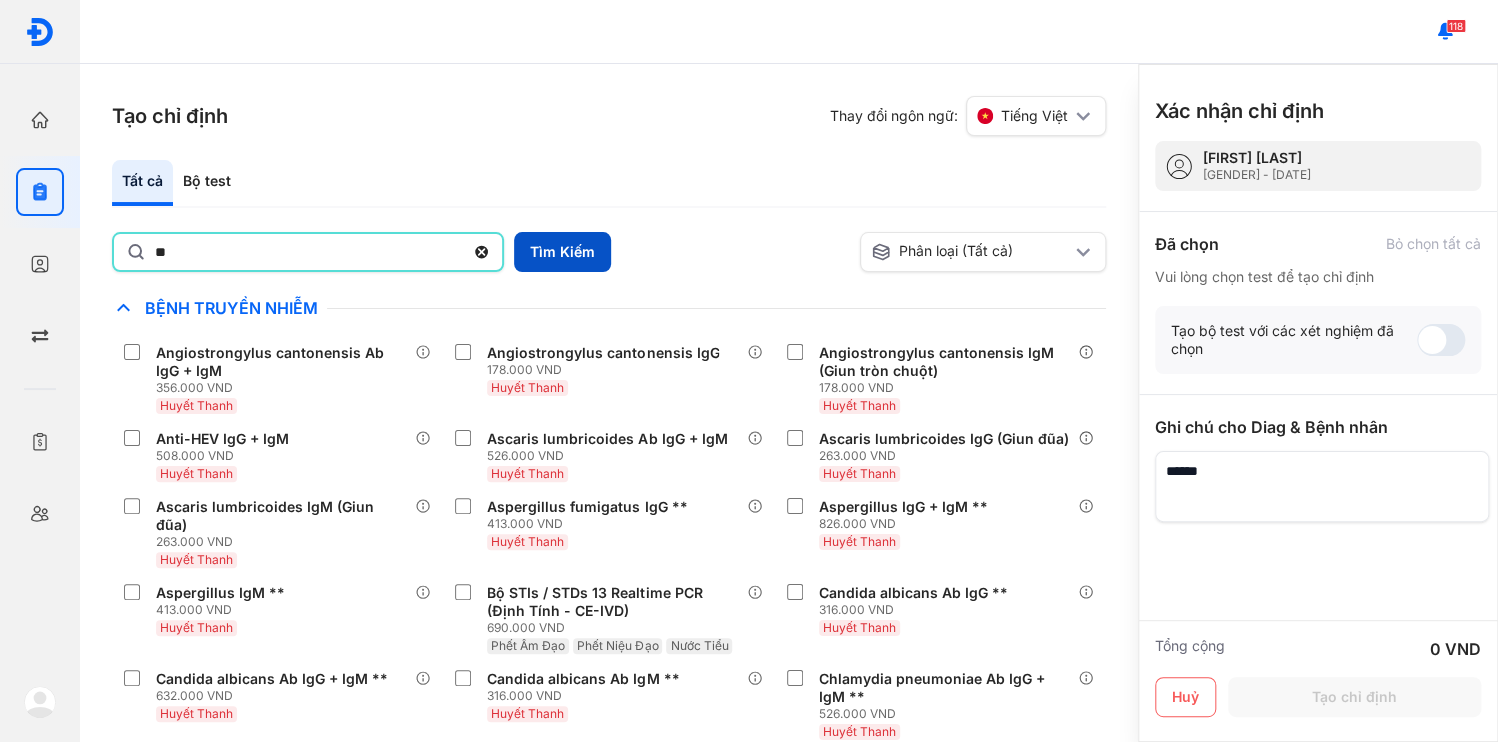 type on "**" 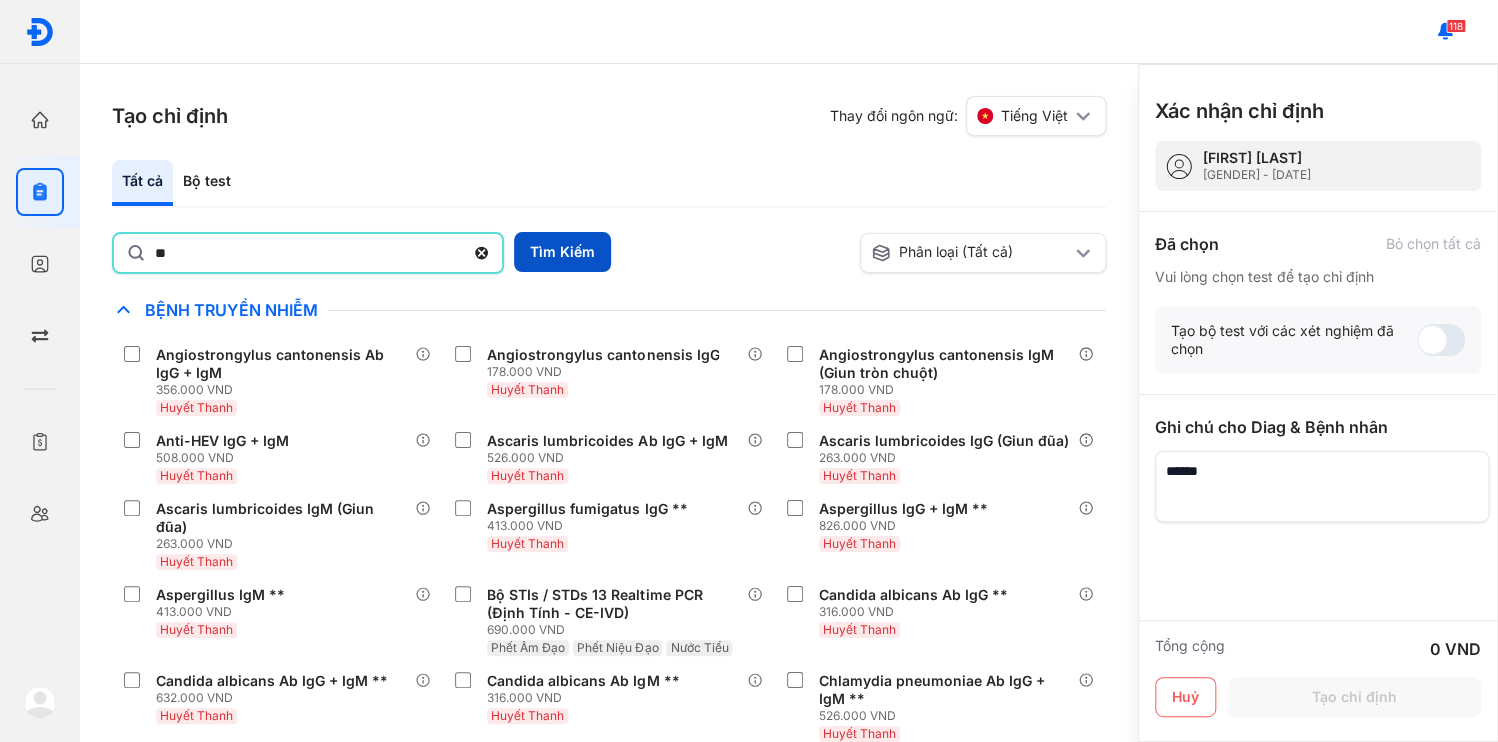 click on "Tìm Kiếm" at bounding box center (562, 252) 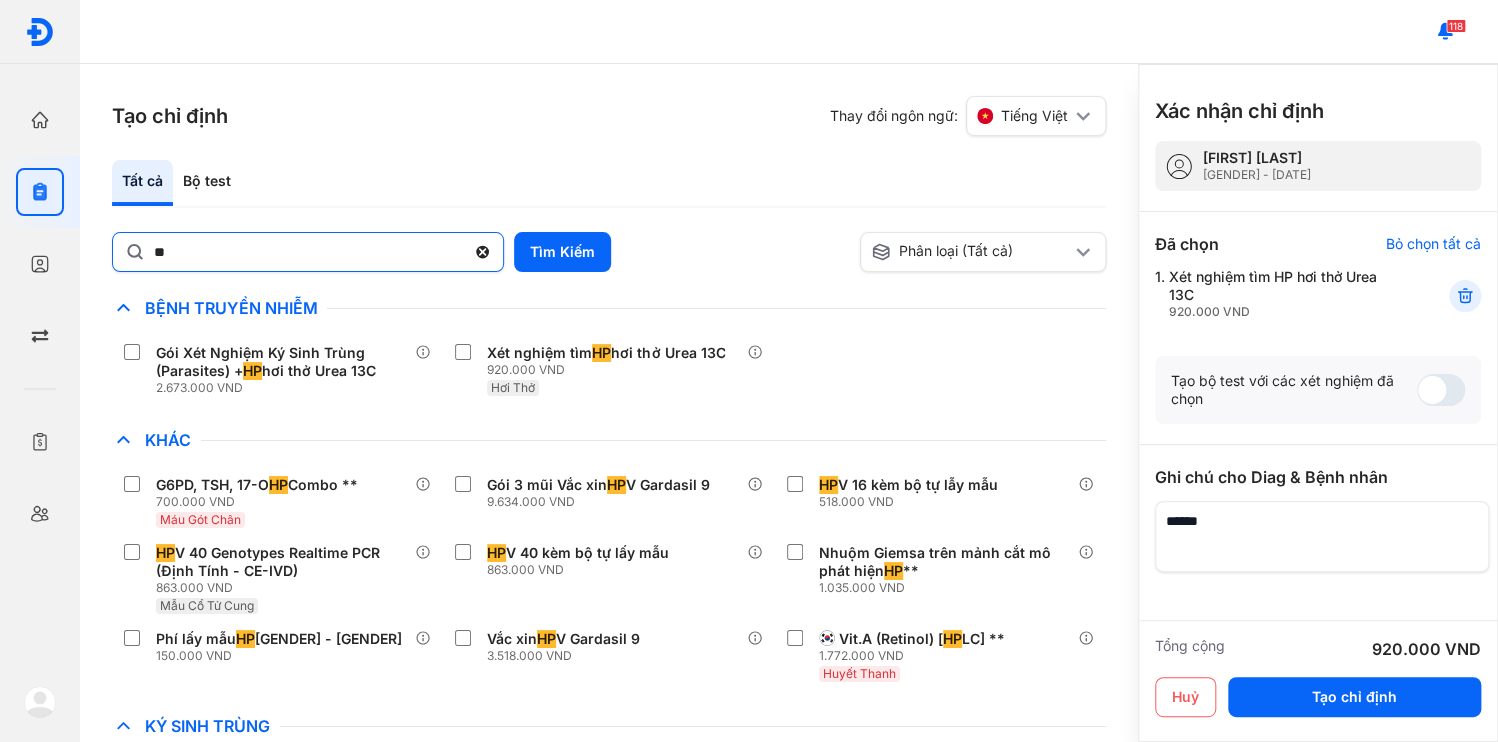 click 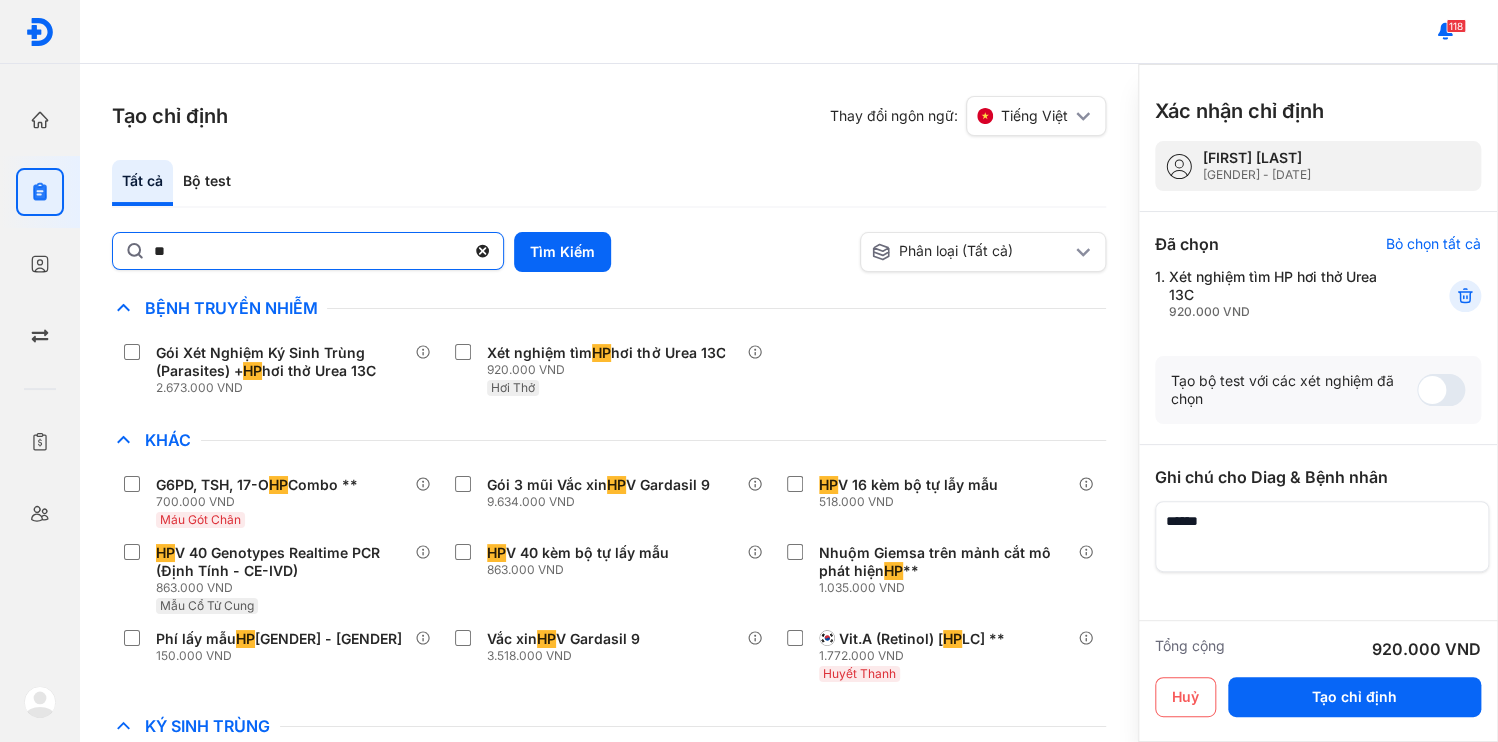 click on "**" 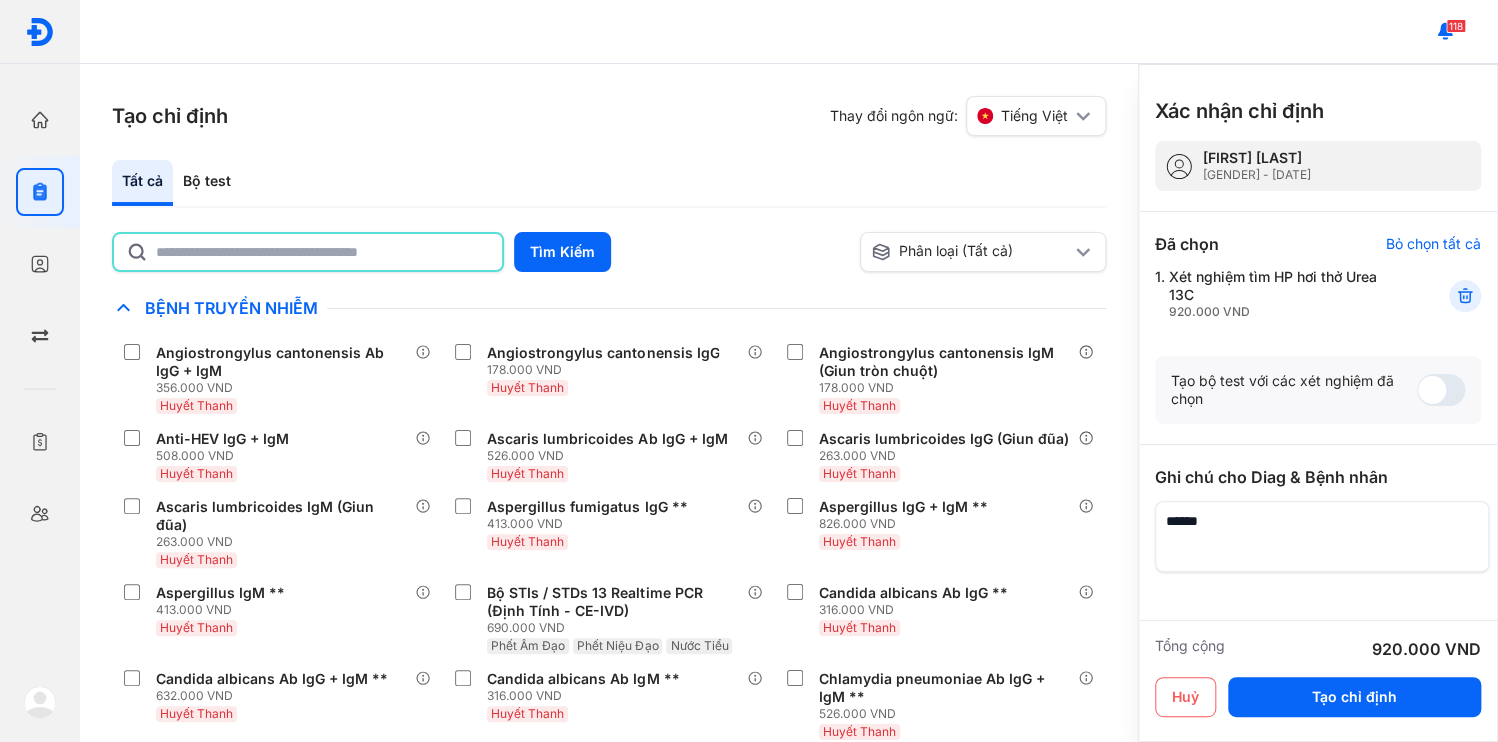 click 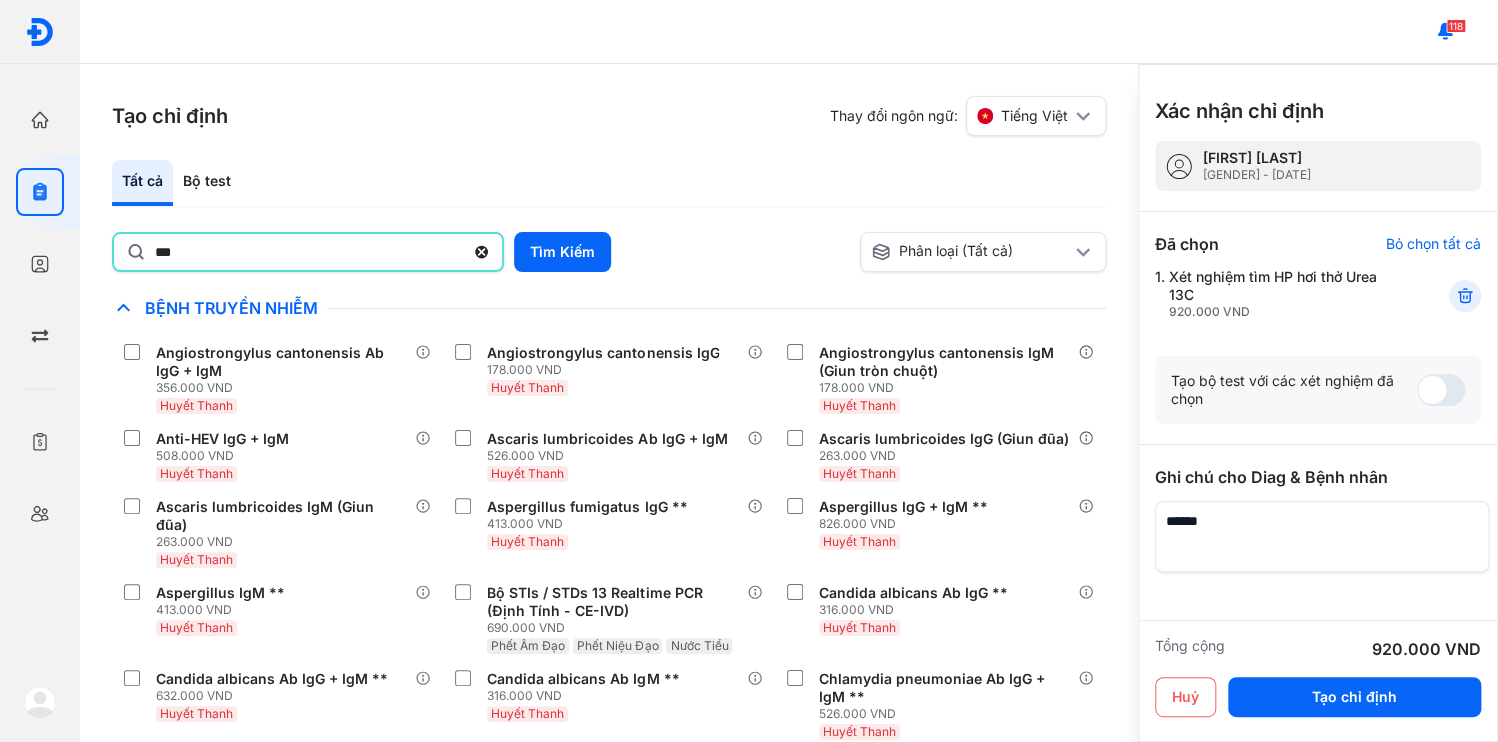 type on "***" 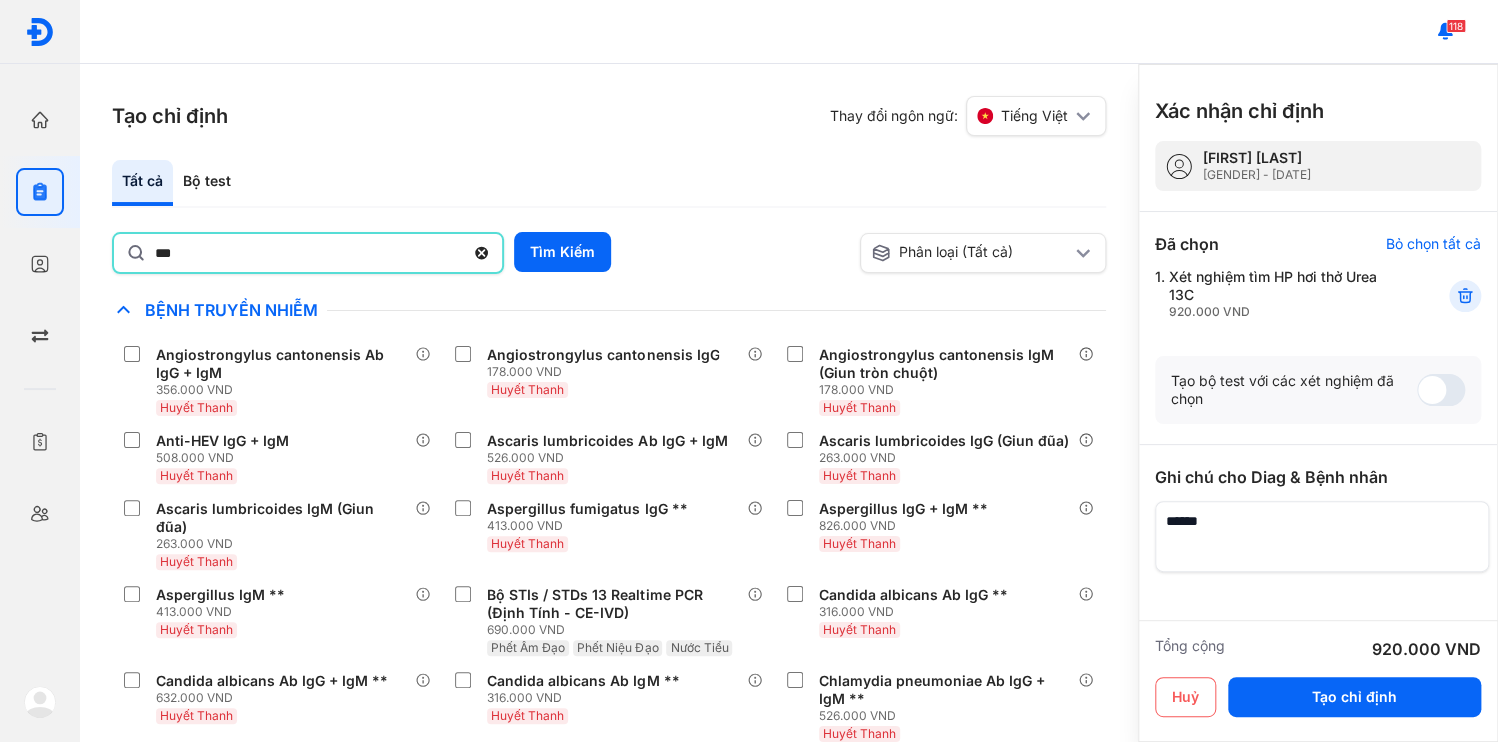 click on "*** Tìm Kiếm" at bounding box center [482, 253] 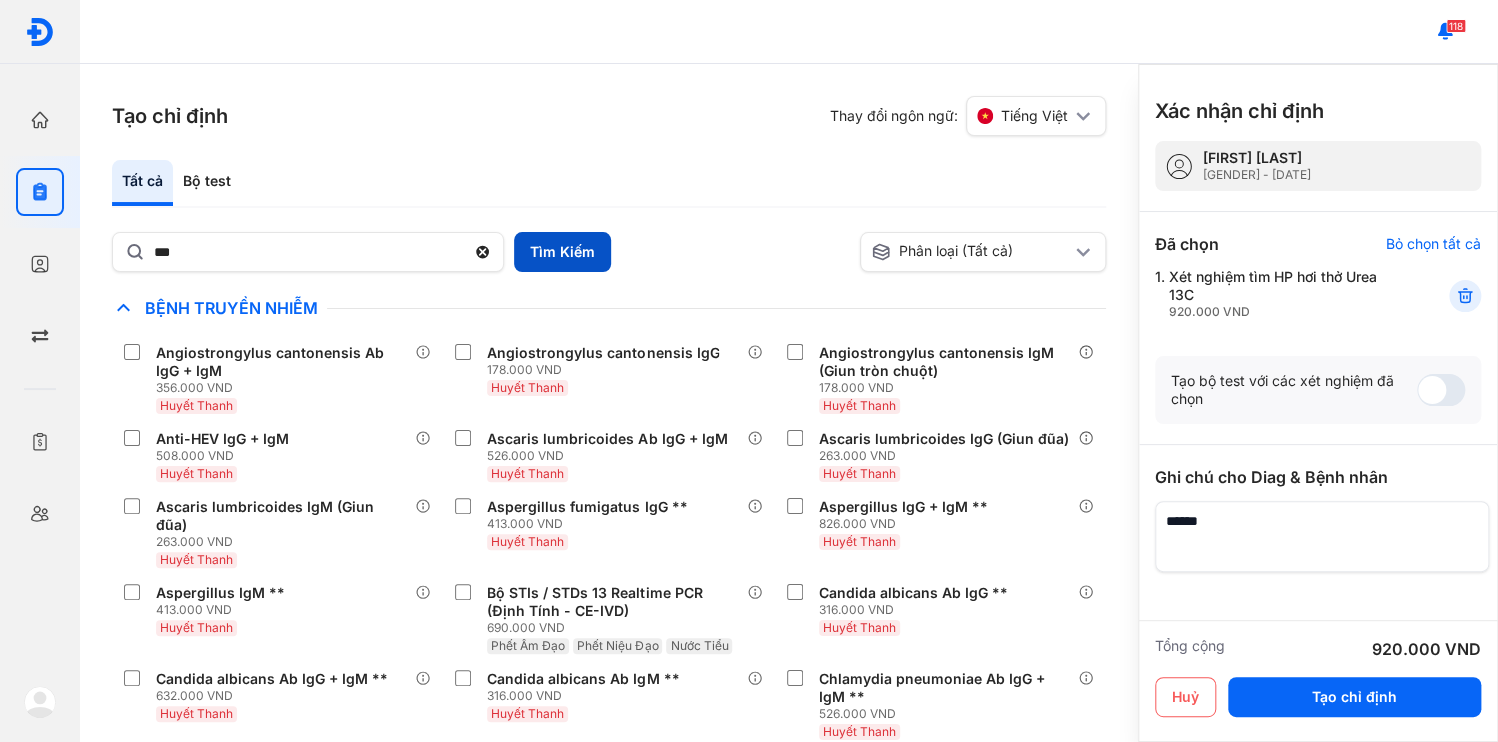 click on "Tìm Kiếm" at bounding box center [562, 252] 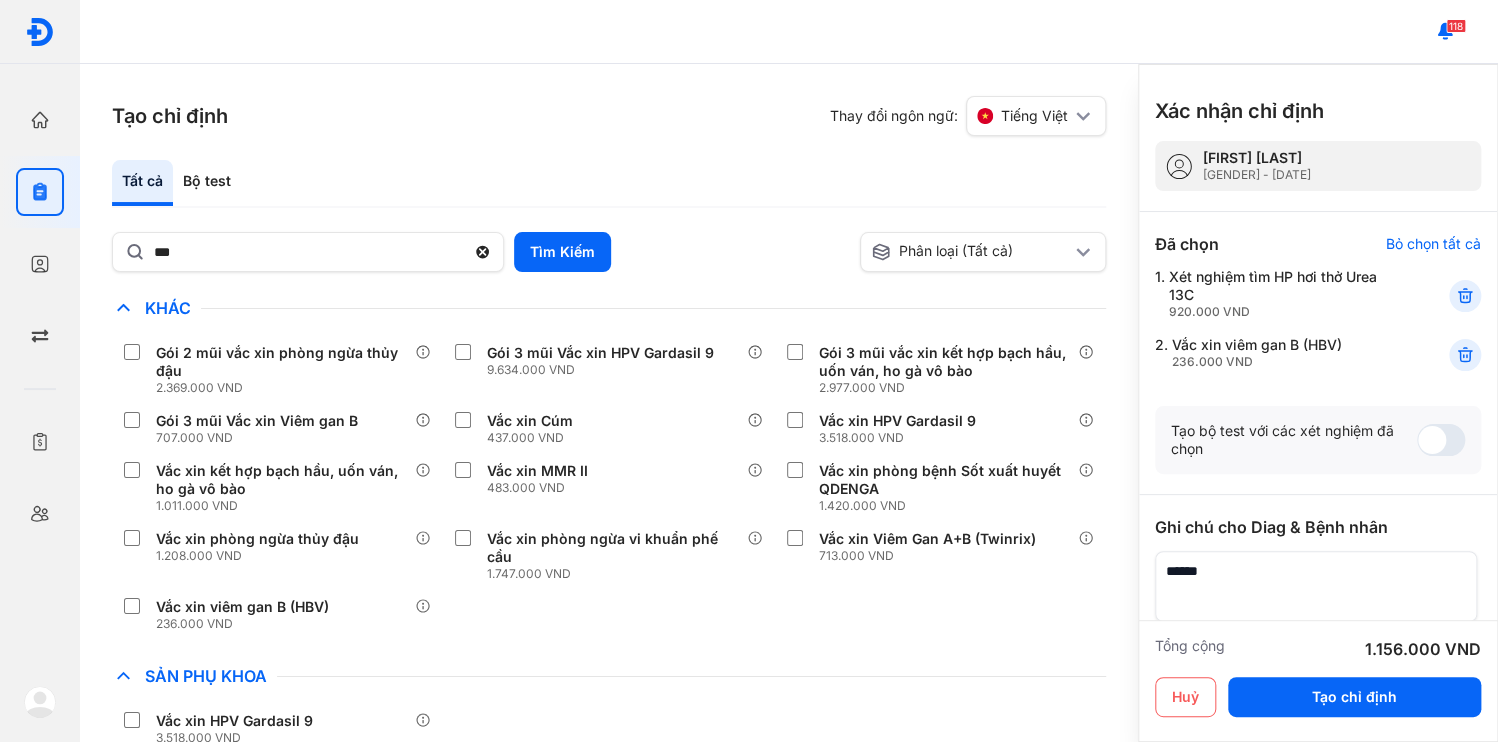 click at bounding box center (1316, 586) 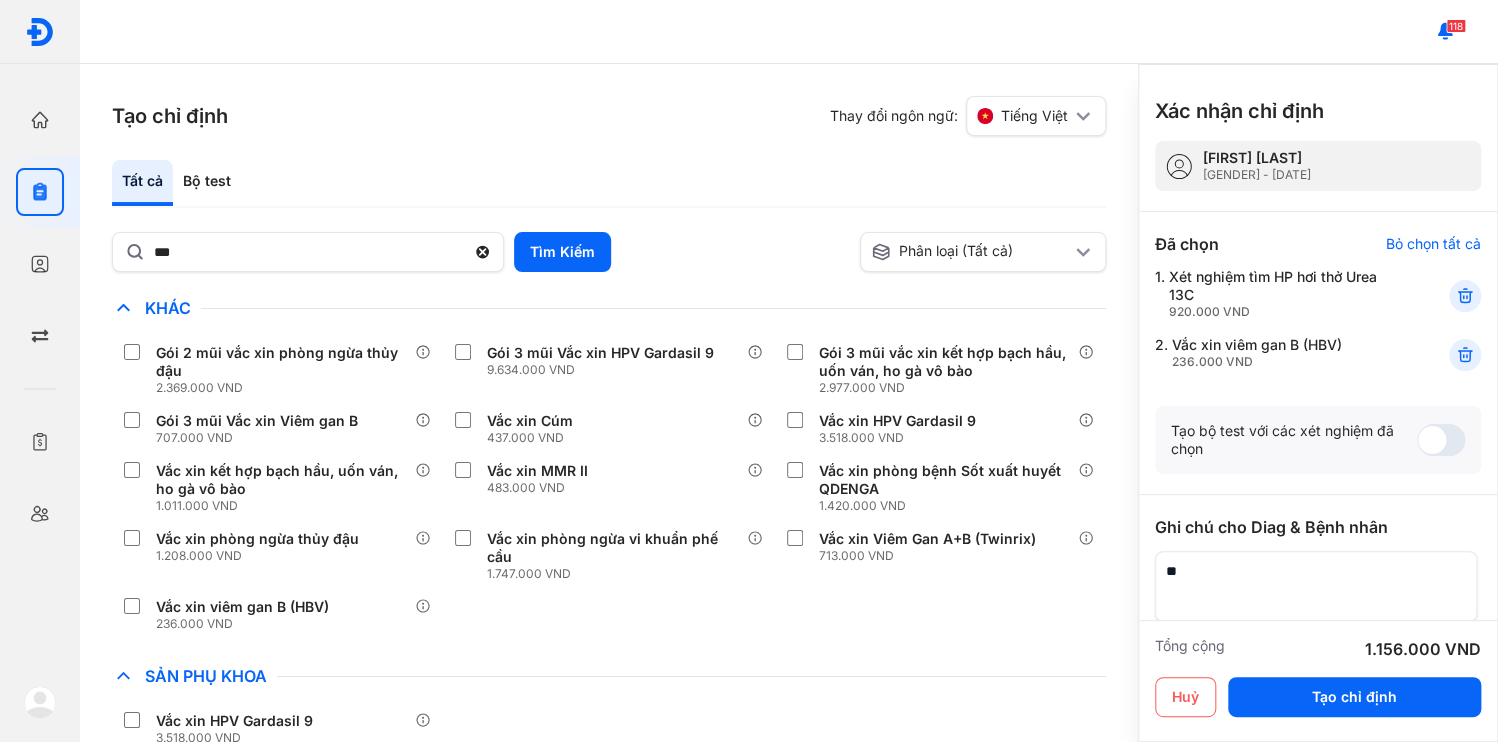 type on "*" 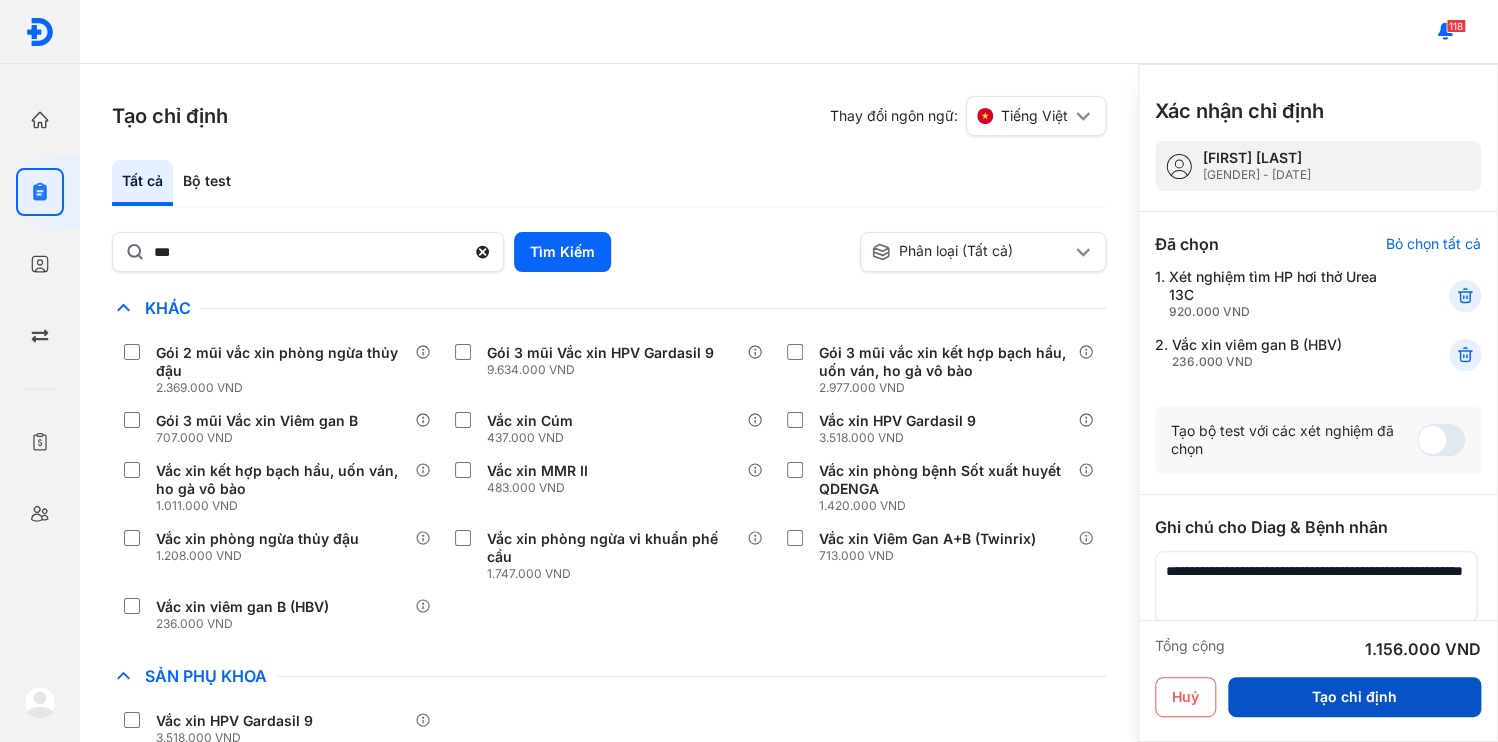 type on "**********" 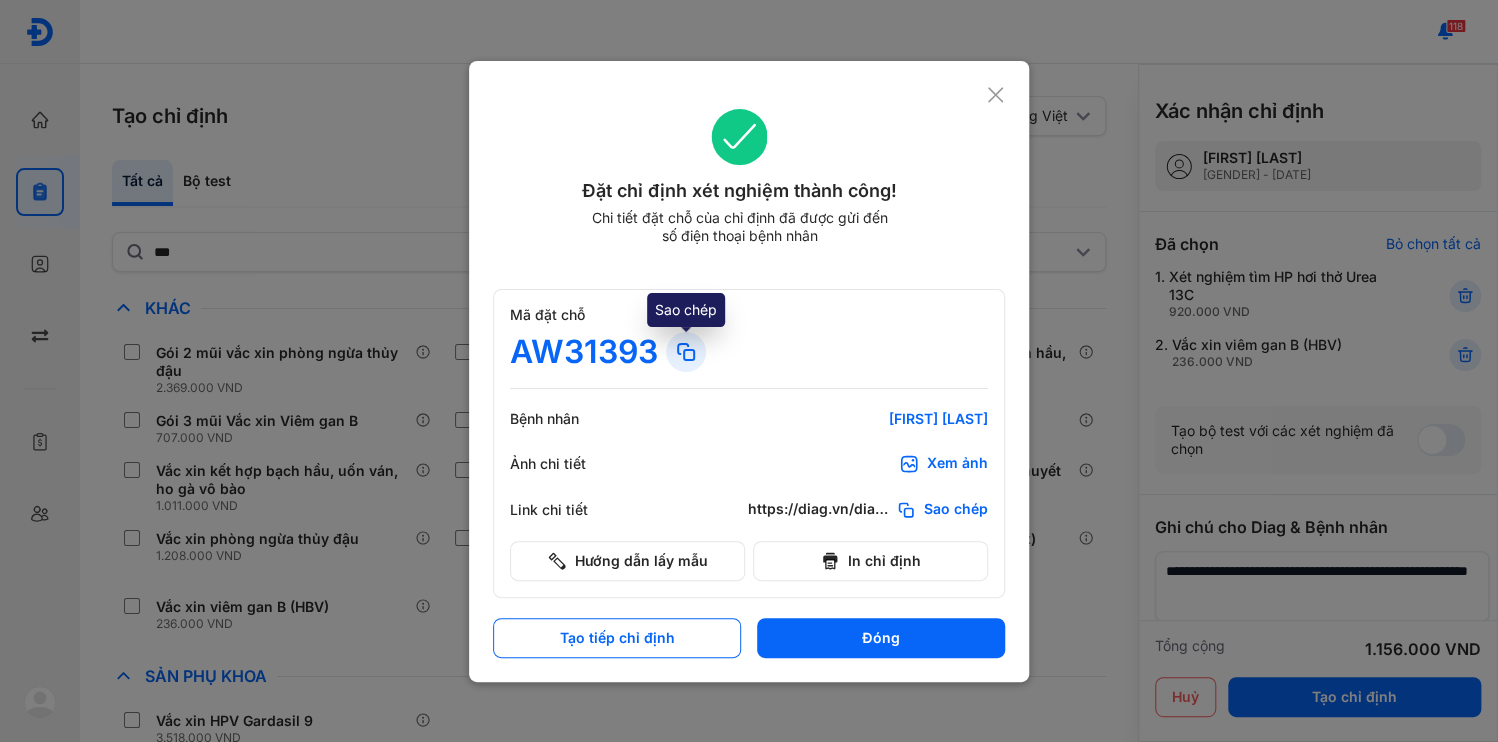 click 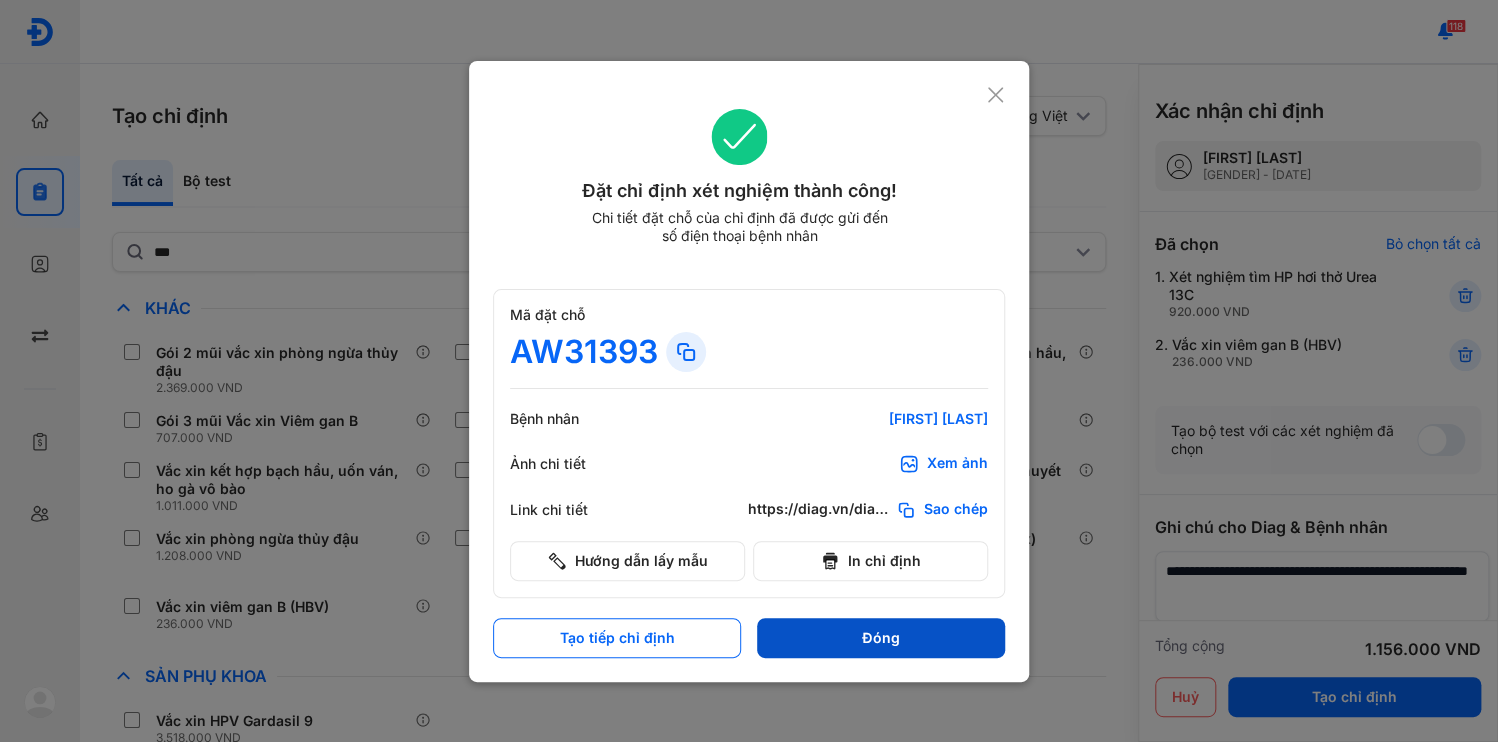 click on "Đóng" at bounding box center [881, 638] 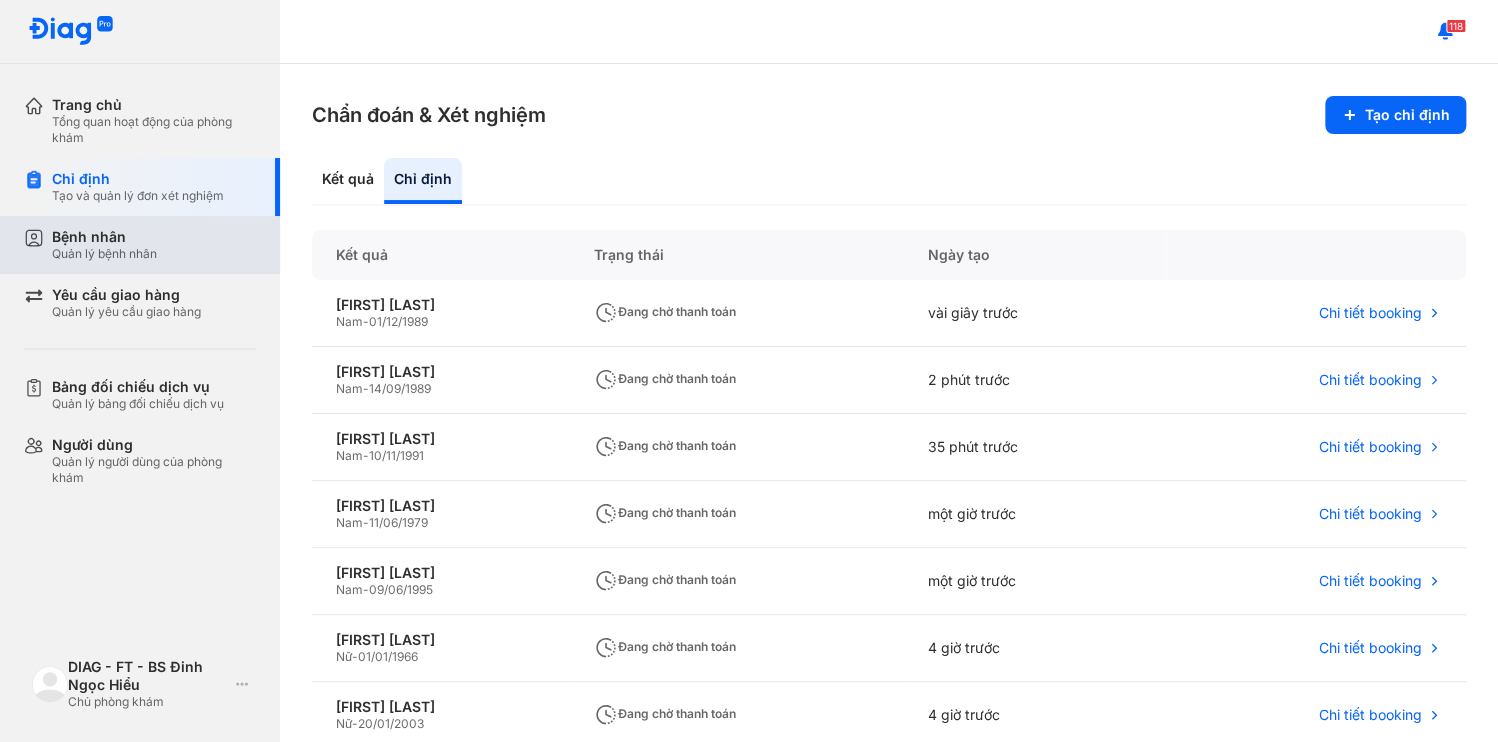 click on "Bệnh nhân Quản lý bệnh nhân" at bounding box center (154, 245) 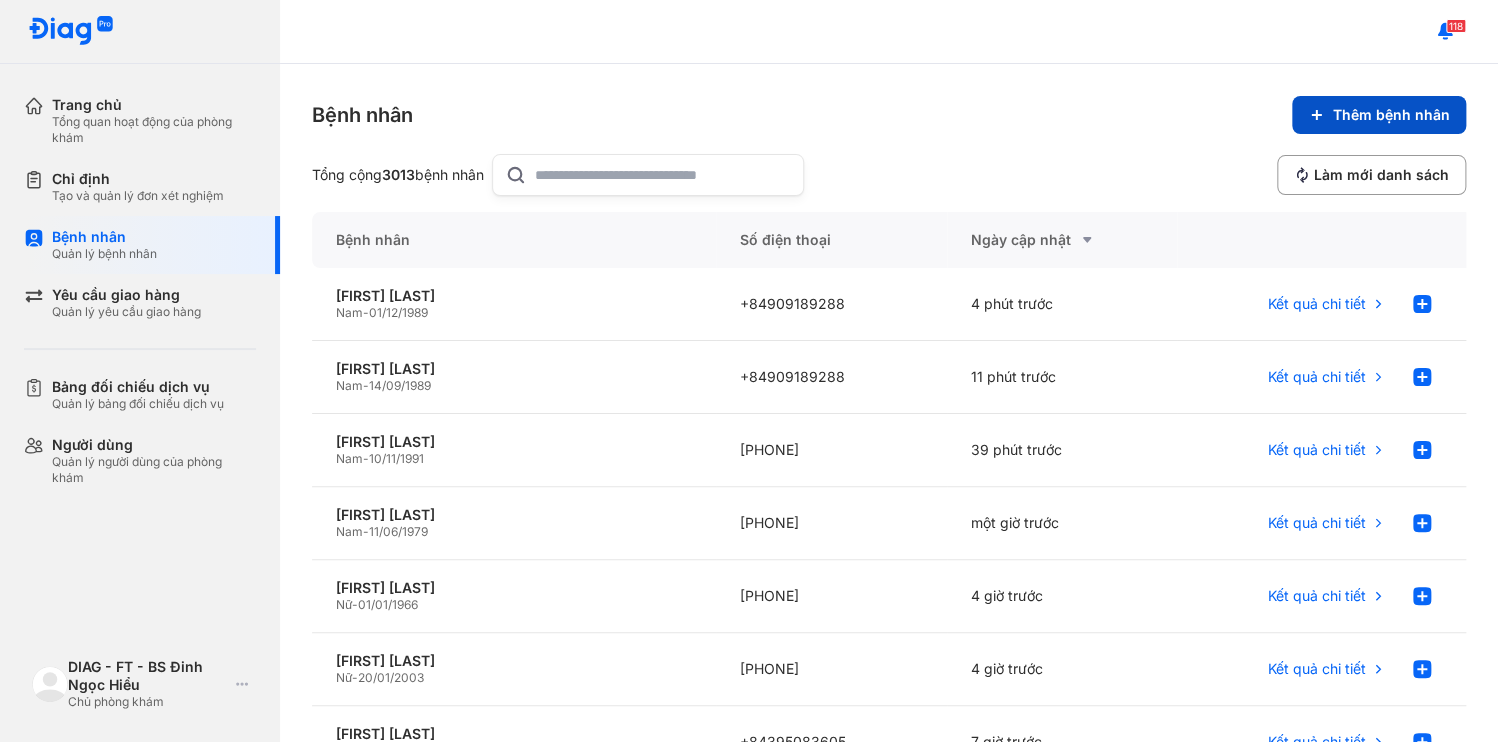 click on "Thêm bệnh nhân" 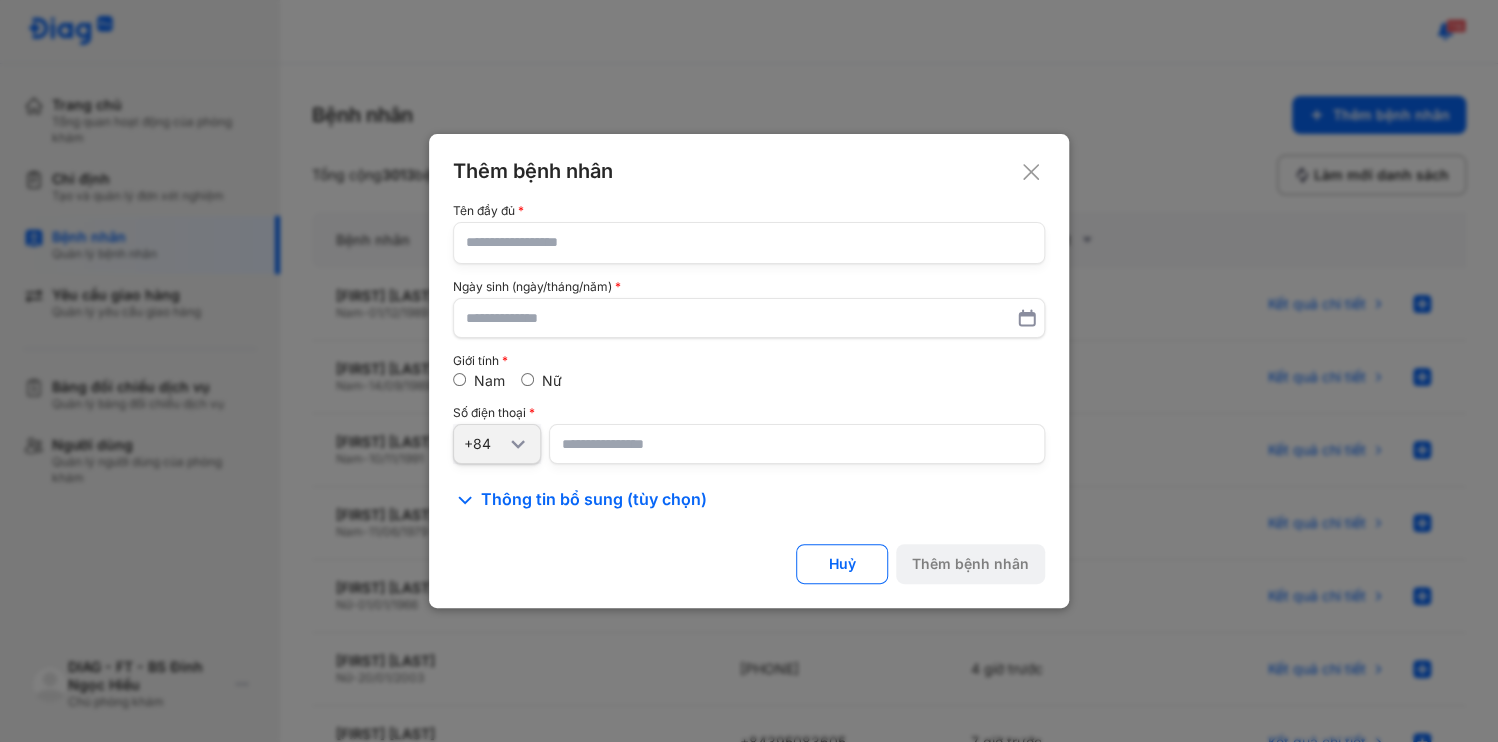 type 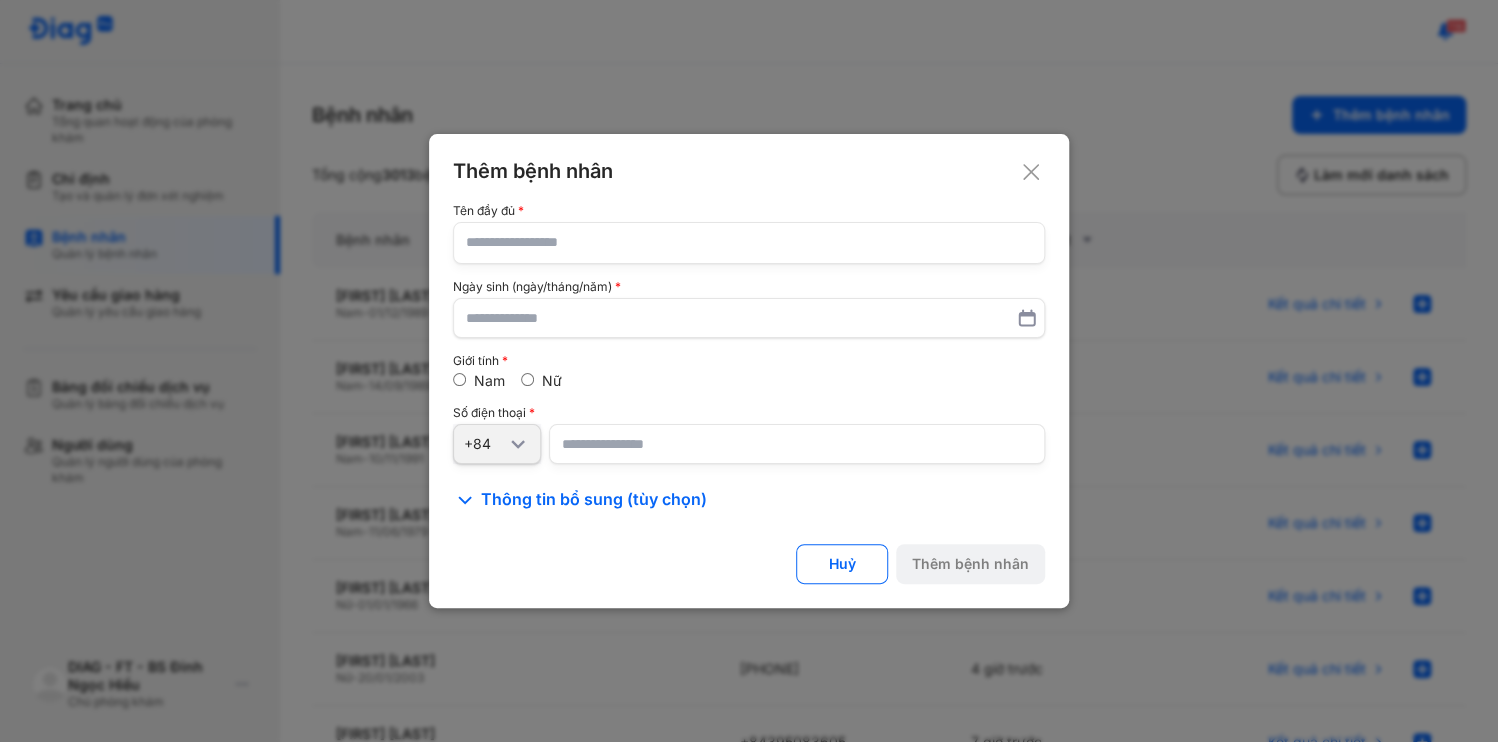paste on "**********" 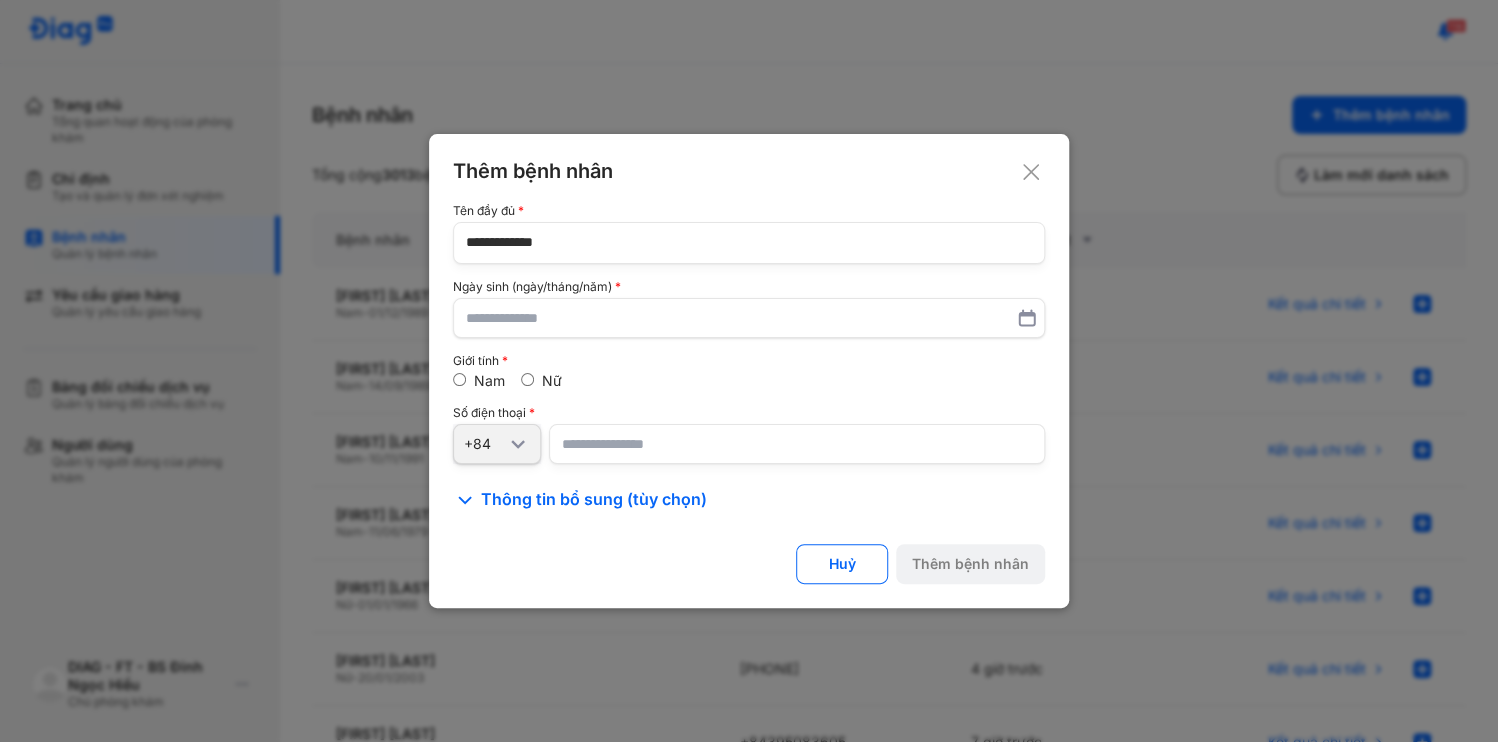 type on "**********" 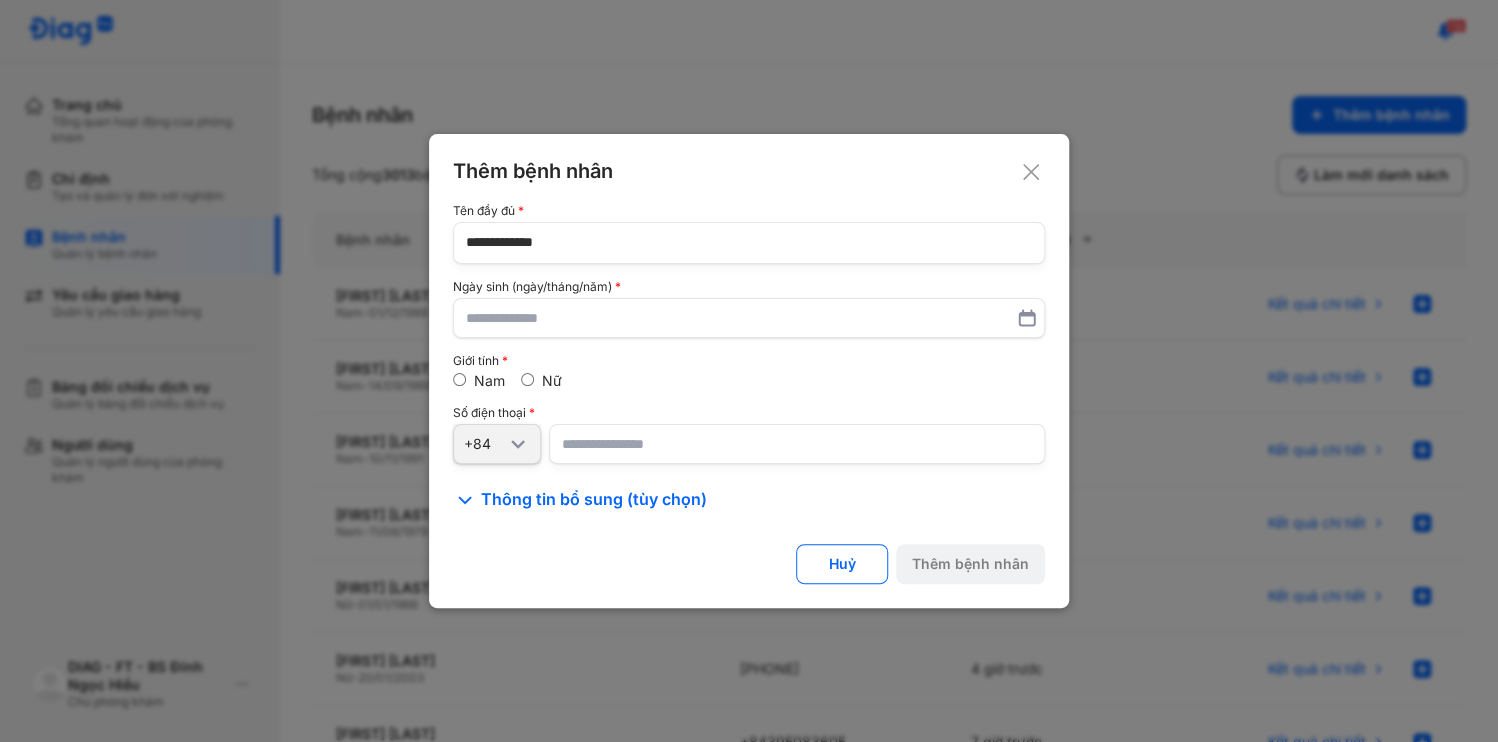 click at bounding box center [797, 444] 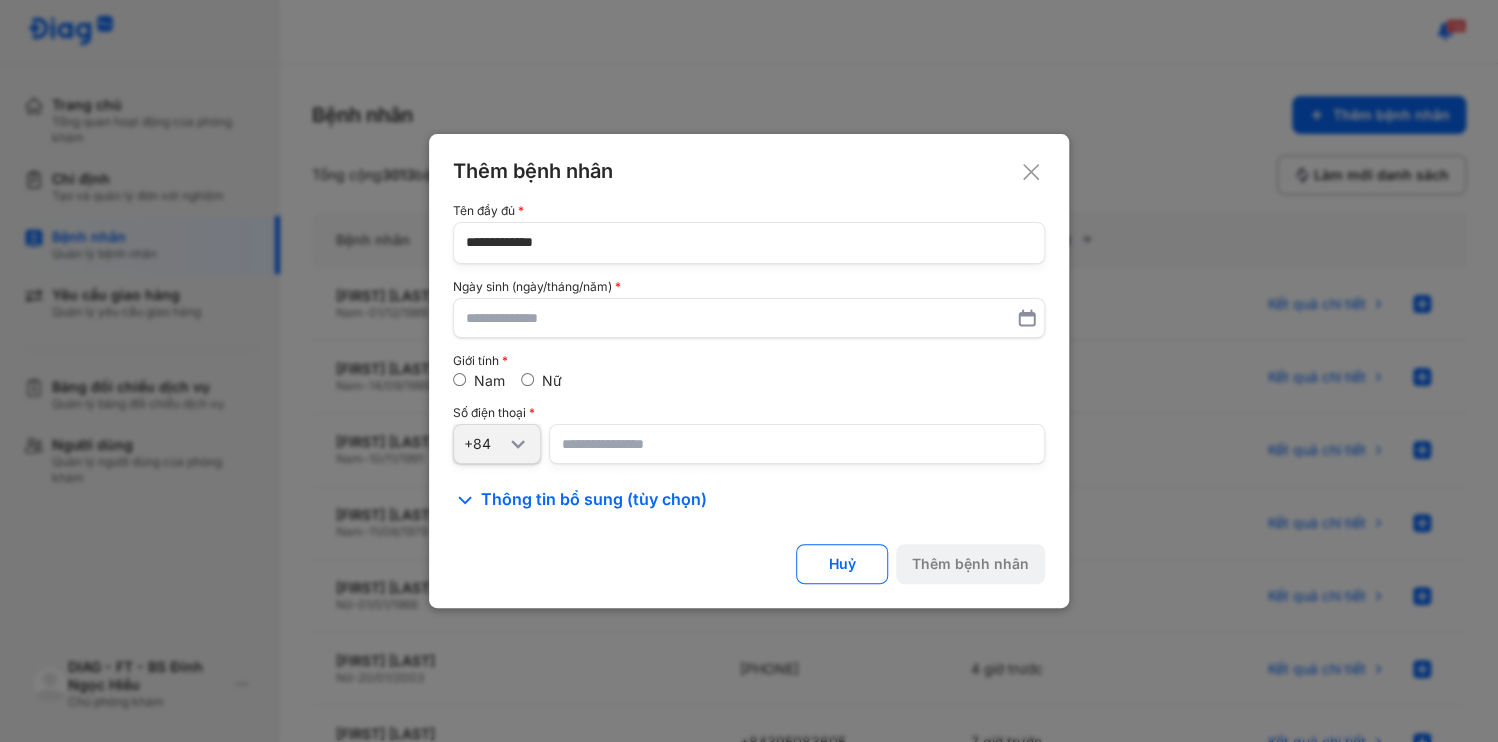 paste on "**********" 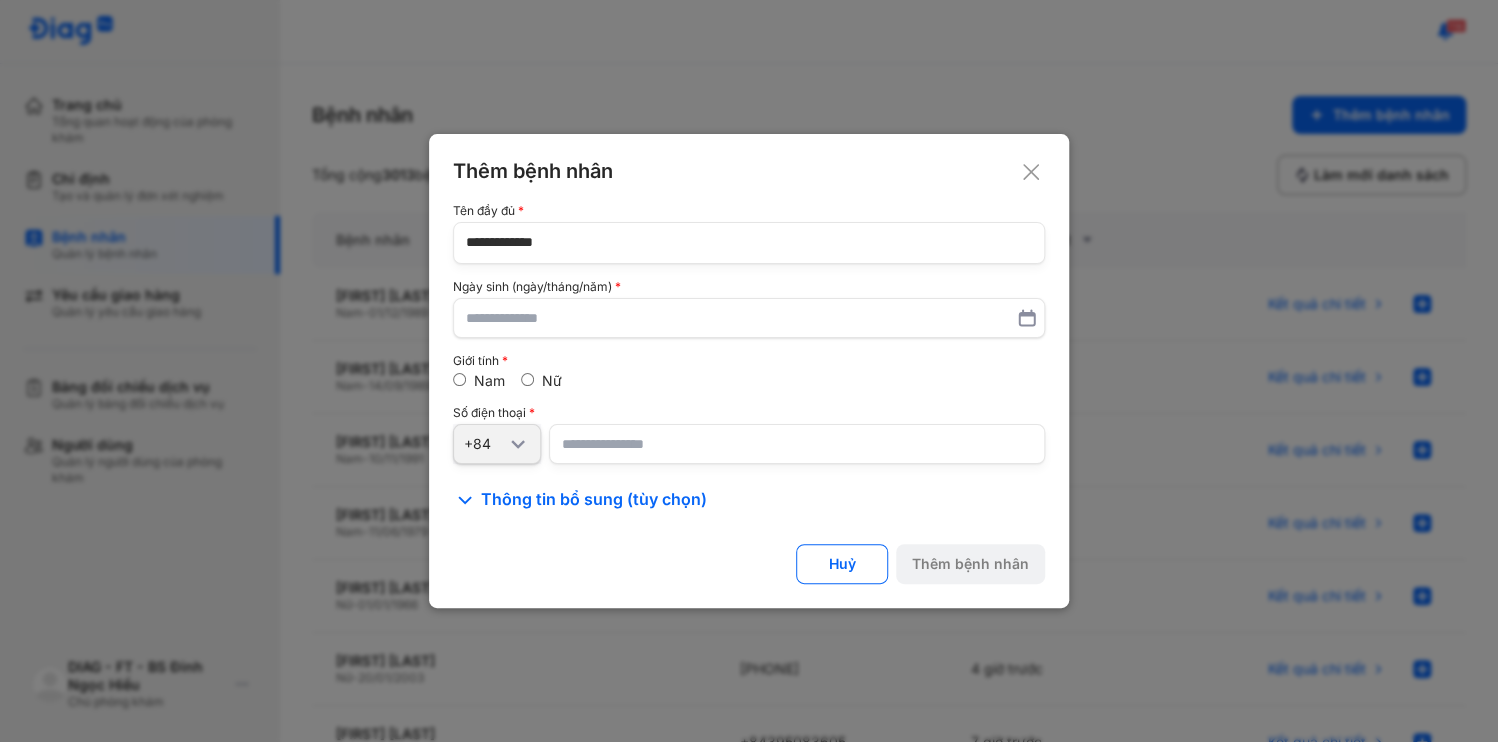 type on "**********" 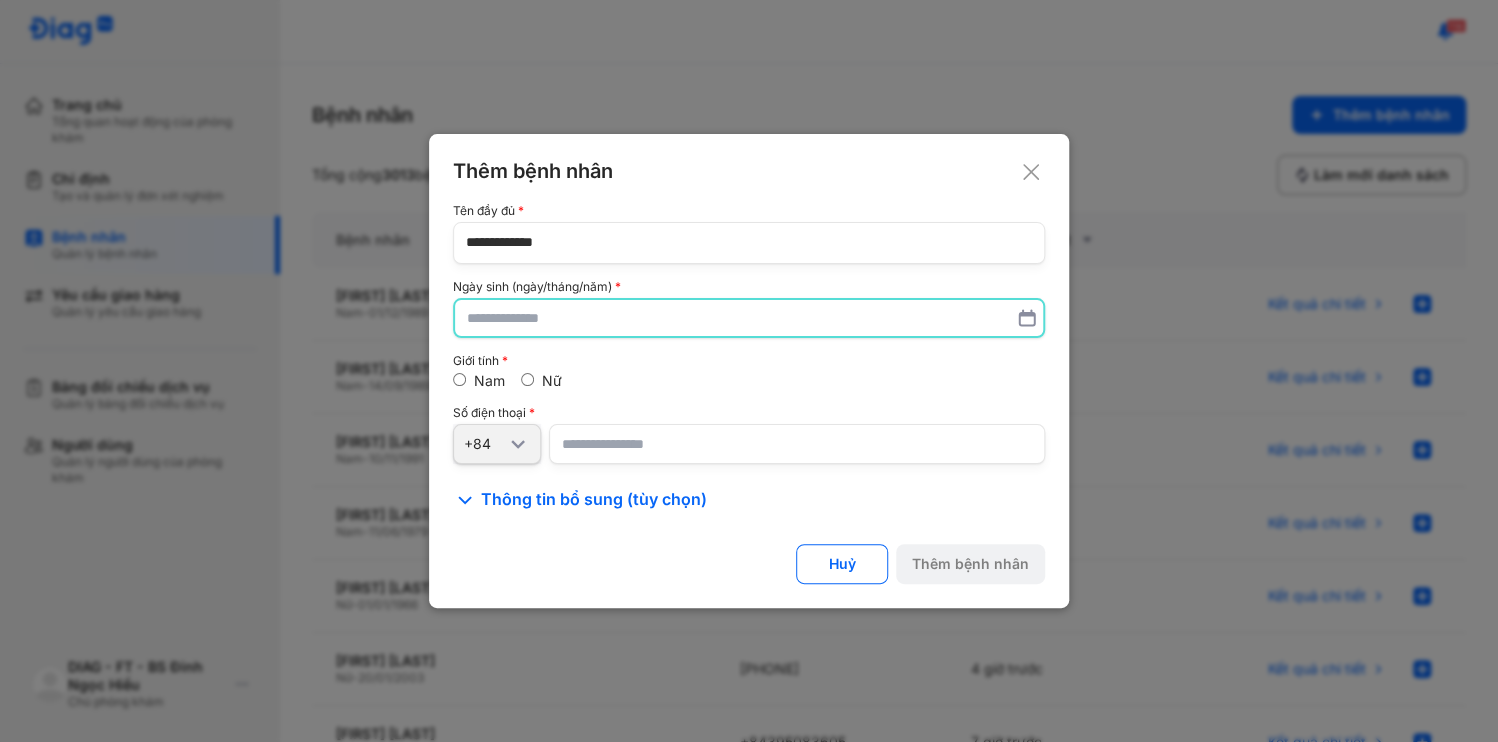 click at bounding box center (749, 318) 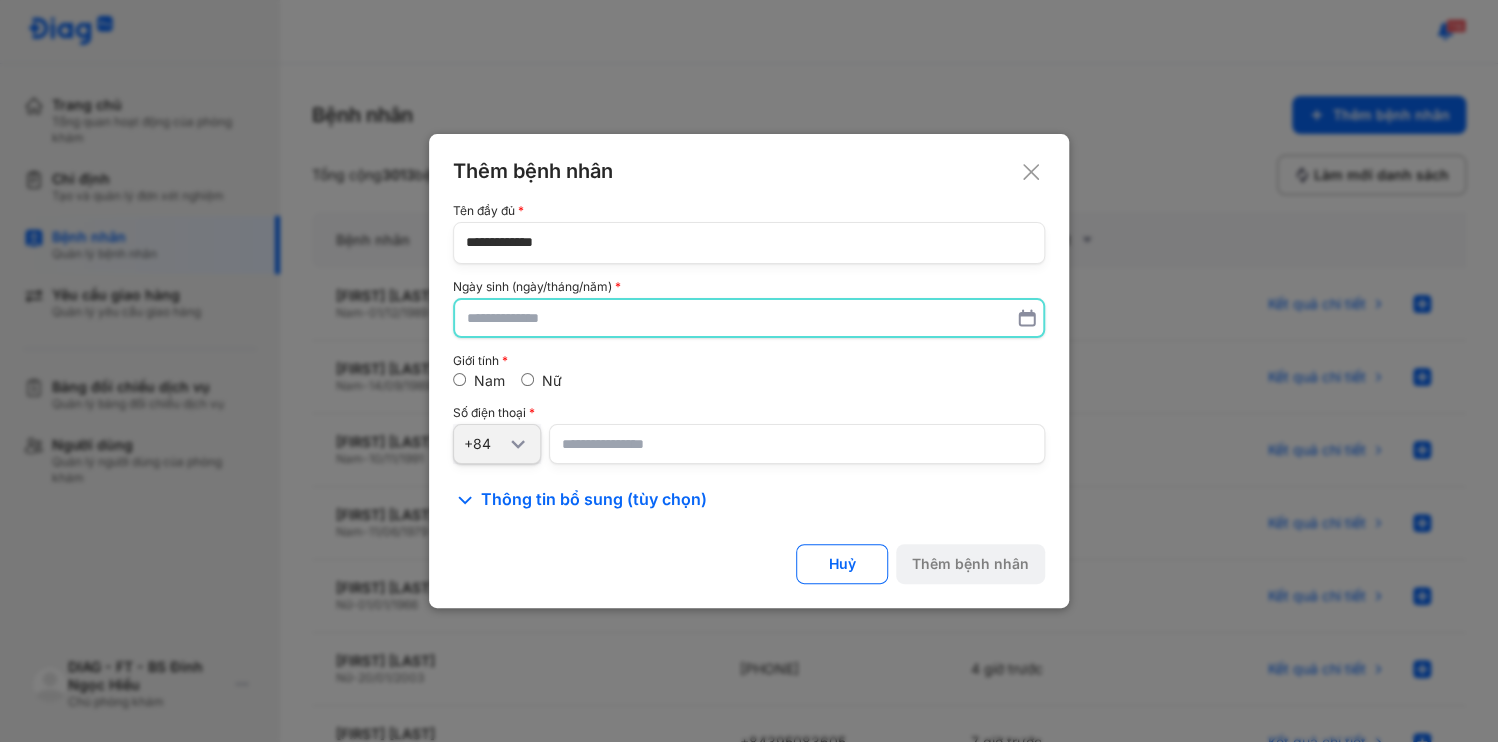 paste on "**********" 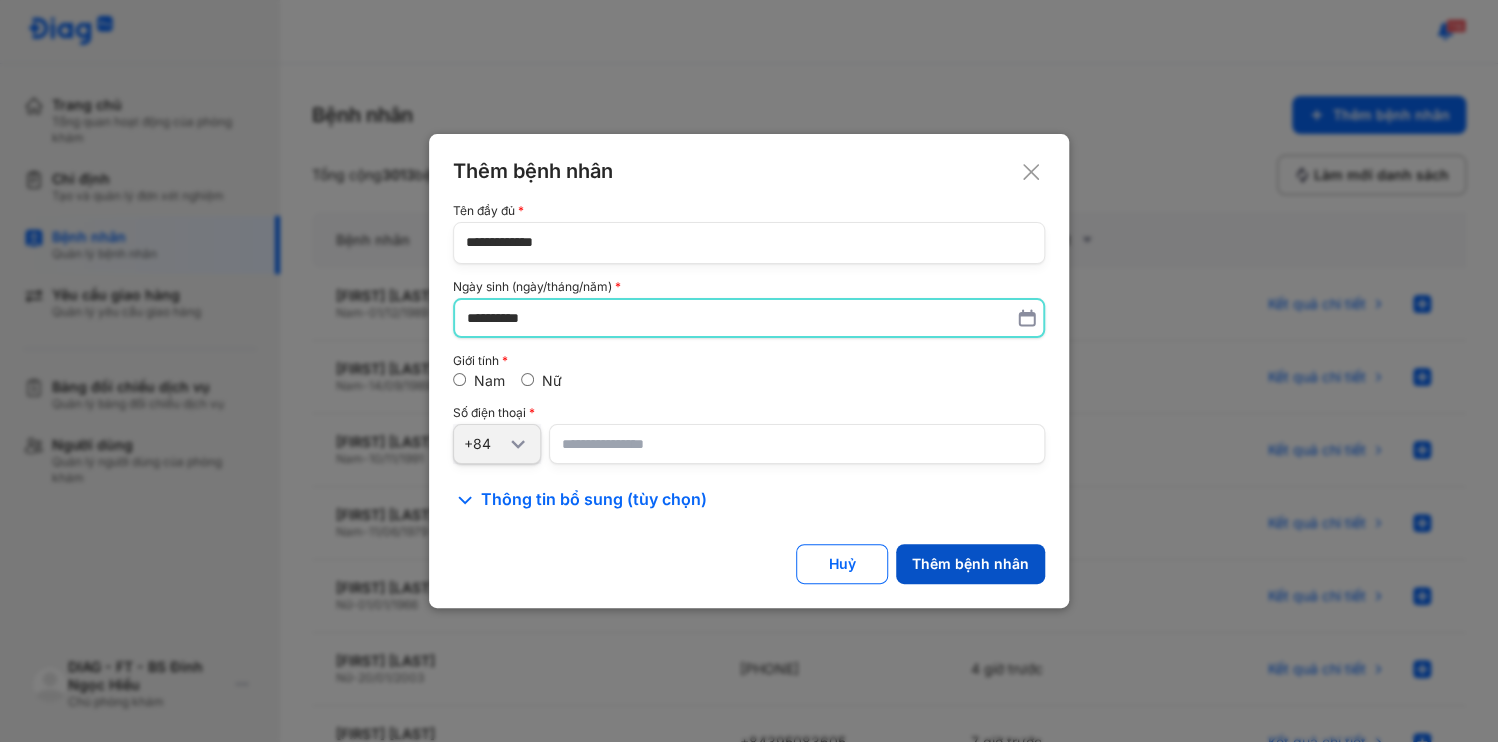 type on "**********" 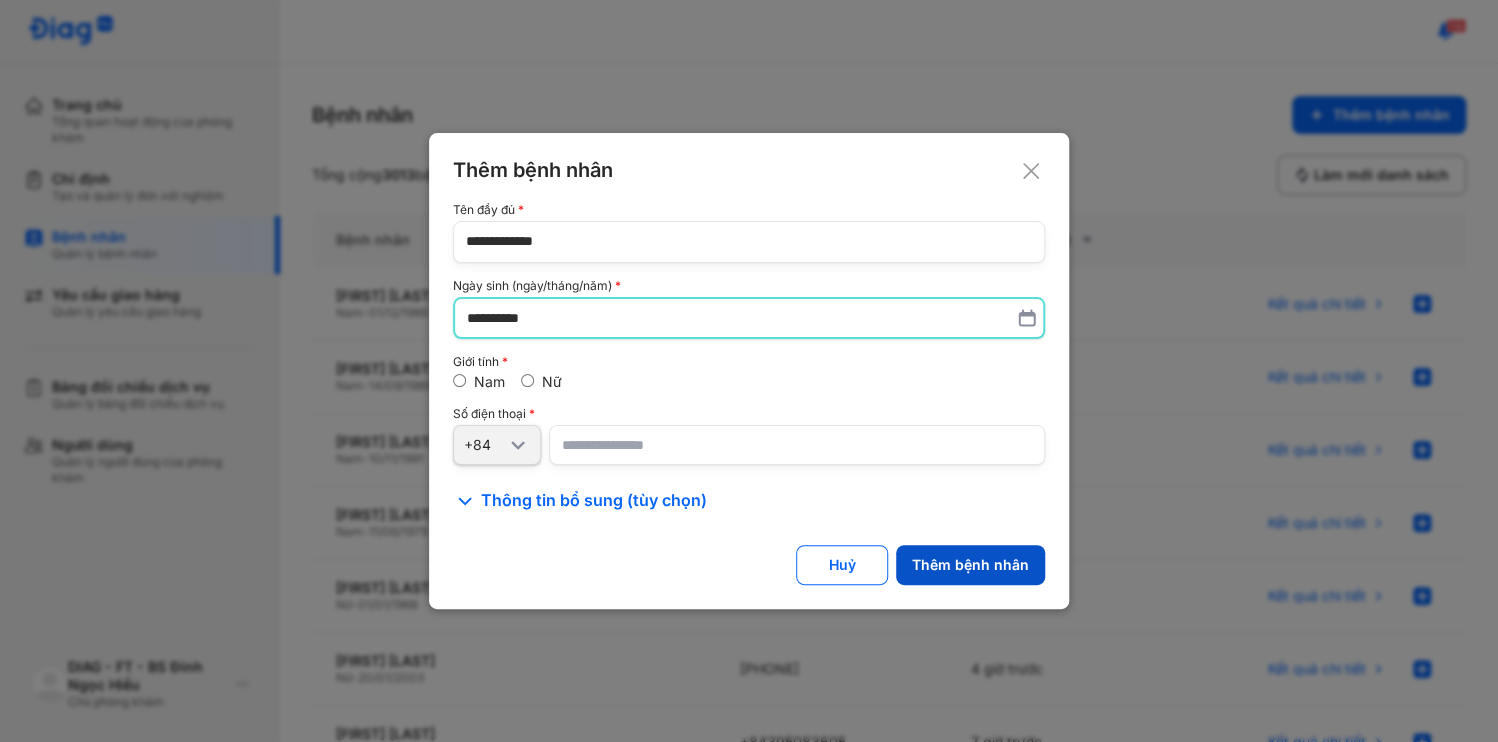 click on "Thêm bệnh nhân" 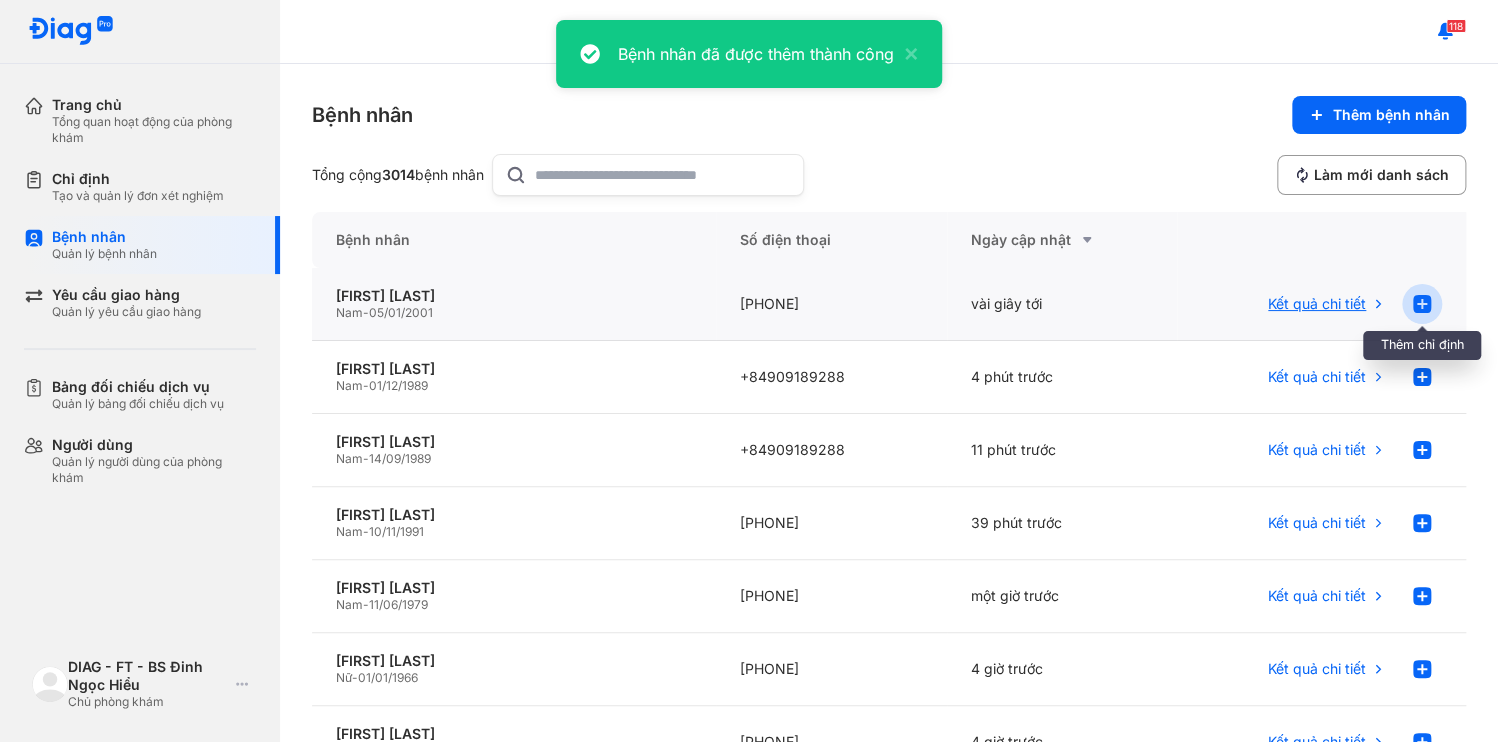 click 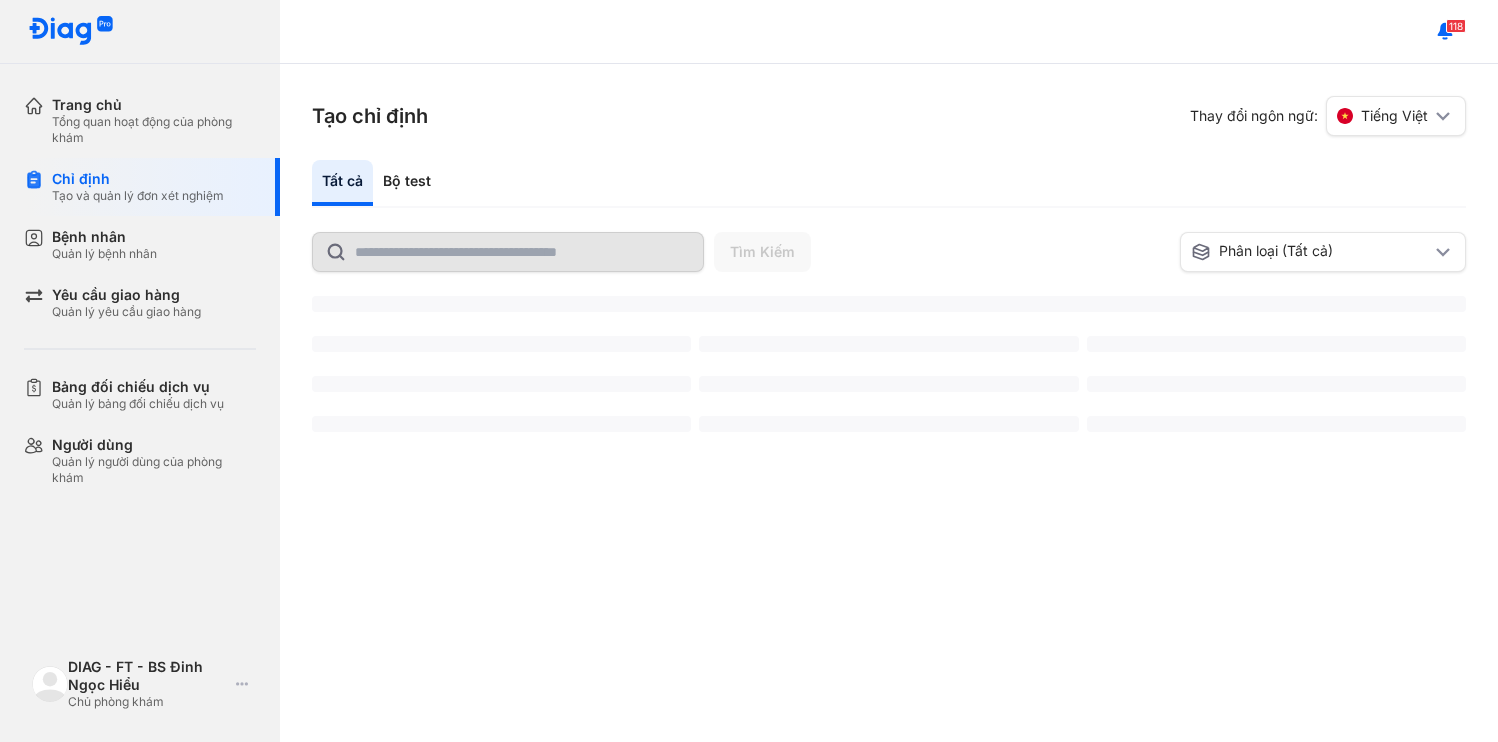 scroll, scrollTop: 0, scrollLeft: 0, axis: both 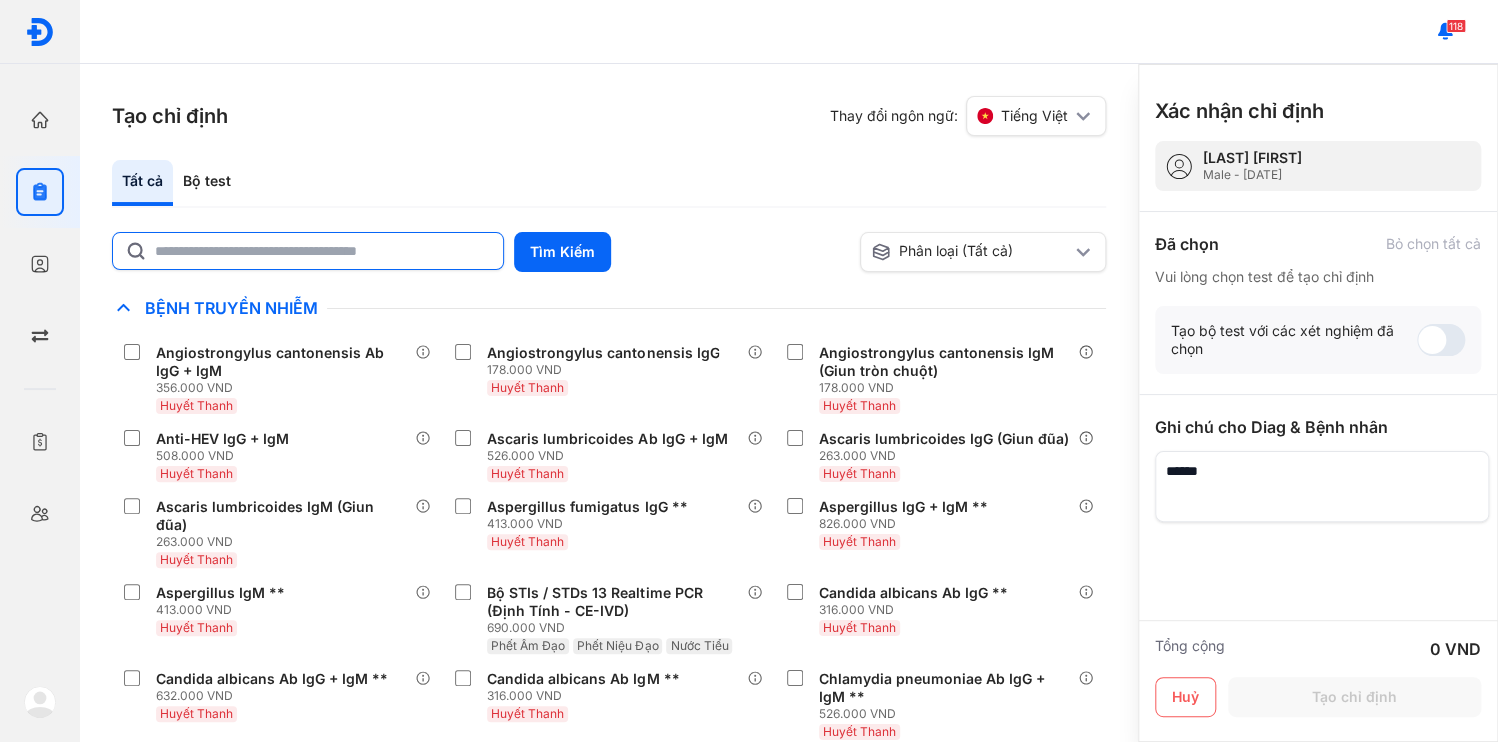 click 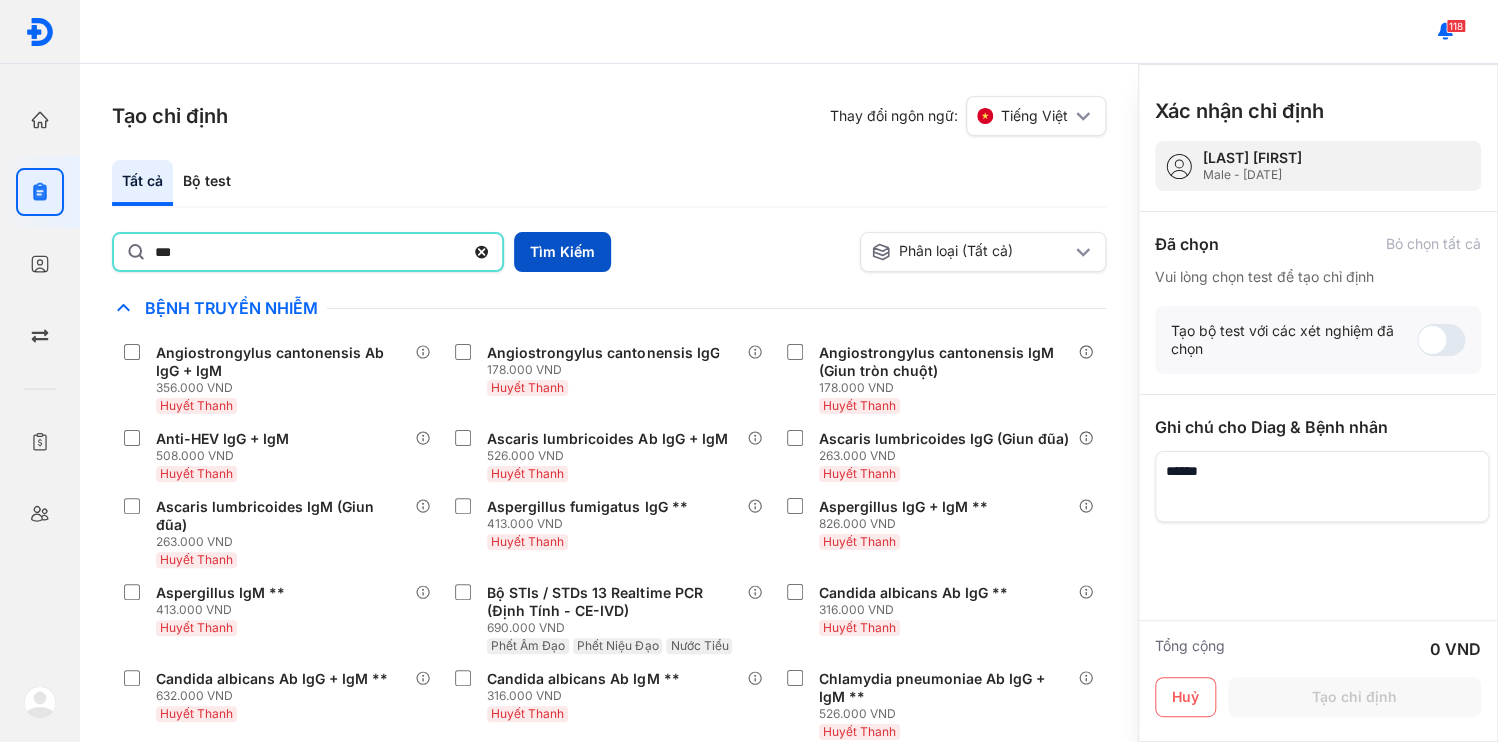 type on "***" 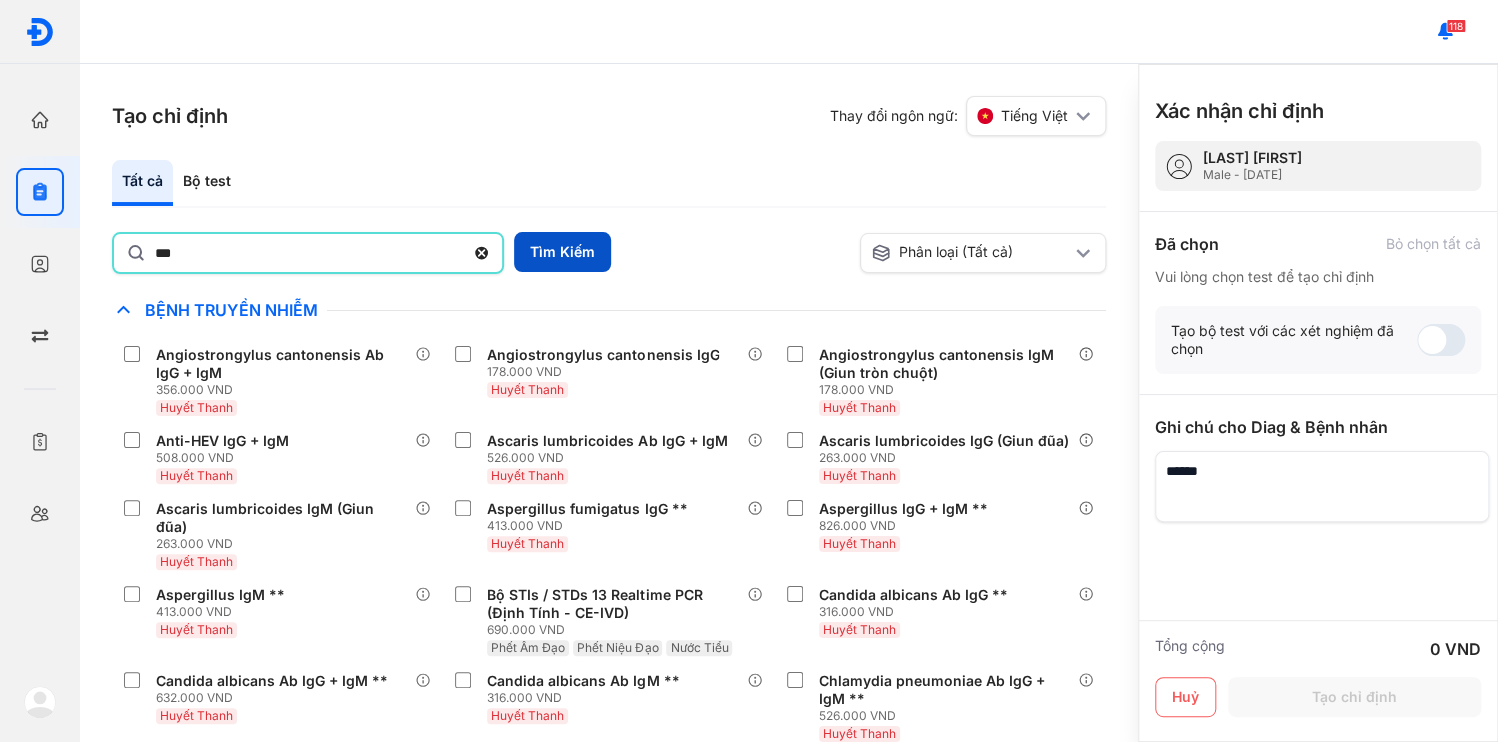 click on "Tìm Kiếm" at bounding box center [562, 252] 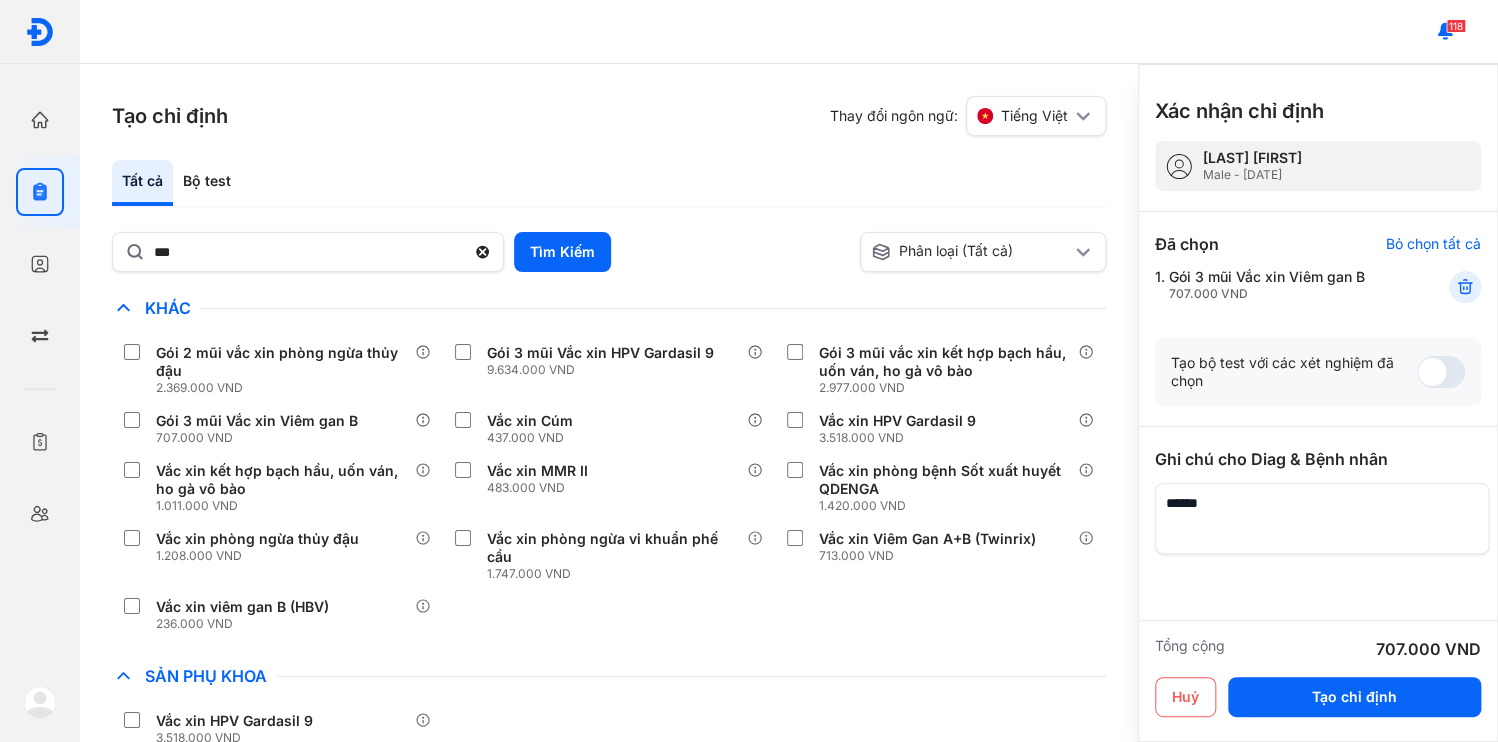 click at bounding box center [1322, 518] 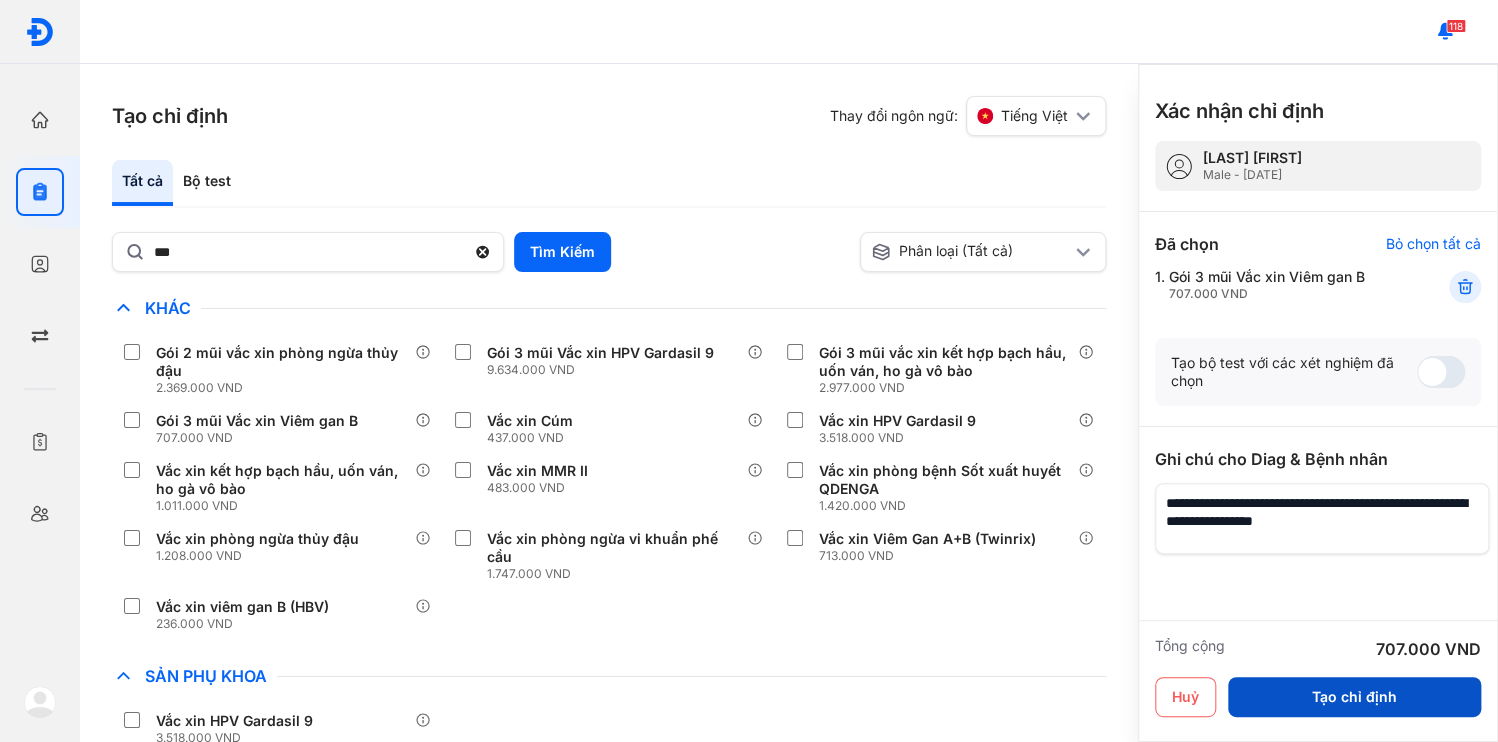 type on "**********" 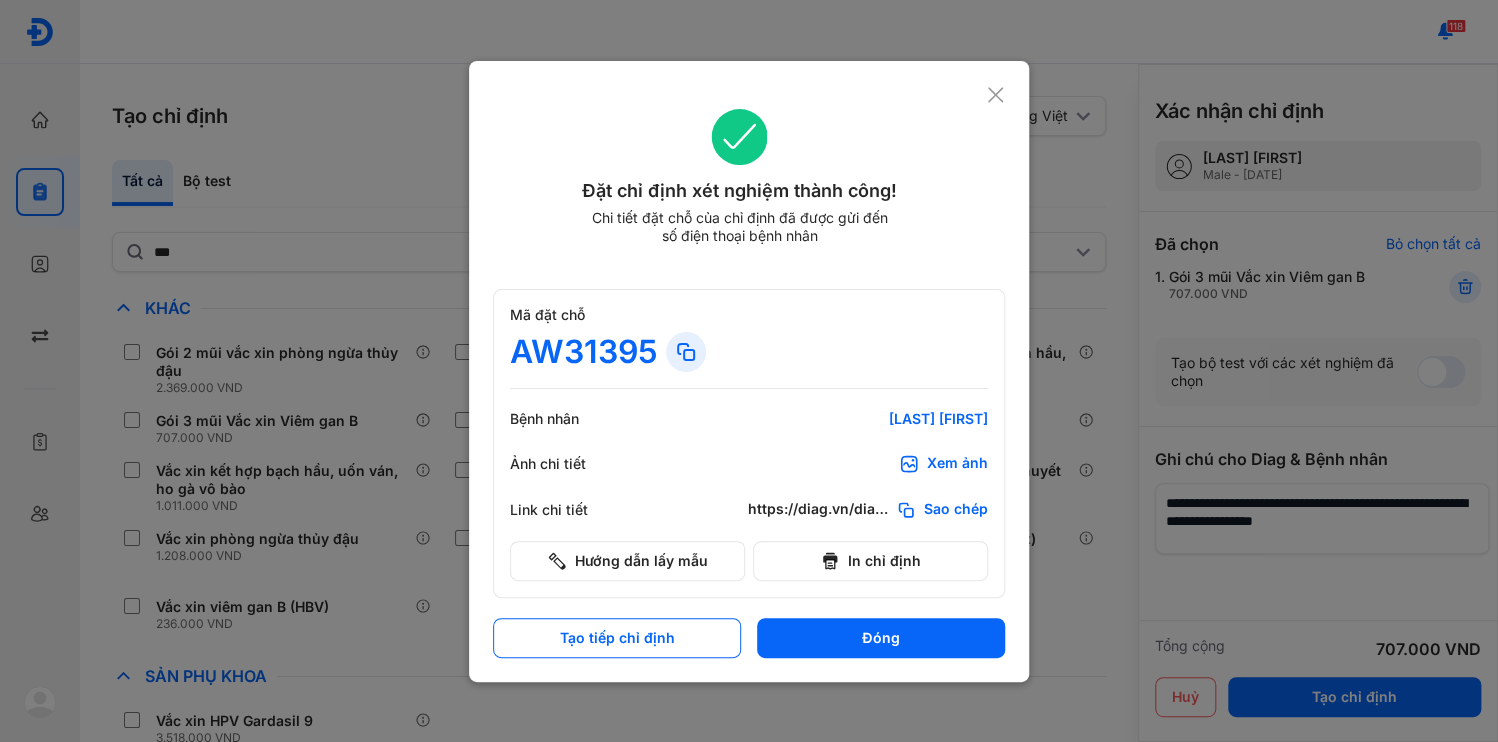 click on "Sao chép" 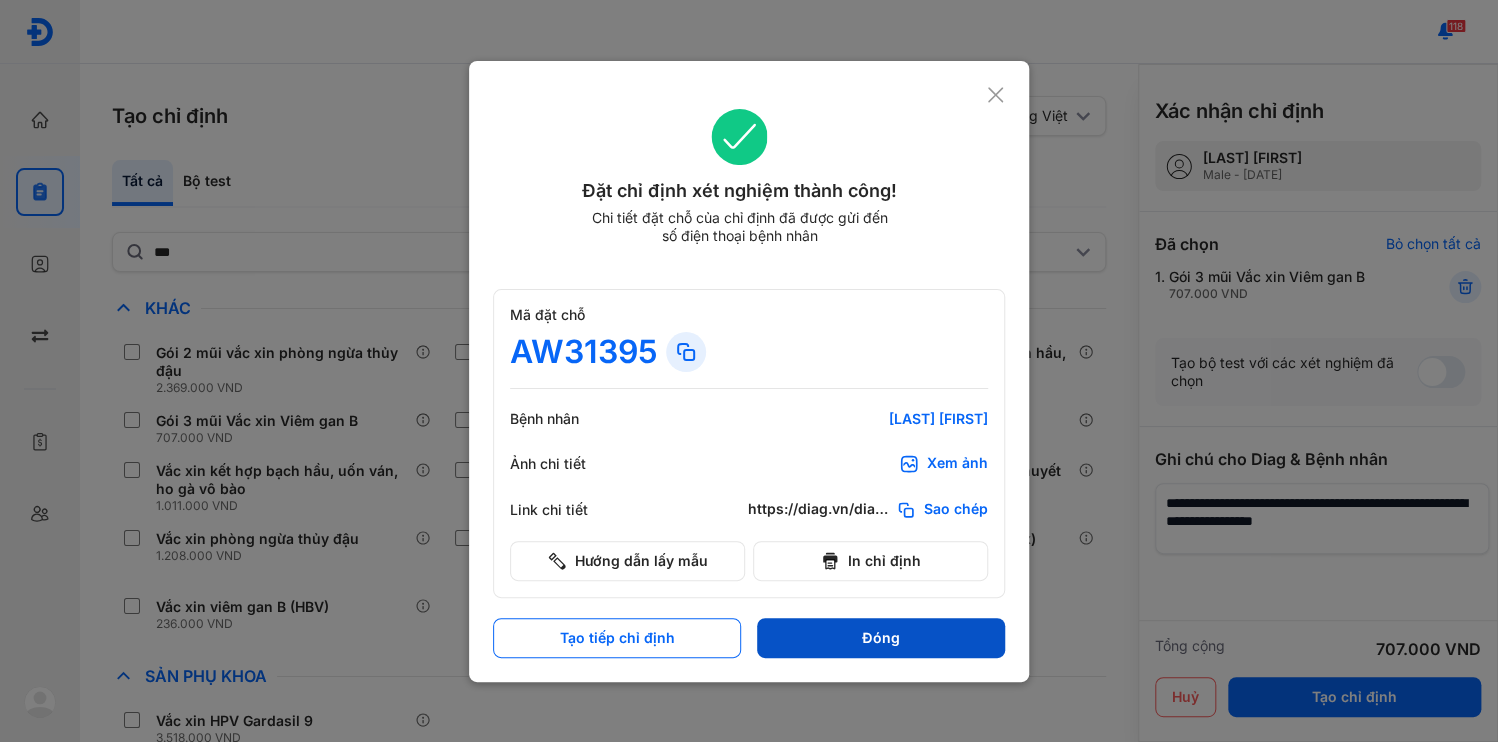 click on "Đóng" at bounding box center (881, 638) 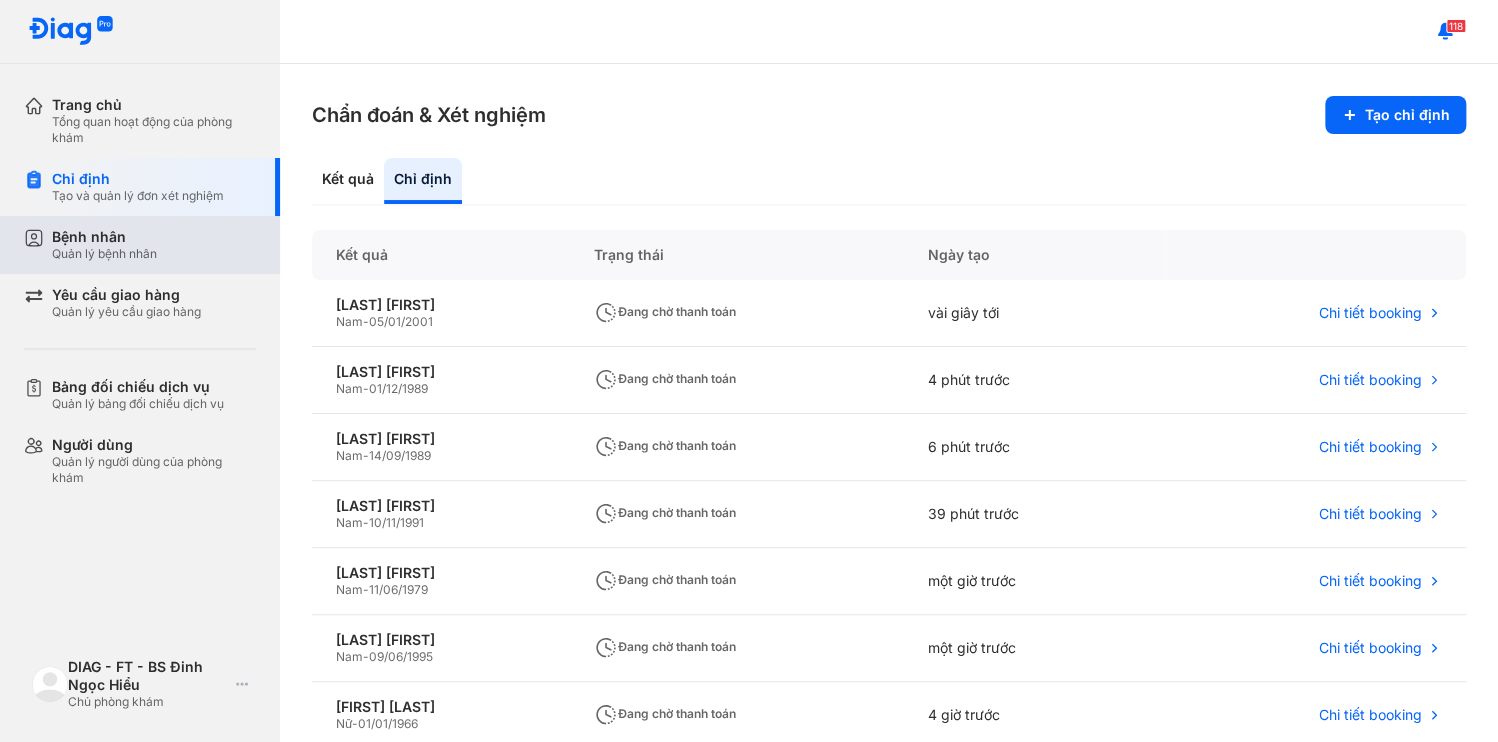 click on "Bệnh nhân Quản lý bệnh nhân" at bounding box center (152, 245) 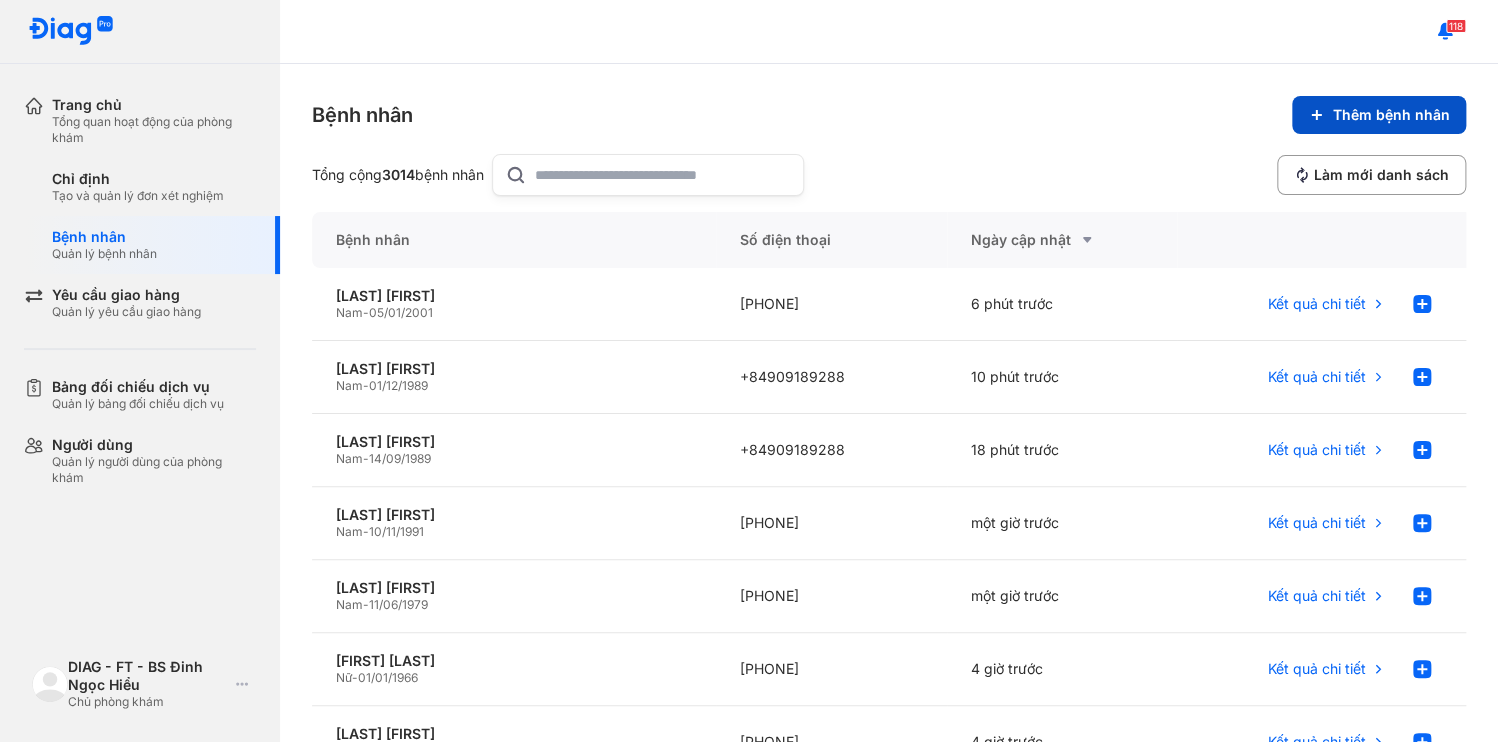 click on "Thêm bệnh nhân" 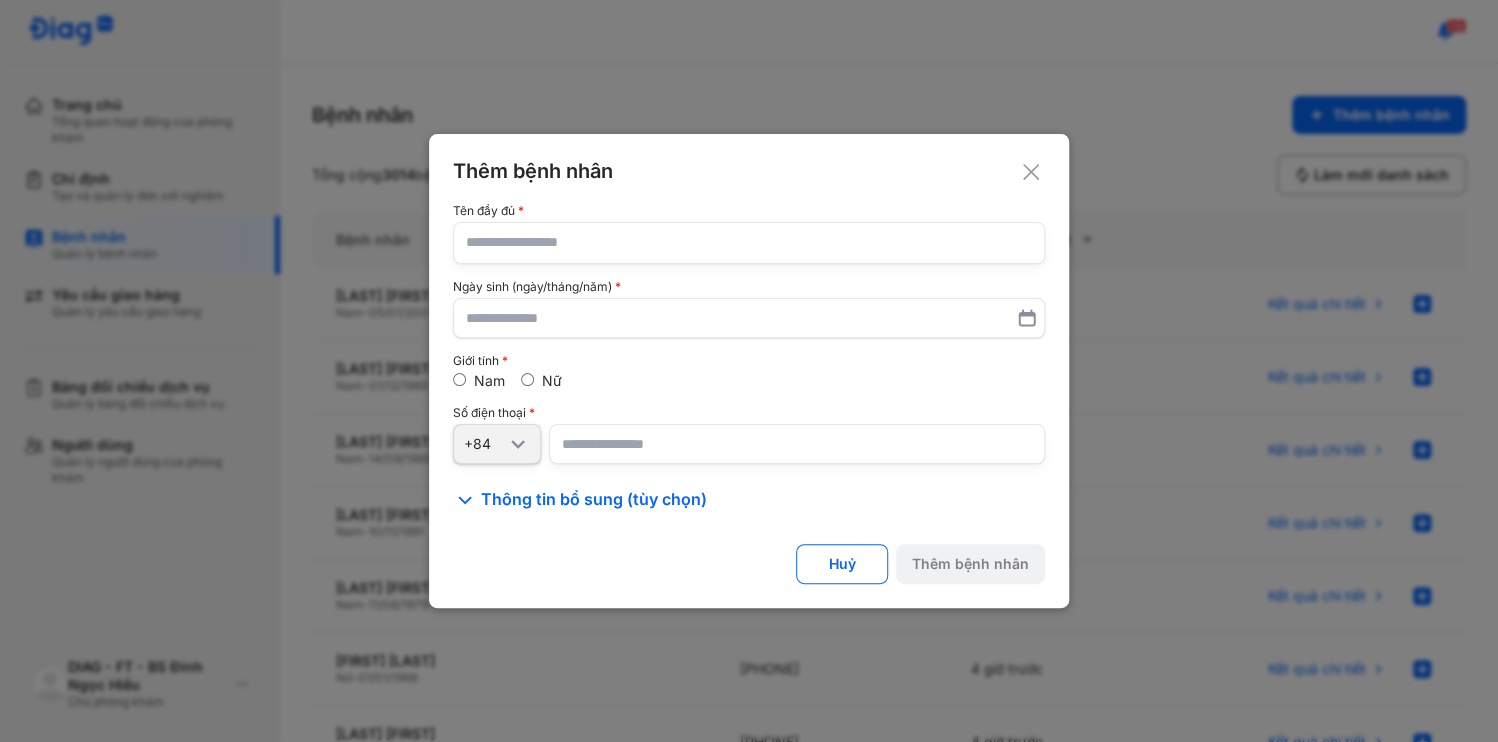 type 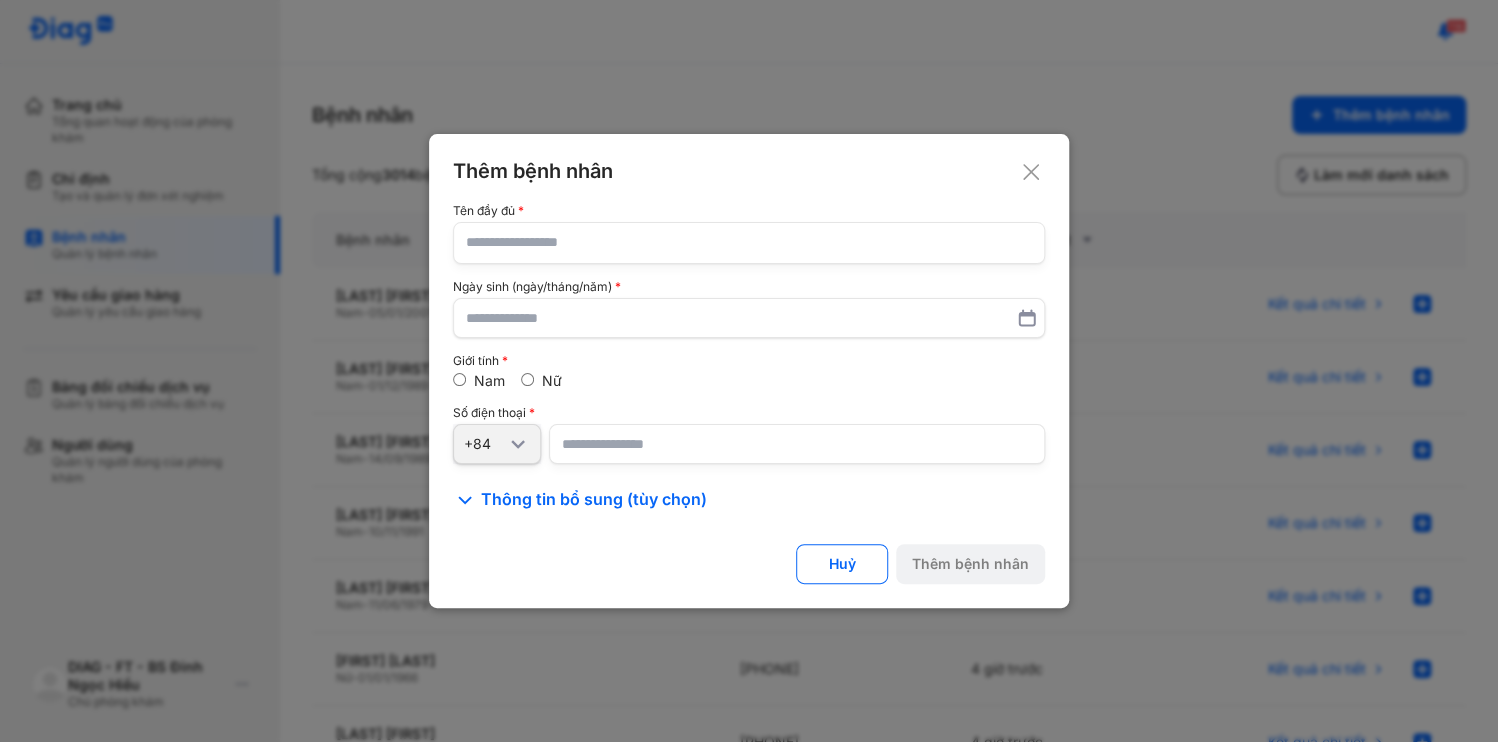 click 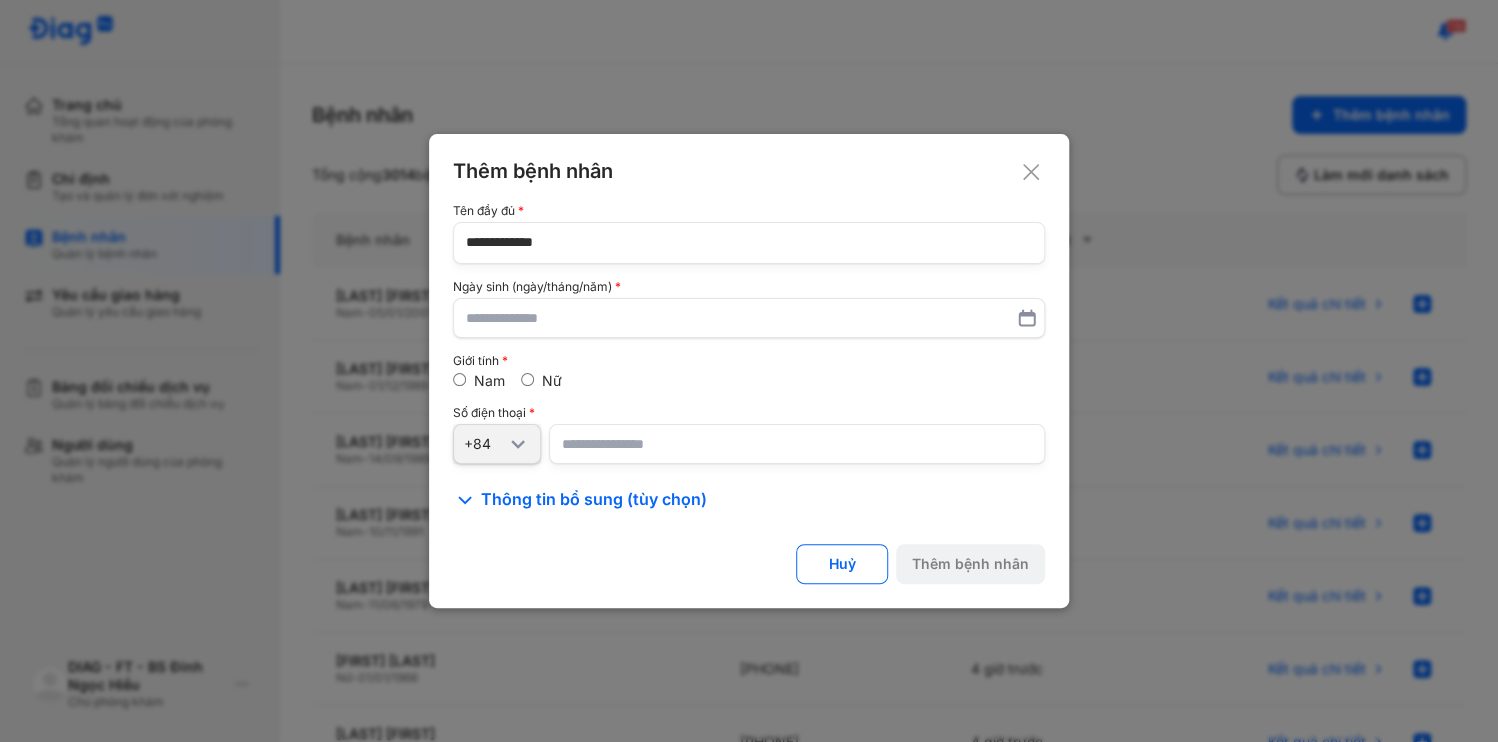 type on "**********" 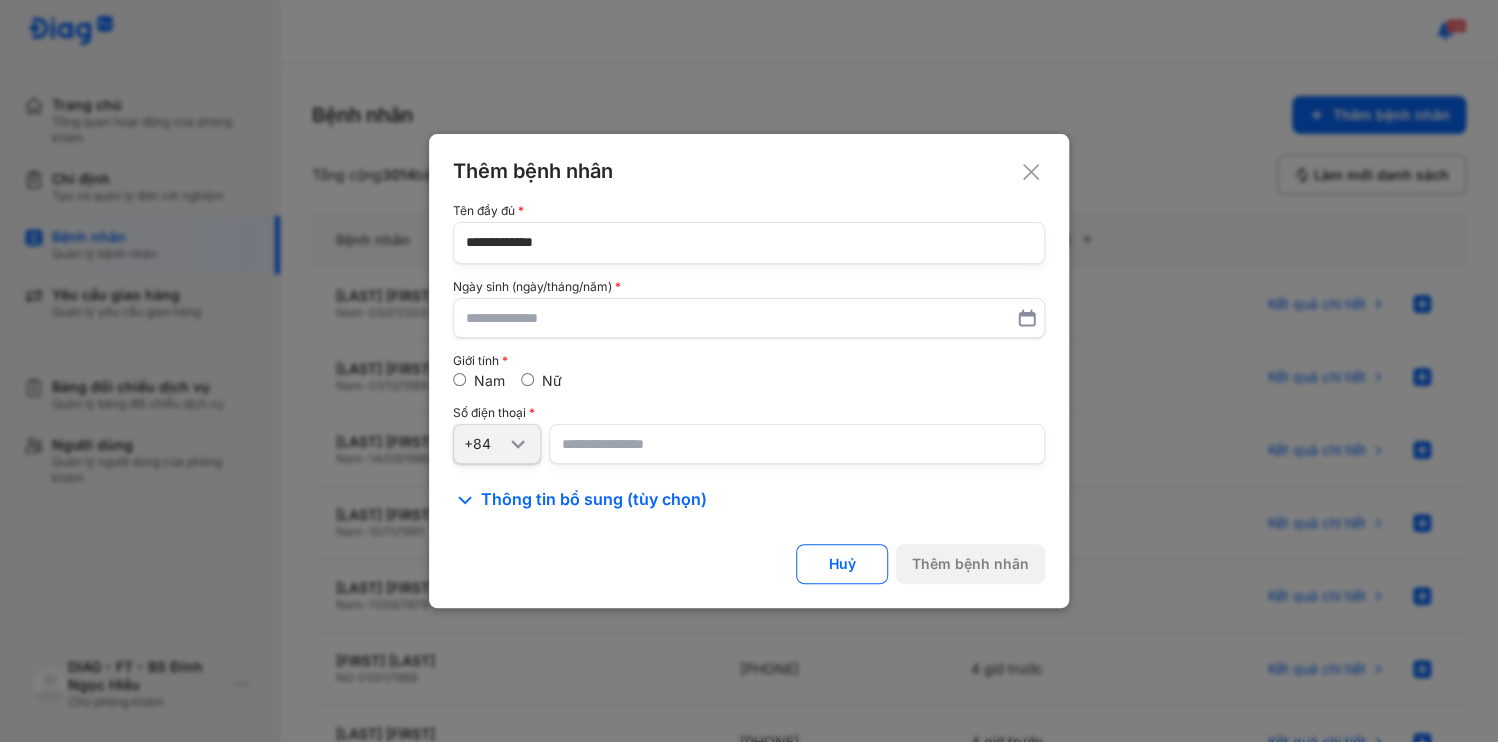 click at bounding box center (797, 444) 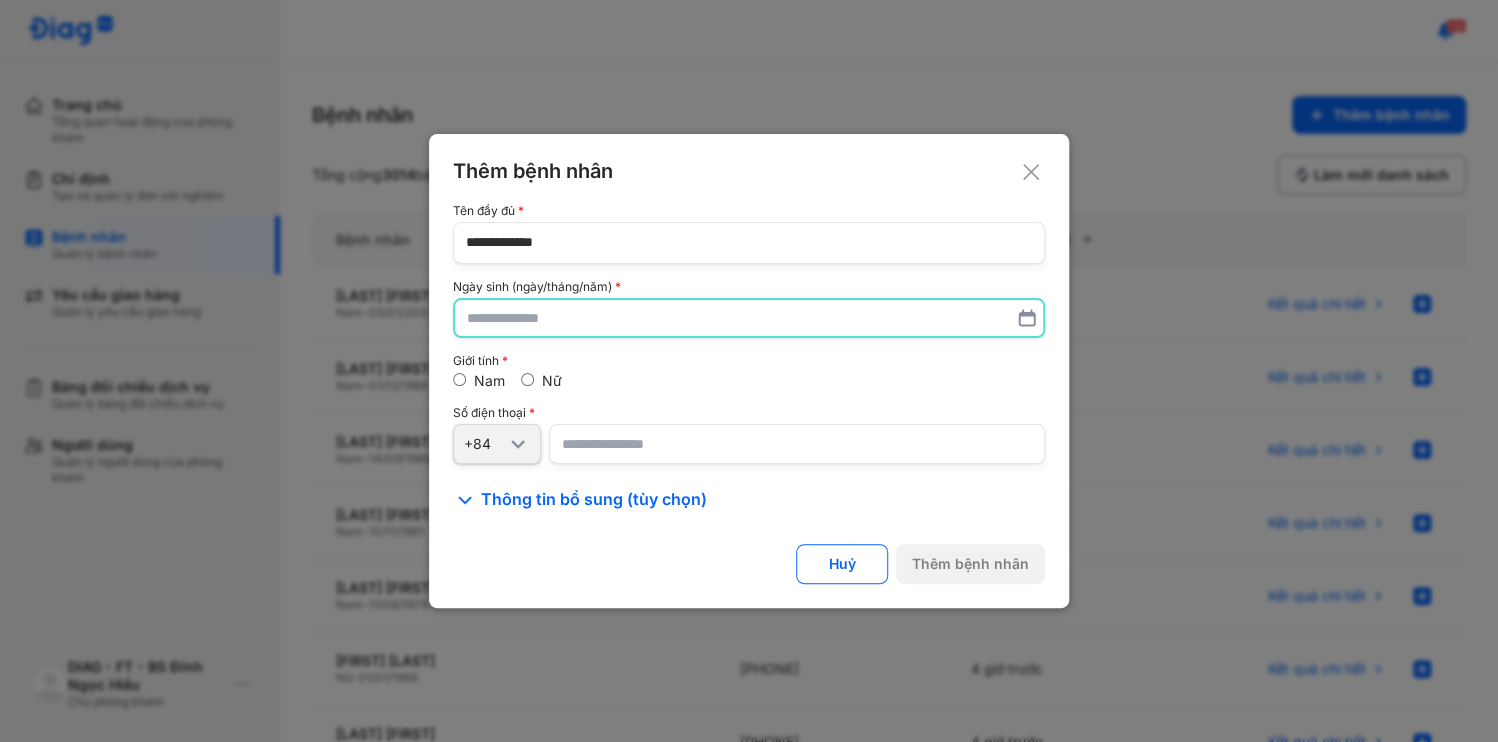 click at bounding box center (749, 318) 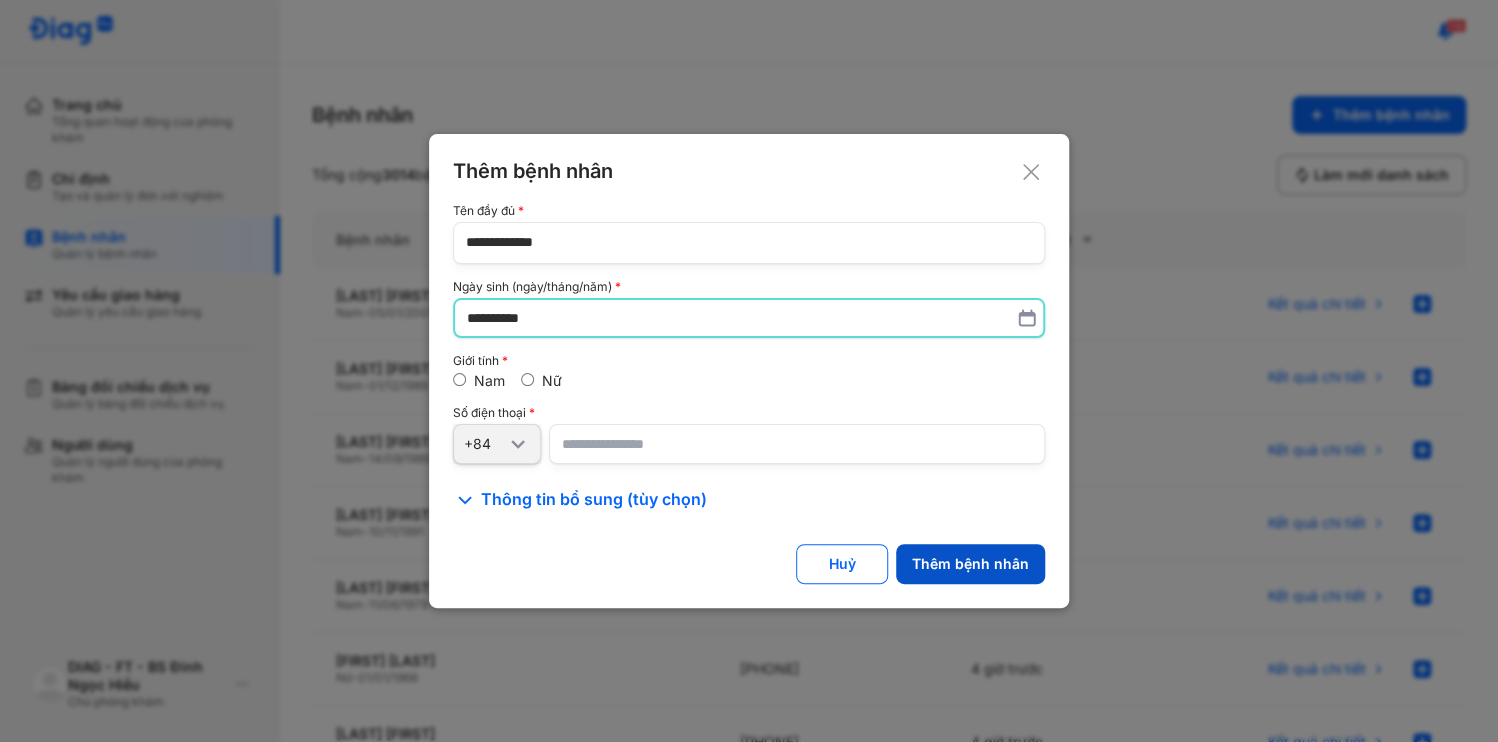 type on "**********" 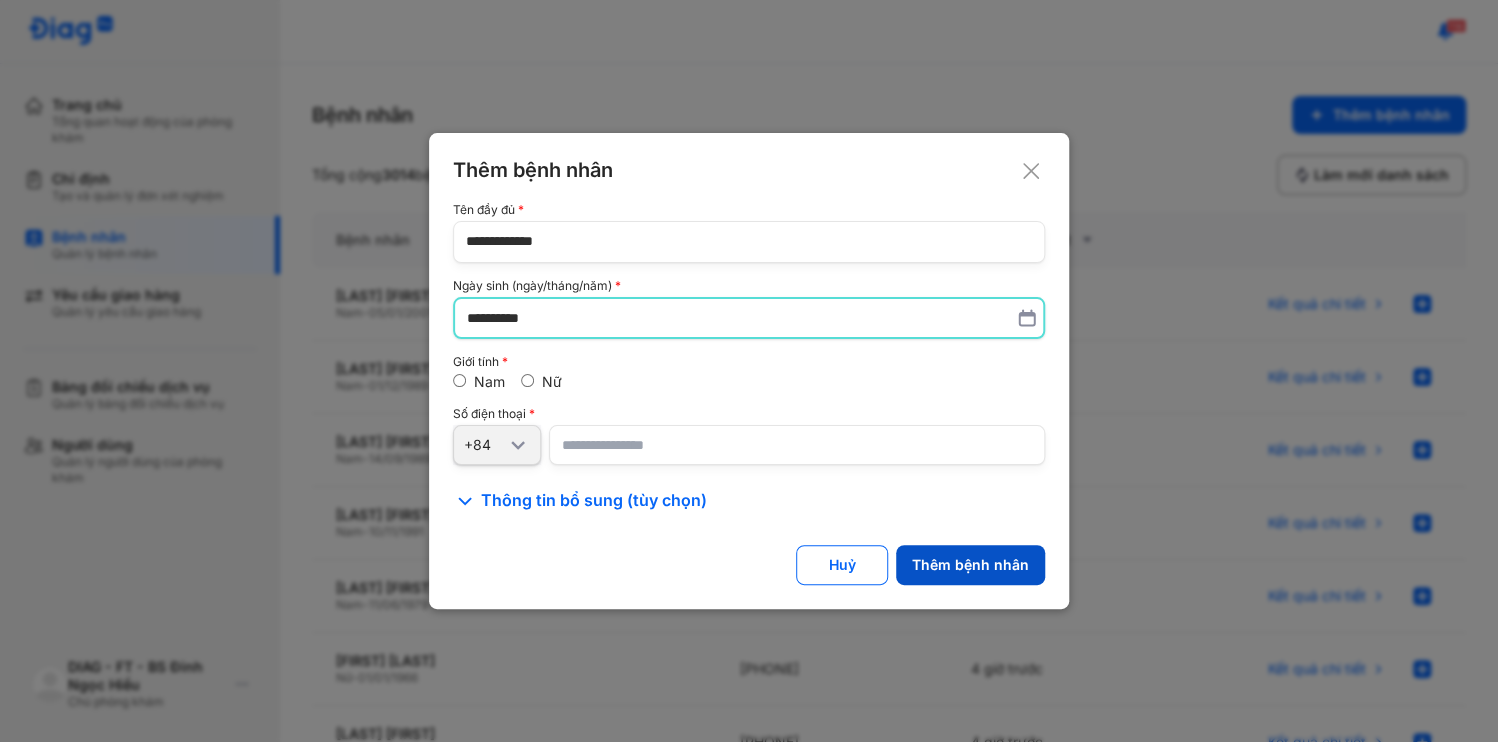 click on "Thêm bệnh nhân" 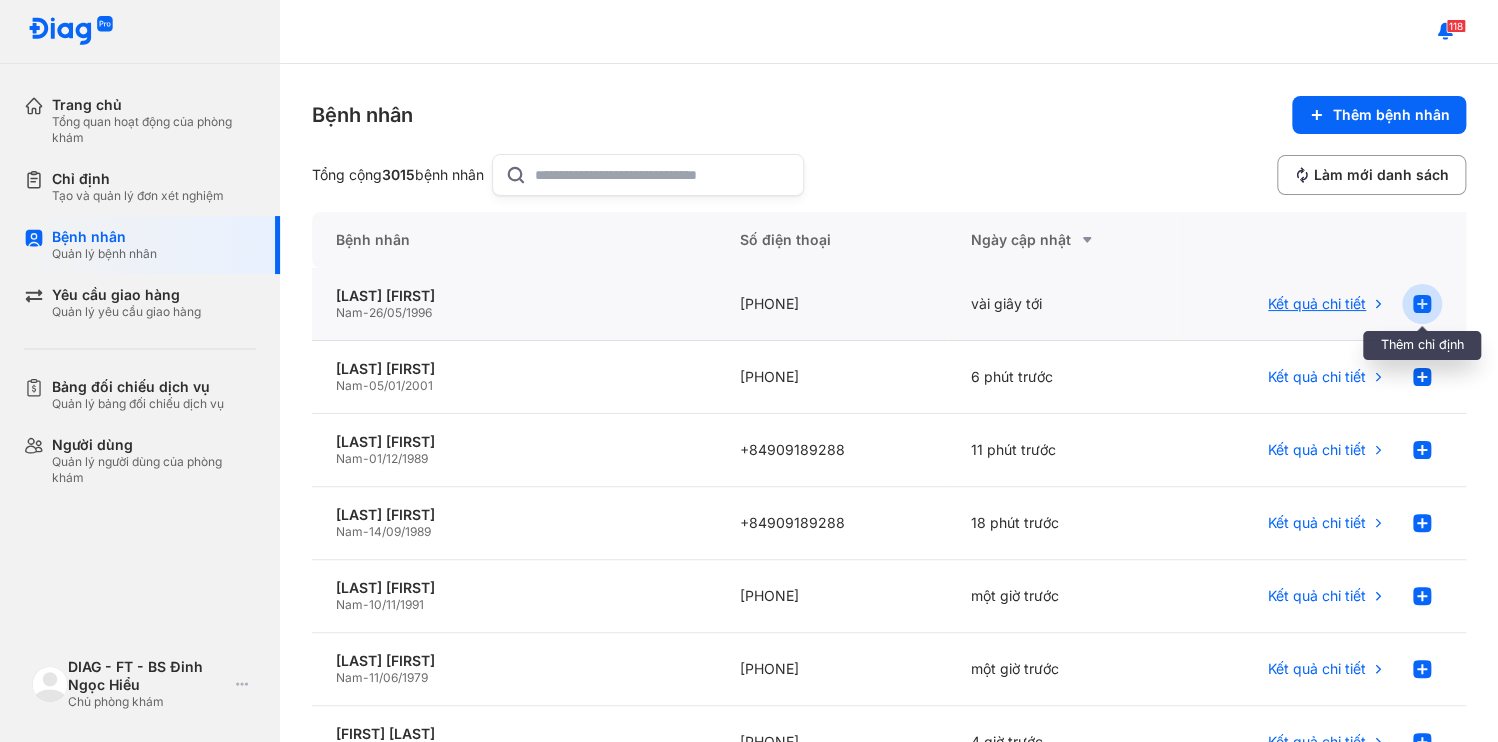 click 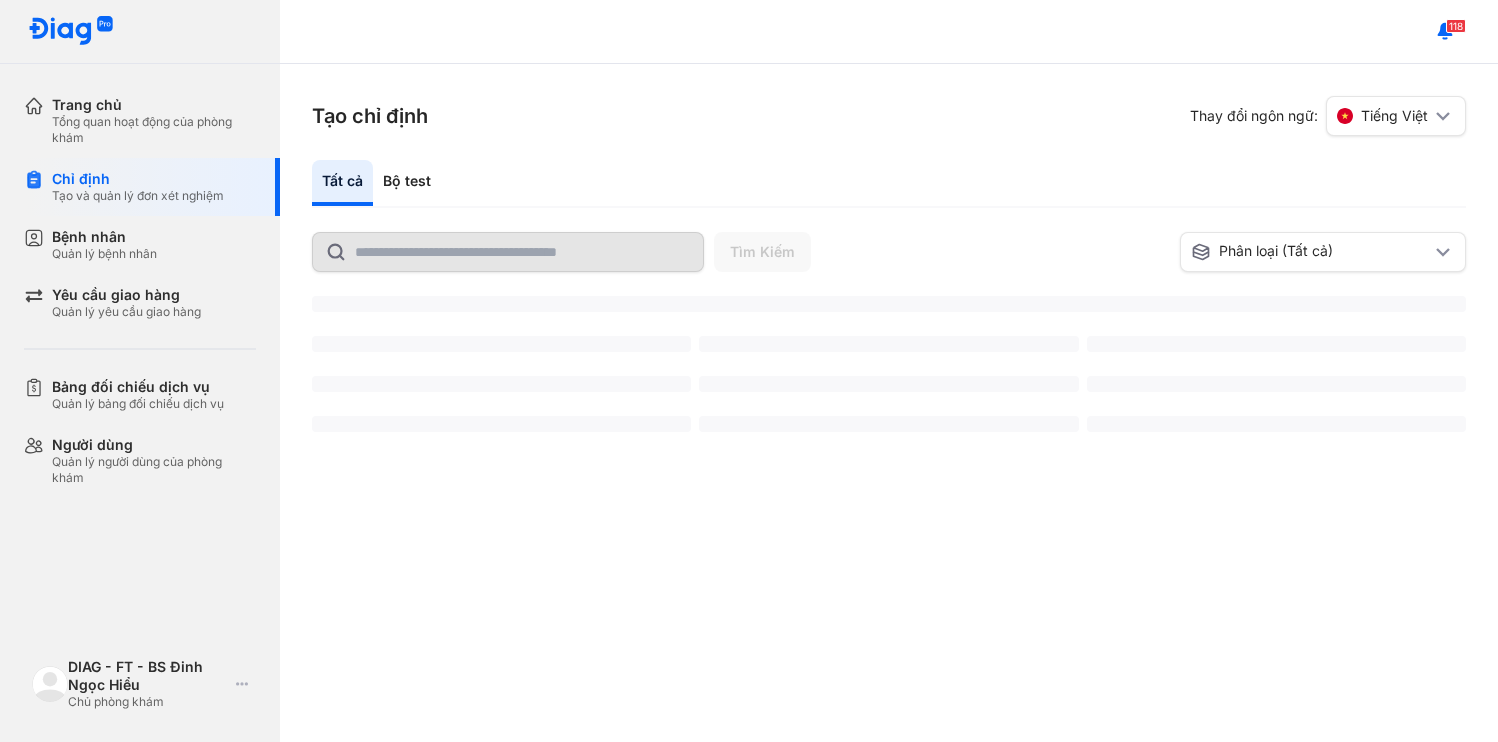 scroll, scrollTop: 0, scrollLeft: 0, axis: both 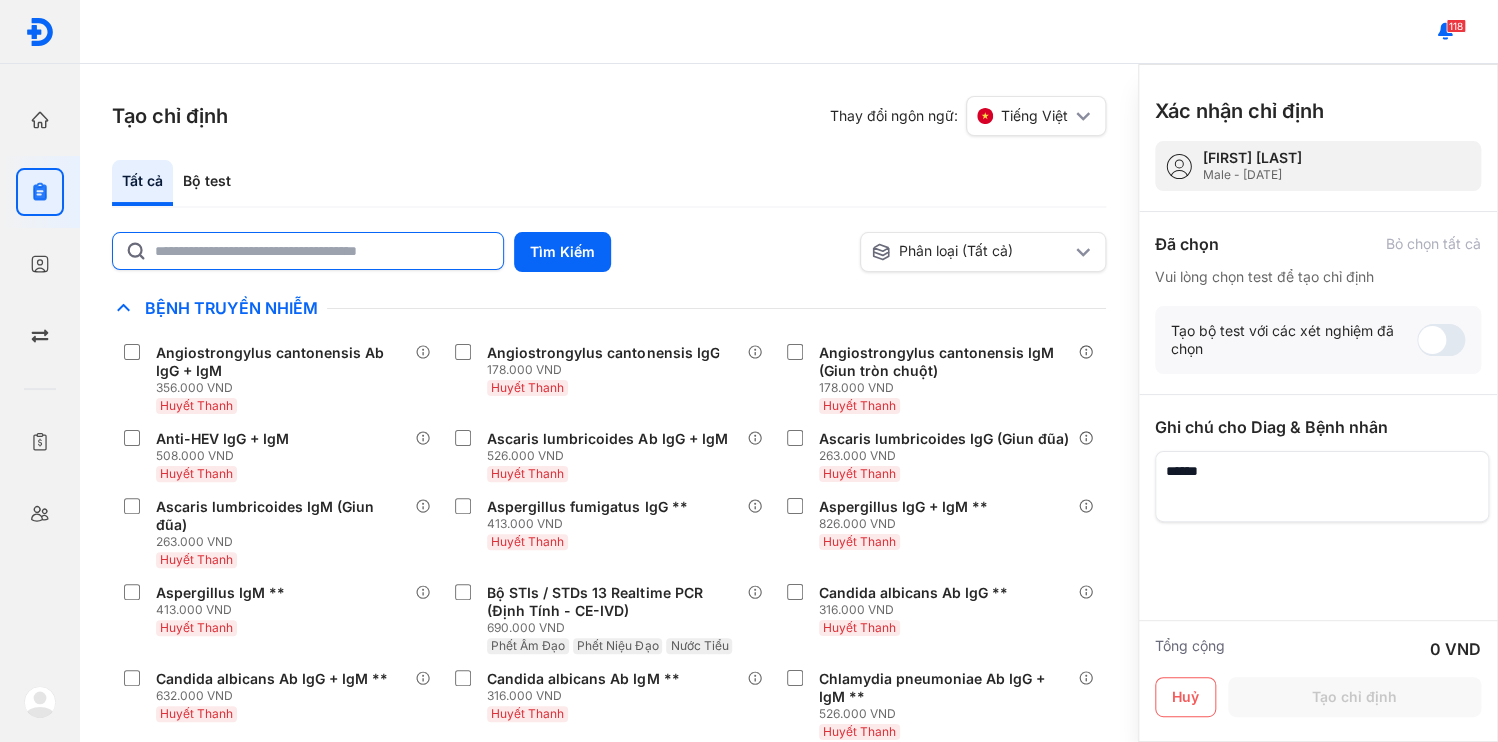 click 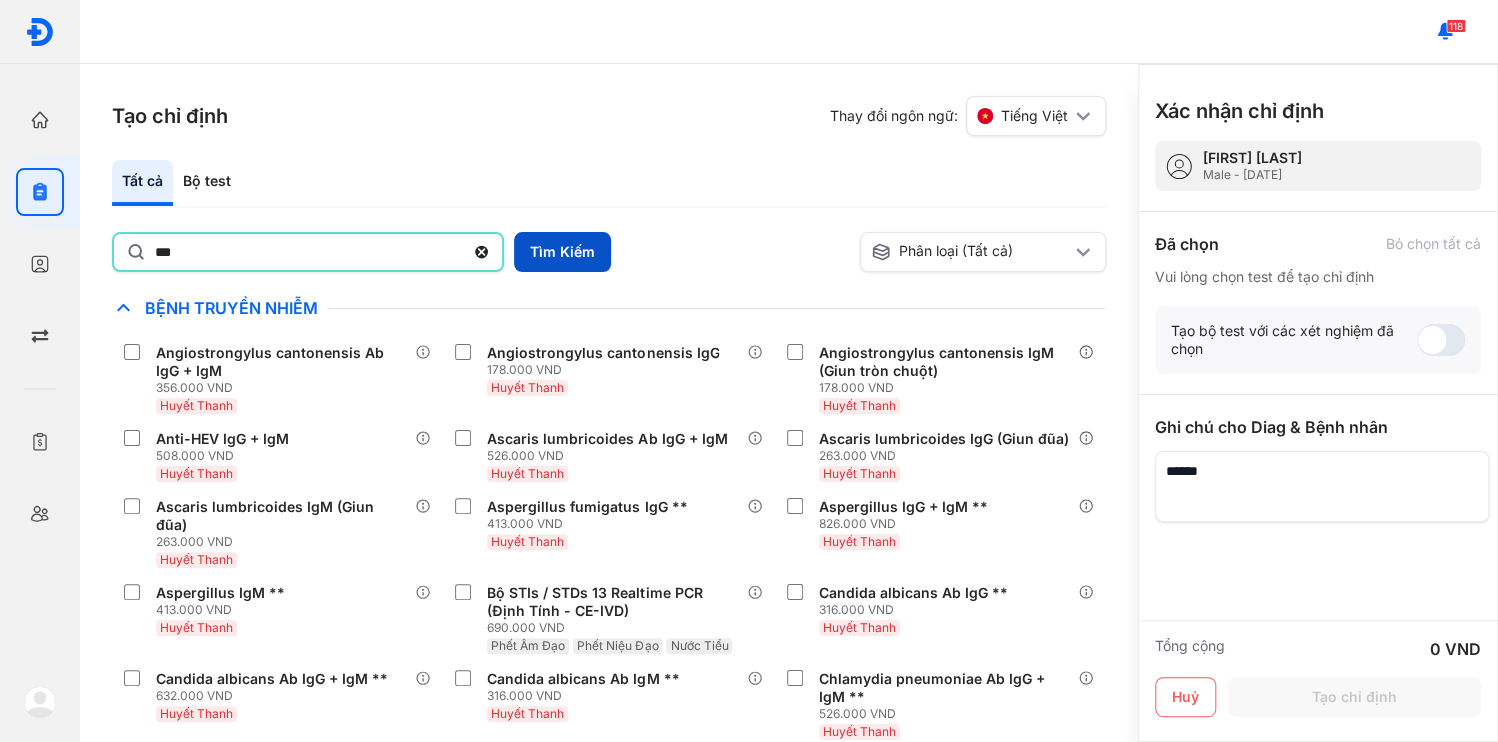 type on "***" 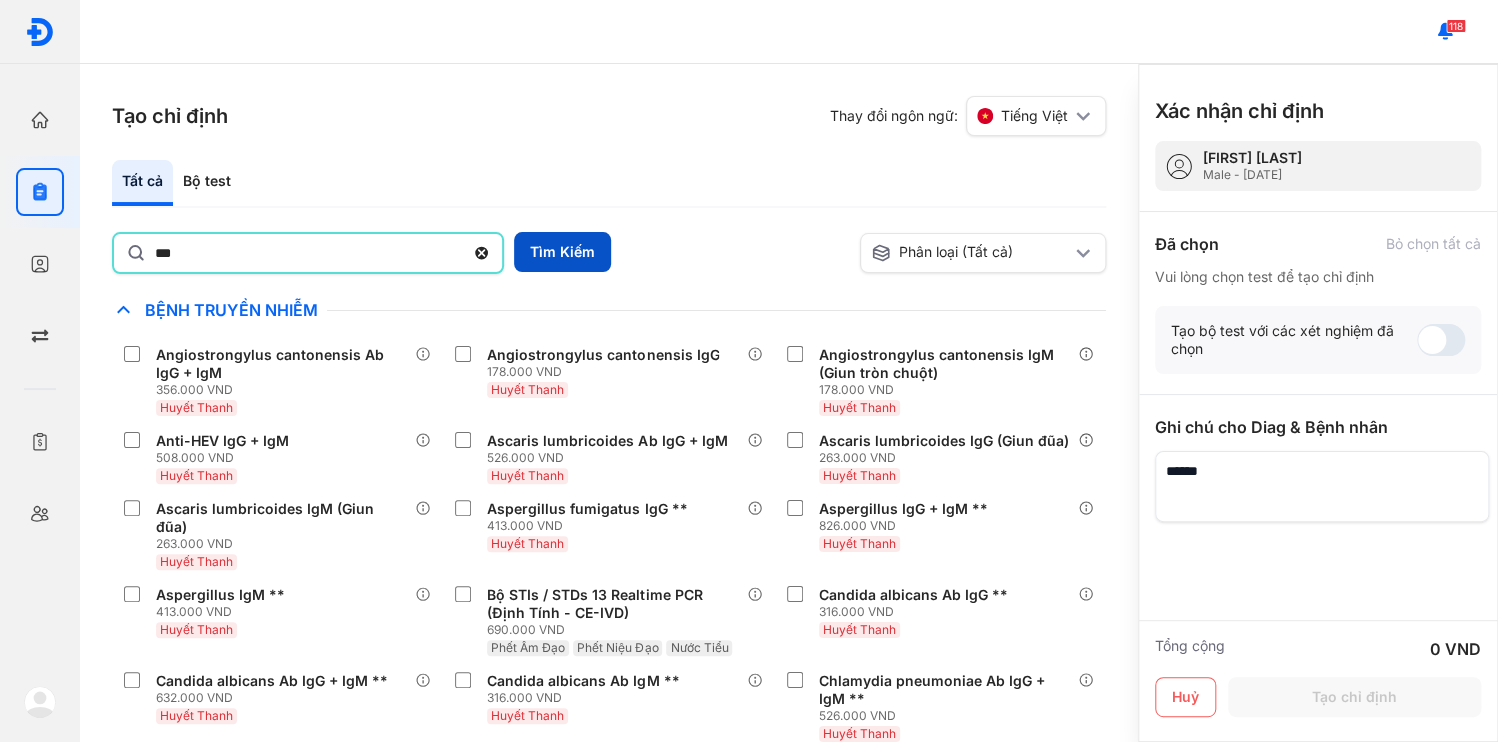 click on "Tìm Kiếm" at bounding box center (562, 252) 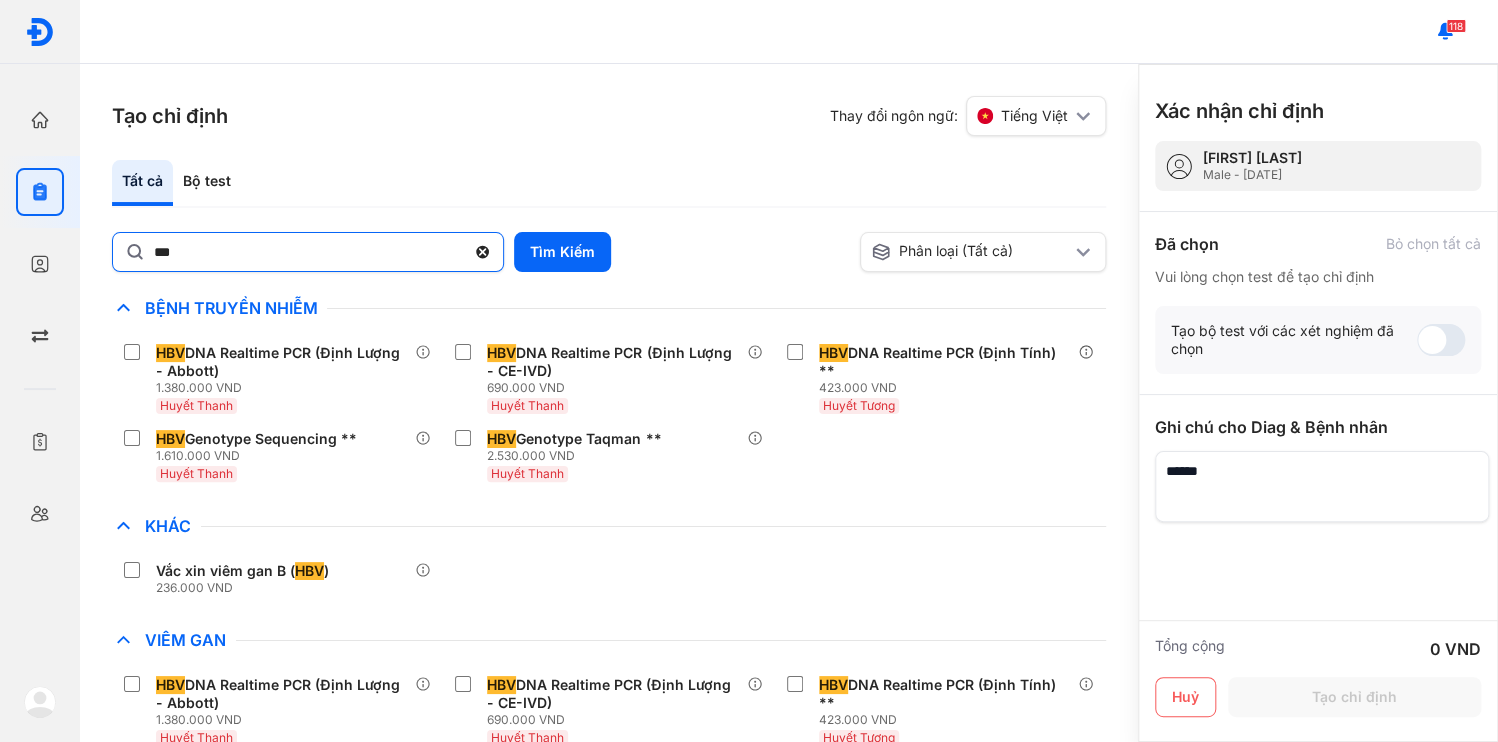 click 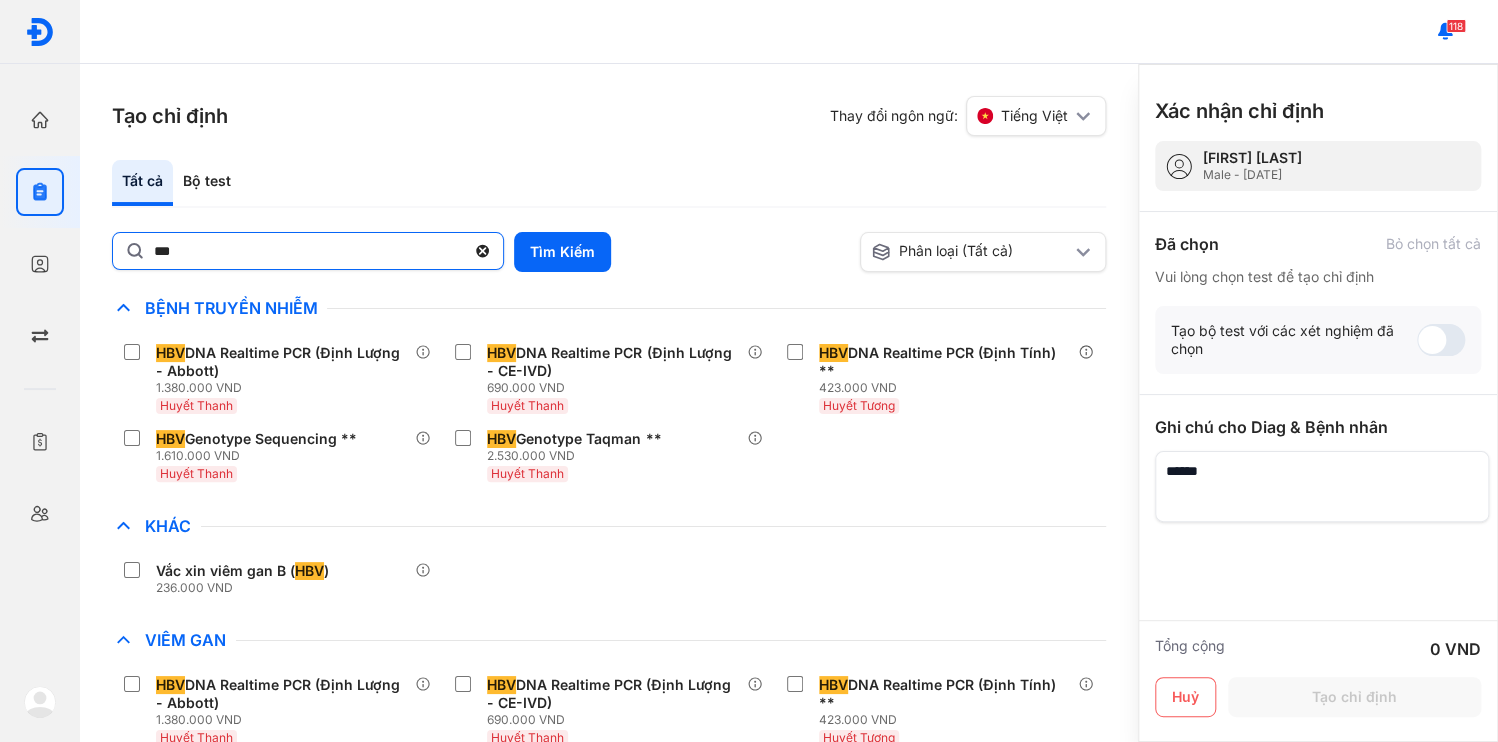 click on "***" 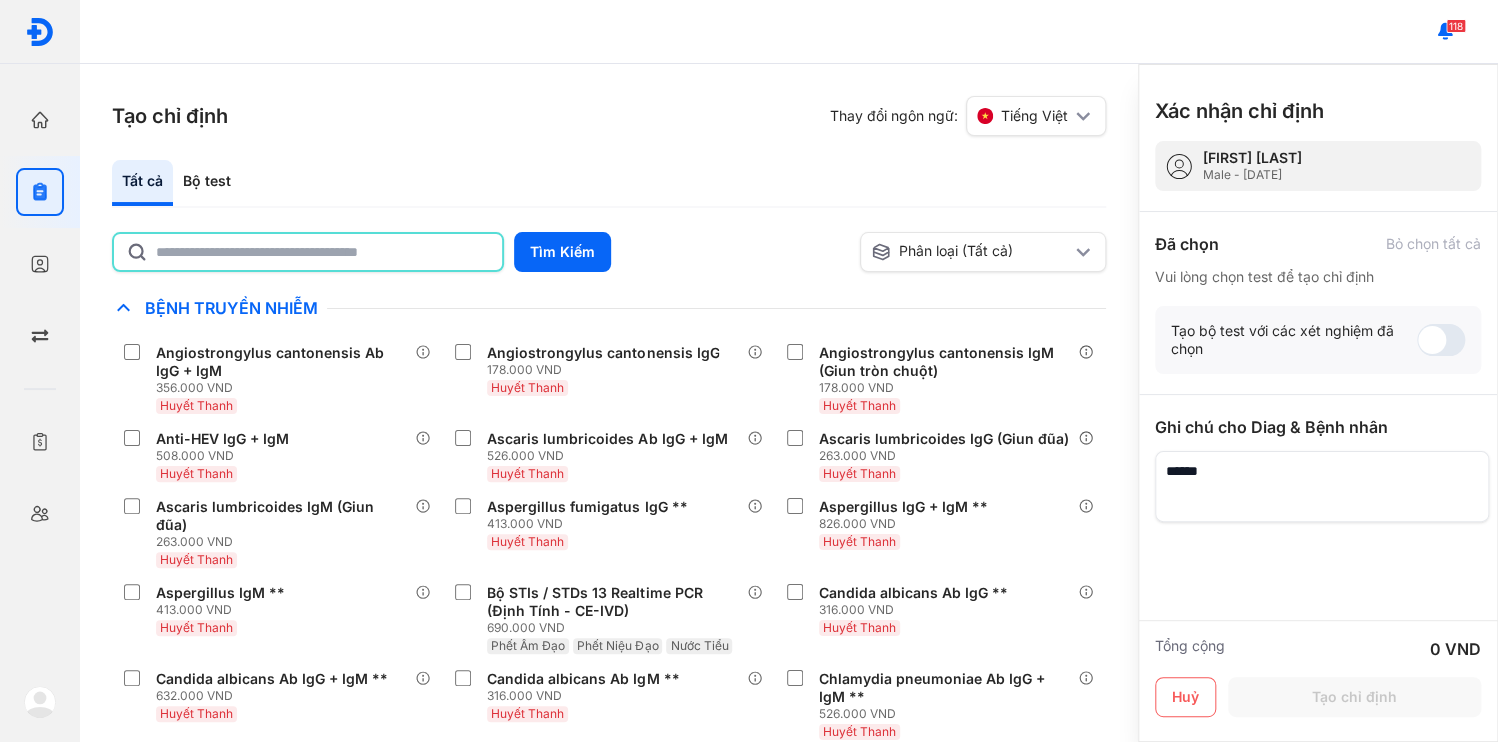 click 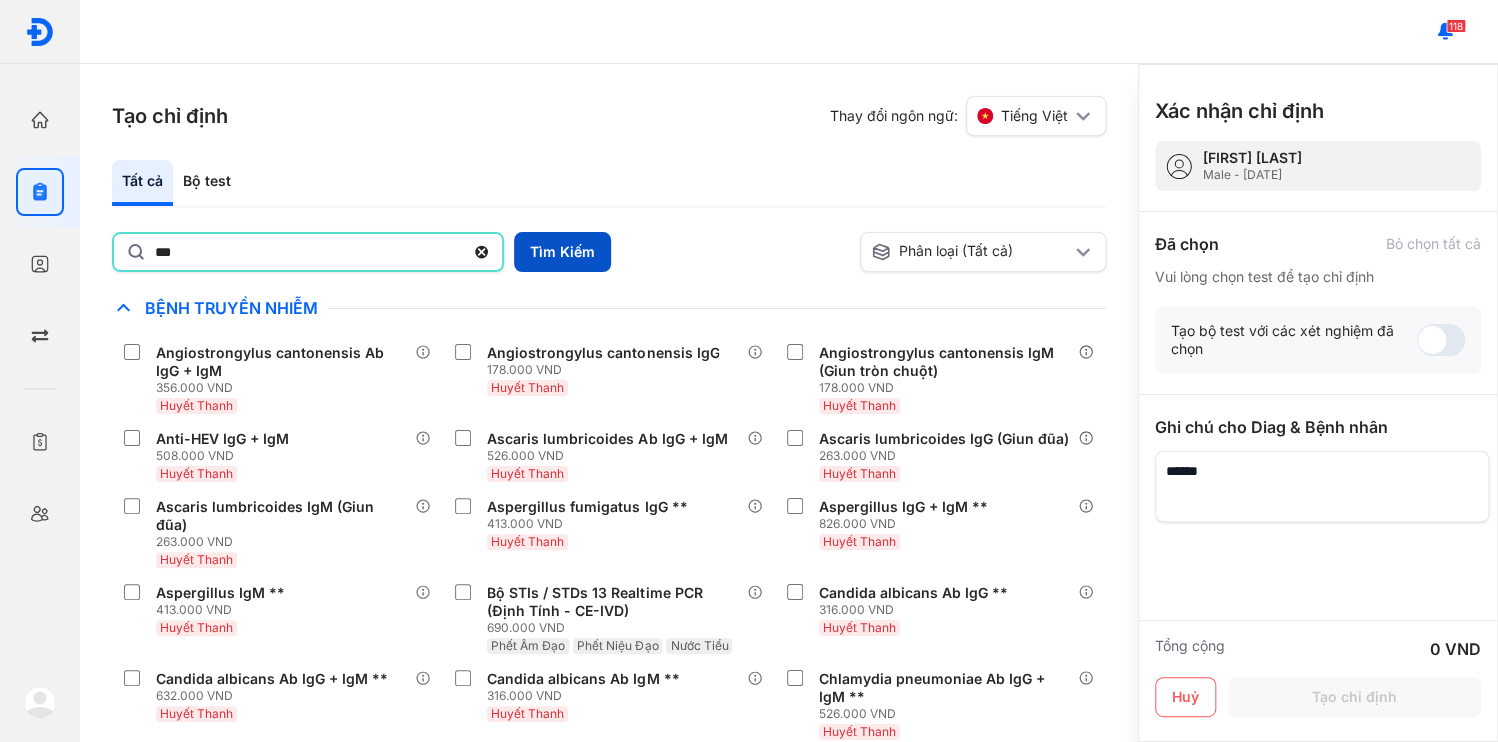 type on "***" 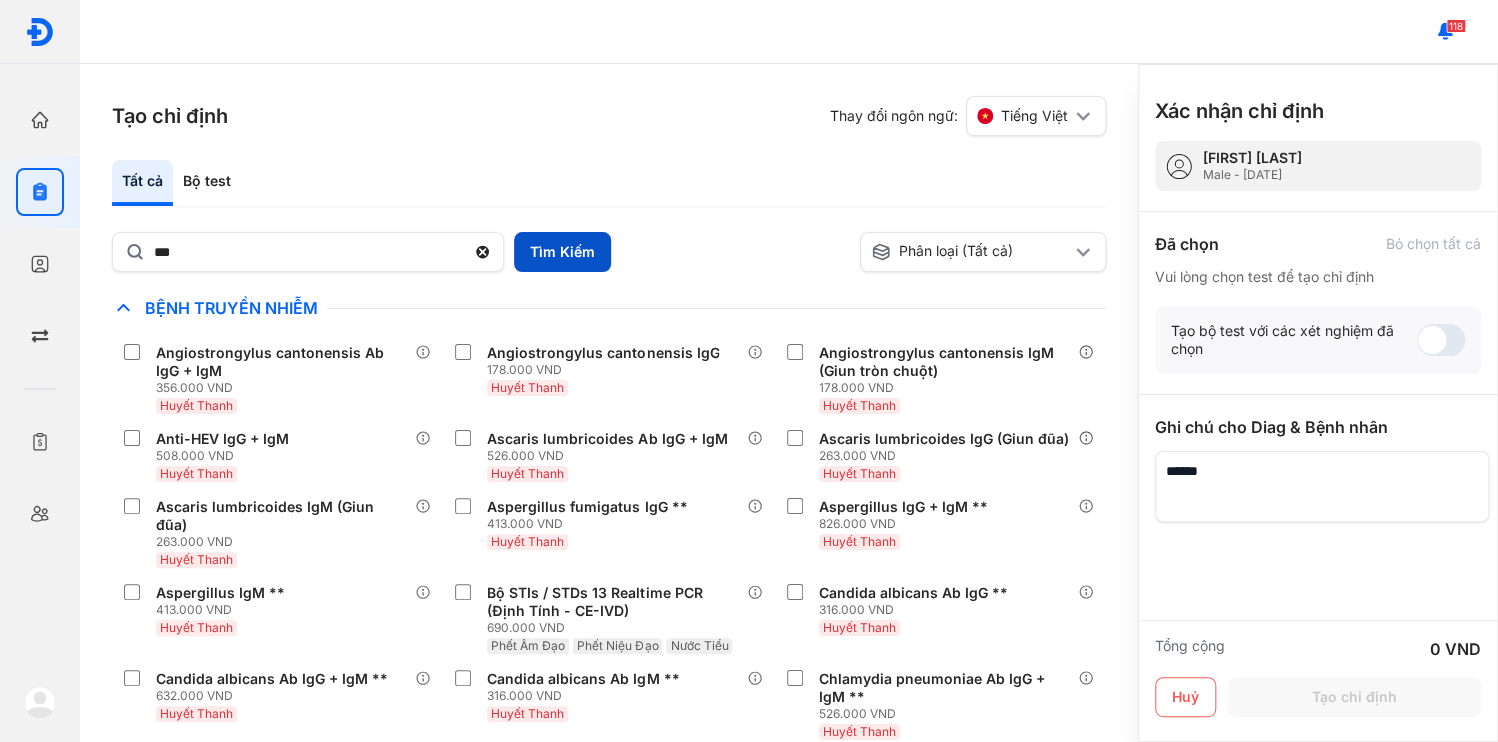 click on "Tìm Kiếm" at bounding box center [562, 252] 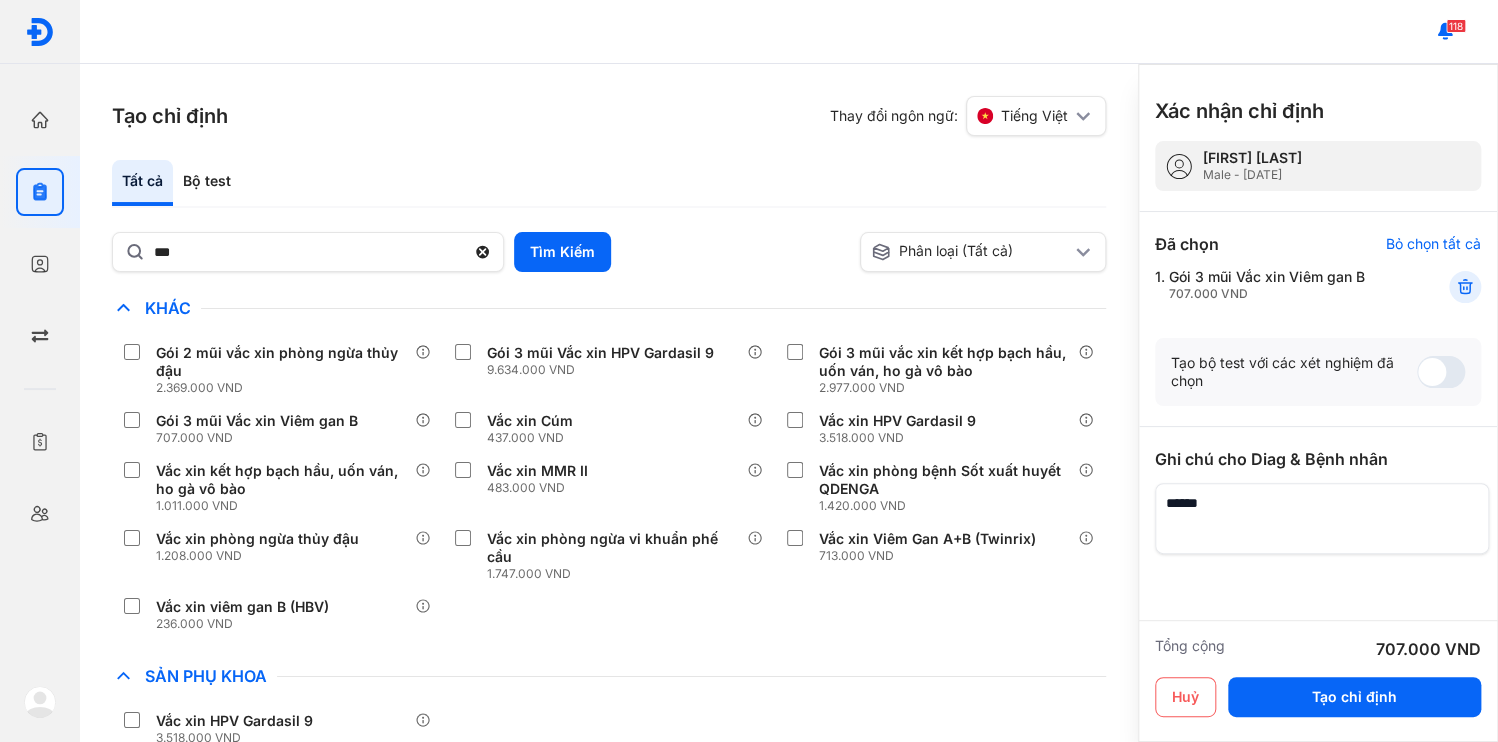 click at bounding box center (1322, 518) 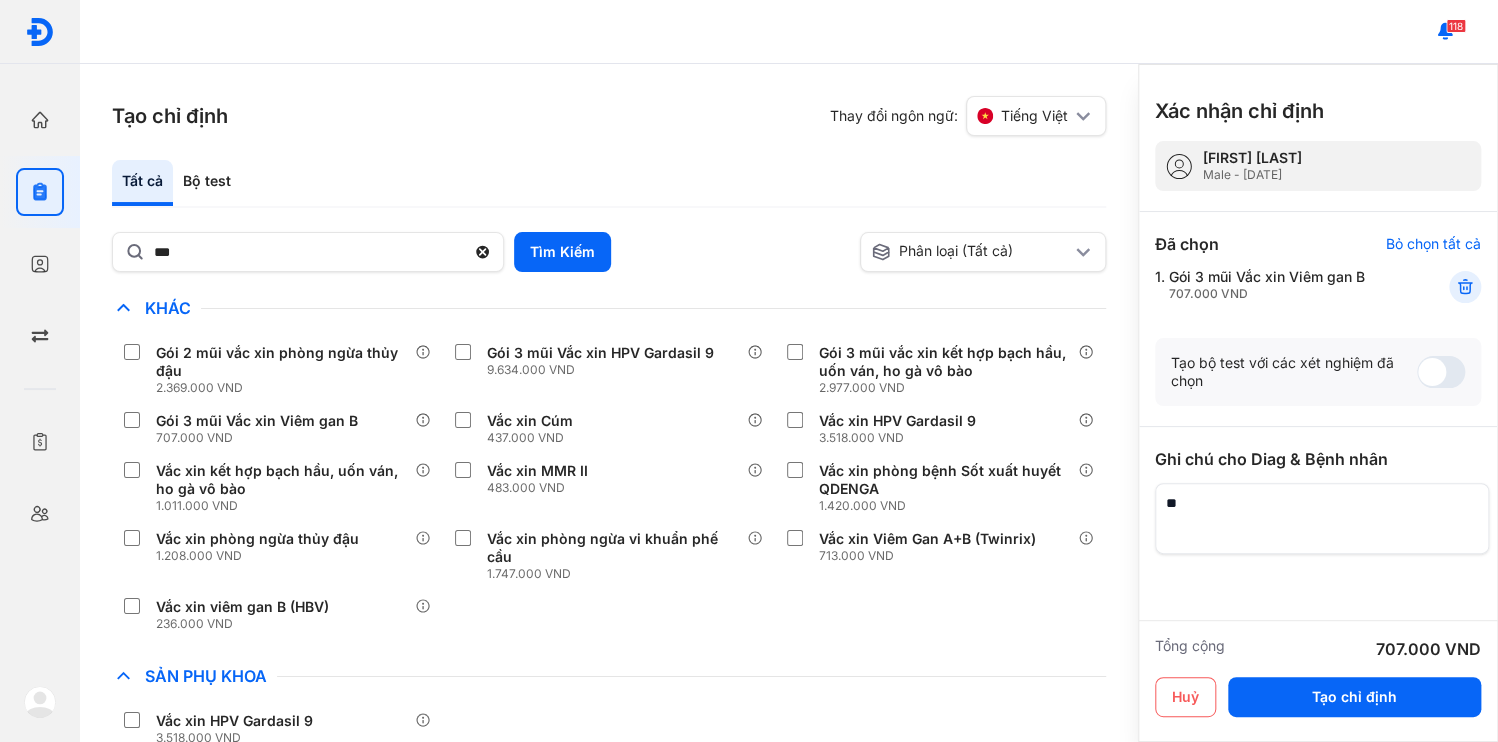 type on "*" 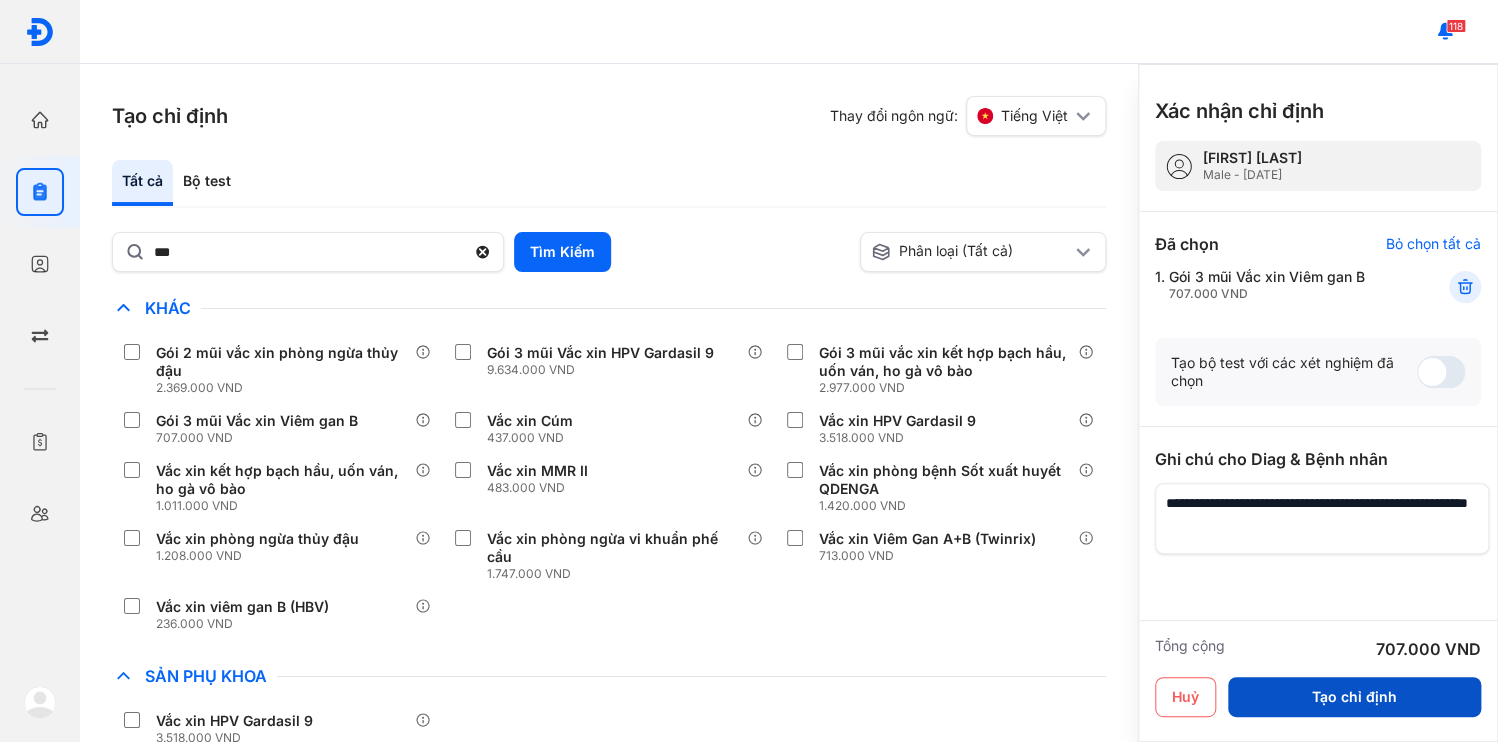 type on "**********" 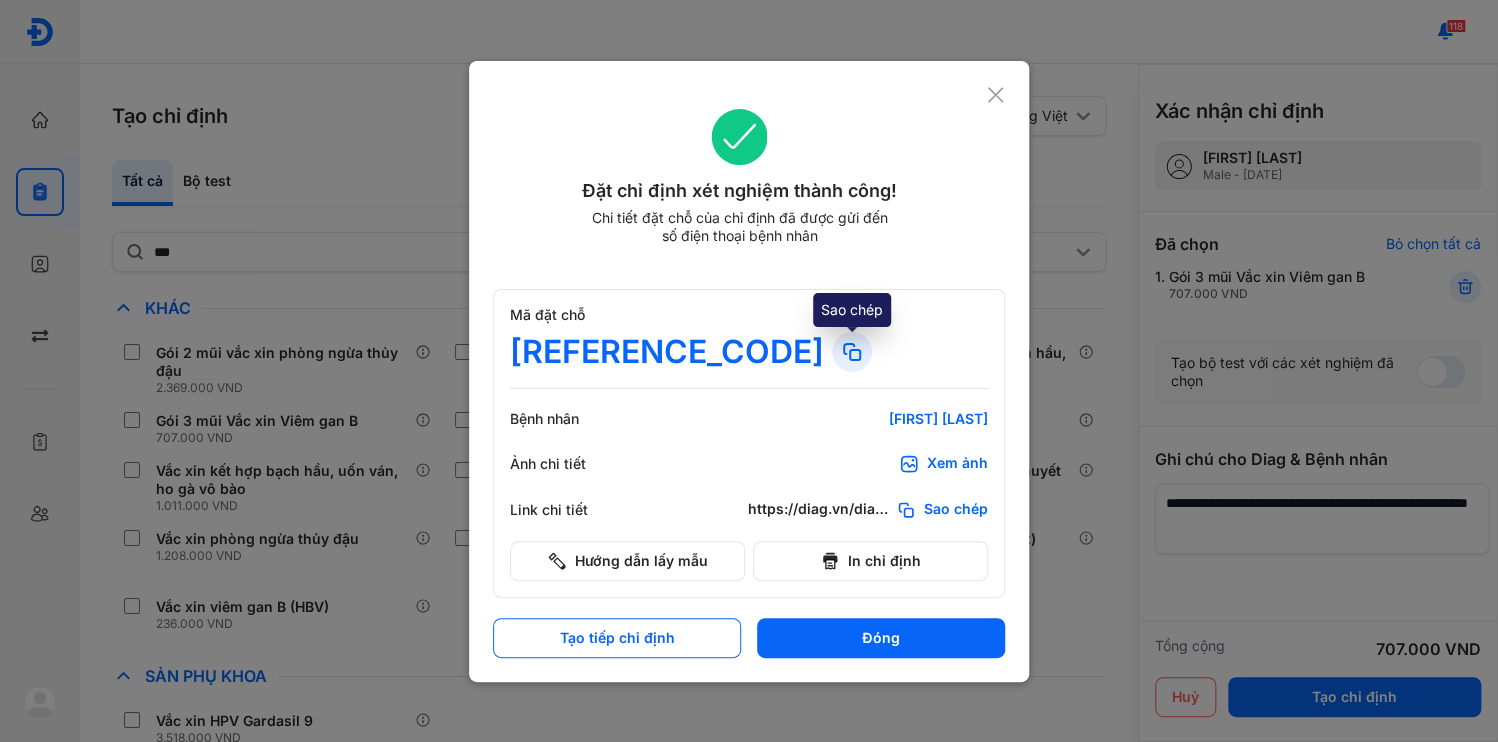 click 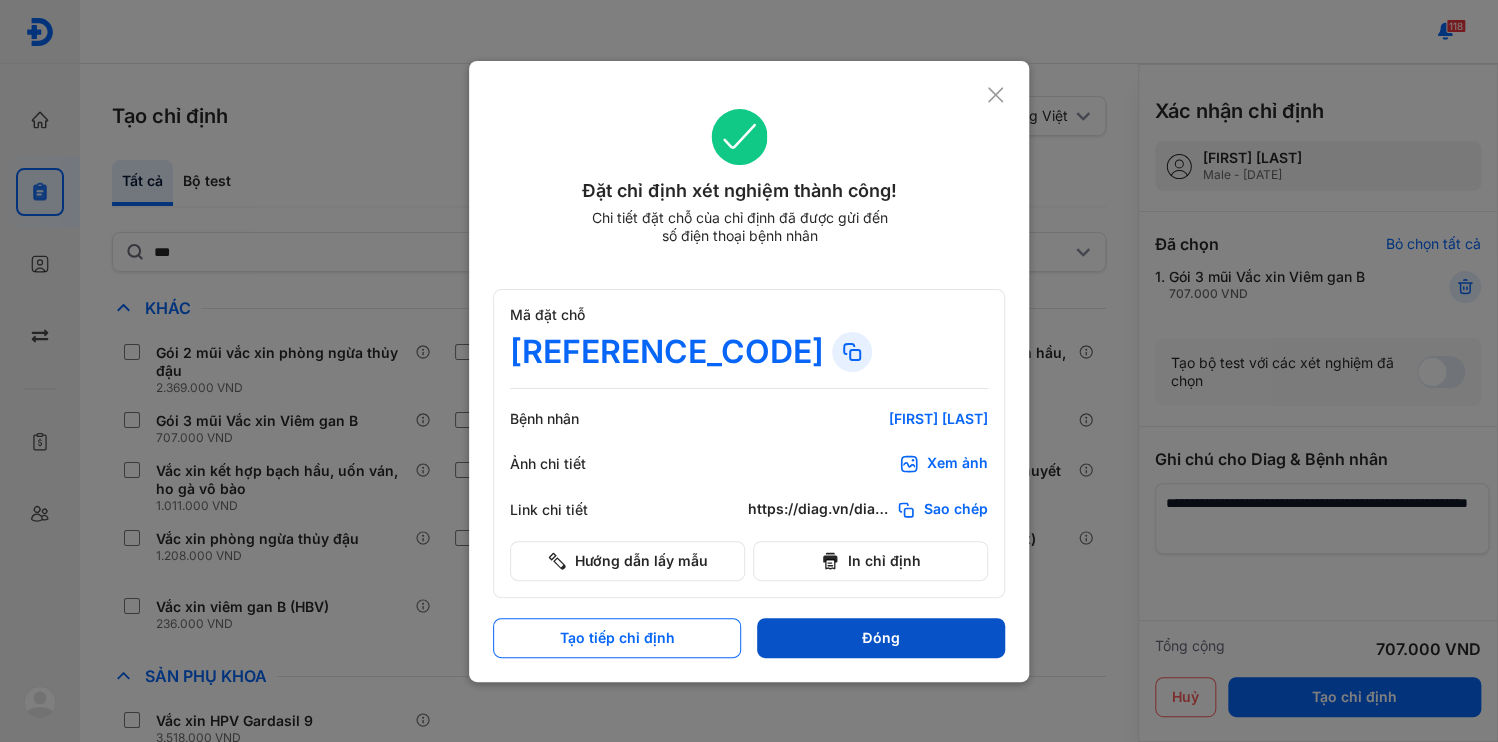 click on "Đóng" at bounding box center (881, 638) 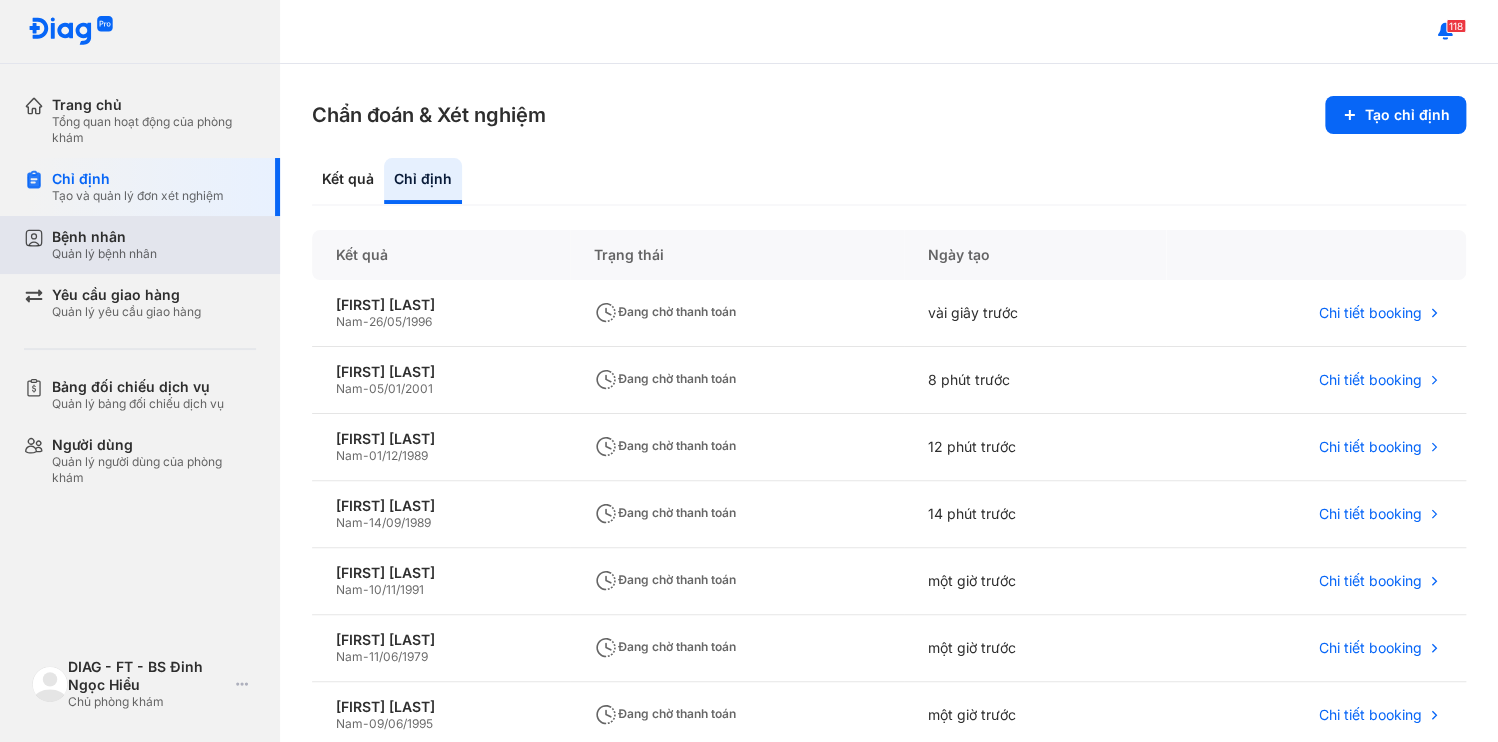click on "Bệnh nhân" at bounding box center [104, 237] 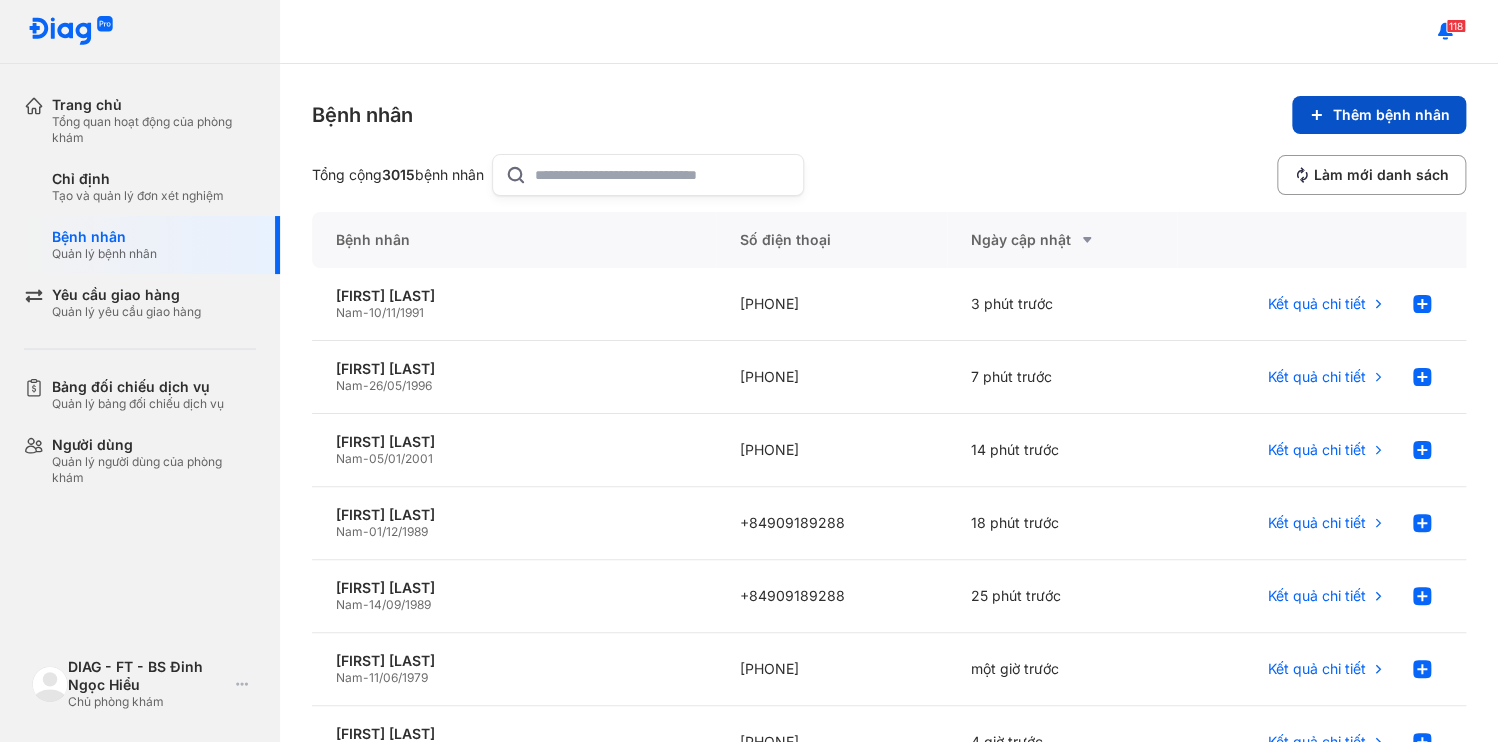 click 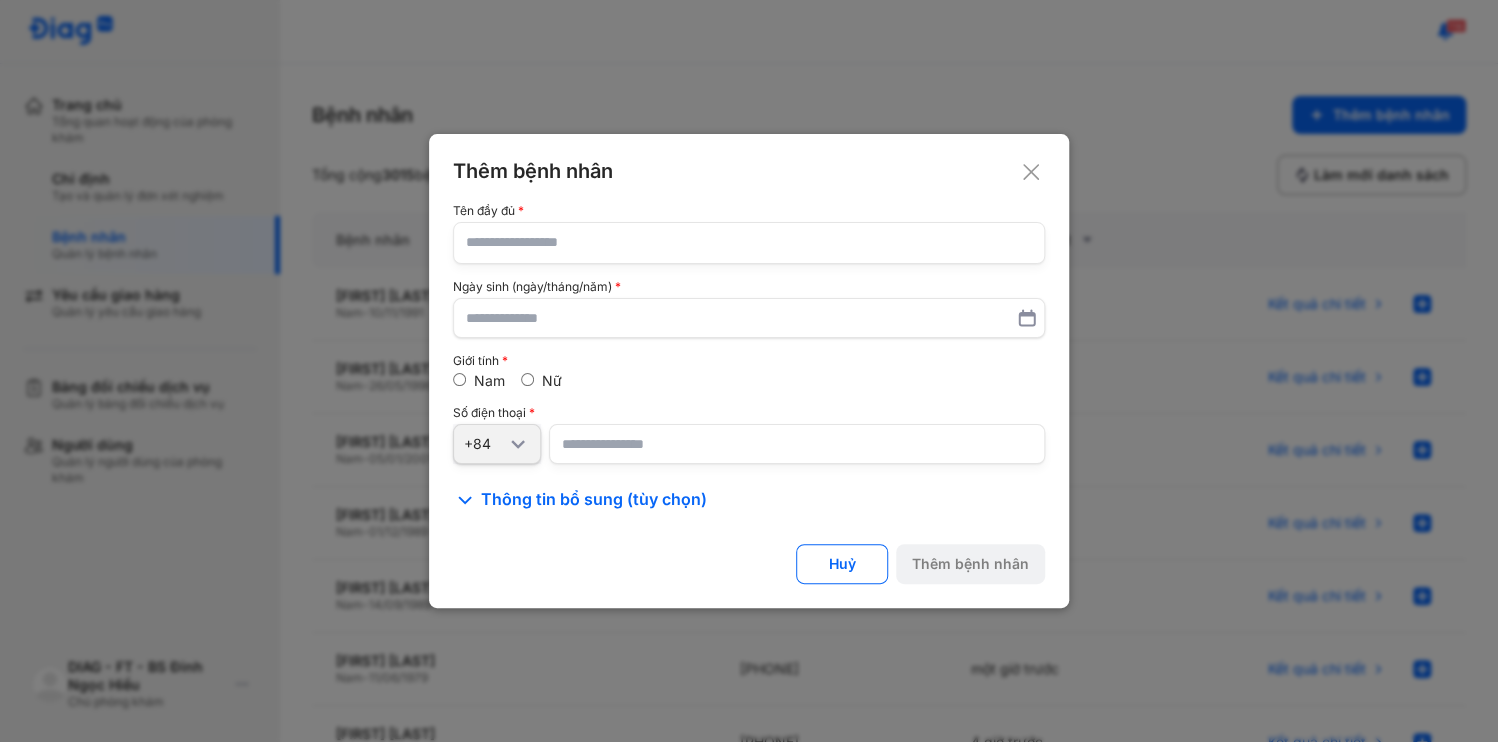 click 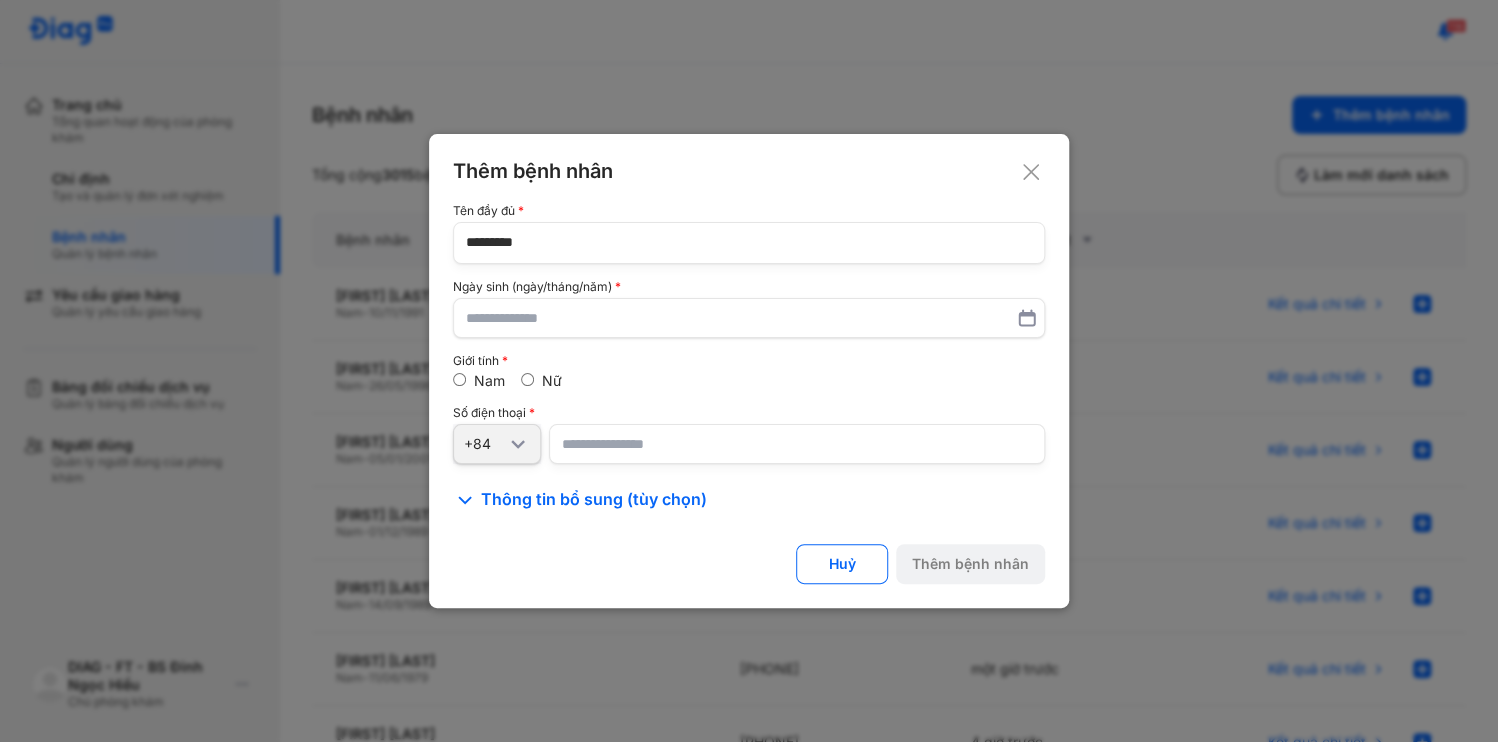 type on "*********" 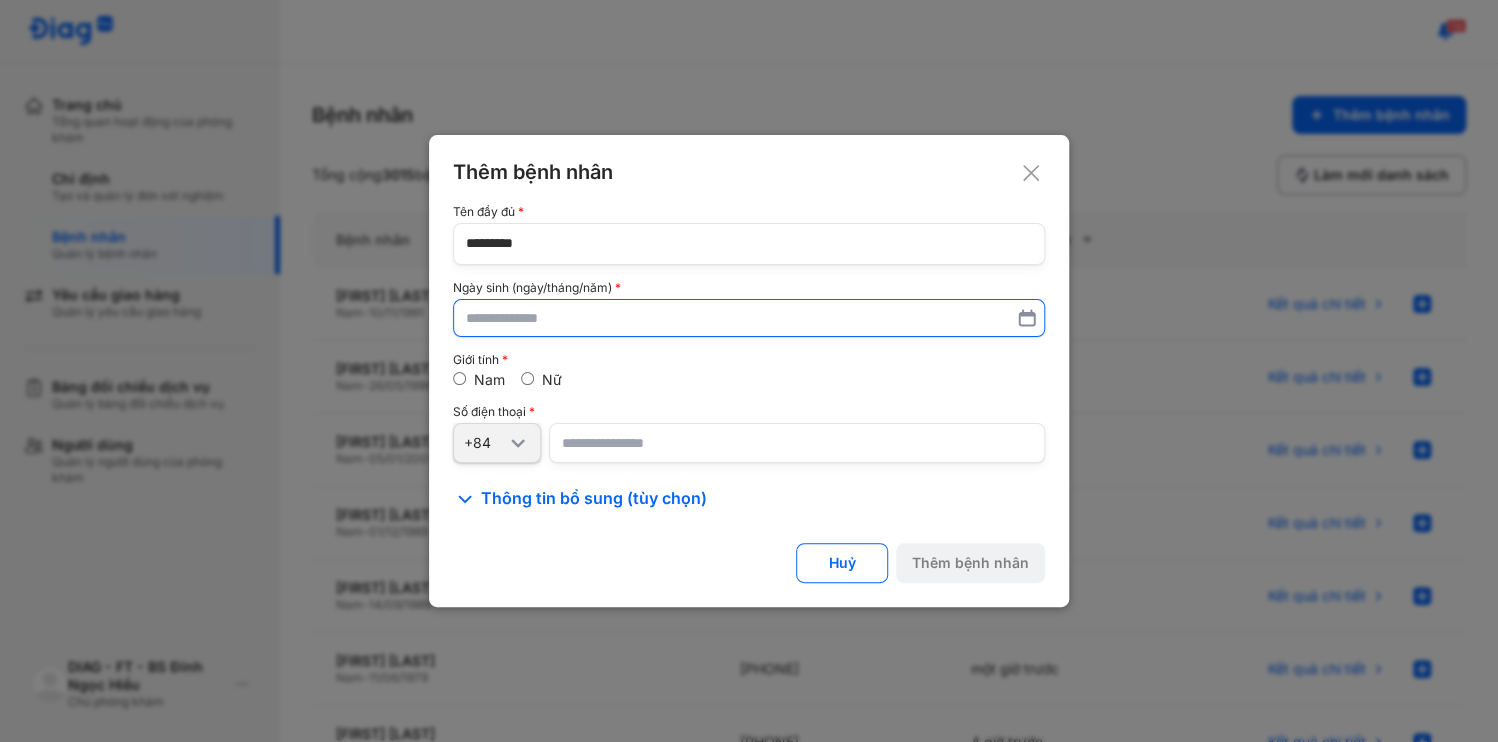 click at bounding box center [749, 318] 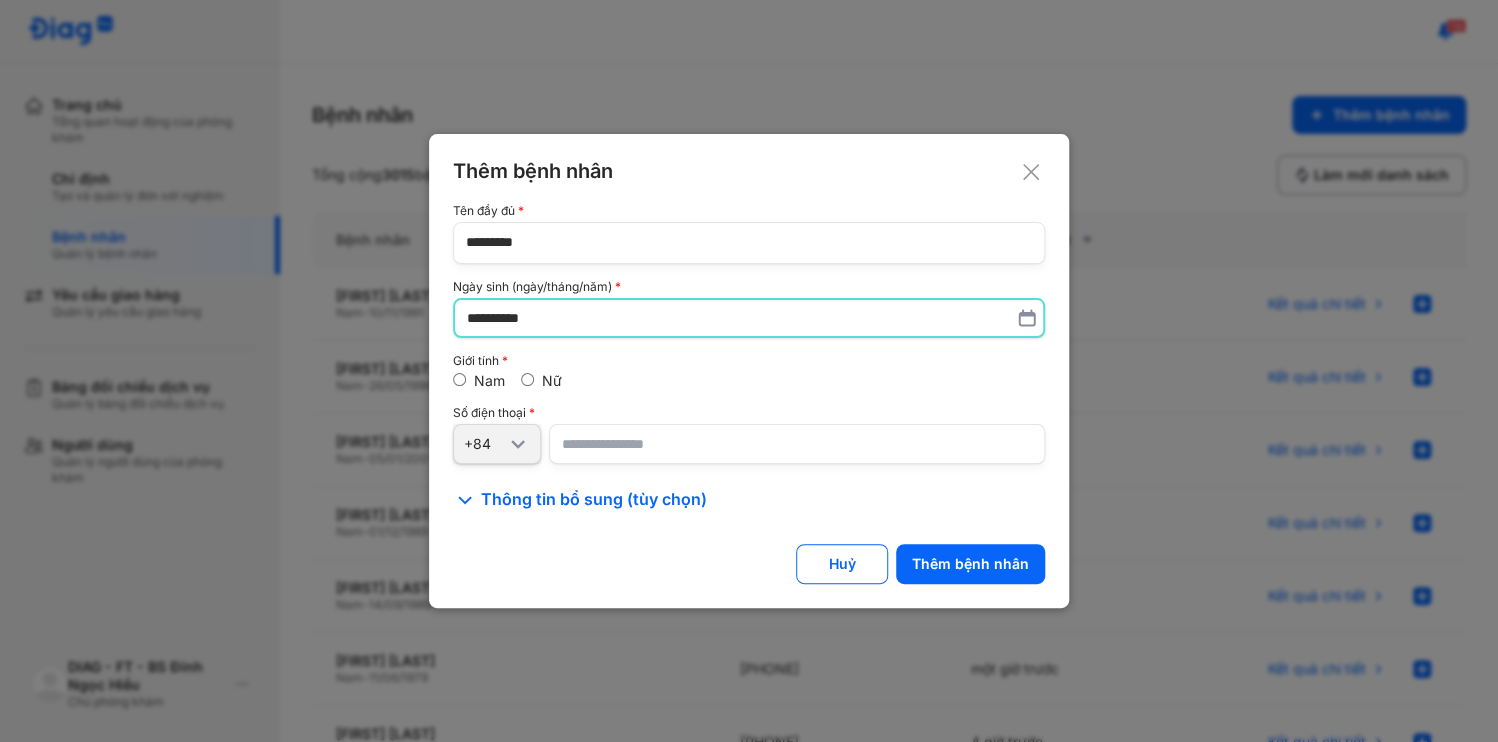 type on "**********" 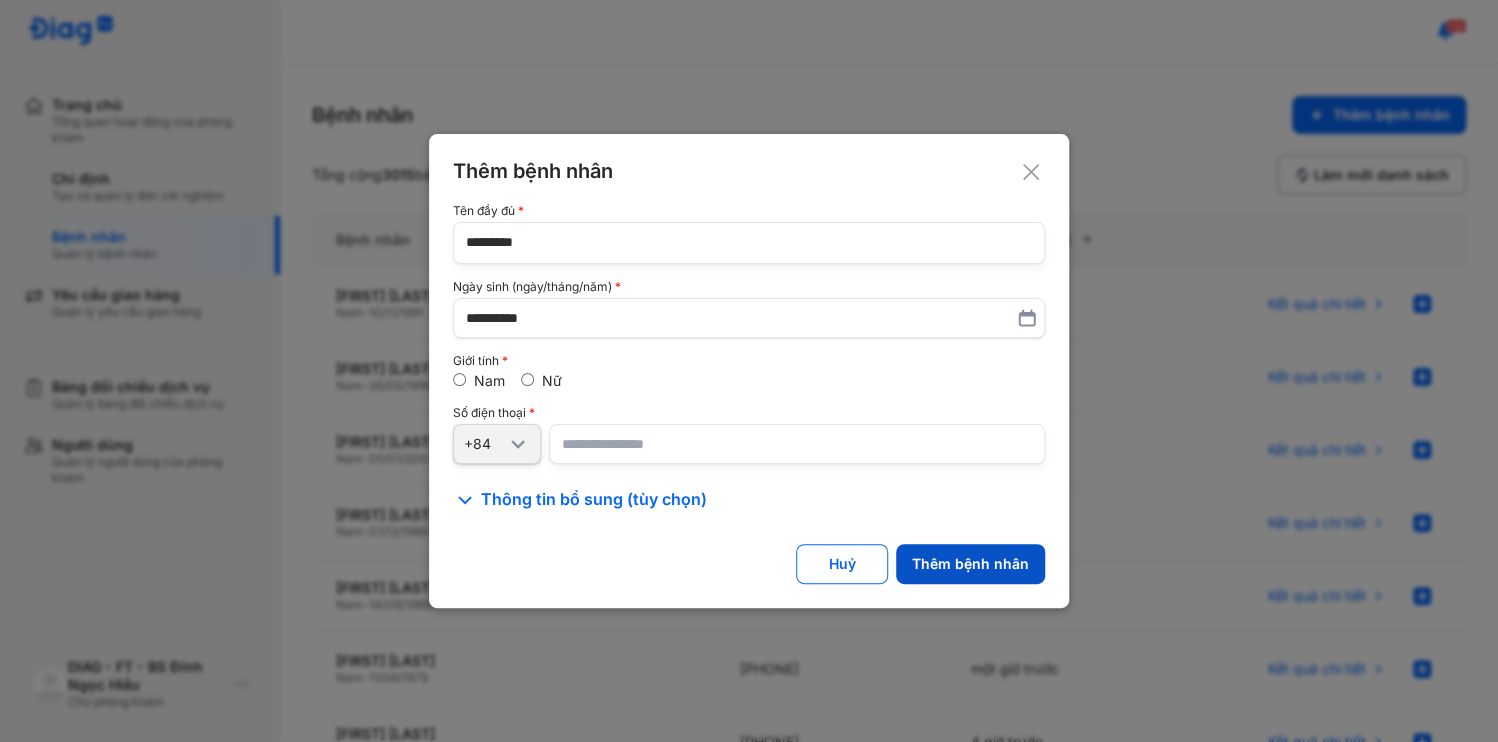 click on "Thêm bệnh nhân" 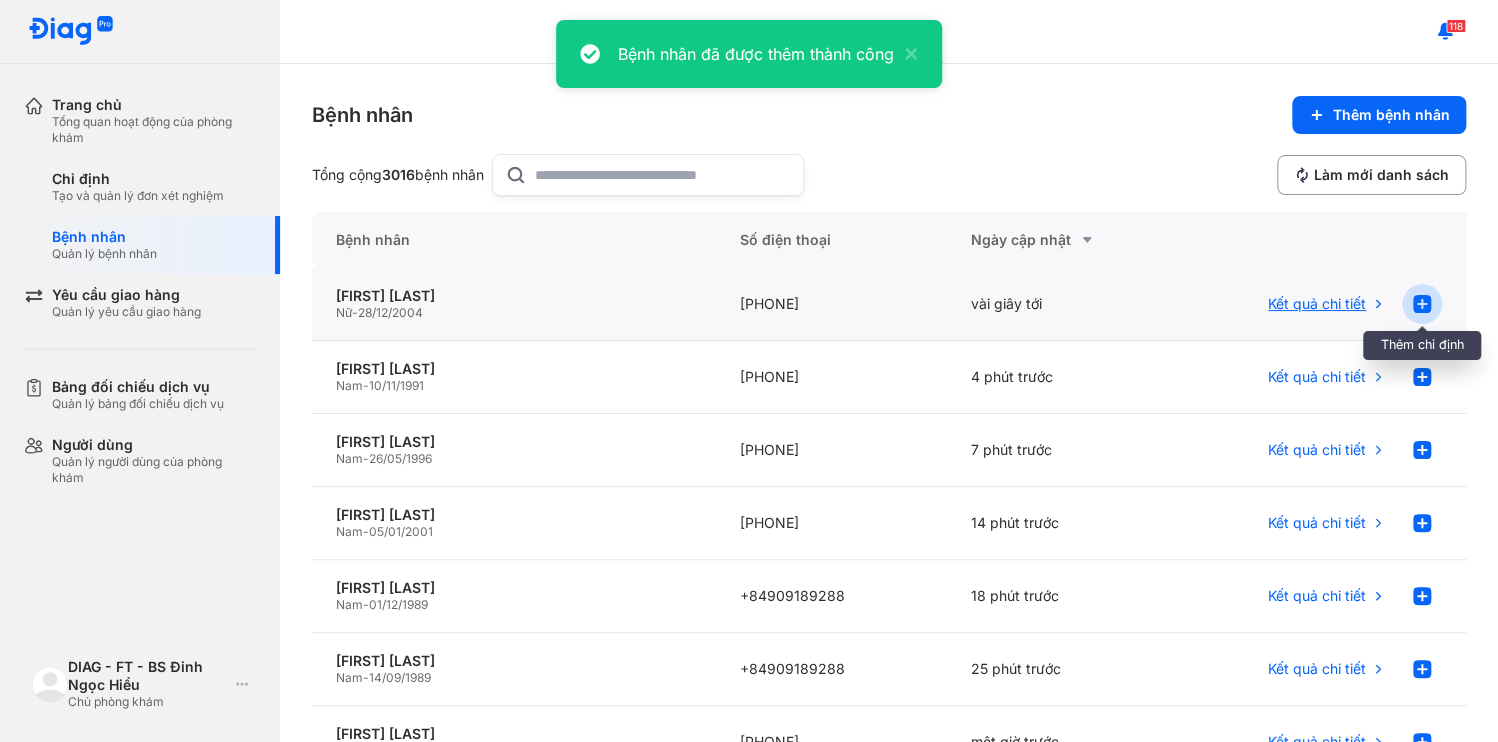 click 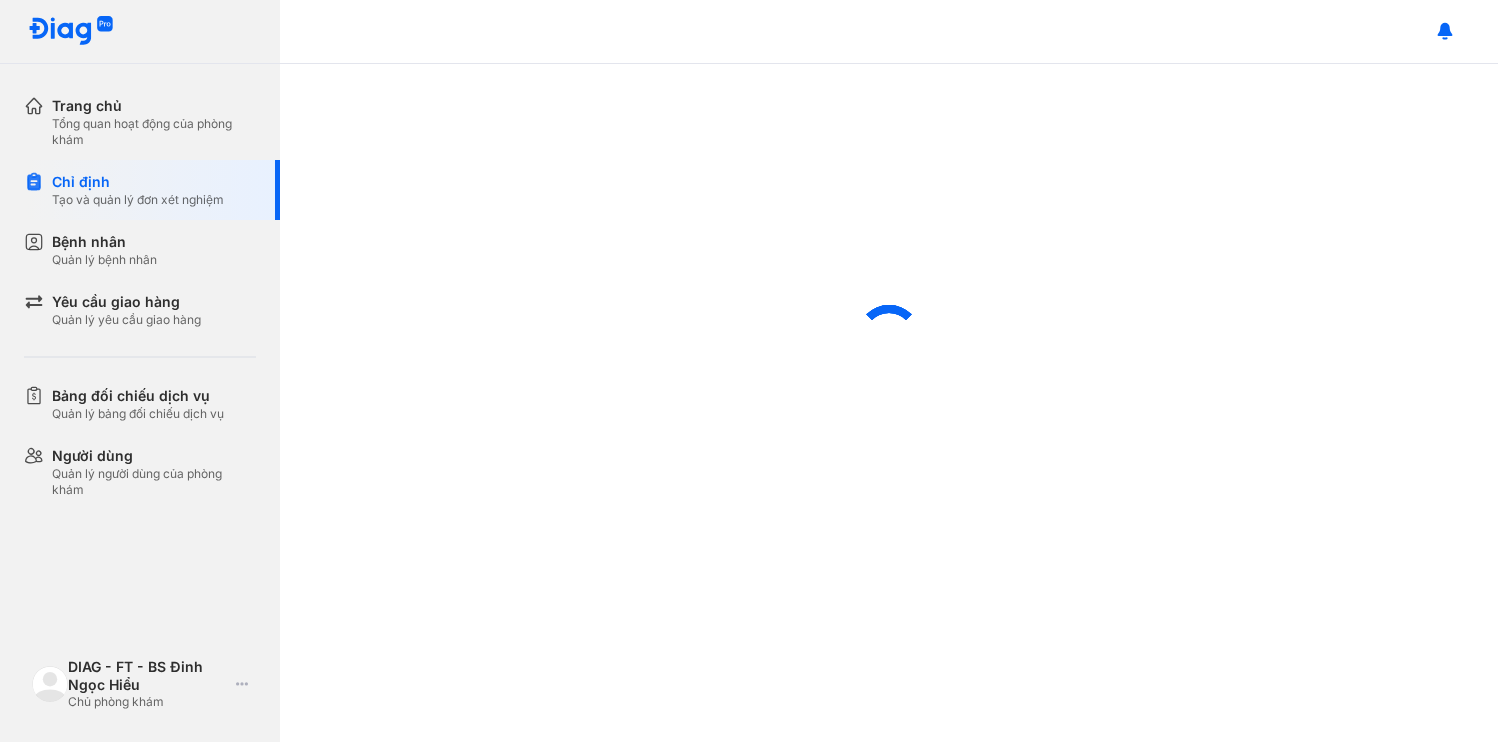 scroll, scrollTop: 0, scrollLeft: 0, axis: both 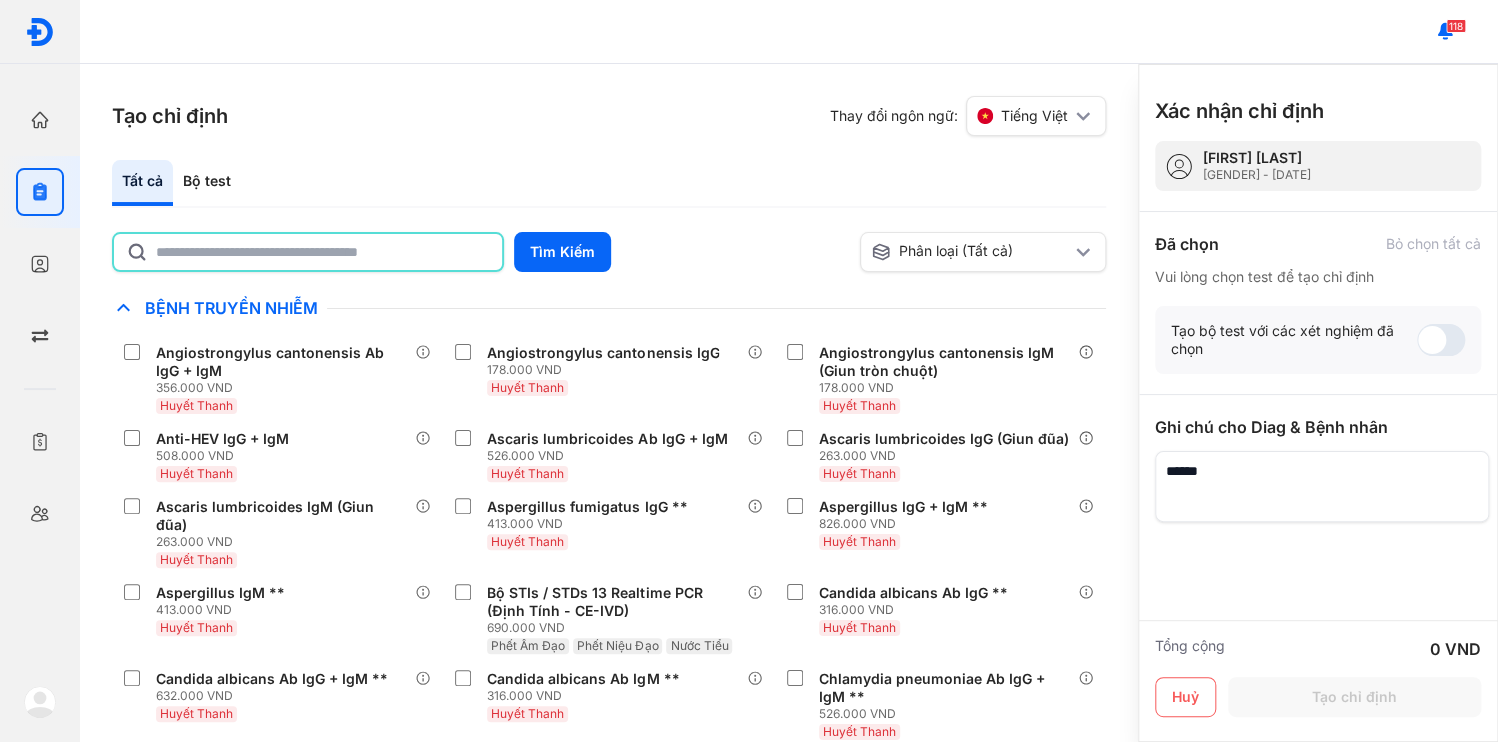 click 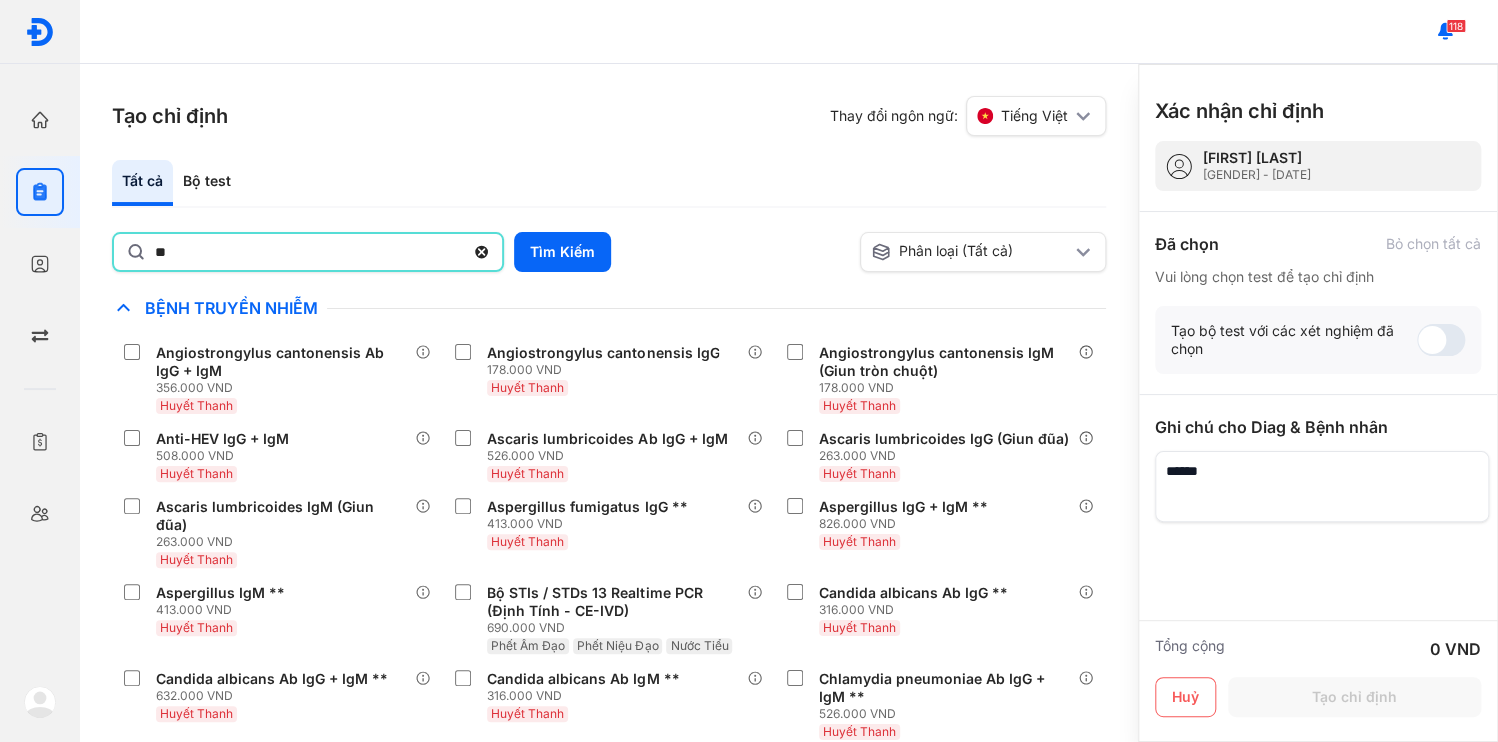 type on "*" 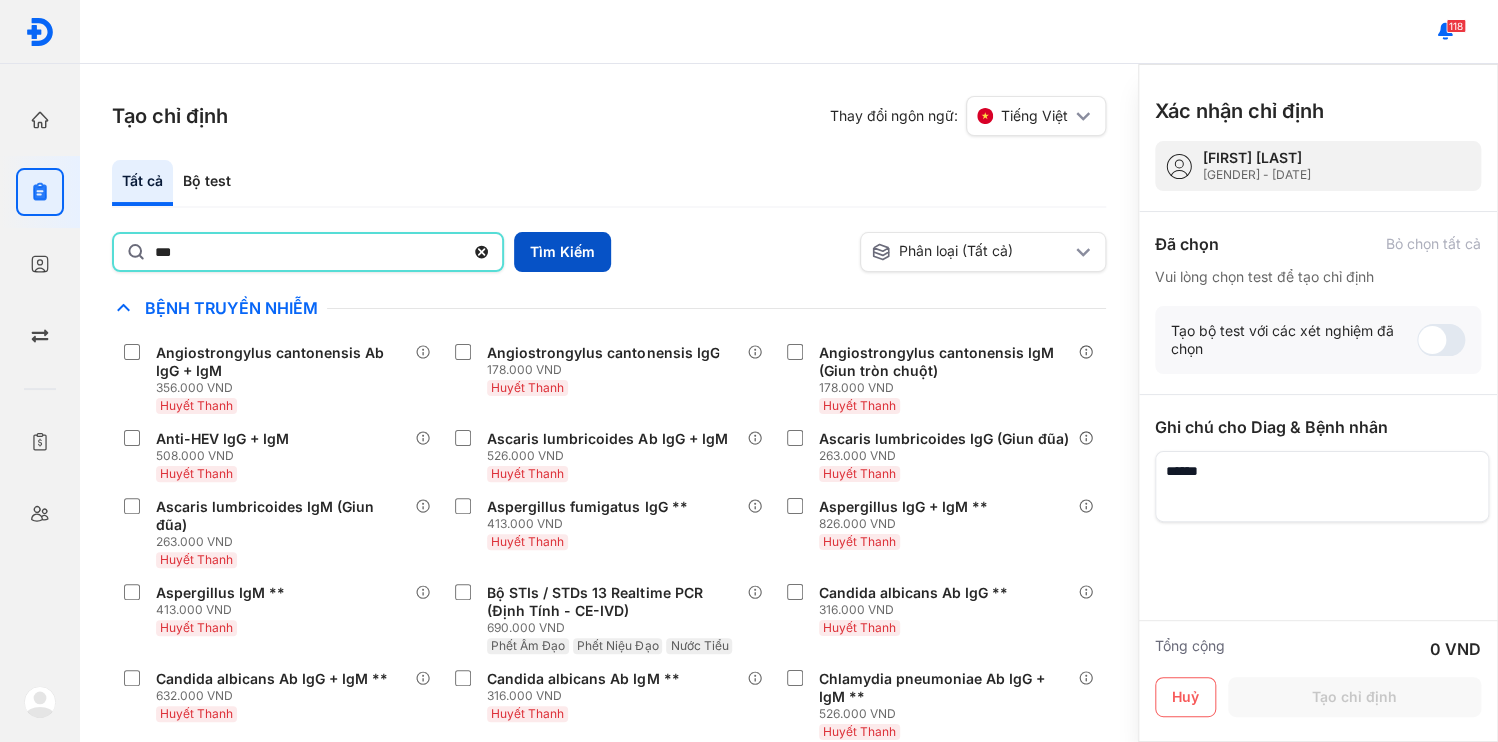 type on "***" 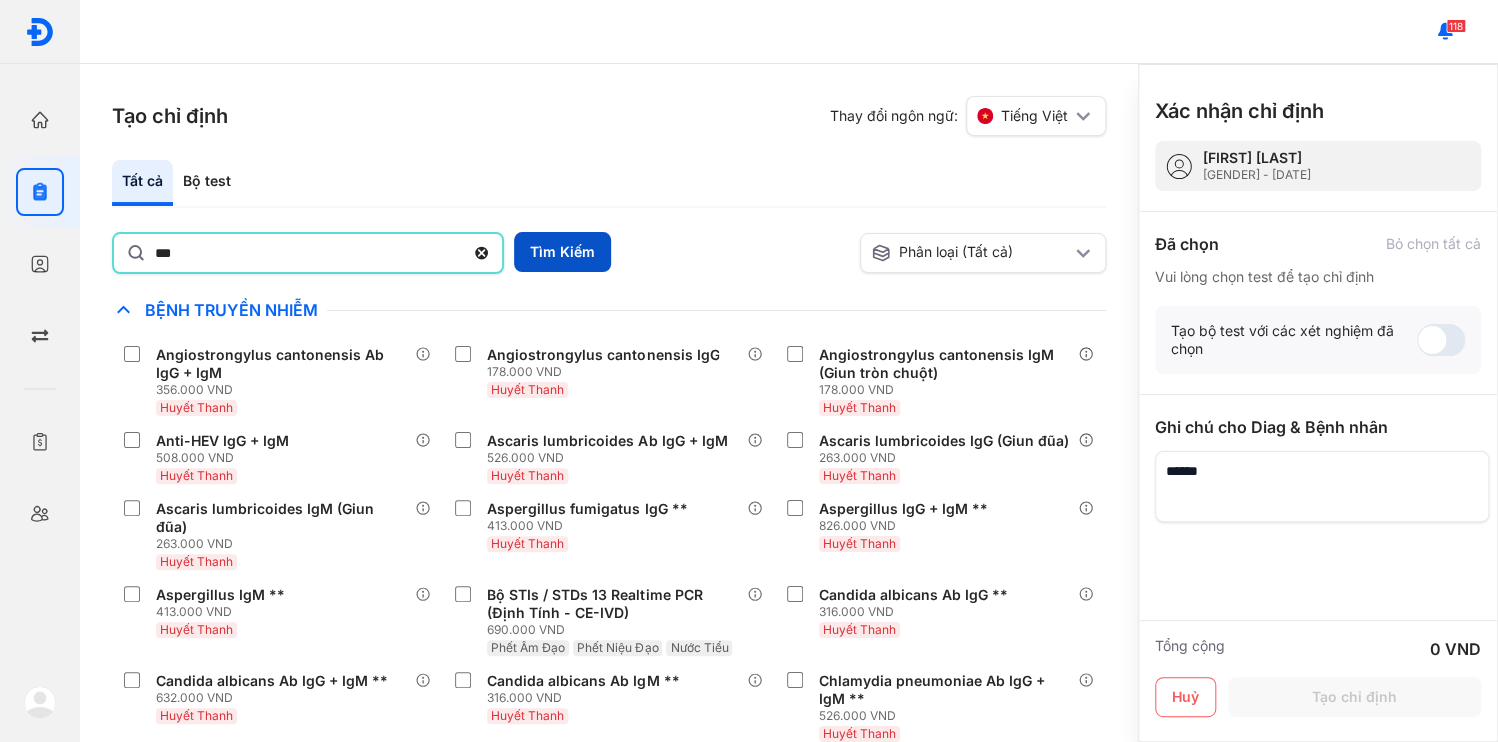 click on "Tìm Kiếm" at bounding box center (562, 252) 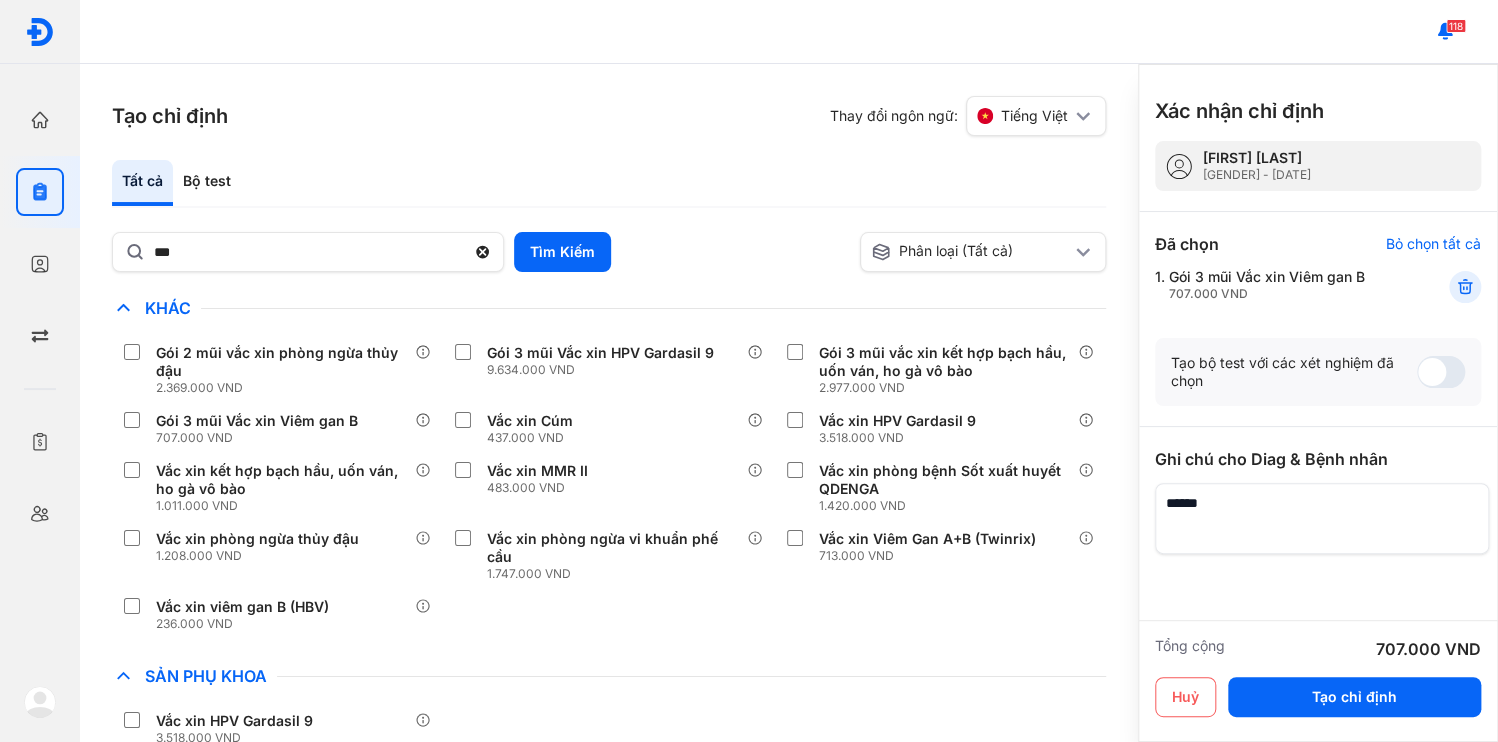 click at bounding box center [1322, 518] 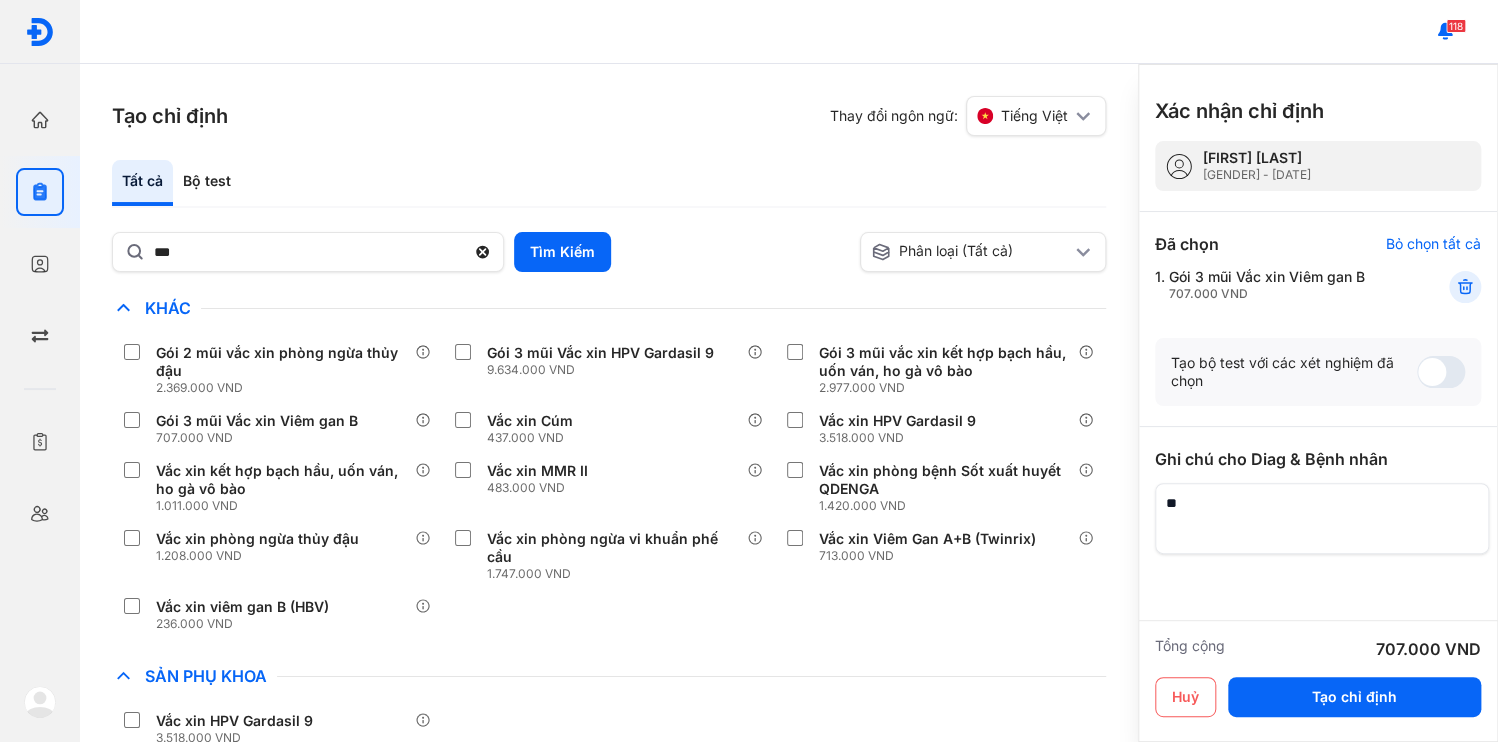 type on "*" 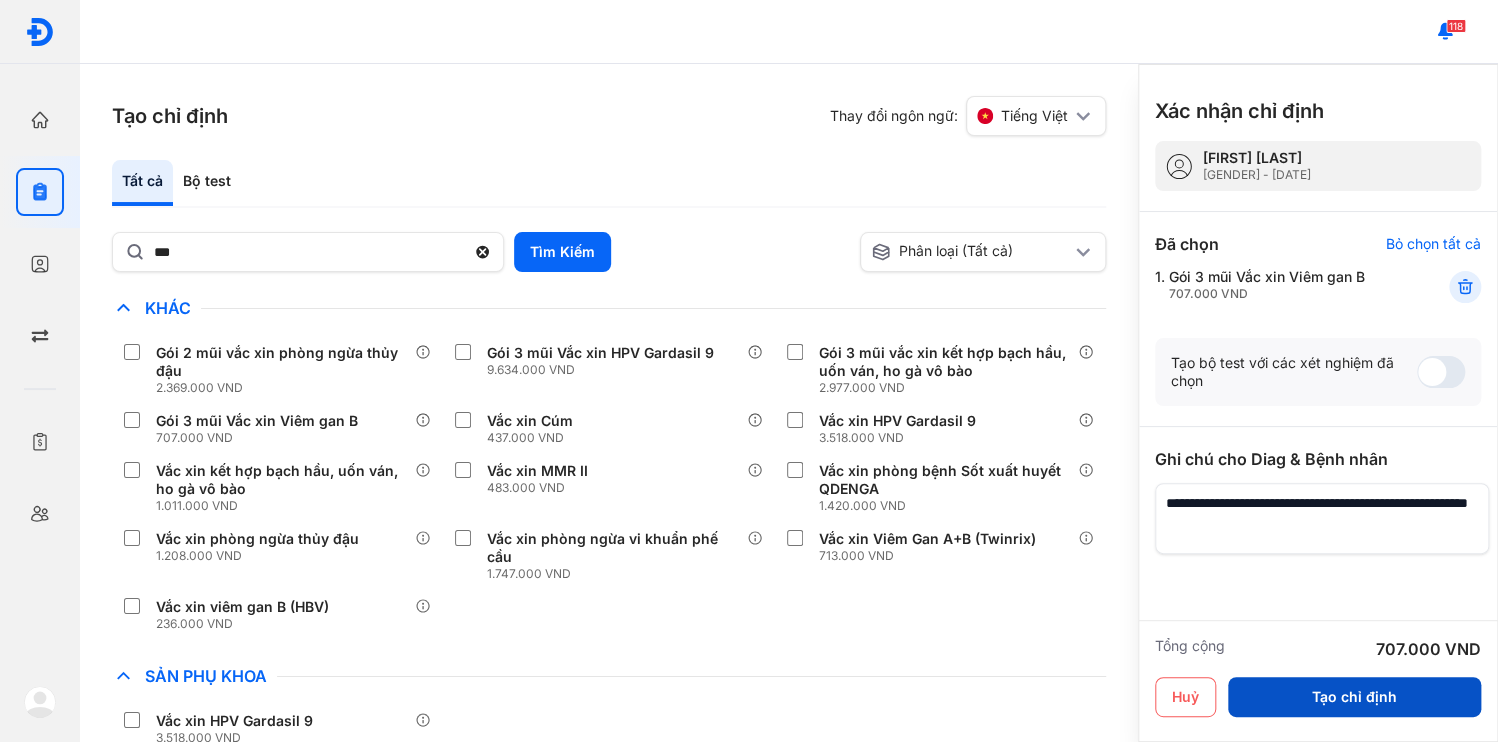 type on "**********" 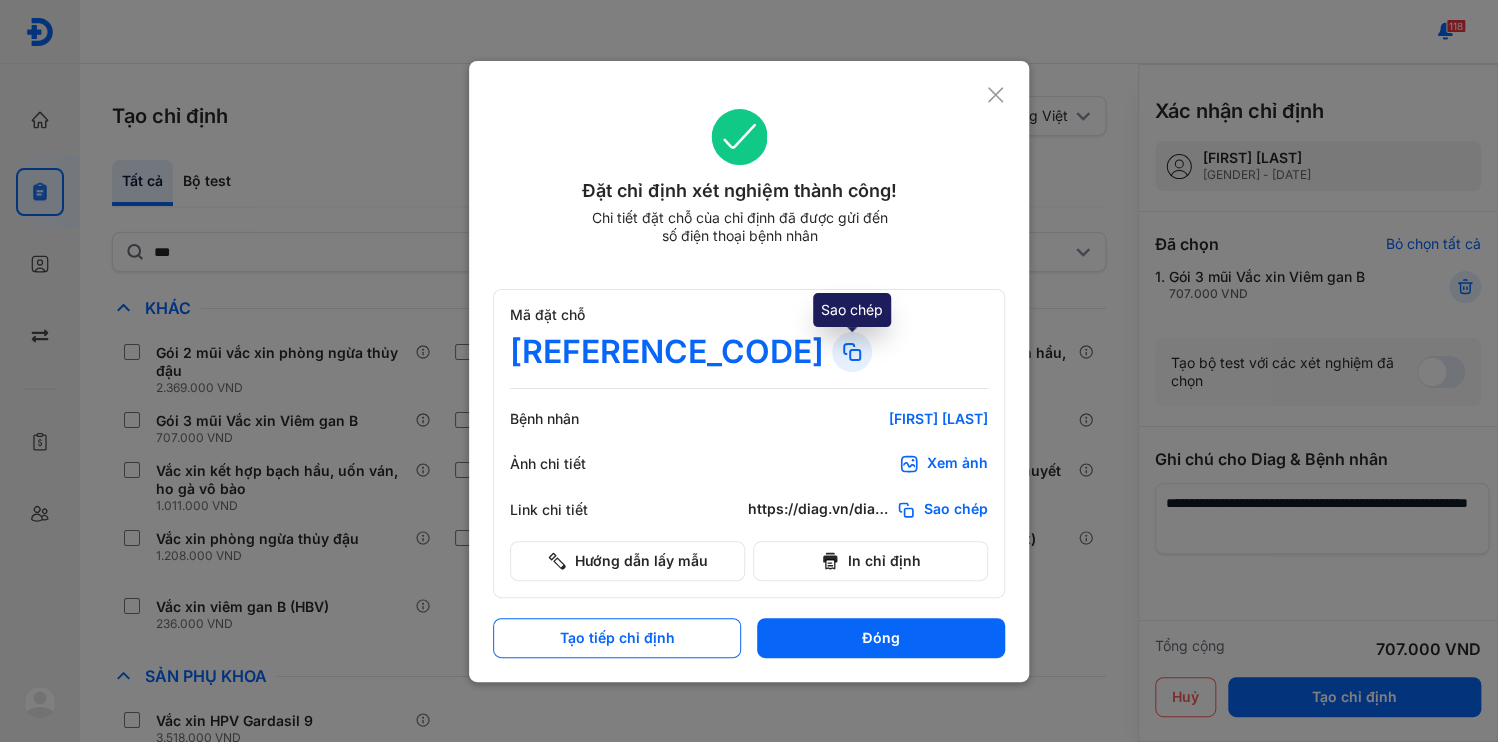 click 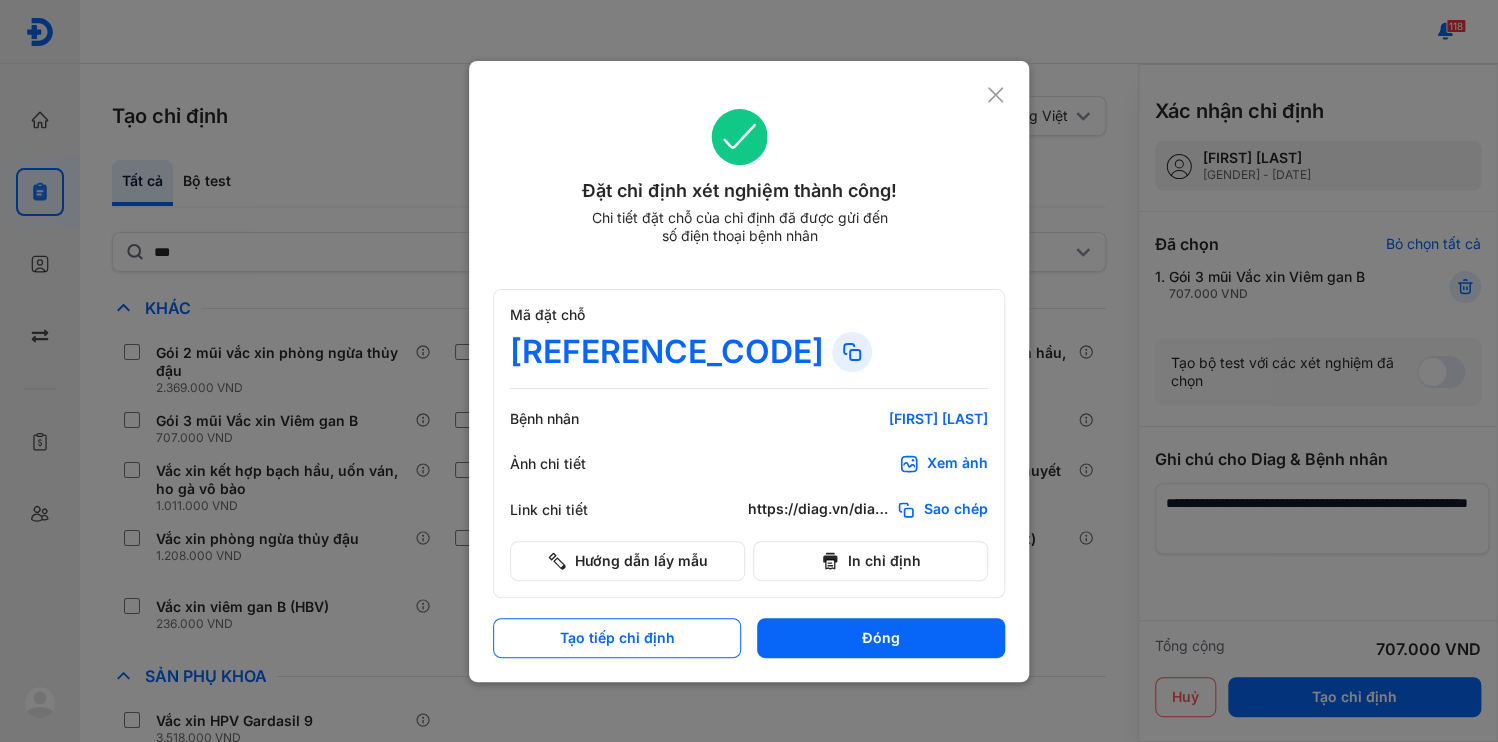 click on "Đóng" at bounding box center (881, 638) 